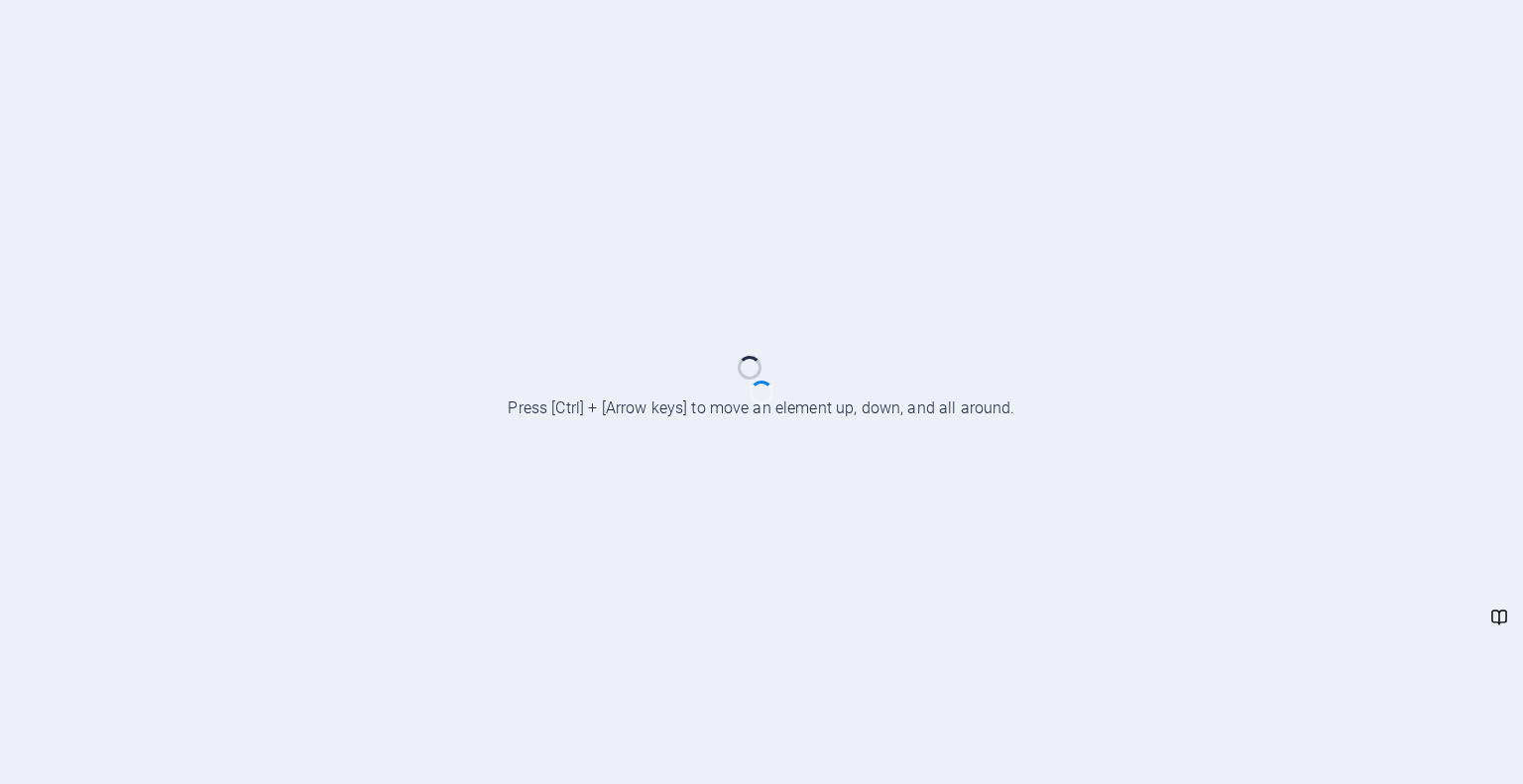 scroll, scrollTop: 0, scrollLeft: 0, axis: both 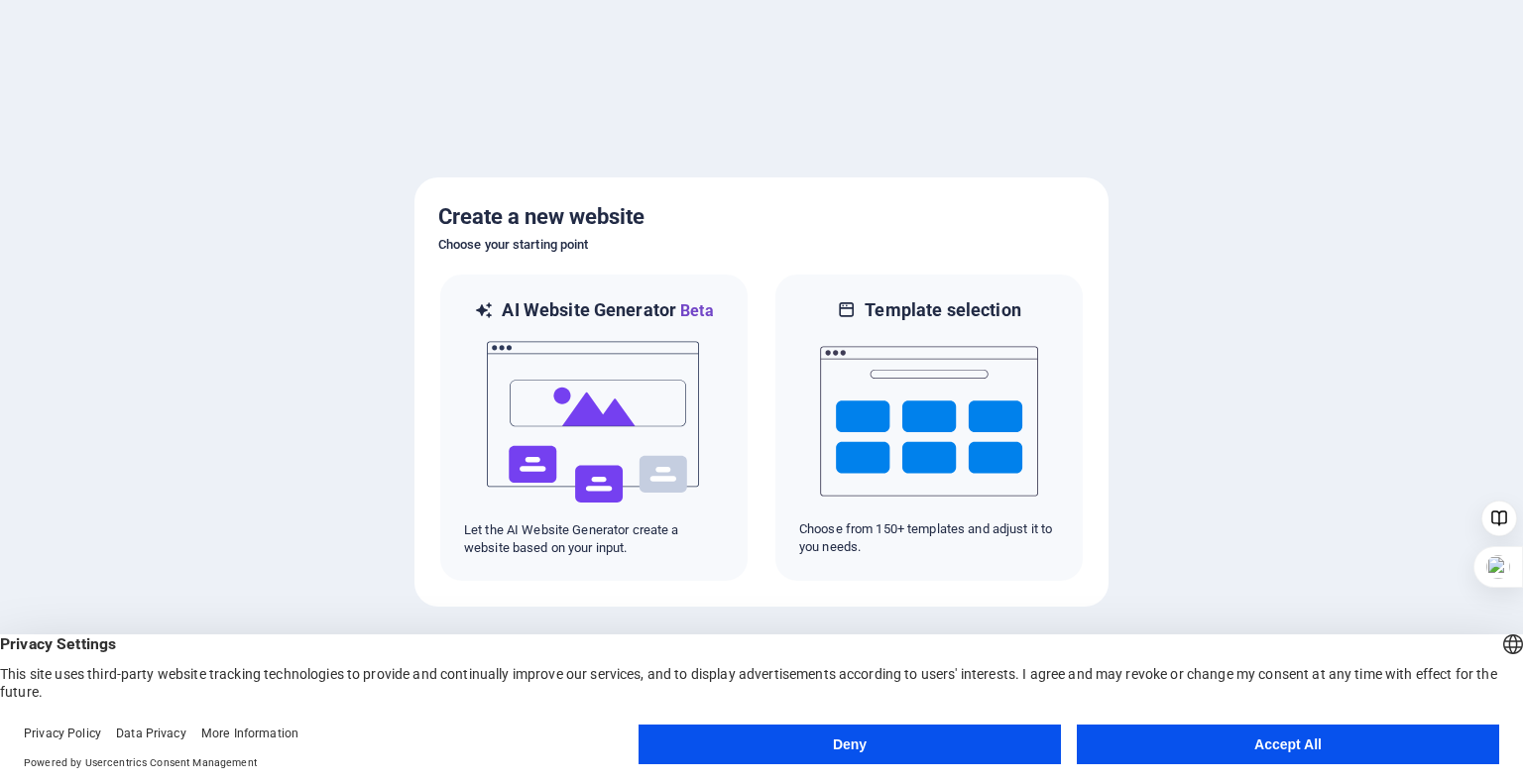 click on "Accept All" at bounding box center [1288, 744] 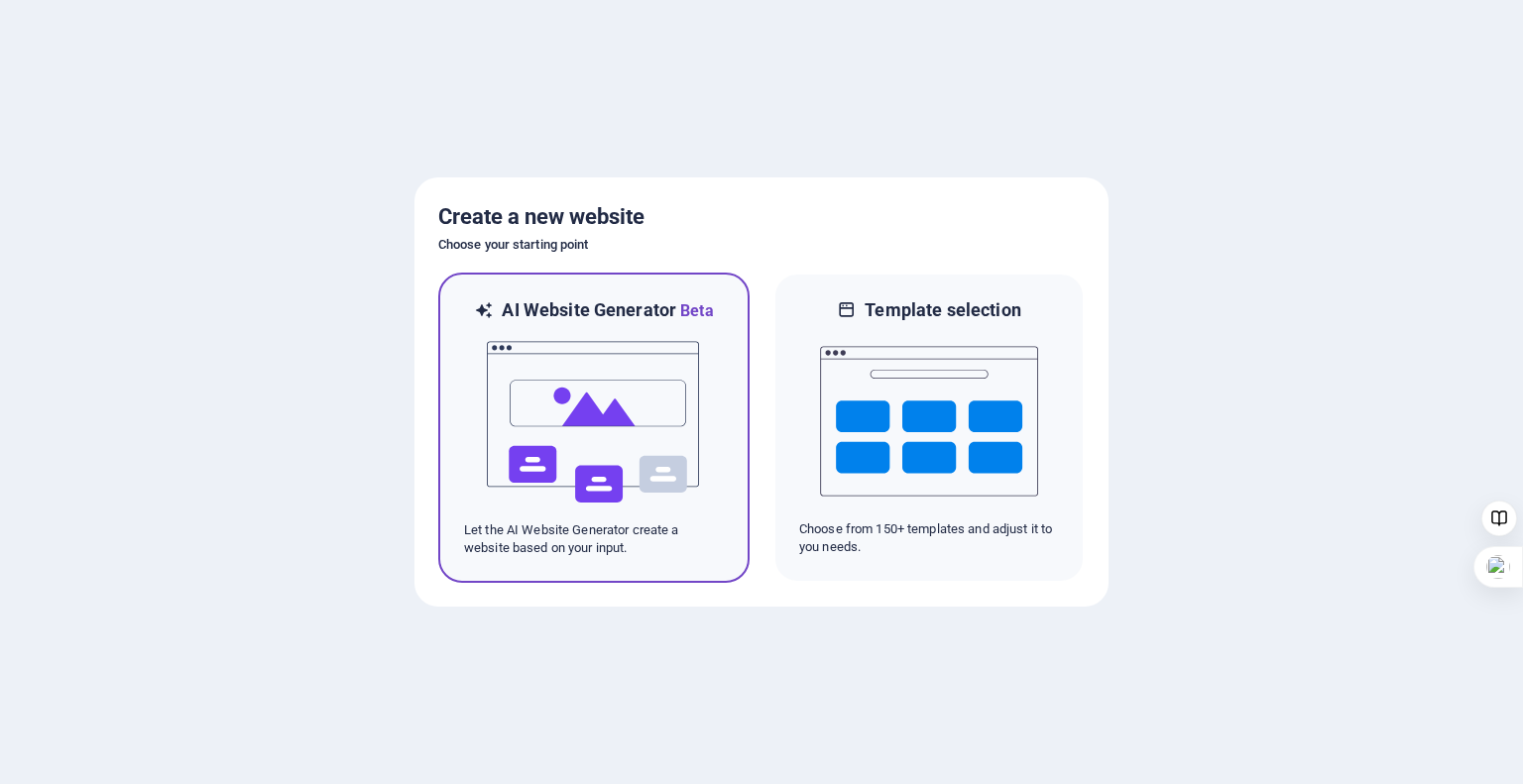 click at bounding box center (594, 422) 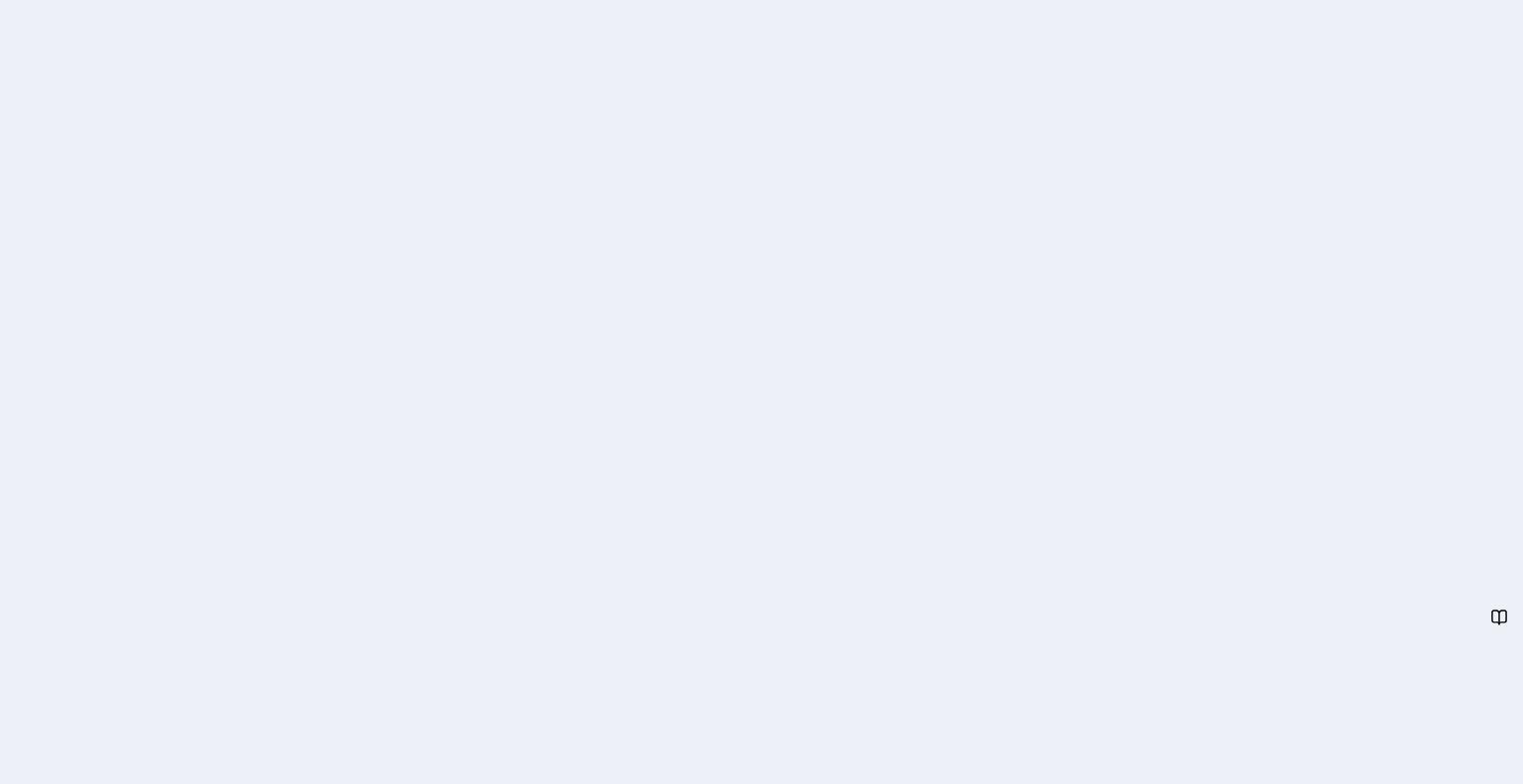 scroll, scrollTop: 0, scrollLeft: 0, axis: both 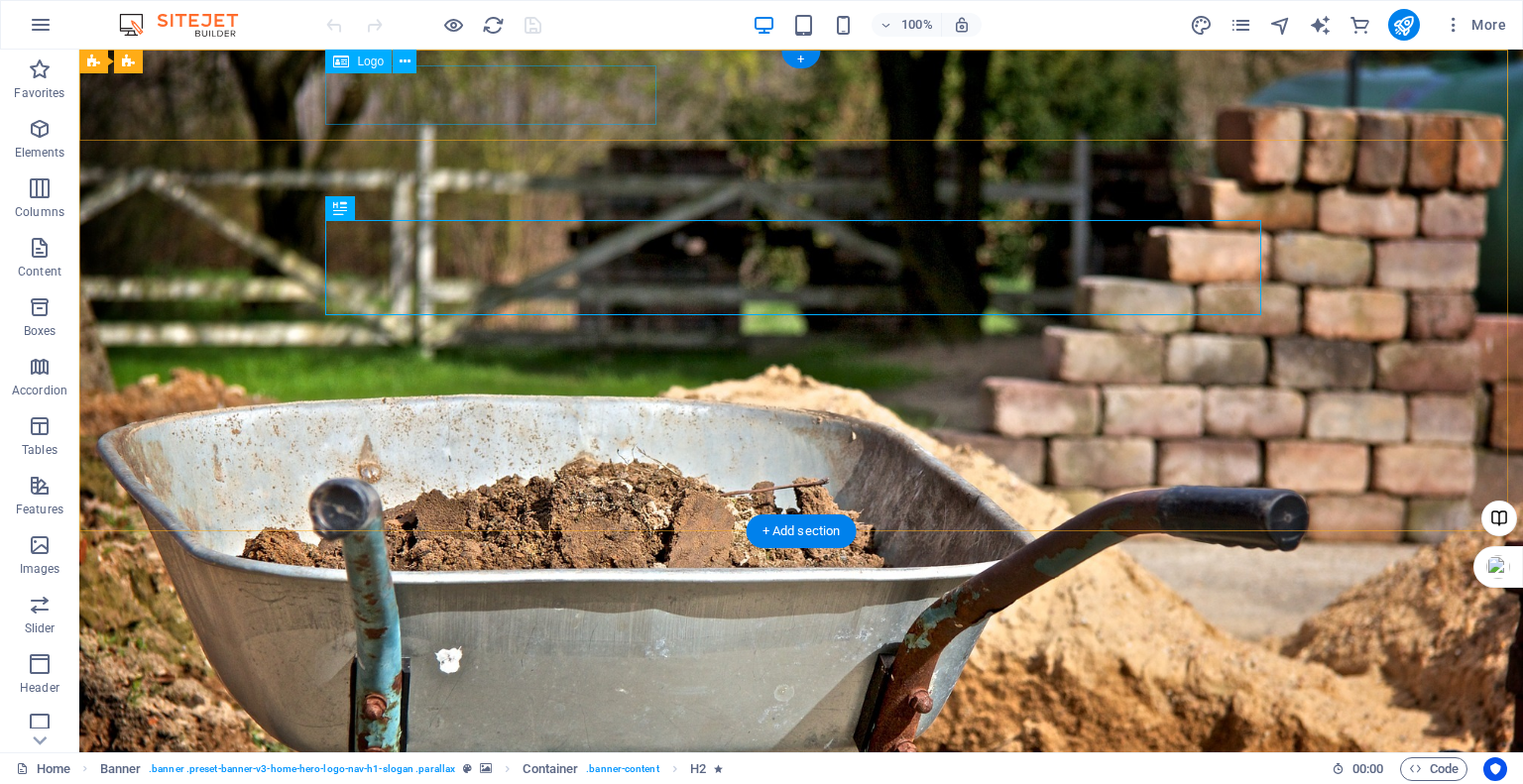 click on "h2melectricals.ca" at bounding box center (801, 743) 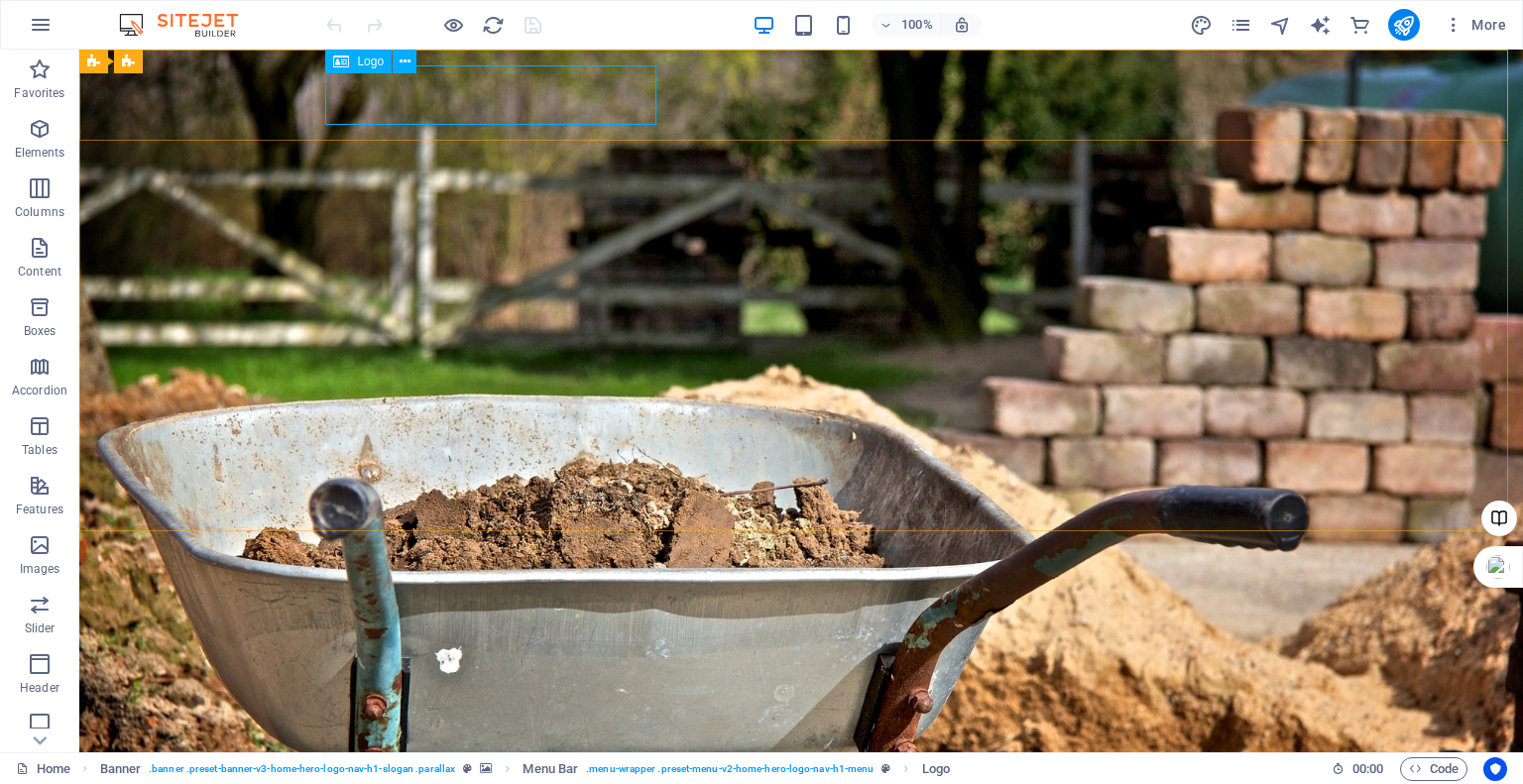 click on "Logo" at bounding box center (370, 61) 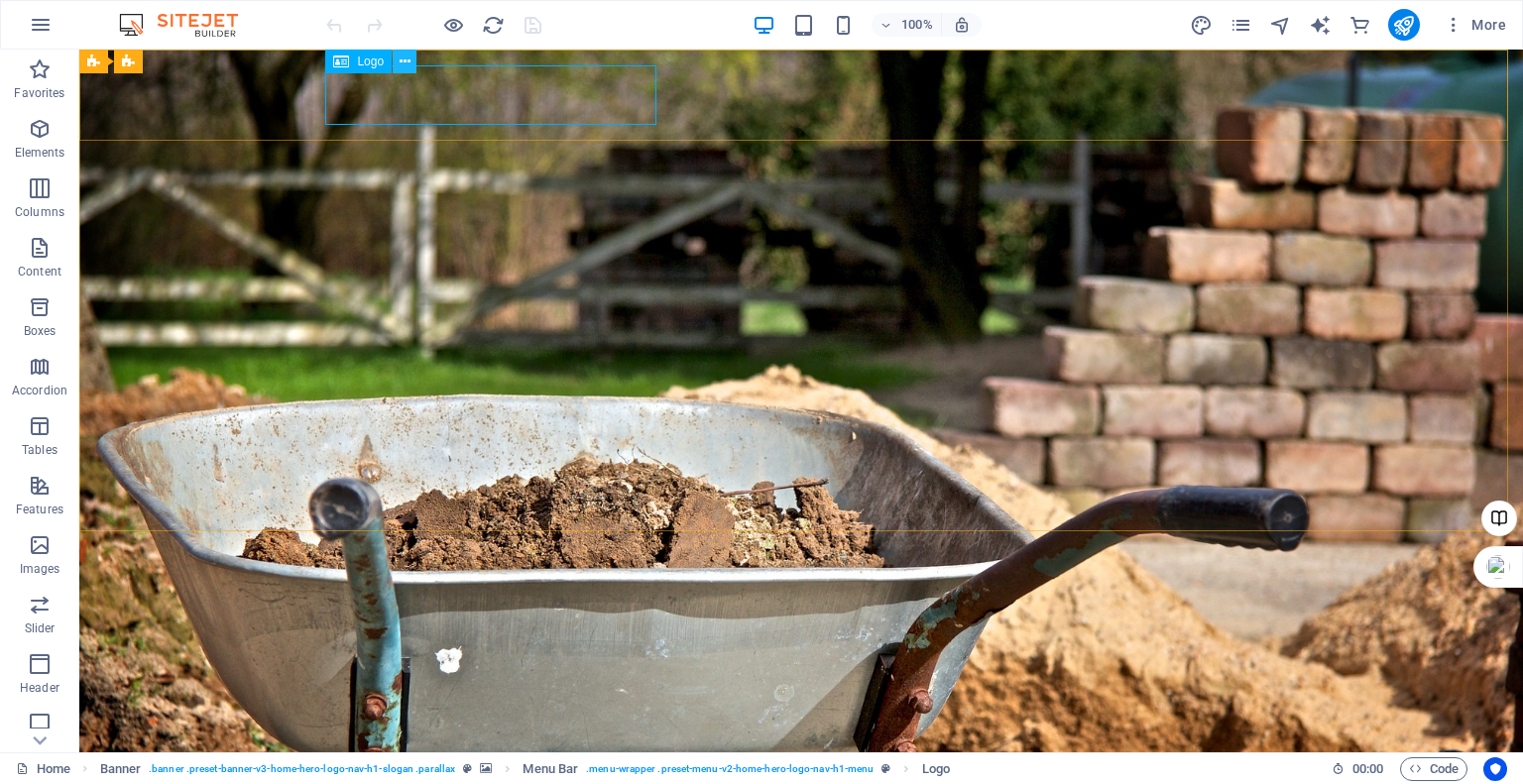 click at bounding box center (405, 61) 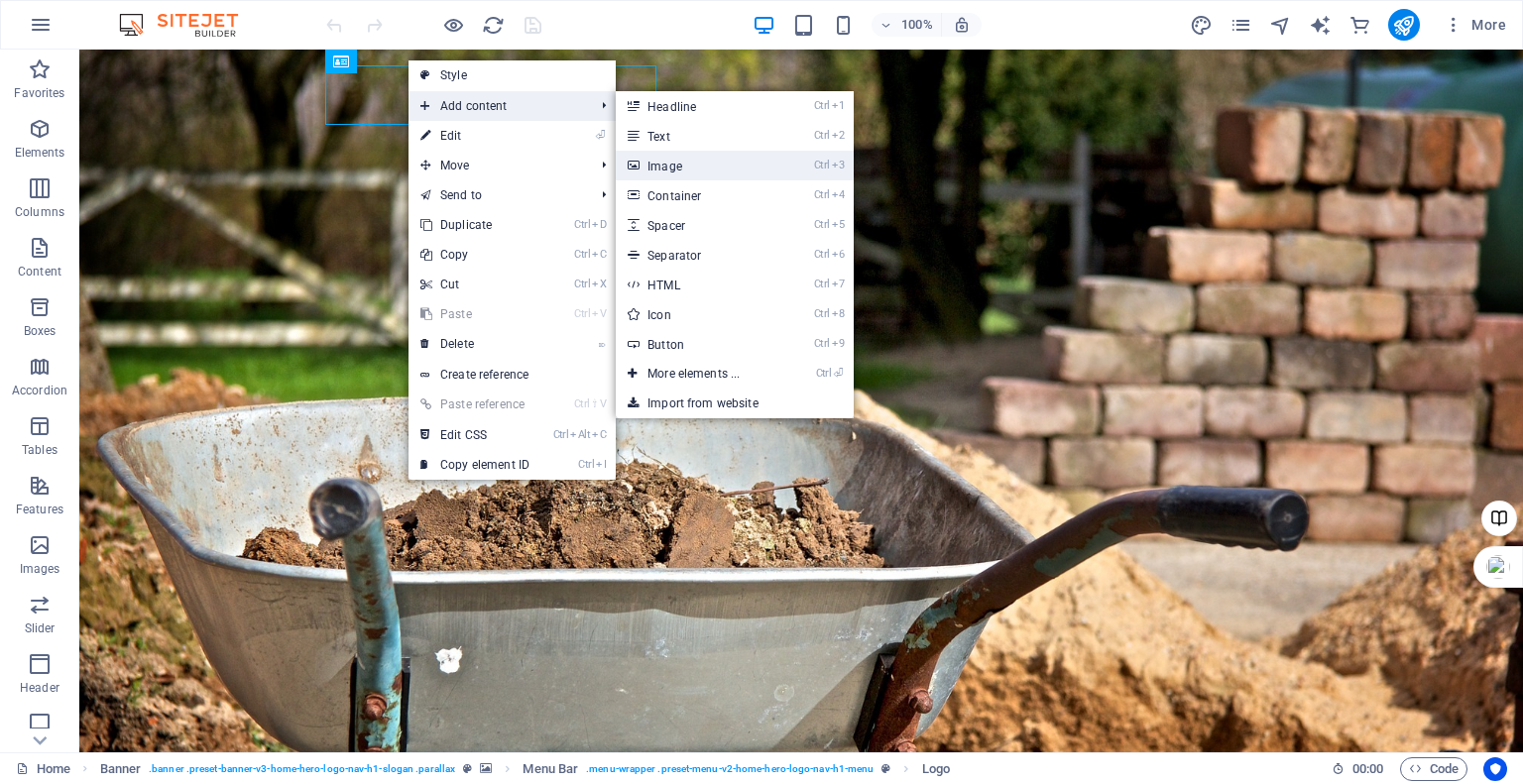 click on "Ctrl 3  Image" at bounding box center [697, 166] 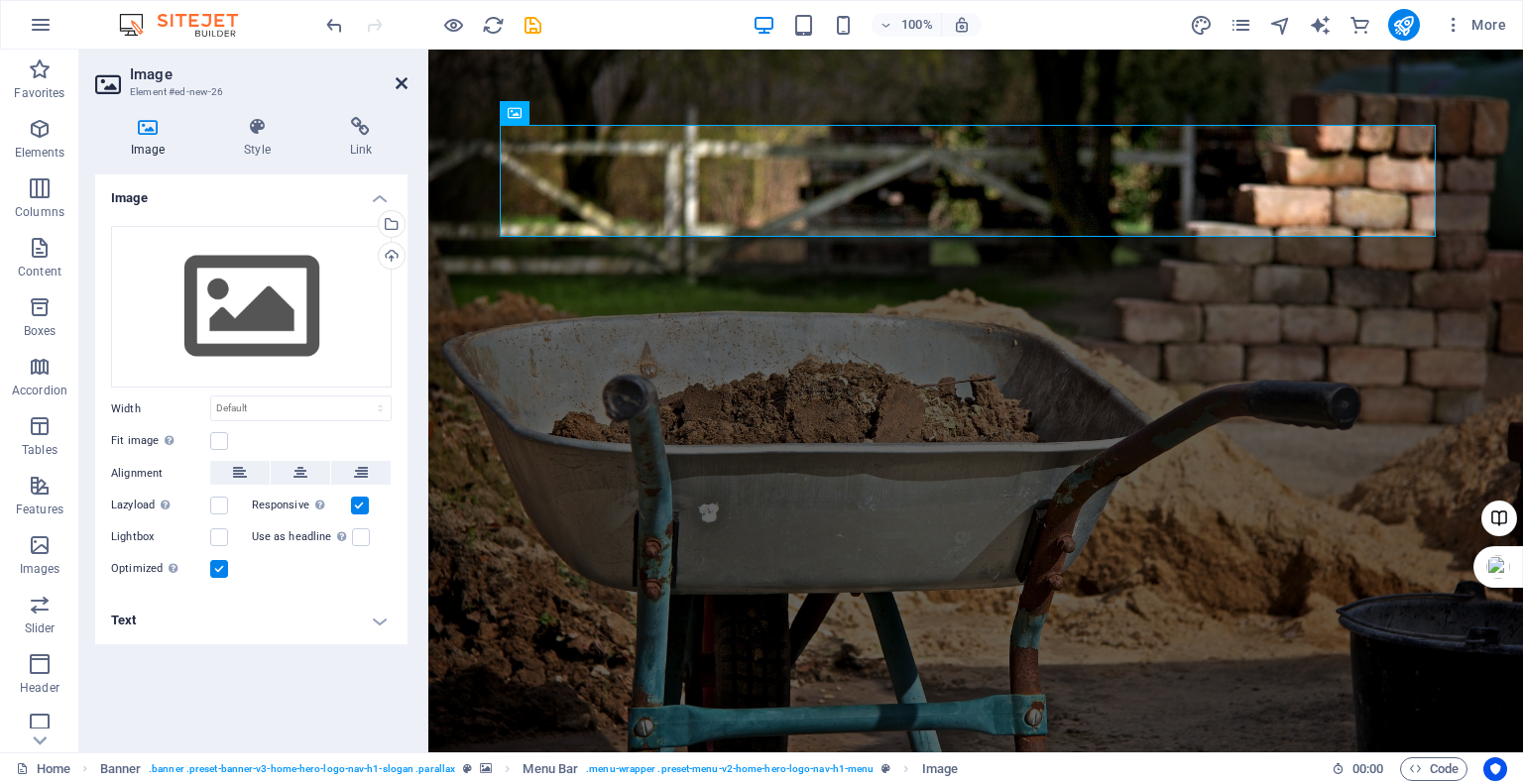 click at bounding box center (402, 83) 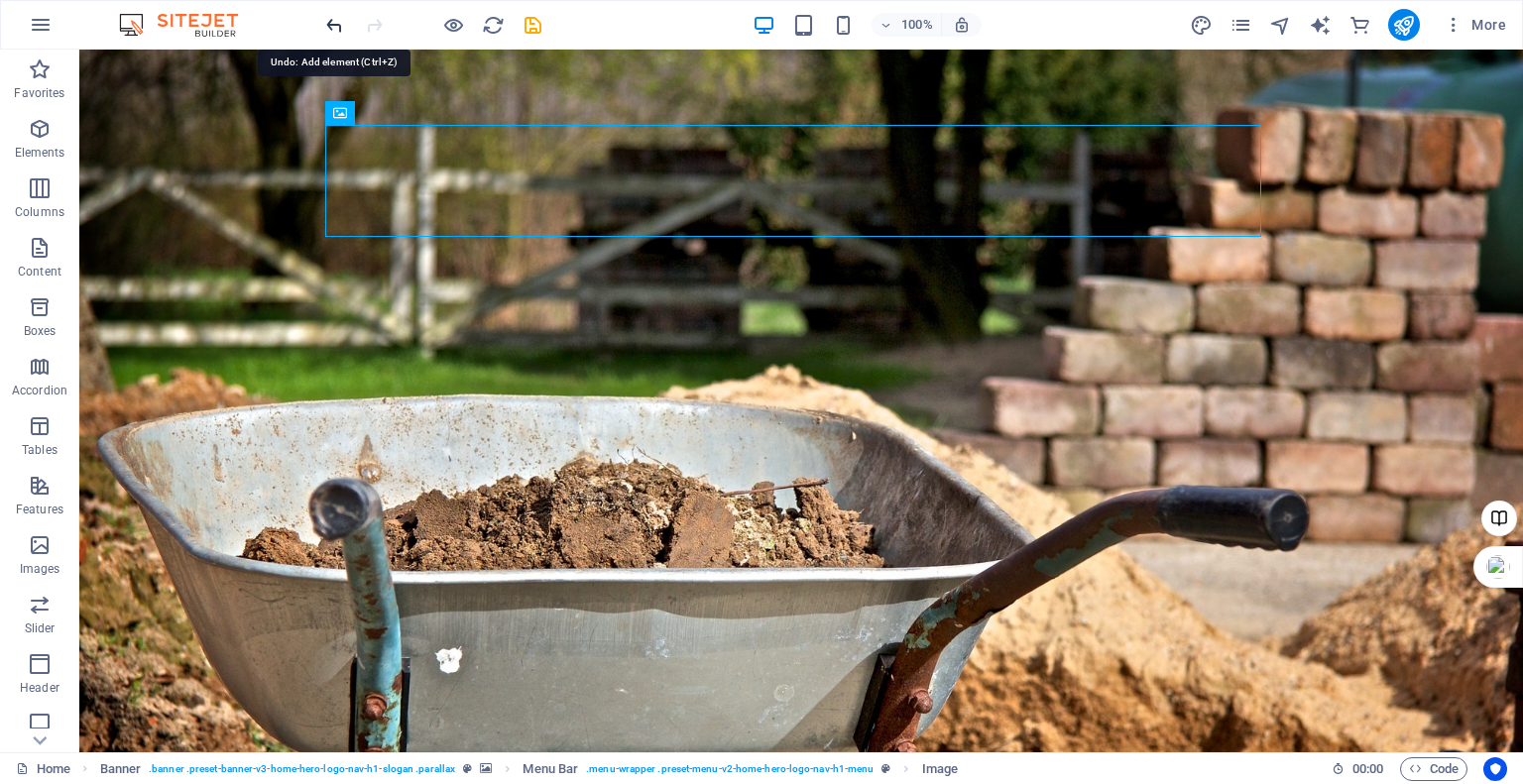 click at bounding box center [334, 25] 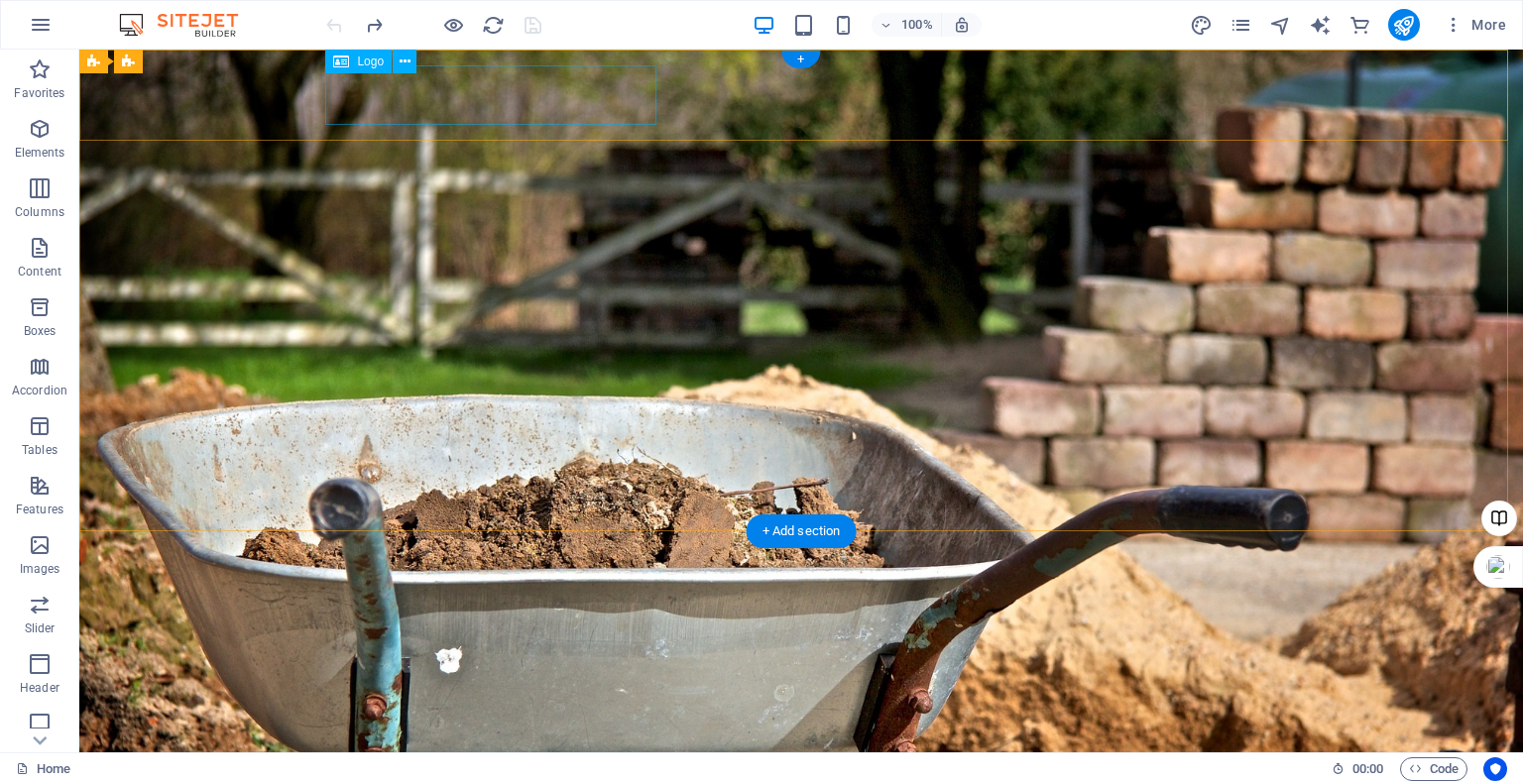 click on "h2melectricals.ca" at bounding box center (801, 743) 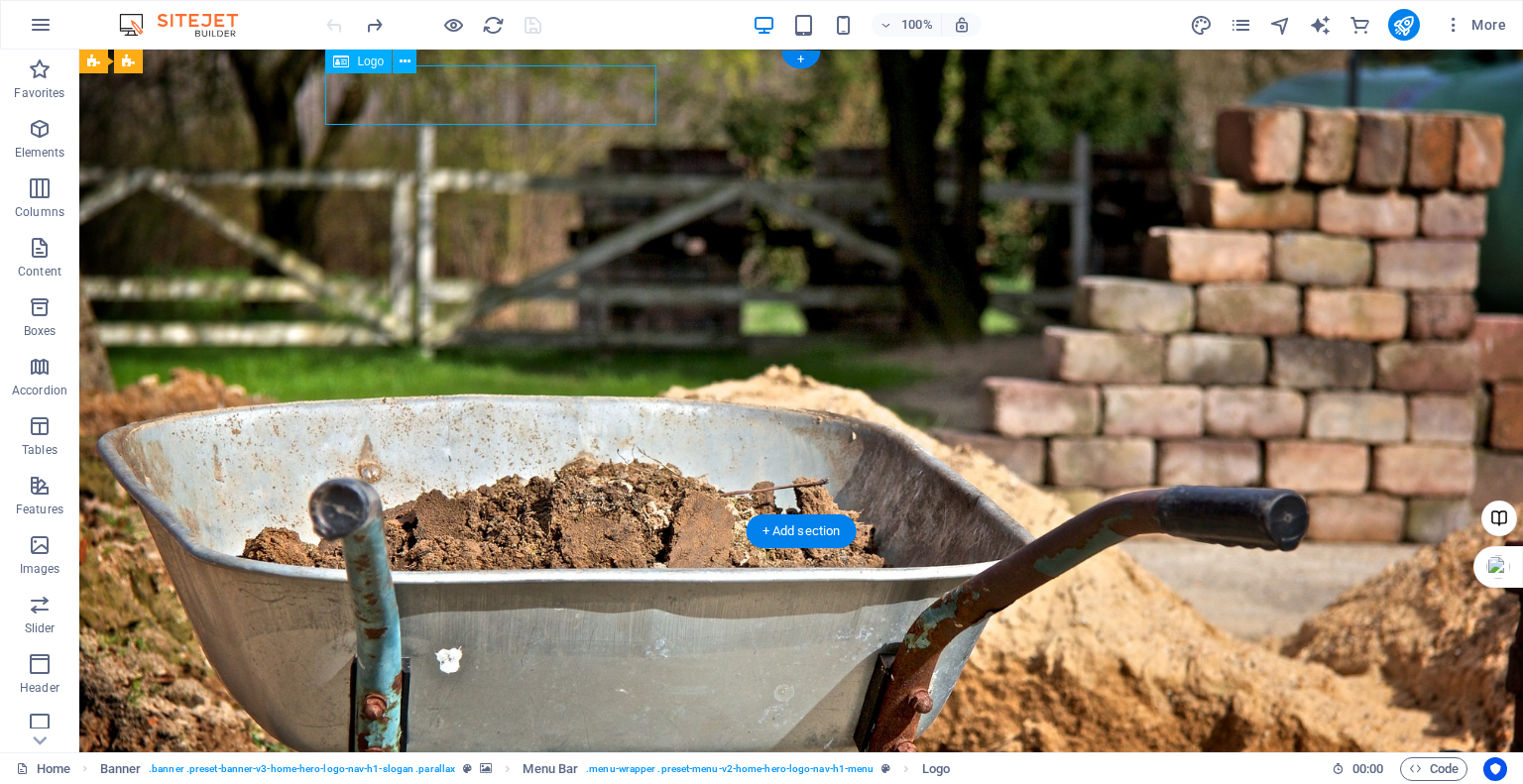click on "h2melectricals.ca" at bounding box center [801, 743] 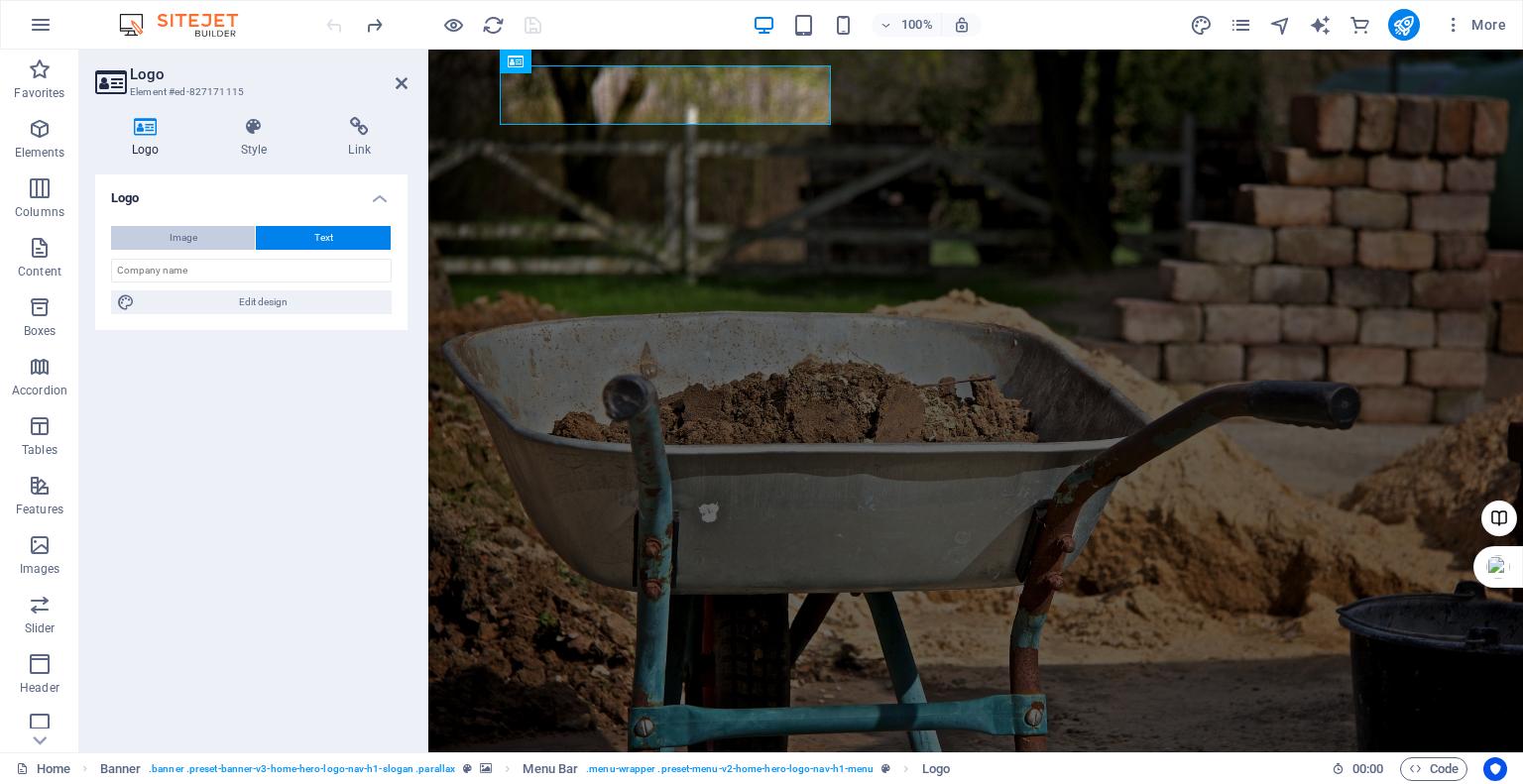 click on "Image" at bounding box center (183, 238) 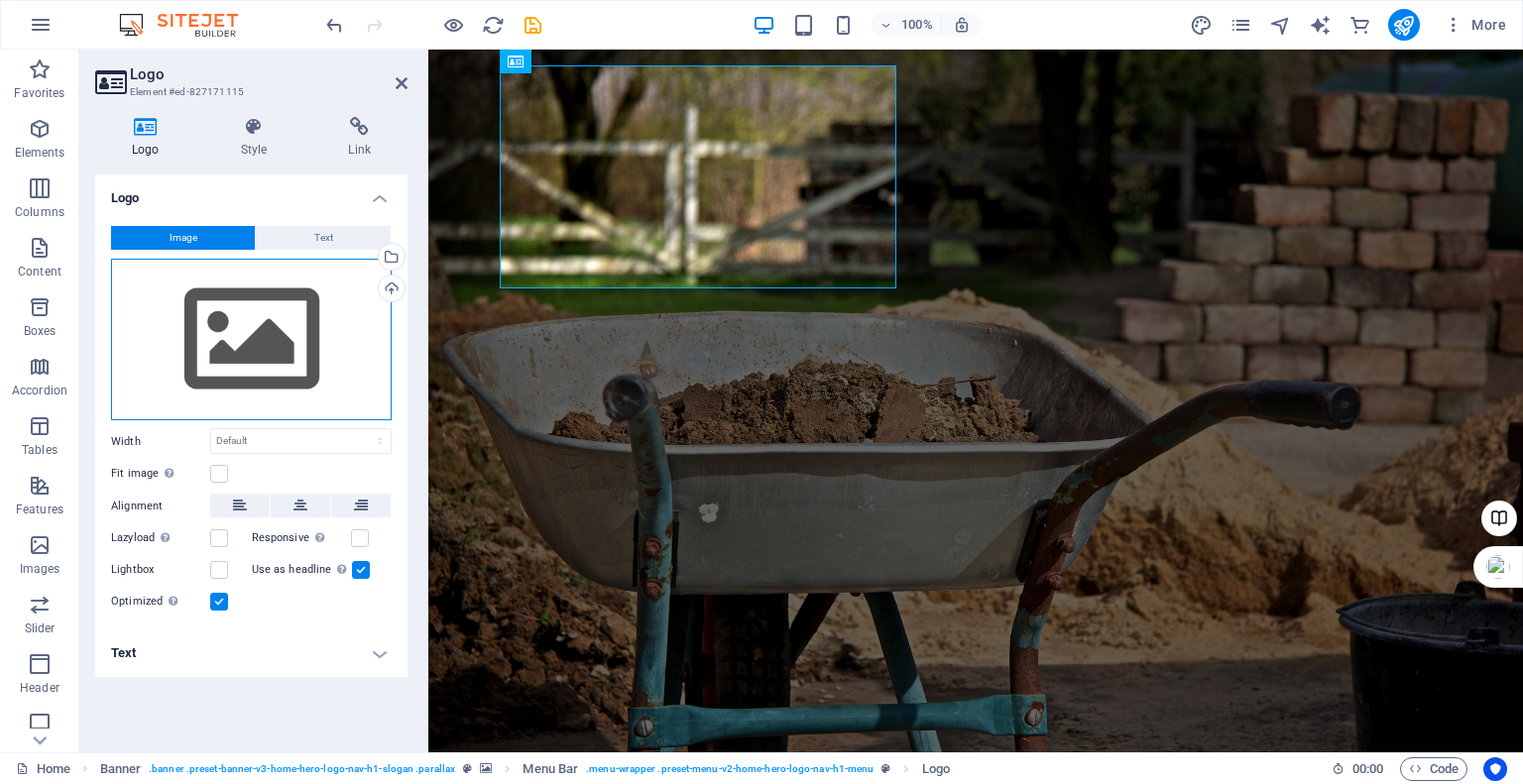 click on "Drag files here, click to choose files or select files from Files or our free stock photos & videos" at bounding box center [251, 340] 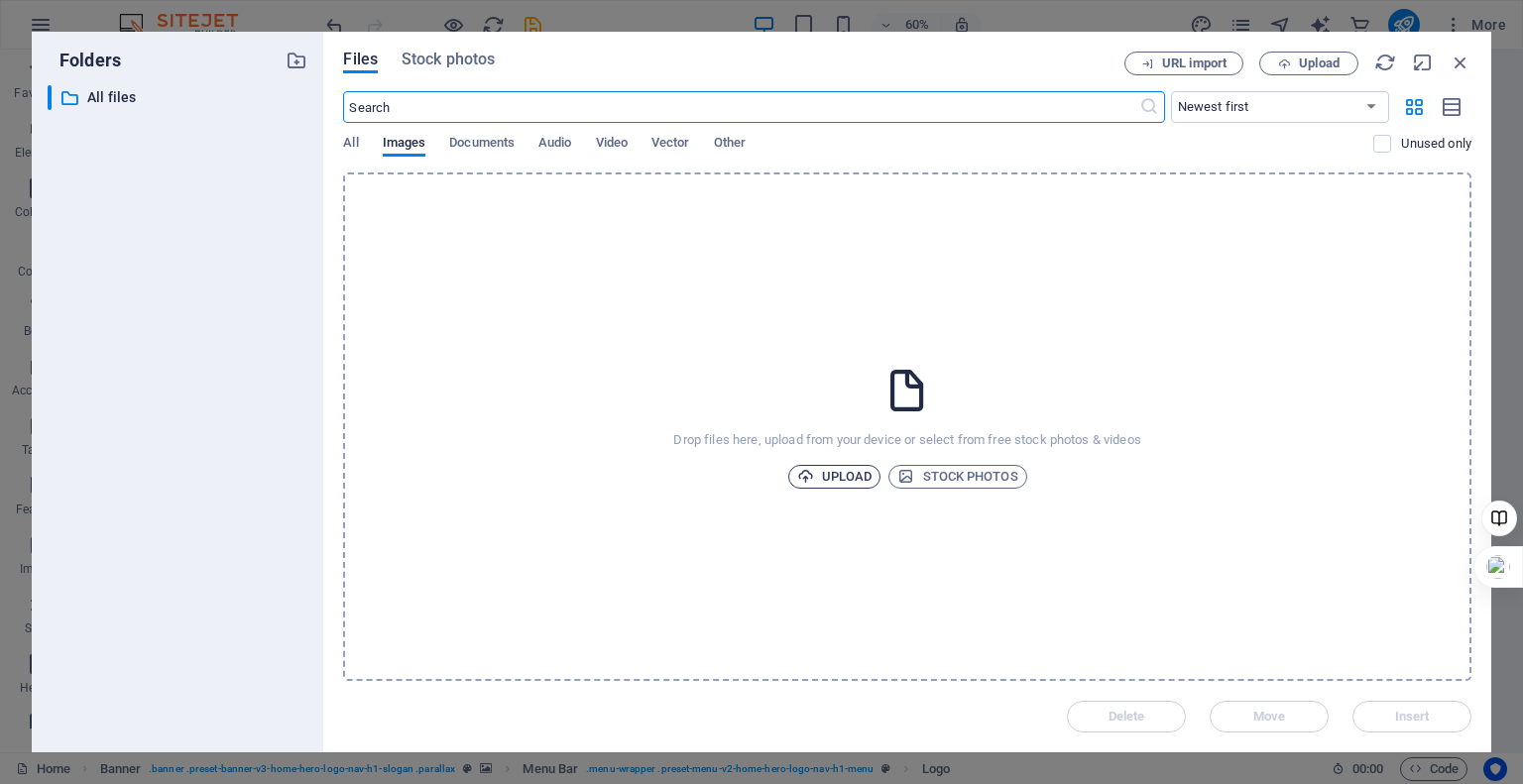 click at bounding box center [805, 476] 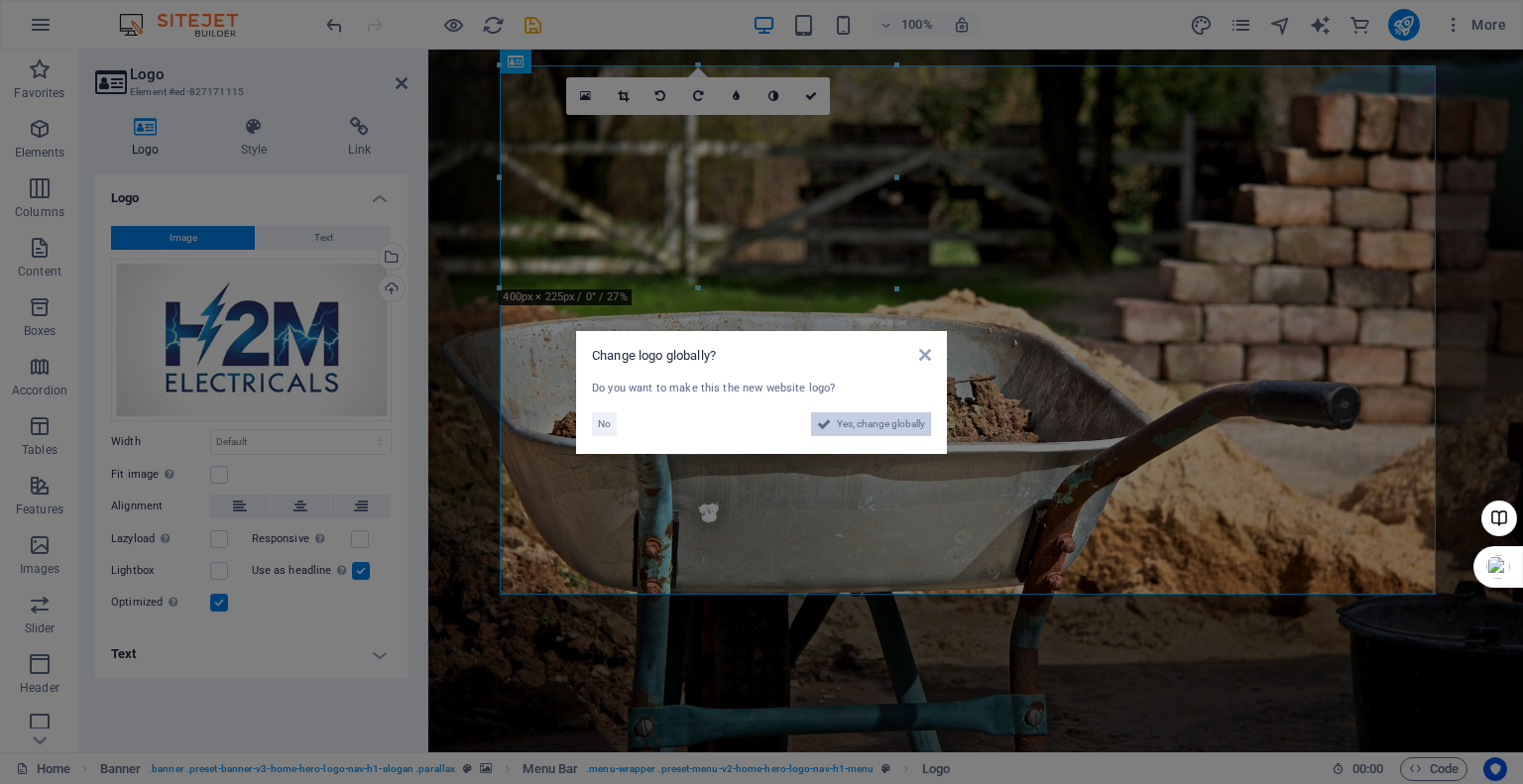 click on "Yes, change globally" at bounding box center [880, 424] 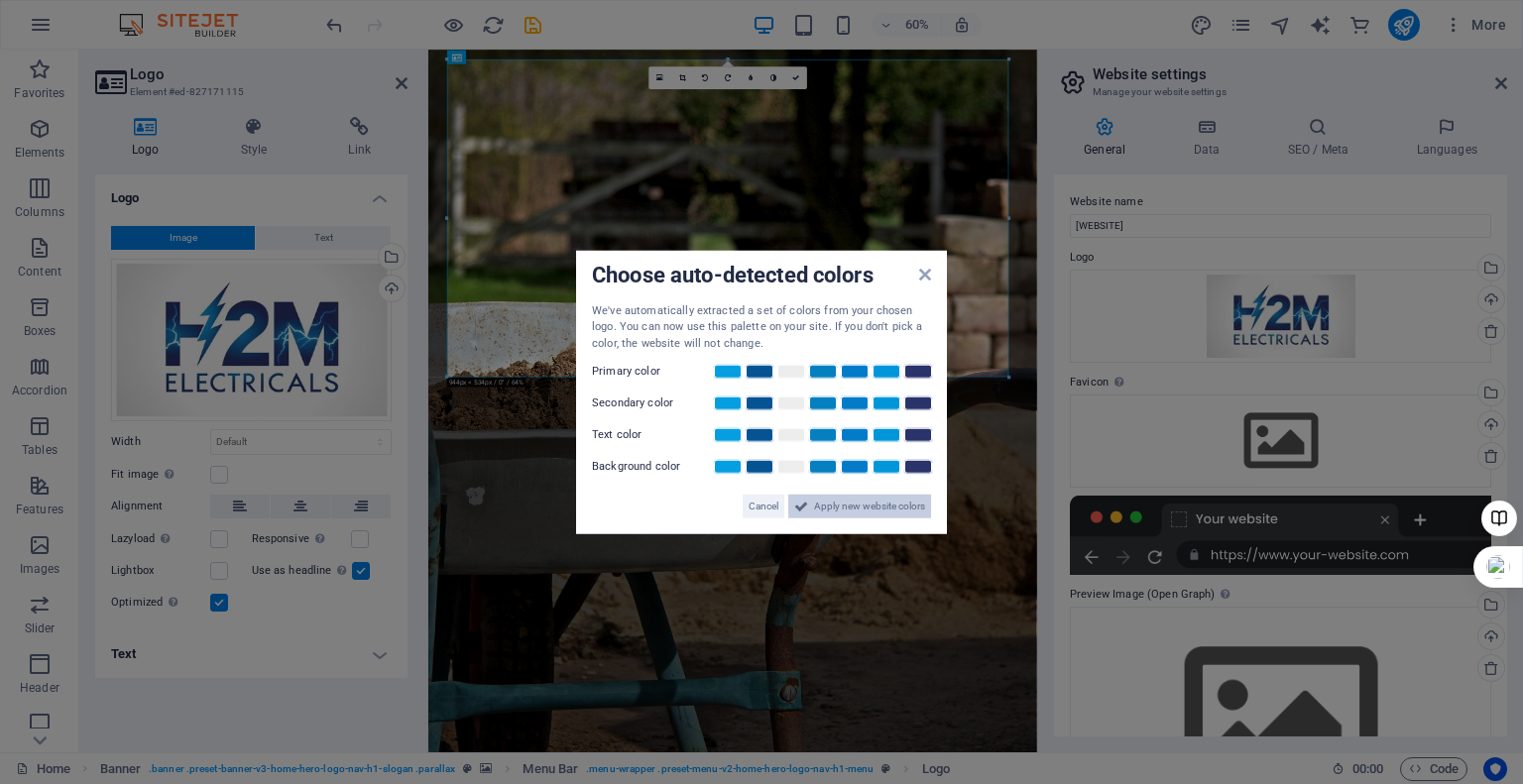 click on "Apply new website colors" at bounding box center [870, 506] 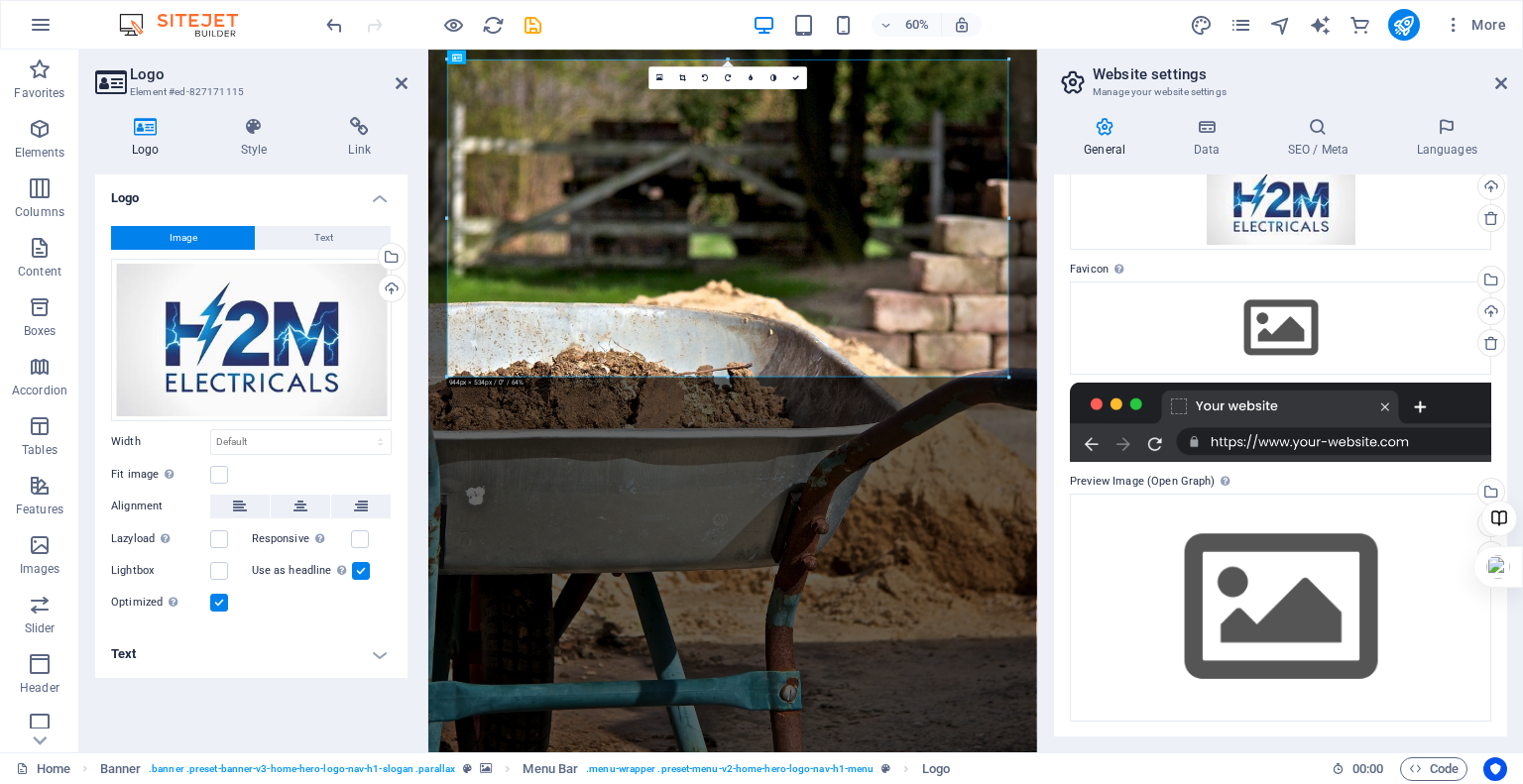 scroll, scrollTop: 0, scrollLeft: 0, axis: both 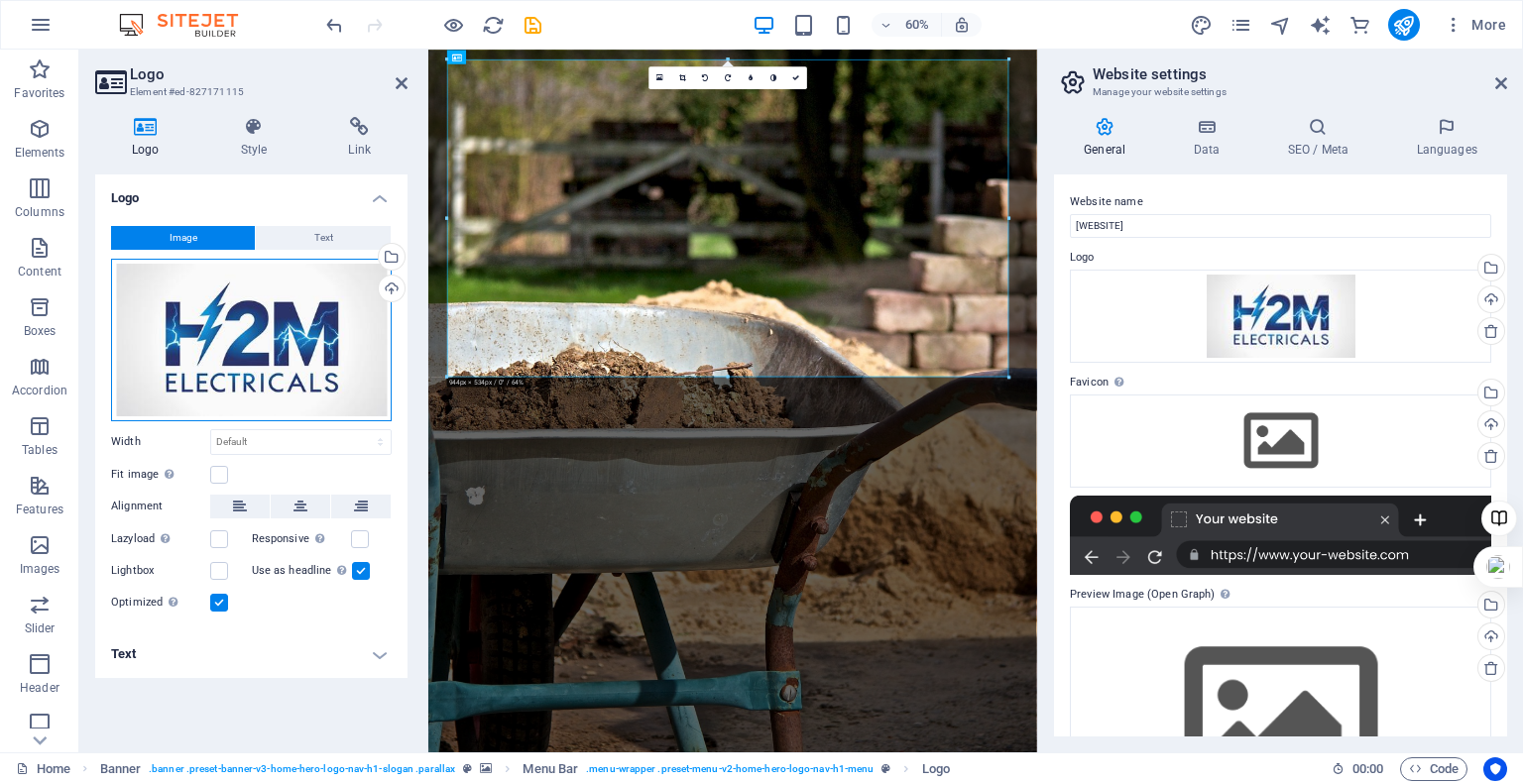 click on "Drag files here, click to choose files or select files from Files or our free stock photos & videos" at bounding box center [251, 340] 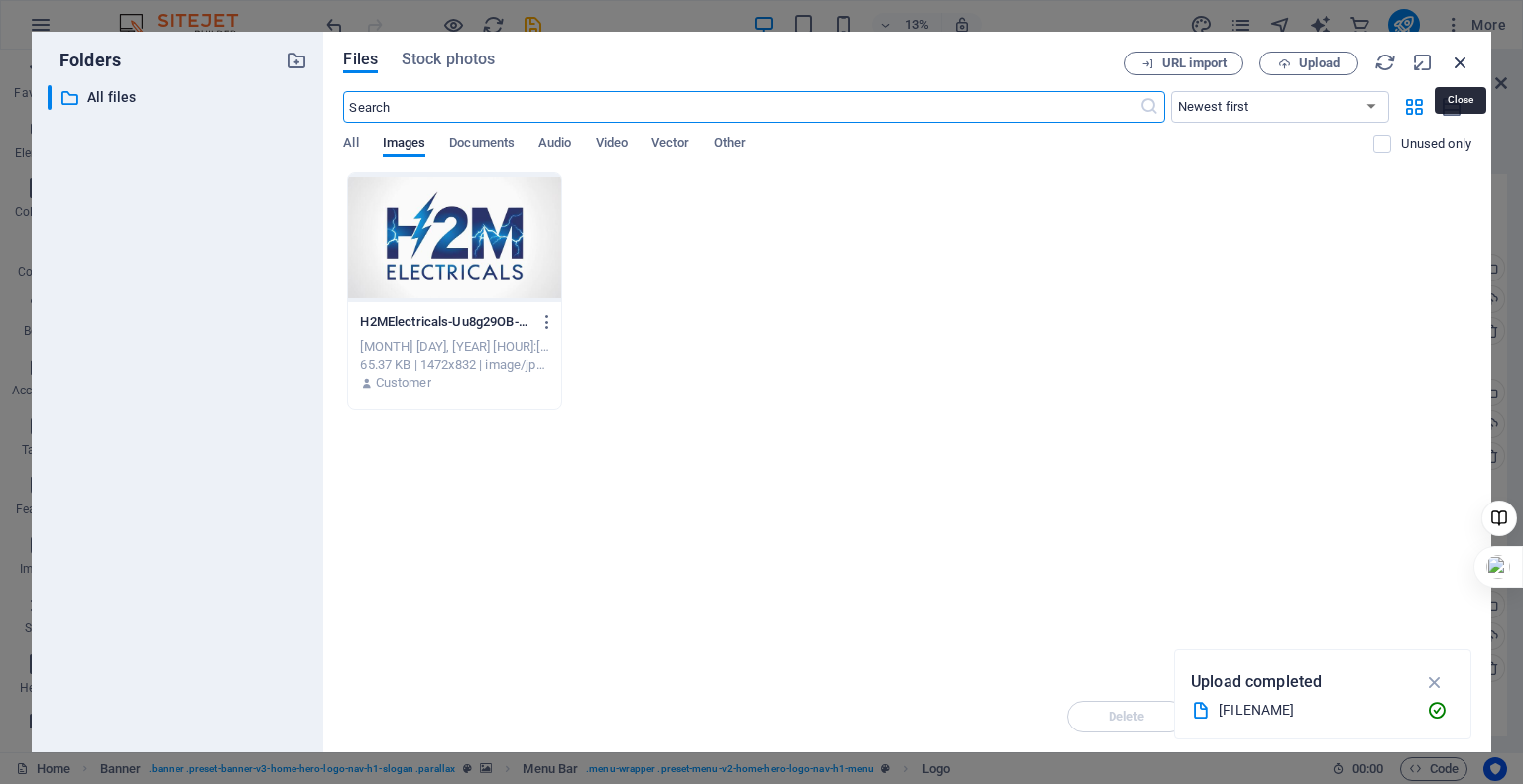 click at bounding box center (1461, 62) 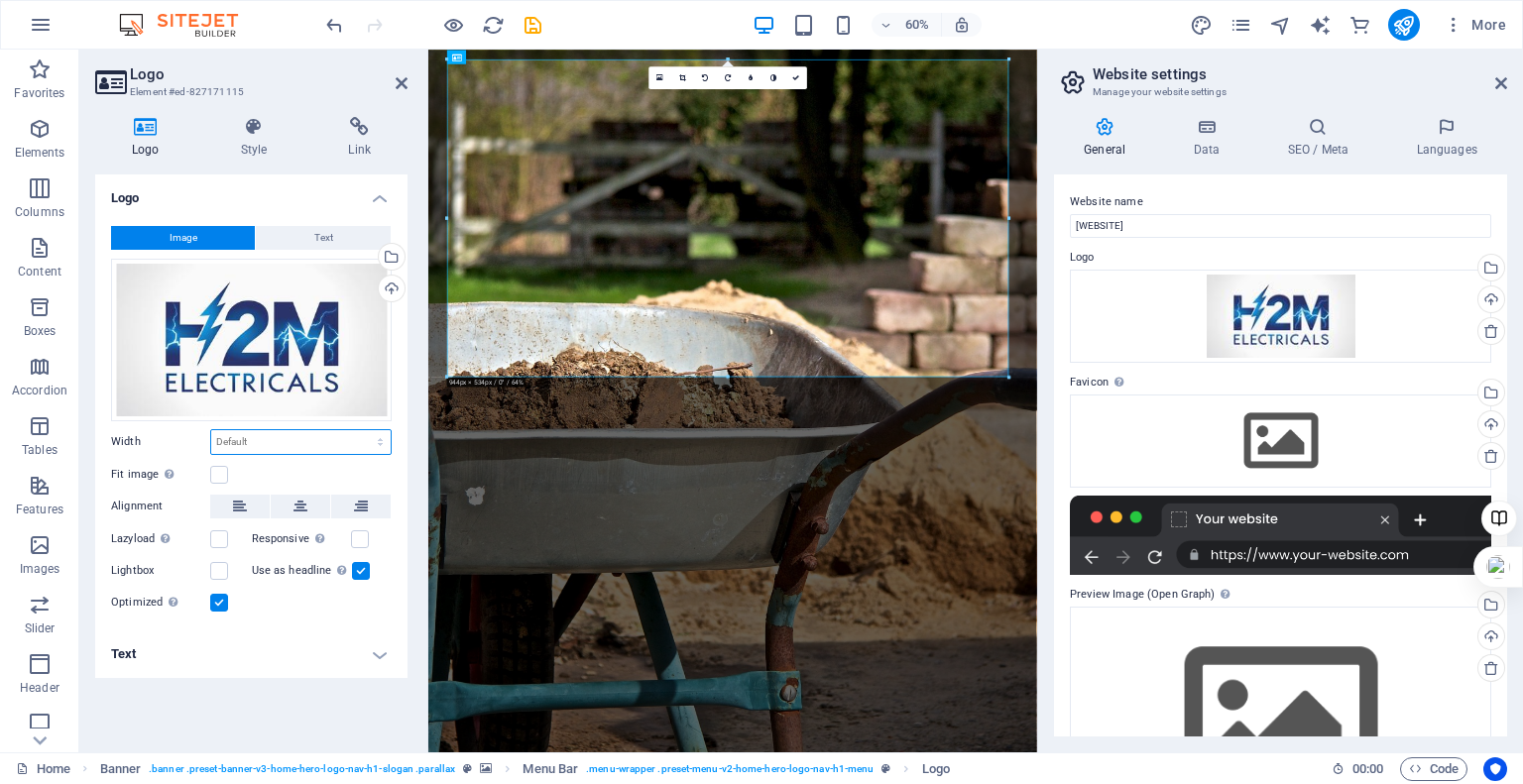 click on "Default auto px rem % em vh vw" at bounding box center (300, 442) 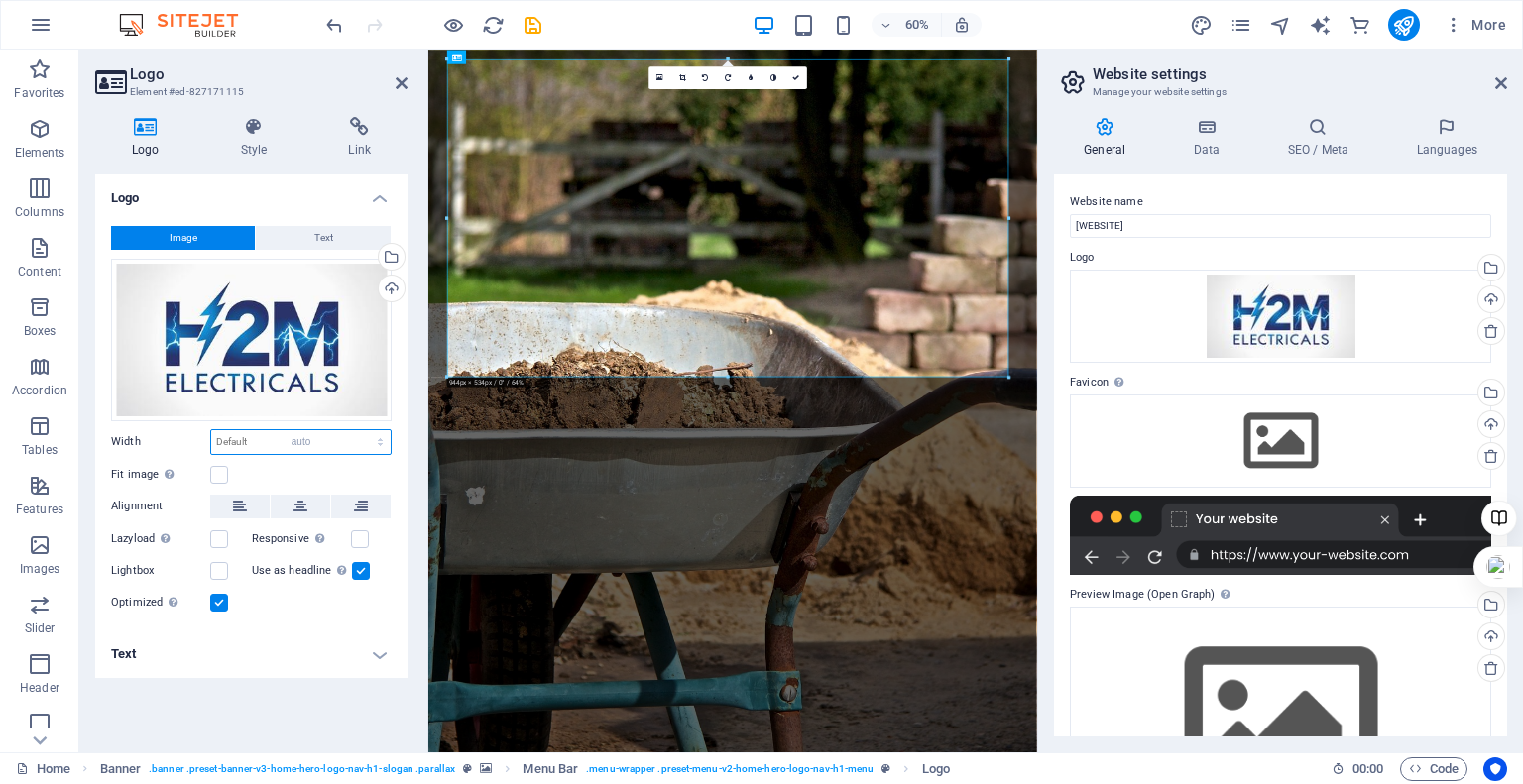 click on "Default auto px rem % em vh vw" at bounding box center [300, 442] 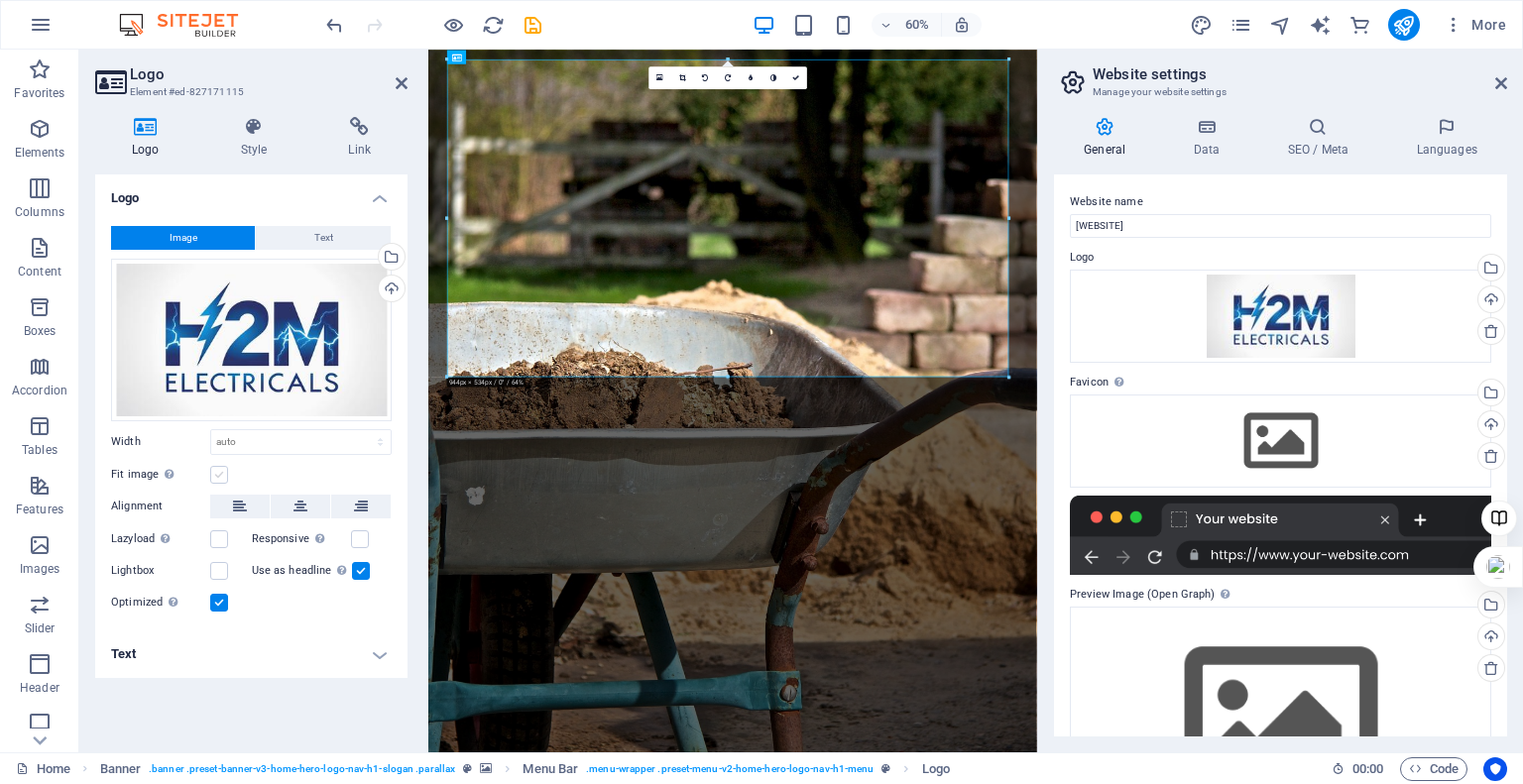 click at bounding box center (219, 475) 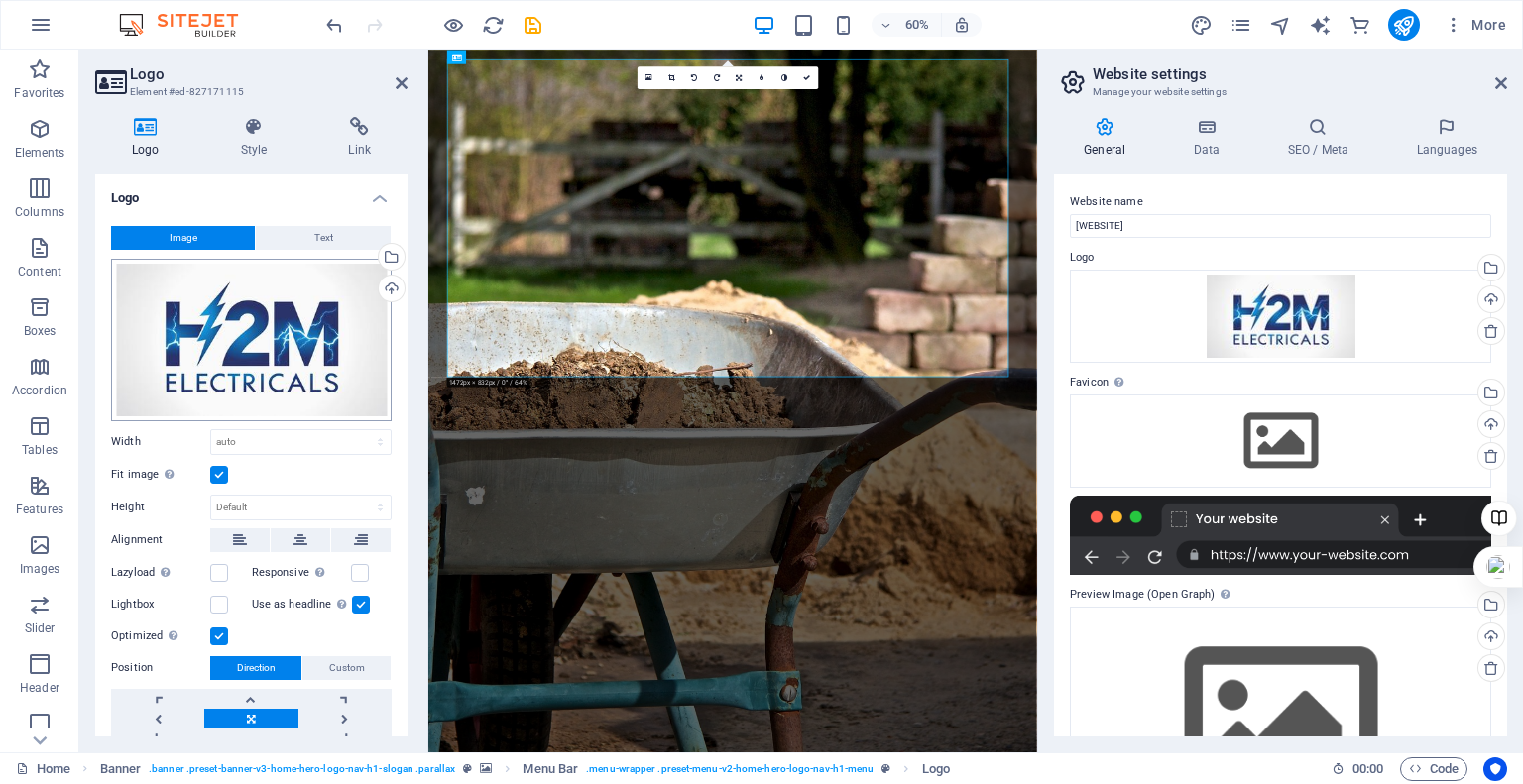 scroll, scrollTop: 71, scrollLeft: 0, axis: vertical 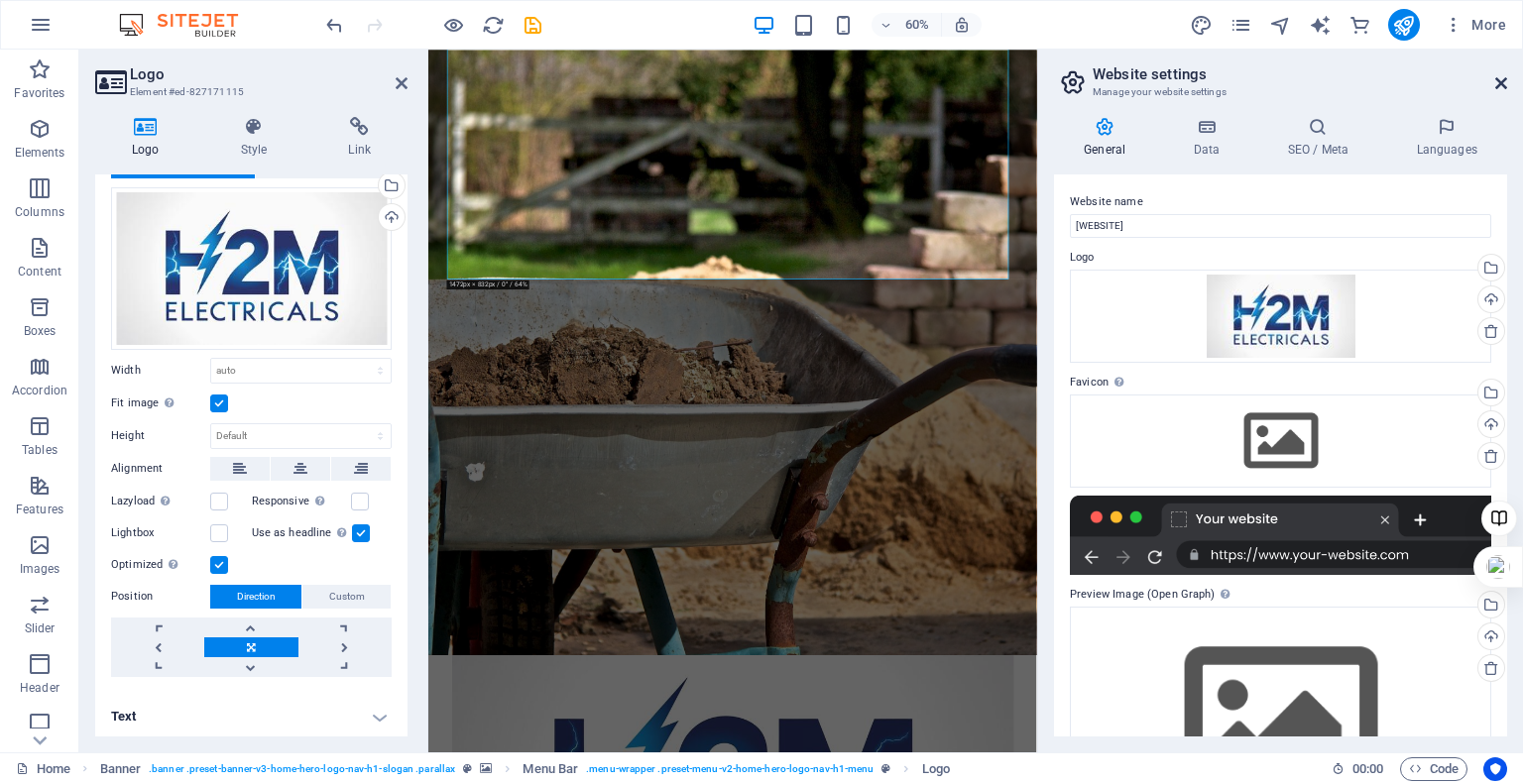 click at bounding box center (1501, 83) 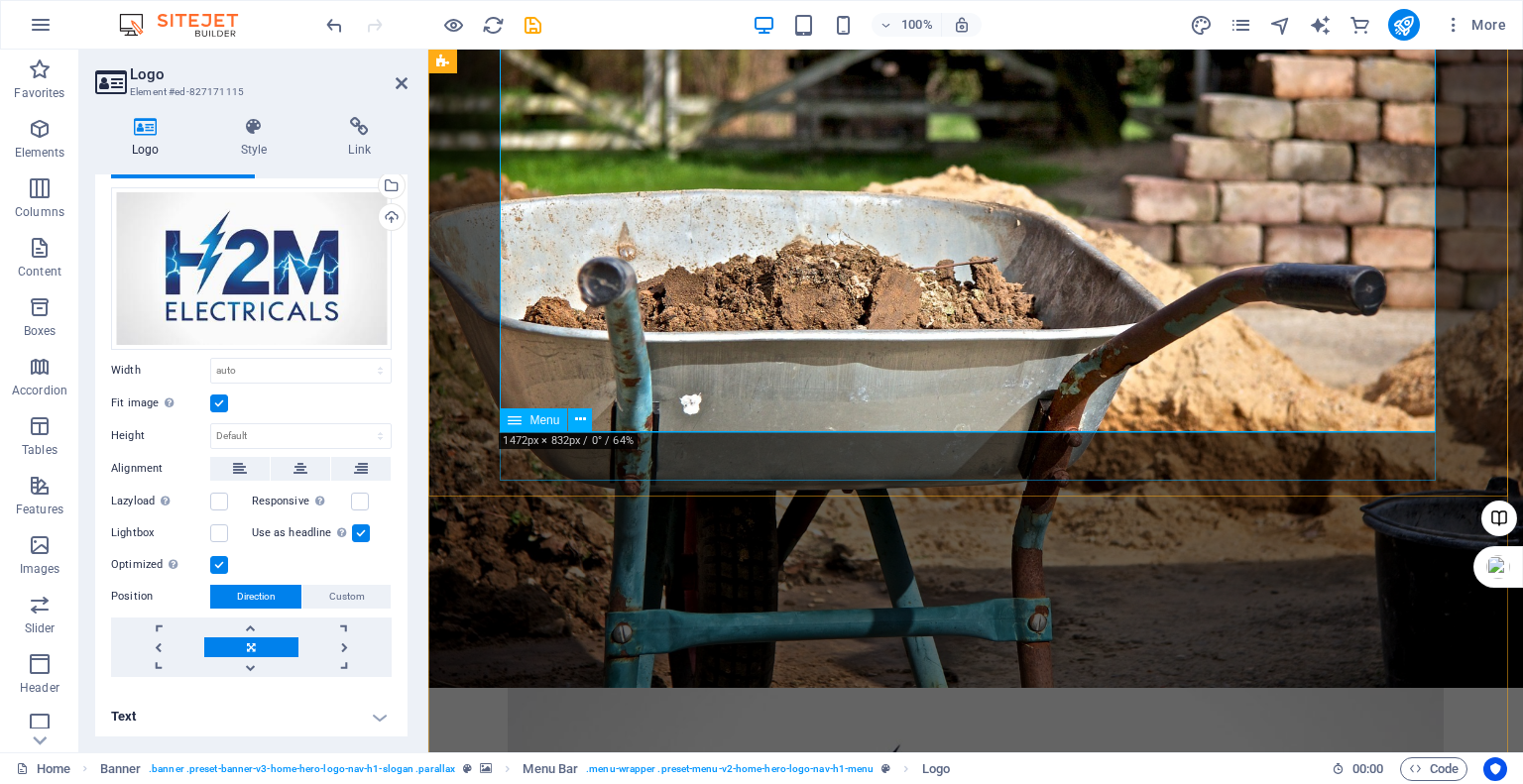 scroll, scrollTop: 0, scrollLeft: 0, axis: both 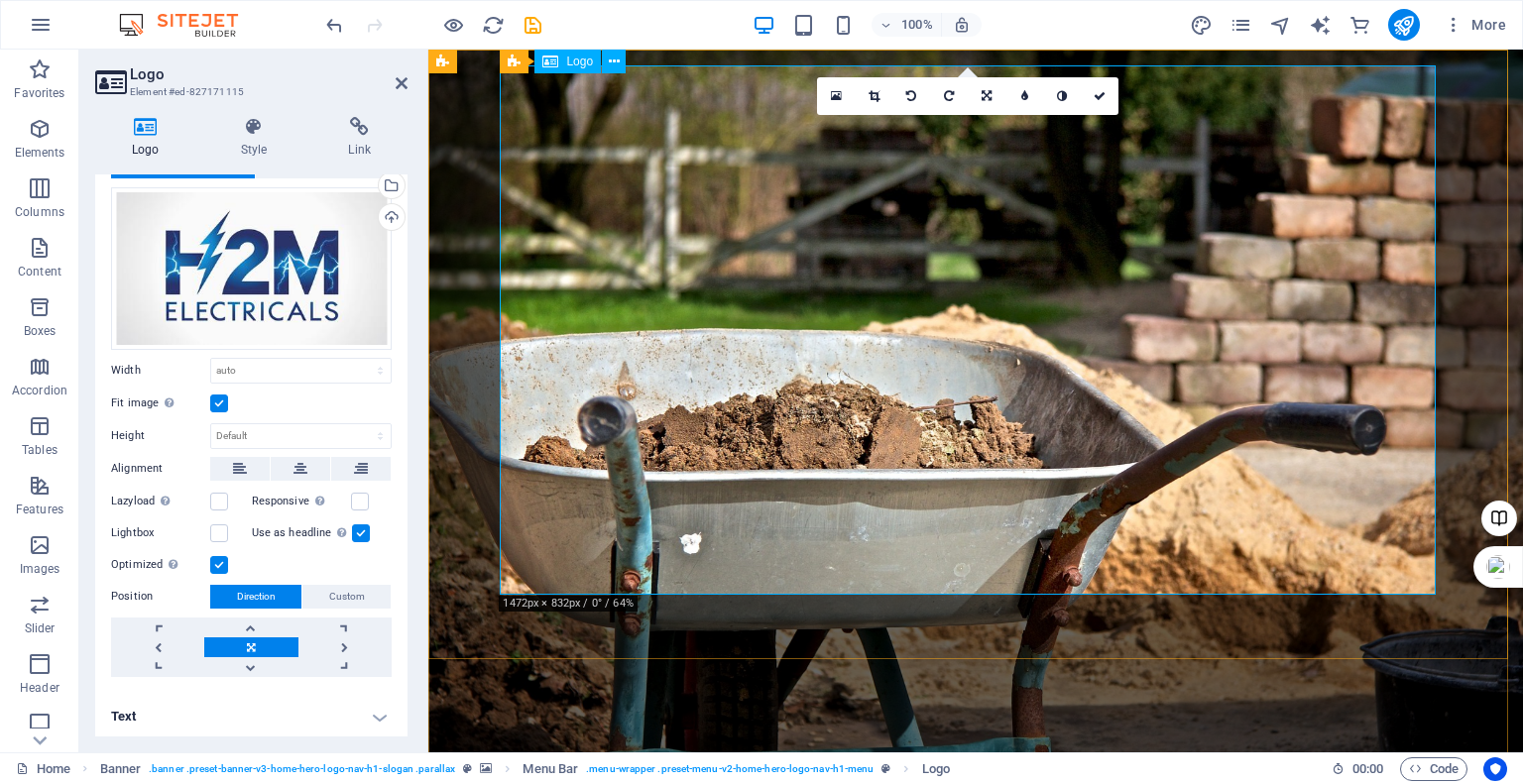 click at bounding box center (976, 1108) 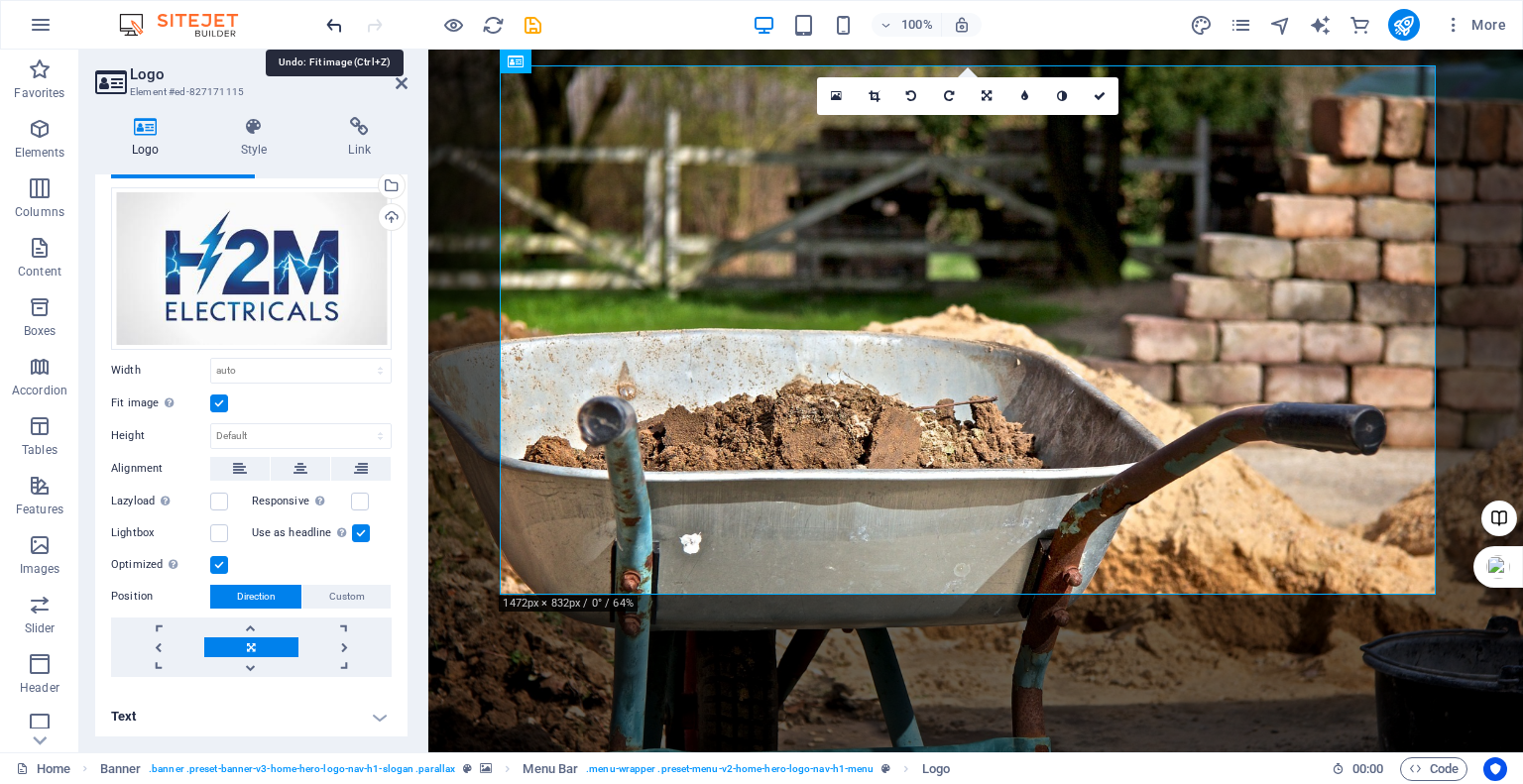 click at bounding box center [334, 25] 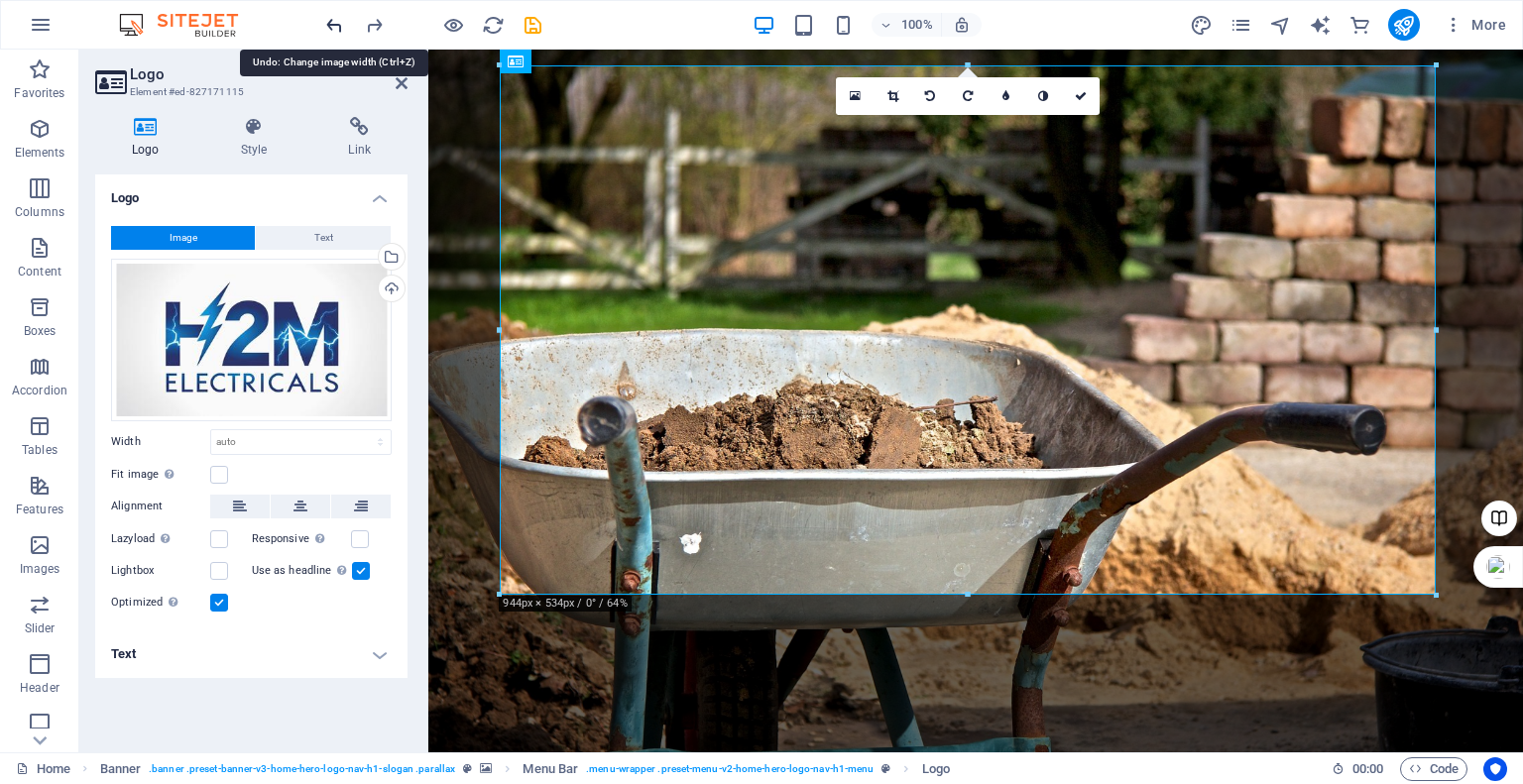 scroll, scrollTop: 0, scrollLeft: 0, axis: both 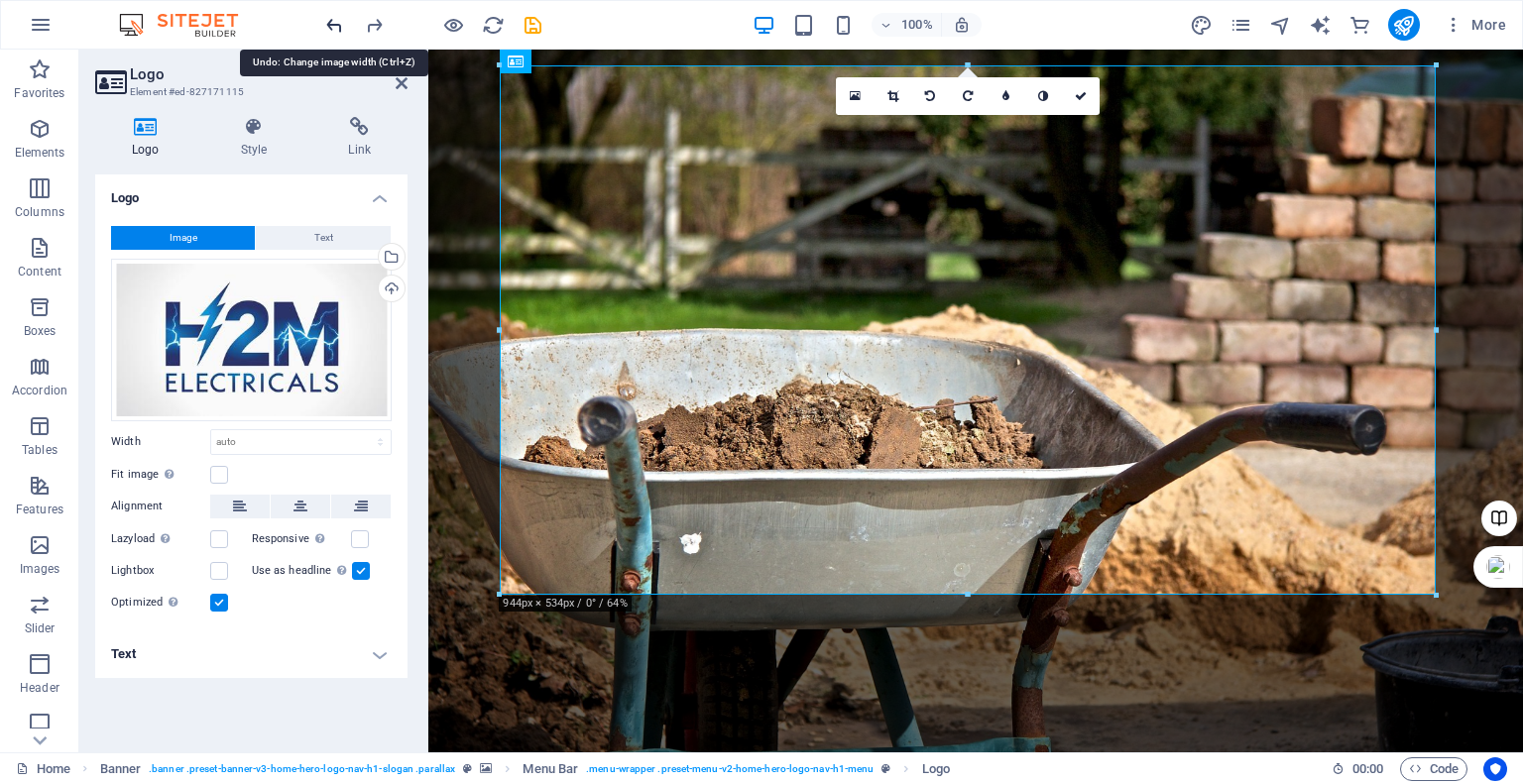 click at bounding box center [334, 25] 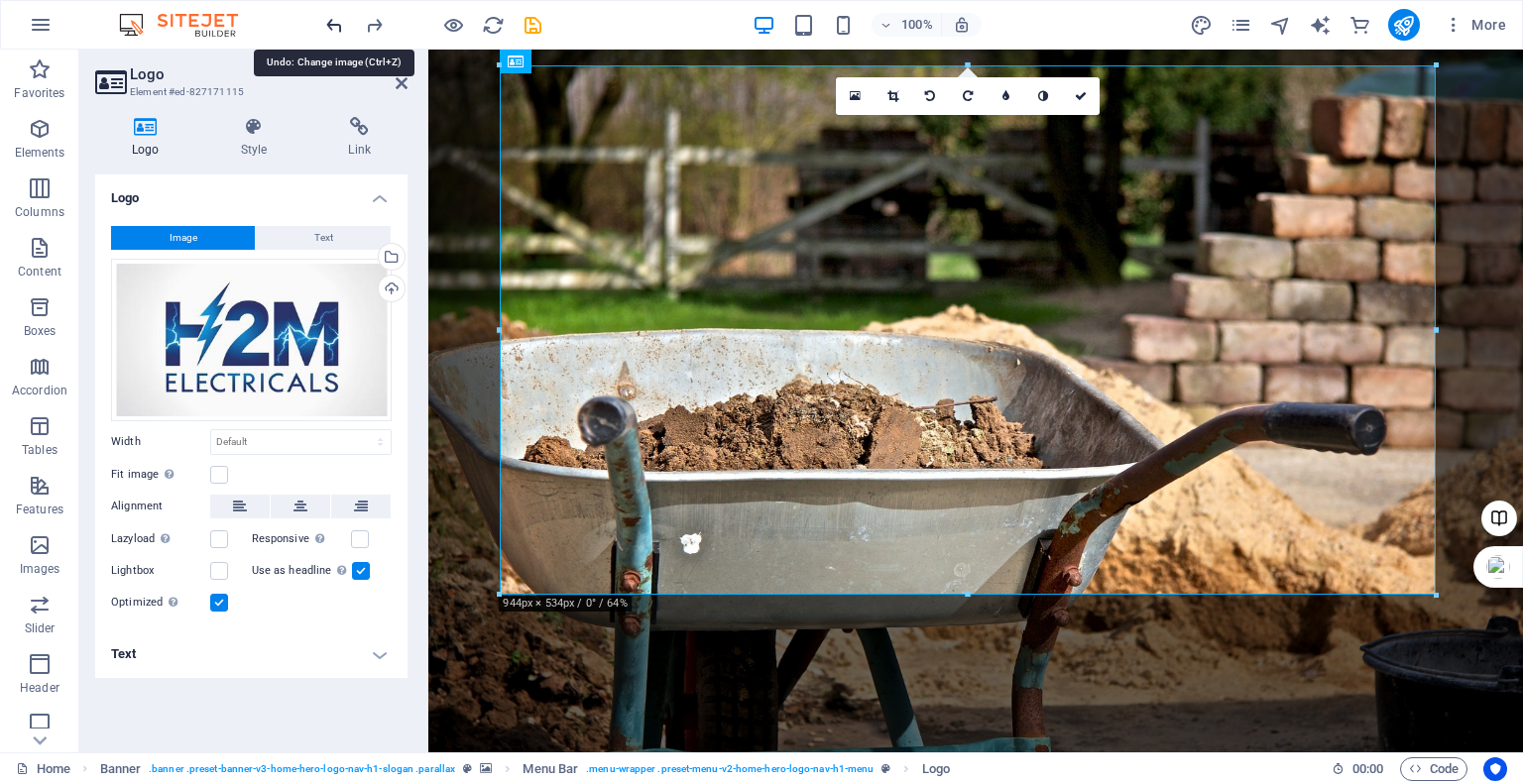 click at bounding box center (334, 25) 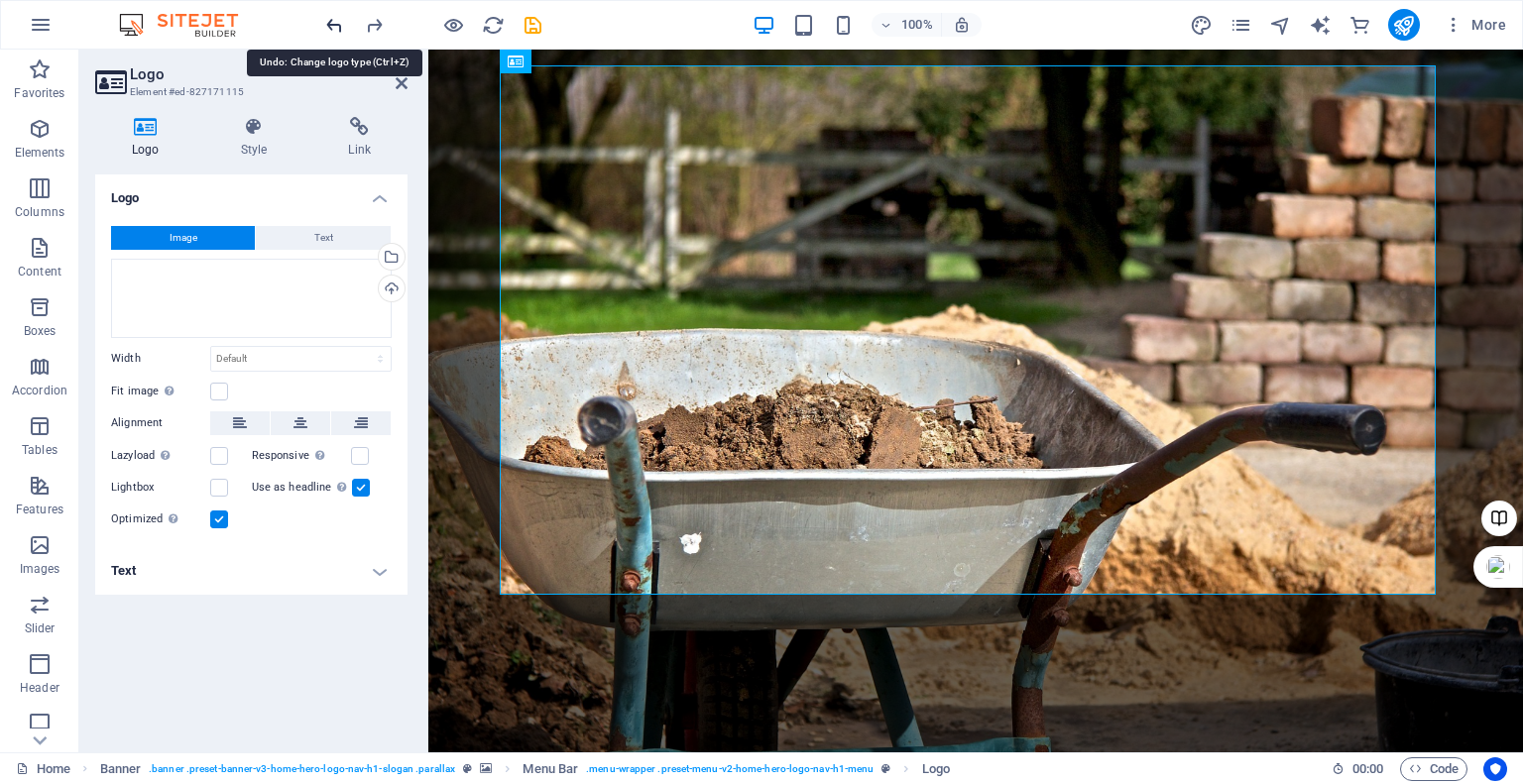 click at bounding box center [334, 25] 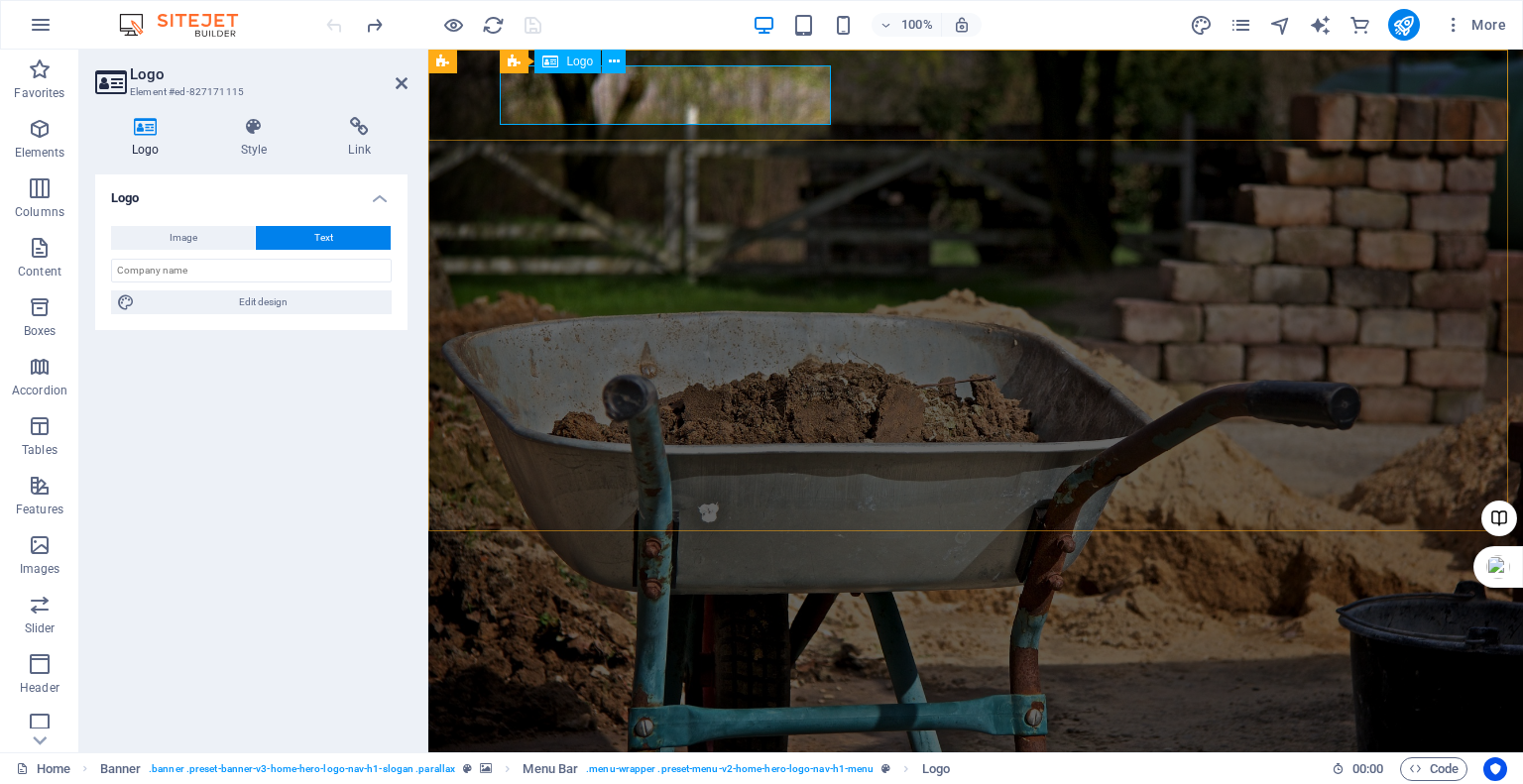 click on "h2melectricals.ca" at bounding box center [976, 743] 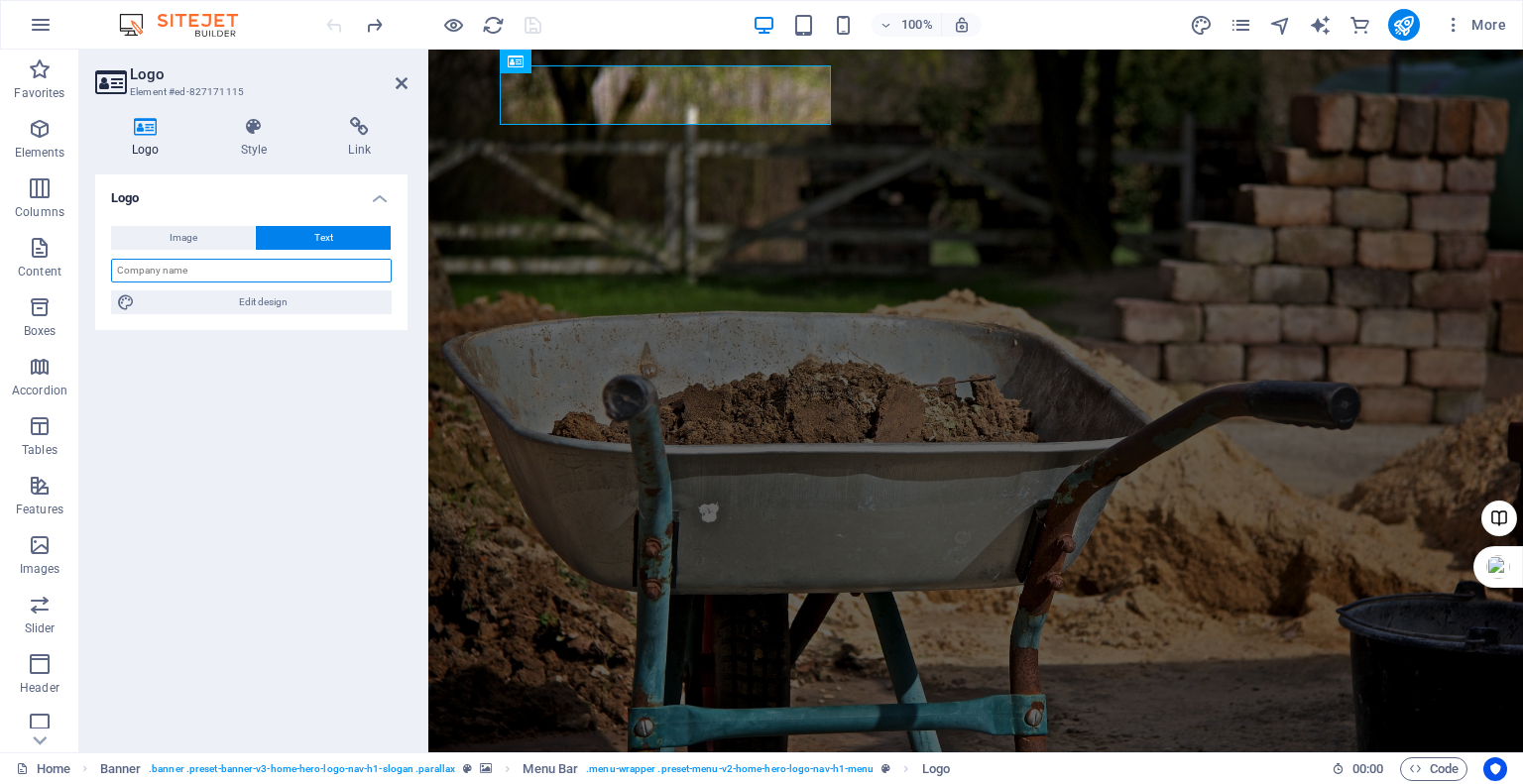 click at bounding box center [251, 271] 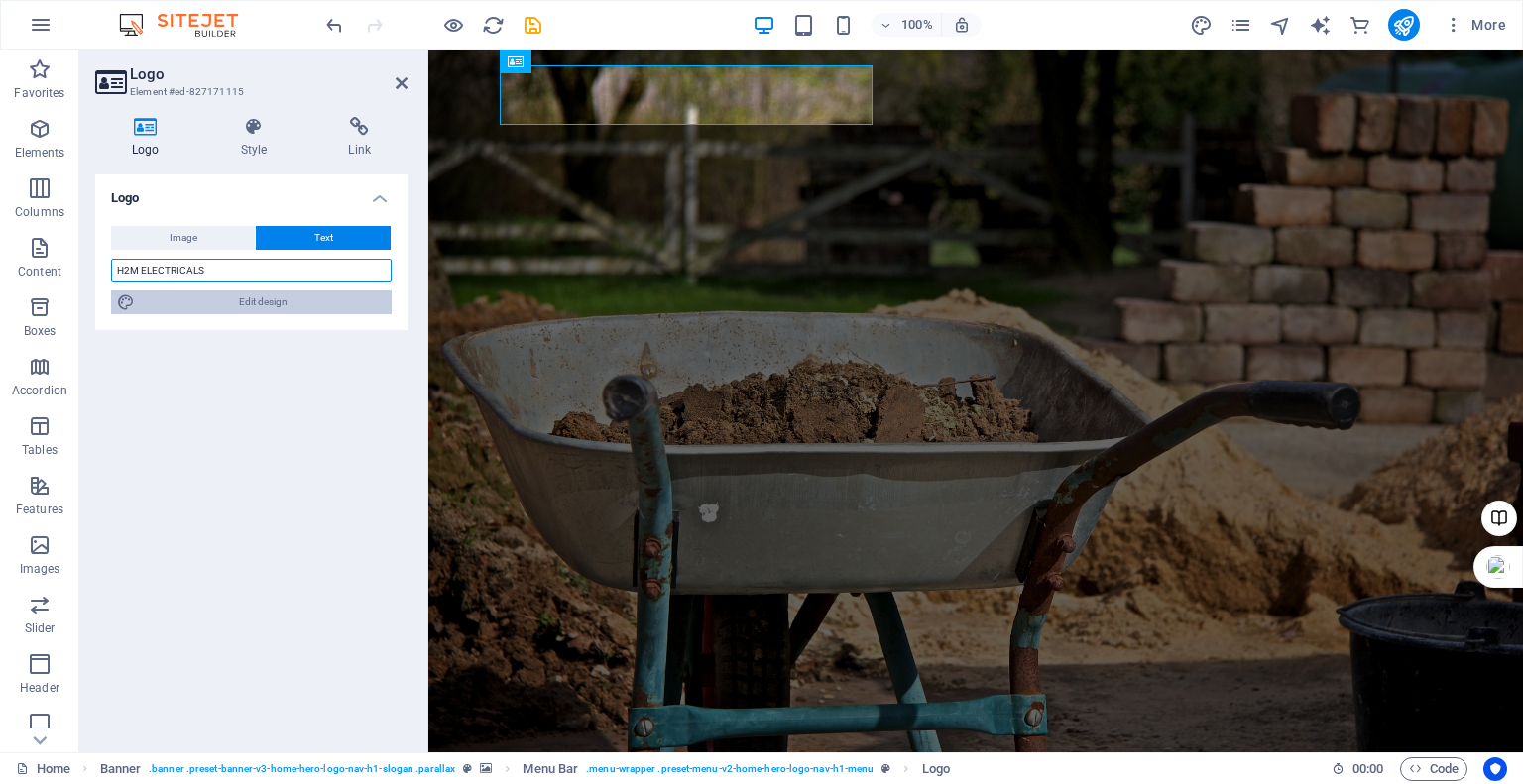 type on "H2M ELECTRICALS" 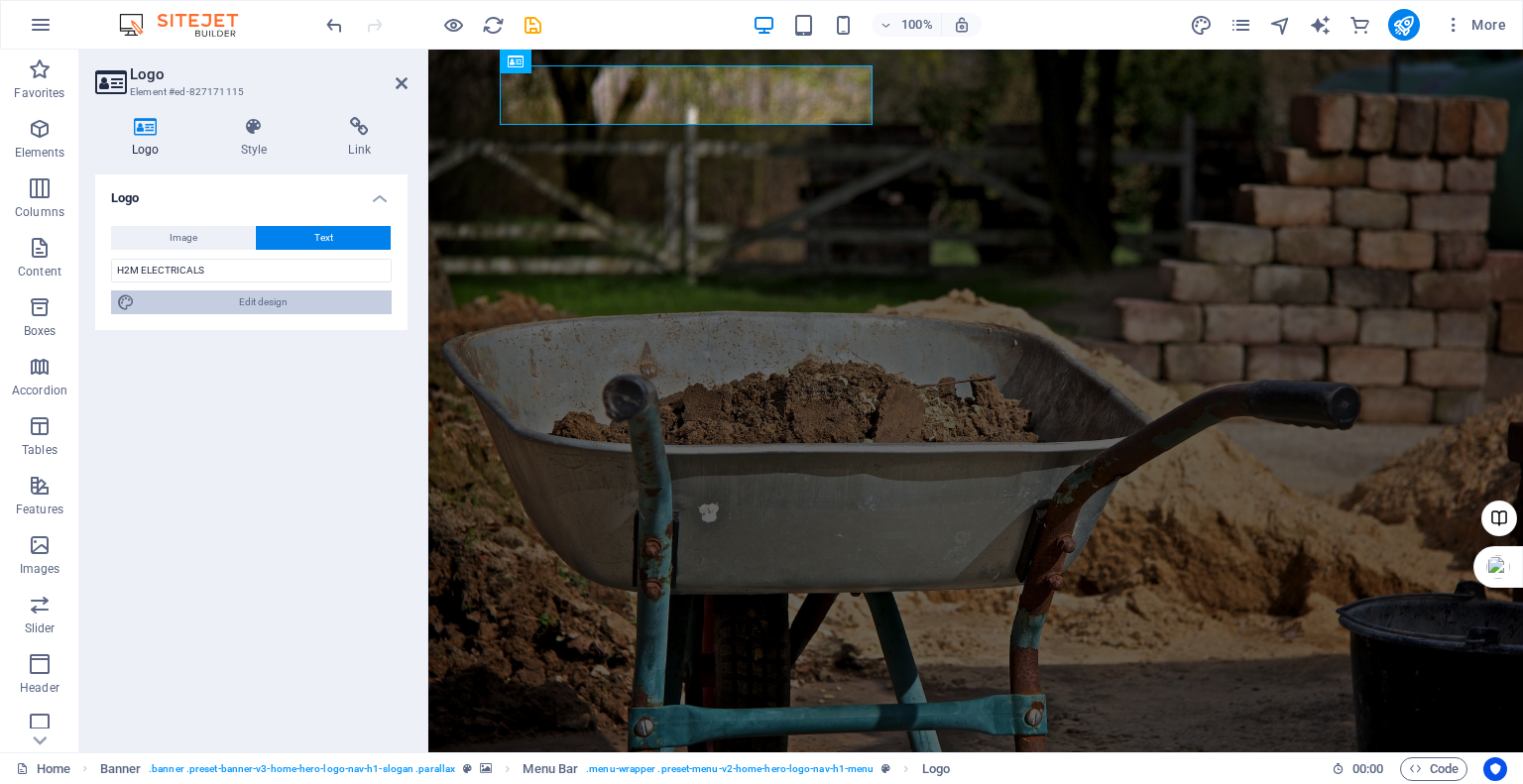 drag, startPoint x: 260, startPoint y: 303, endPoint x: 695, endPoint y: 317, distance: 435.22523 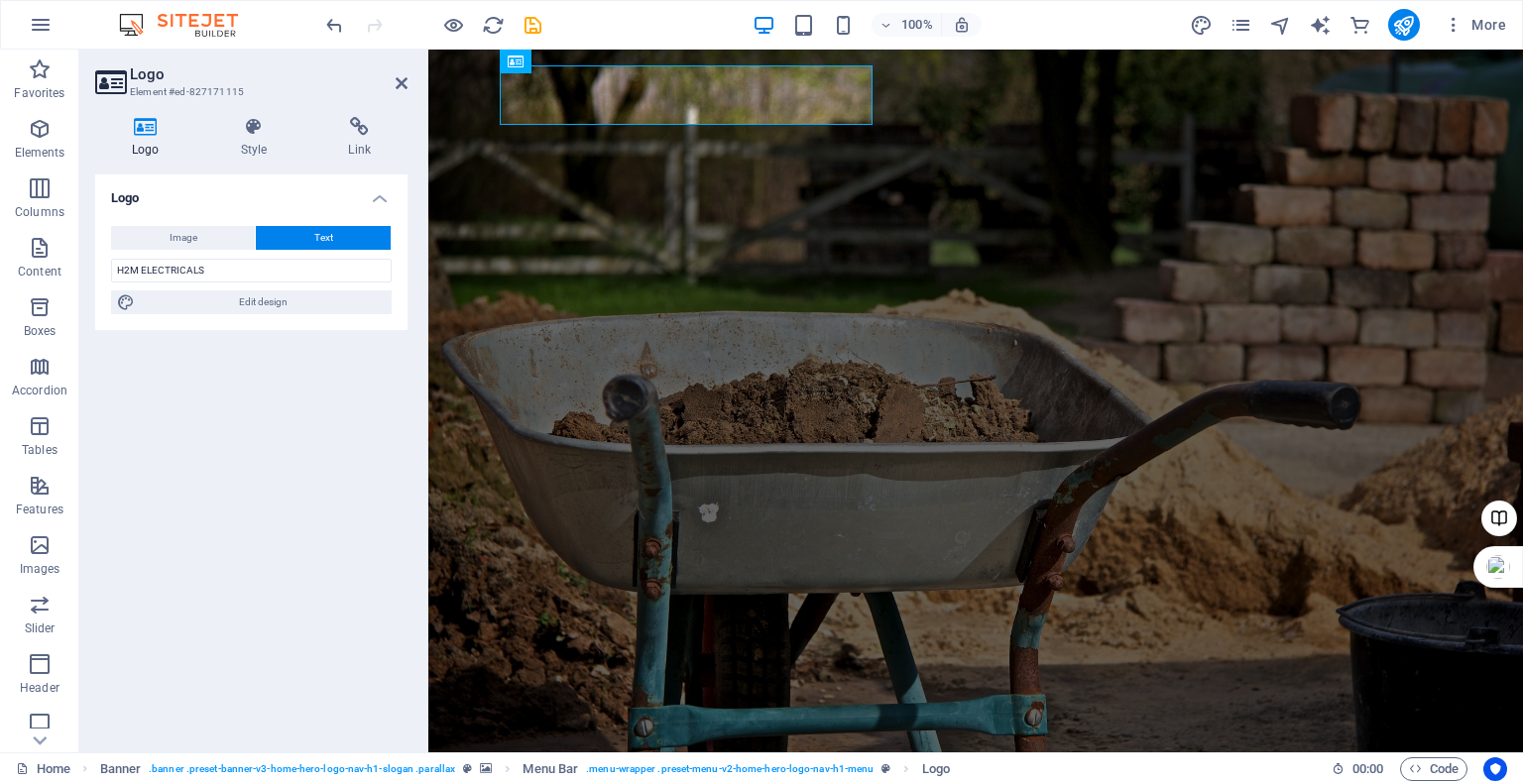 select on "px" 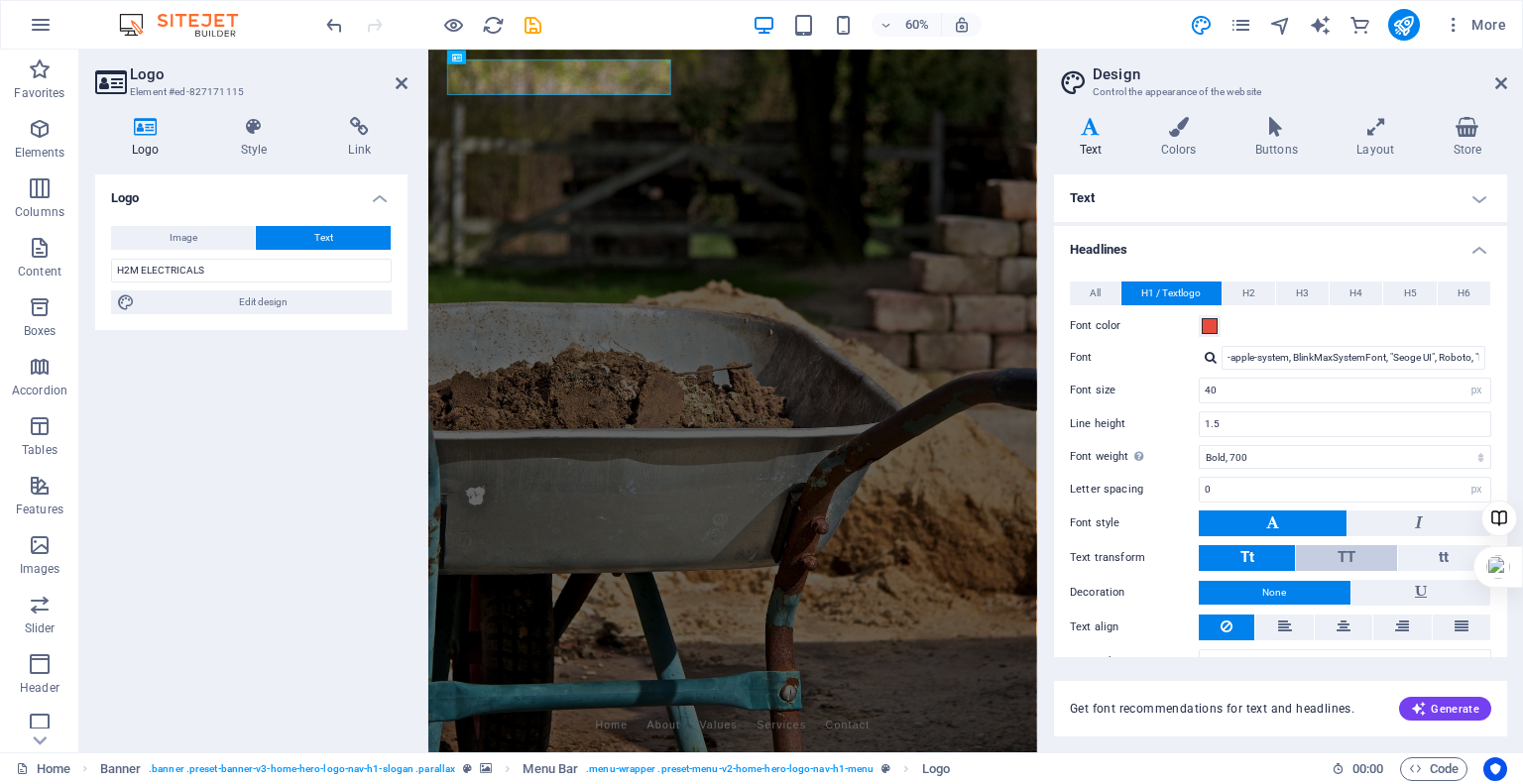 click on "TT" at bounding box center [1346, 558] 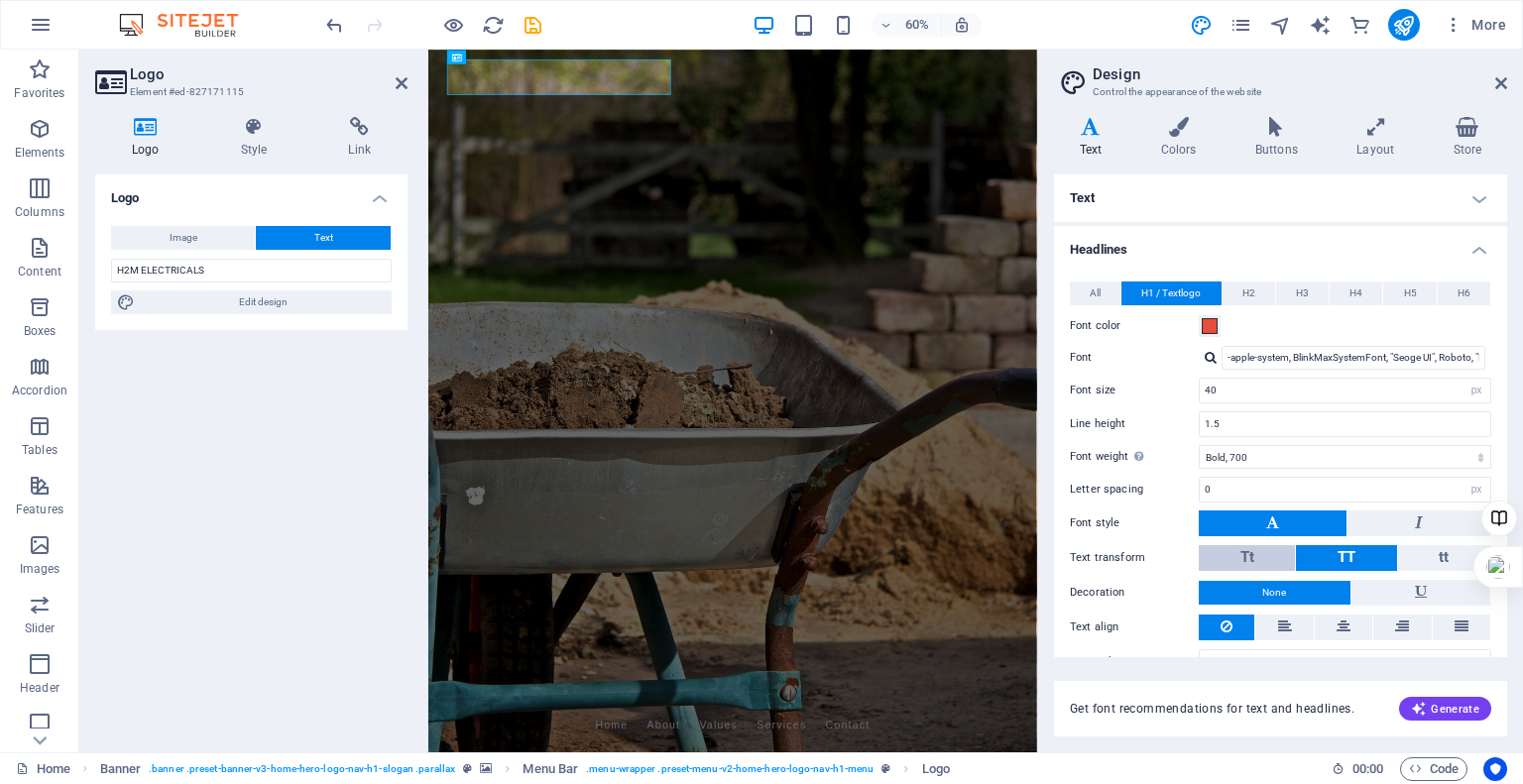 click on "Tt" at bounding box center (1246, 558) 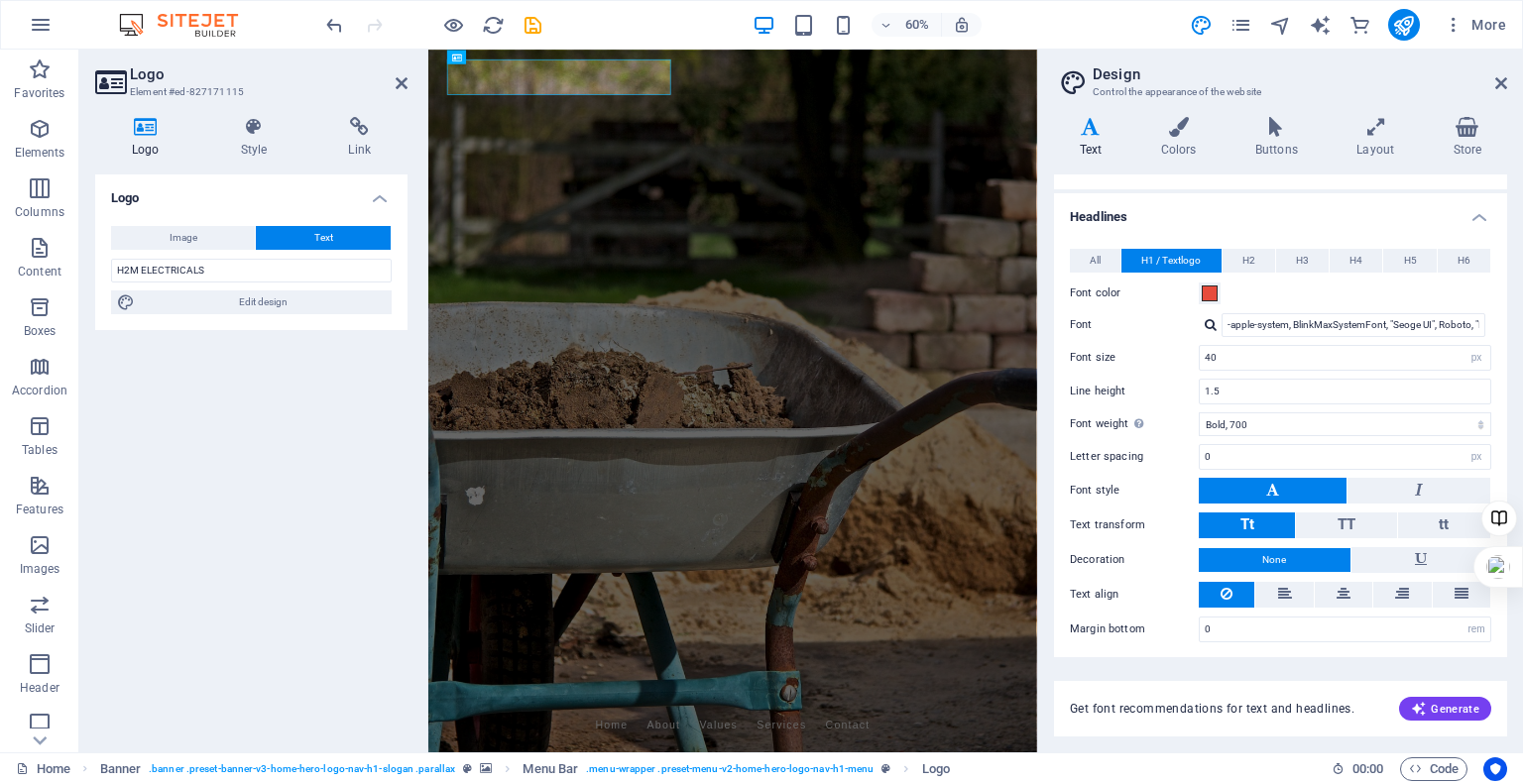 scroll, scrollTop: 0, scrollLeft: 0, axis: both 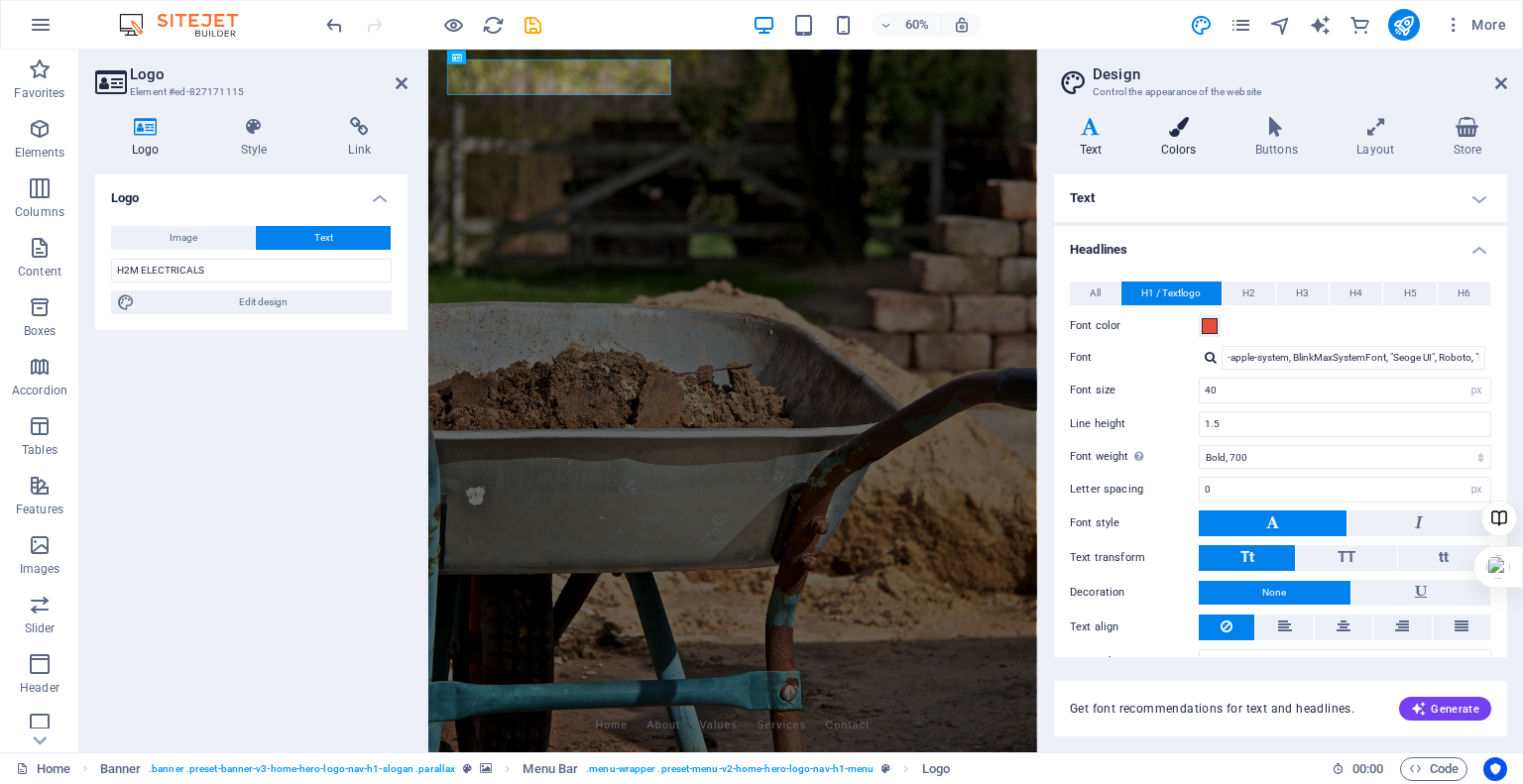 click at bounding box center [1178, 127] 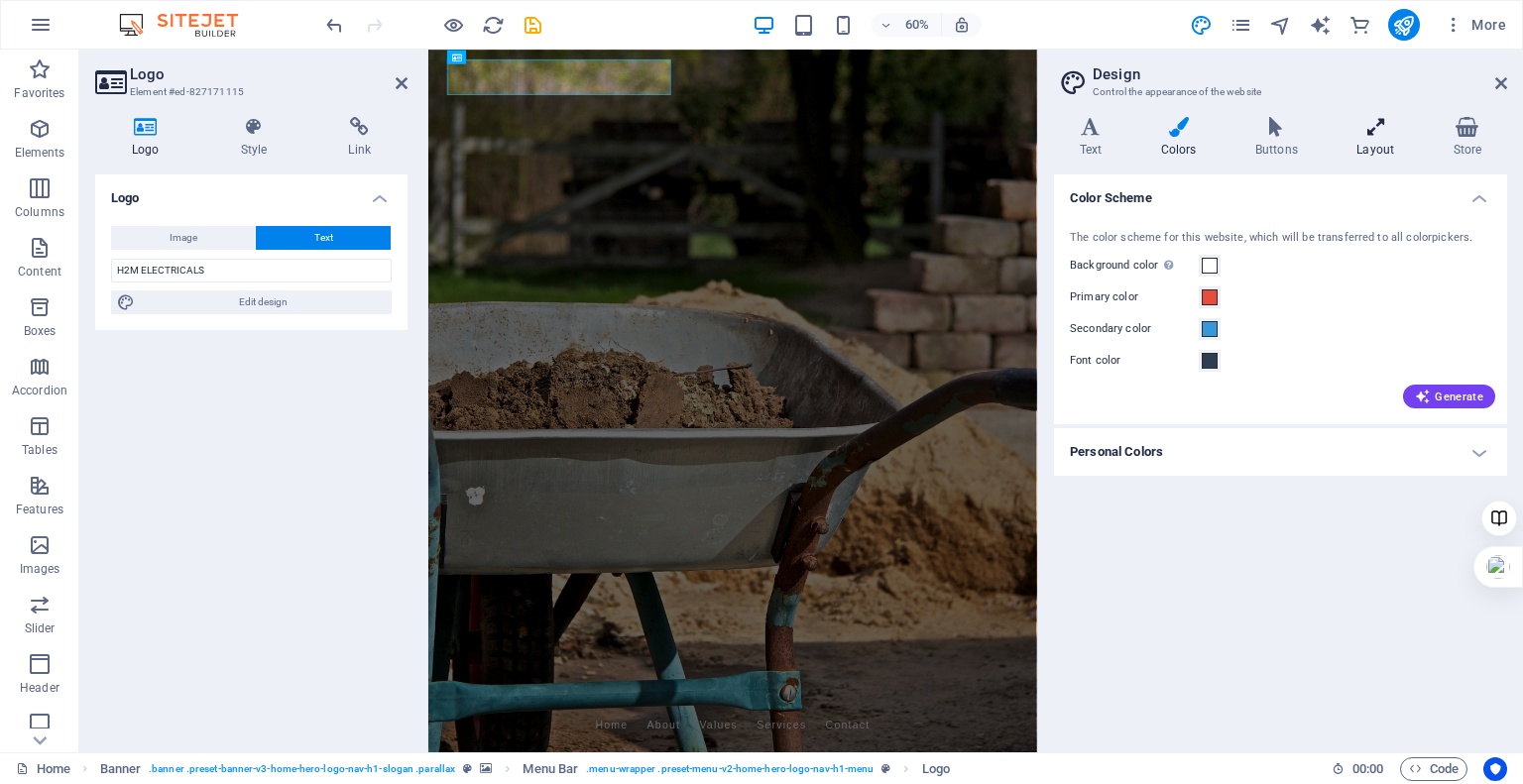 click at bounding box center (1375, 127) 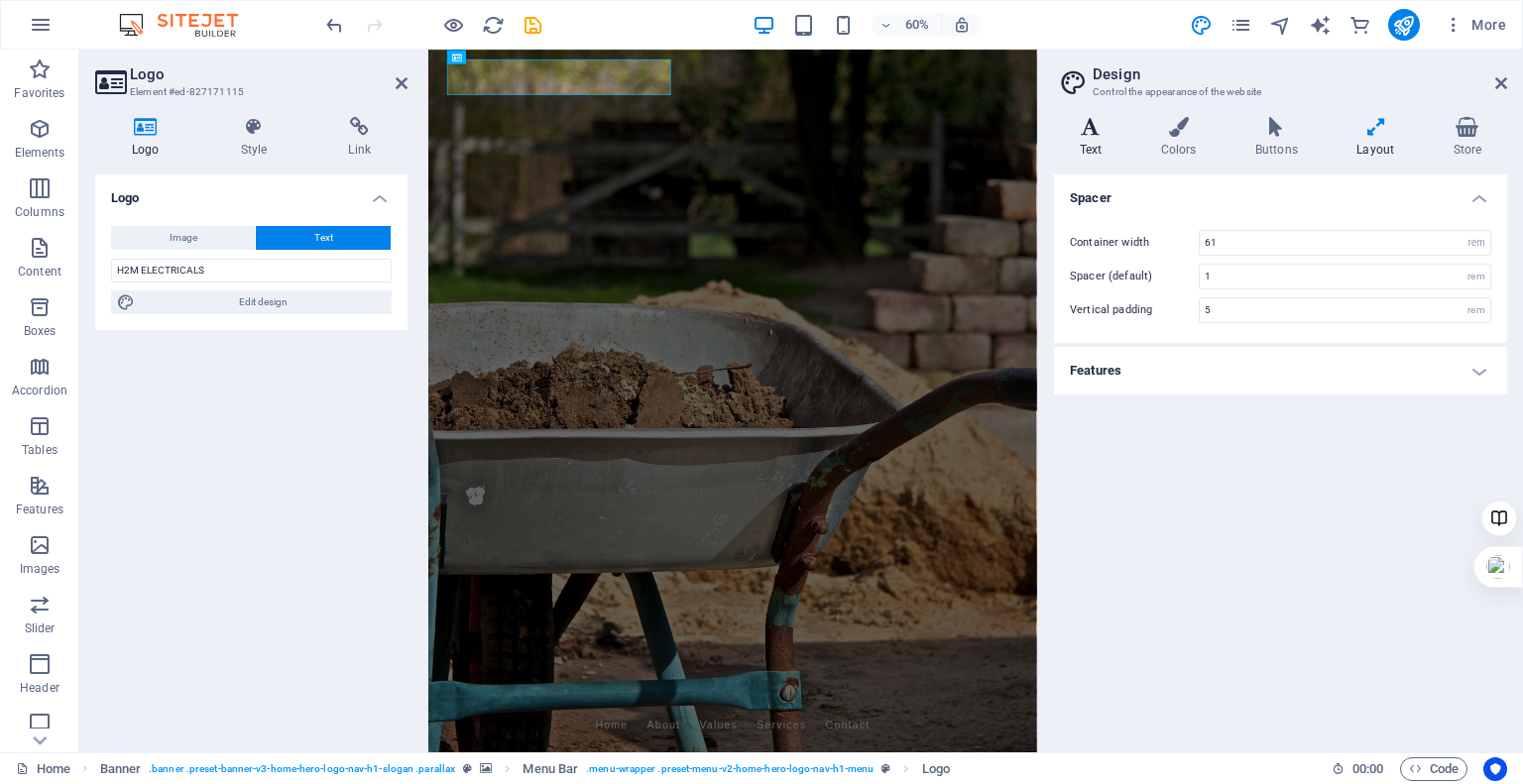 click on "Text" at bounding box center (1095, 138) 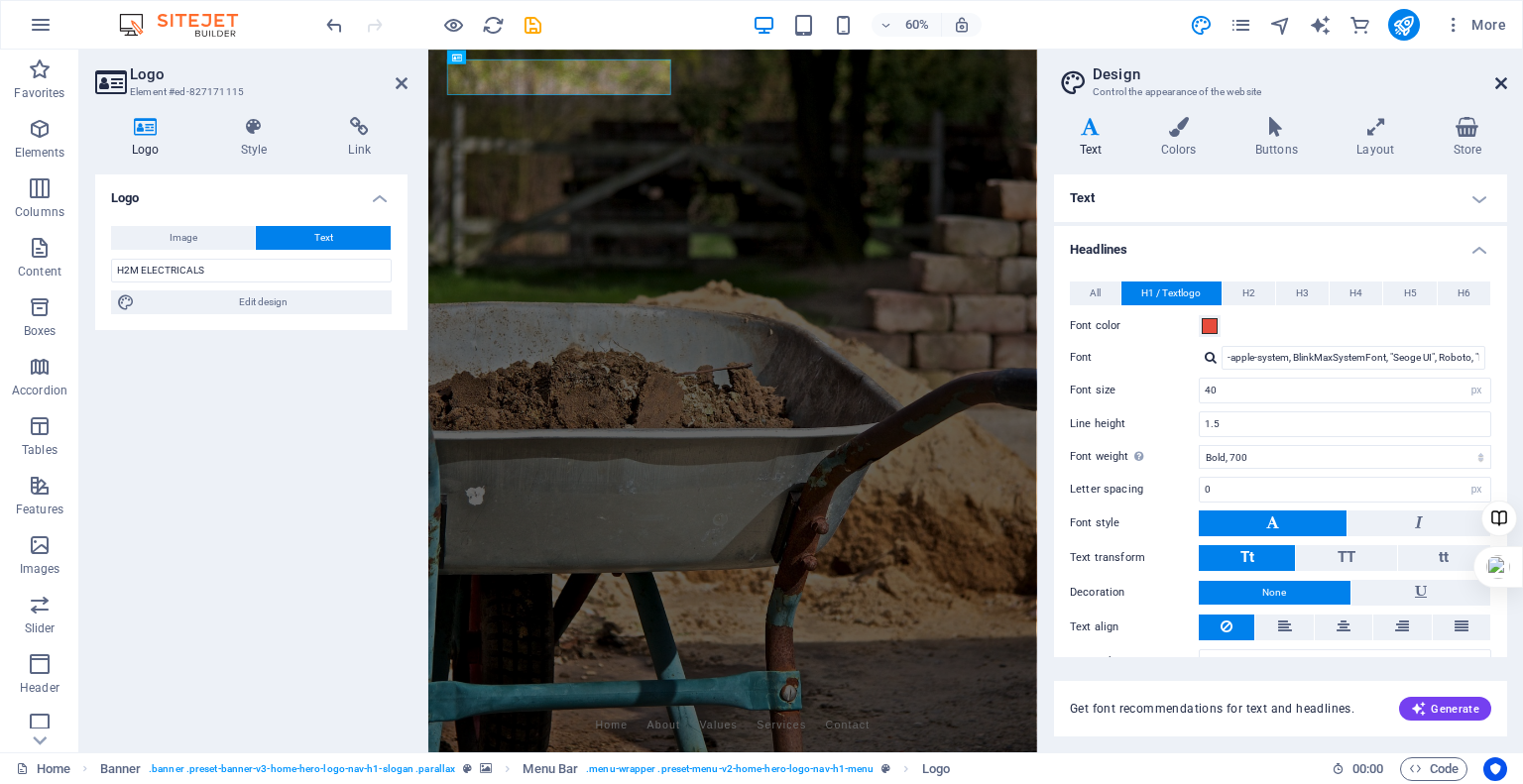 click at bounding box center (1501, 83) 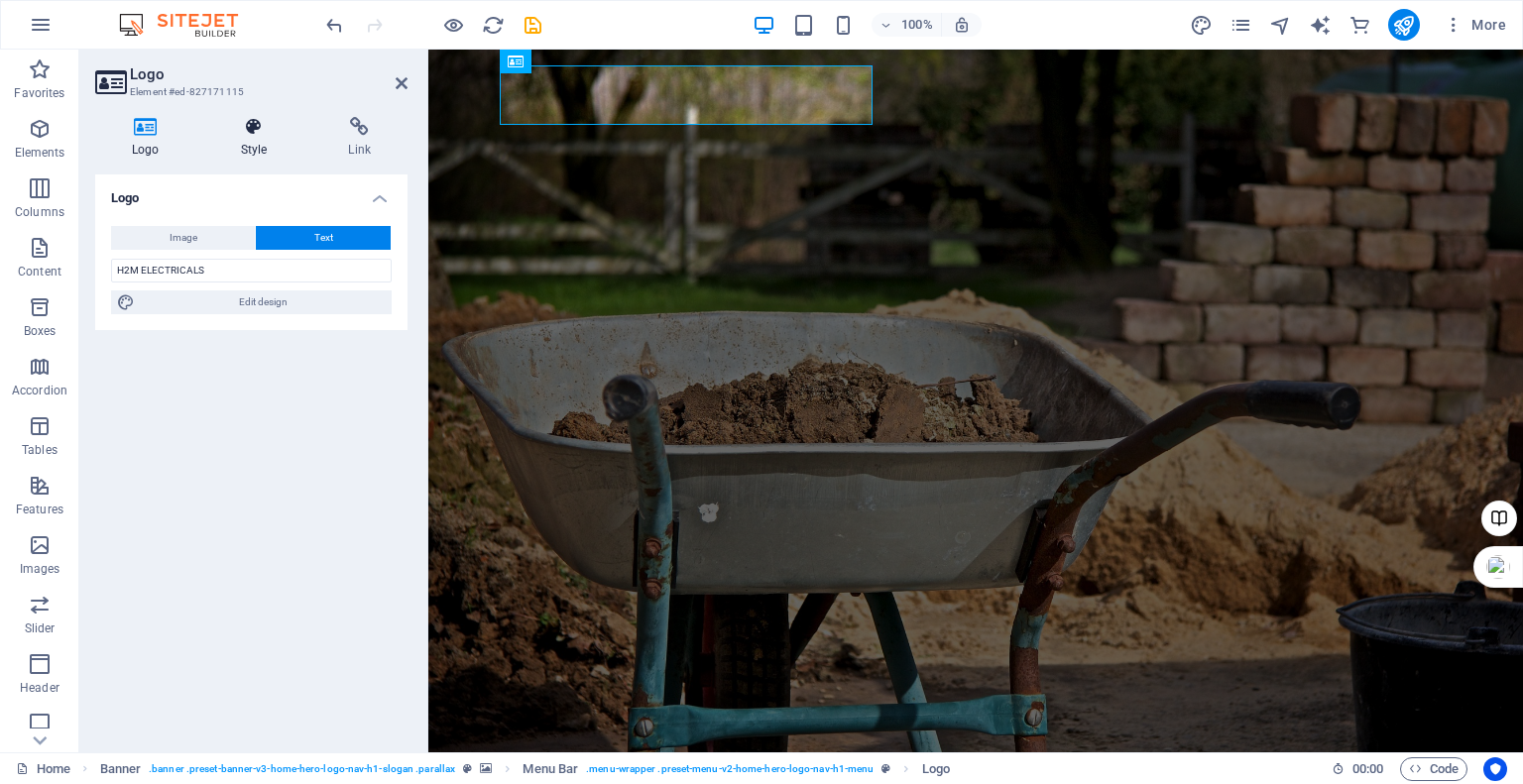 click at bounding box center [254, 127] 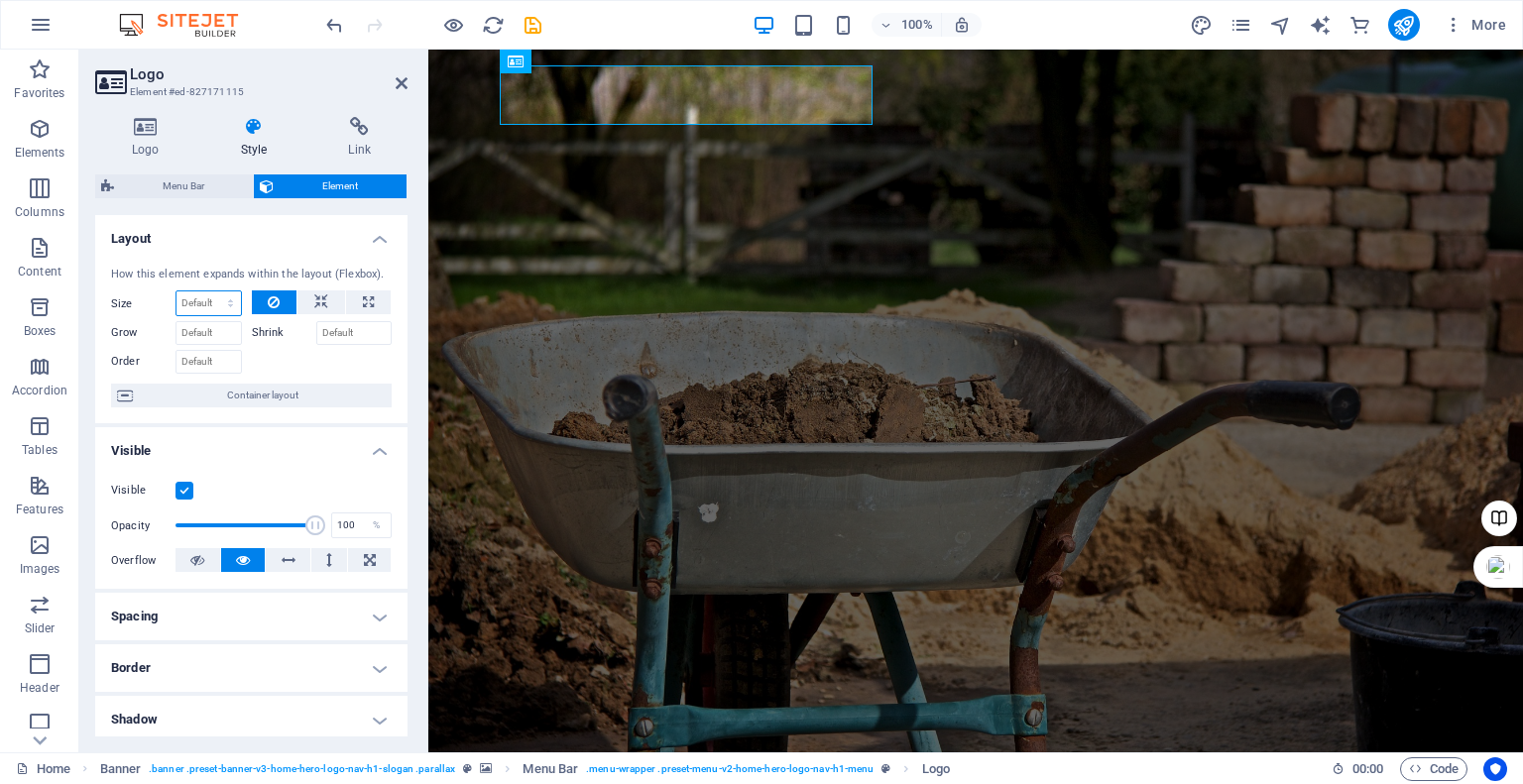 click on "Default auto px % 1/1 1/2 1/3 1/4 1/5 1/6 1/7 1/8 1/9 1/10" at bounding box center [208, 303] 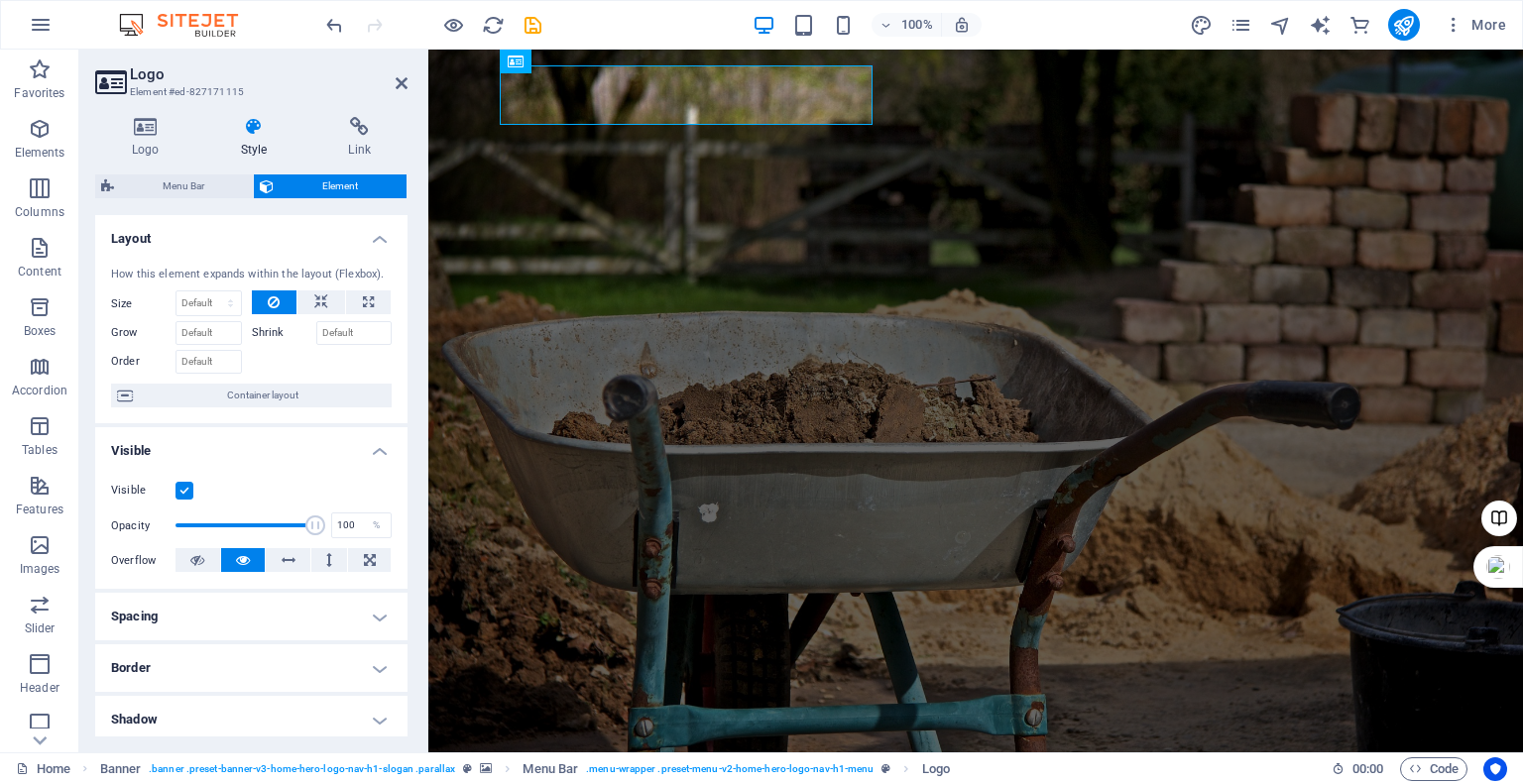 click on "Layout" at bounding box center (251, 233) 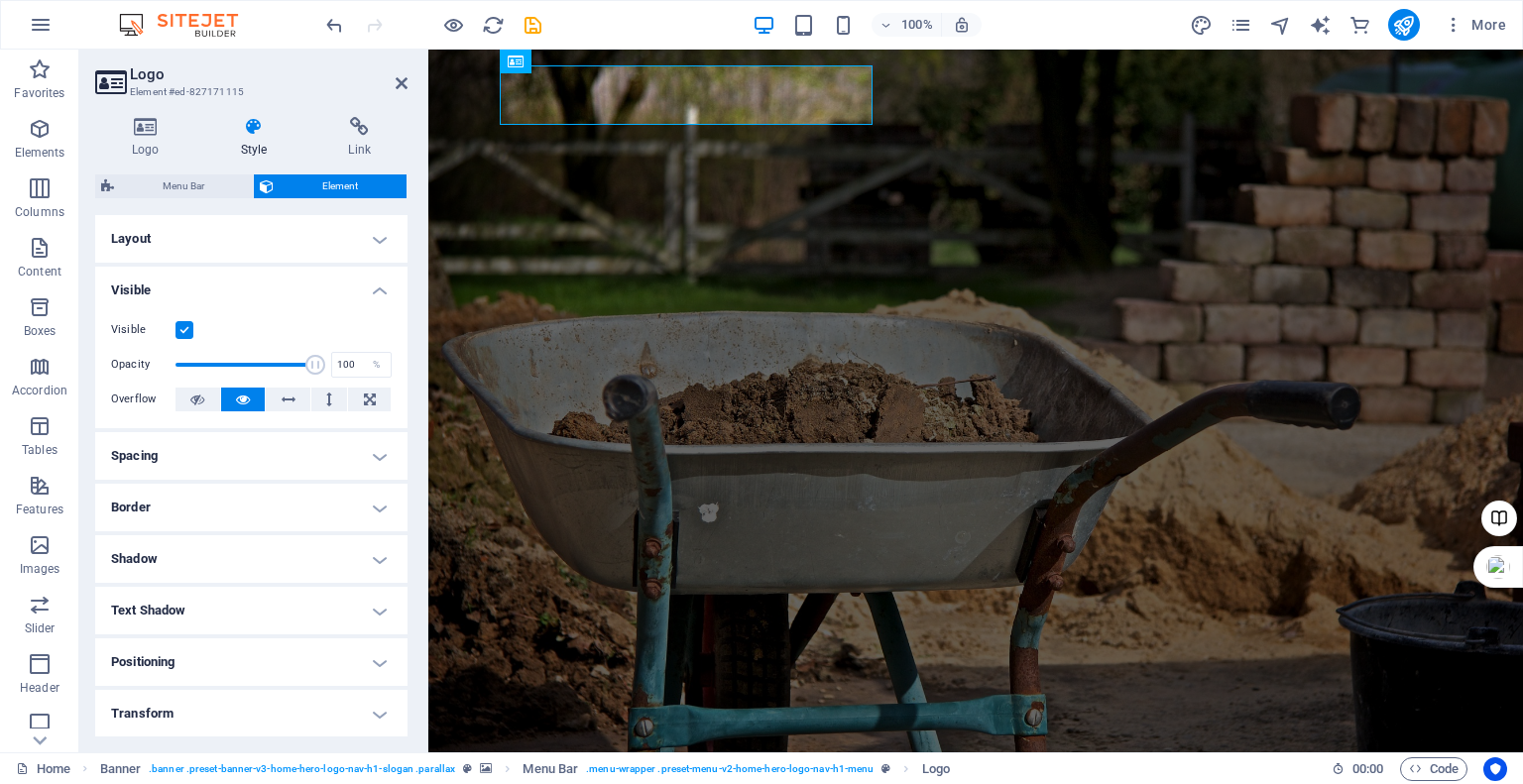 click on "Layout" at bounding box center [251, 239] 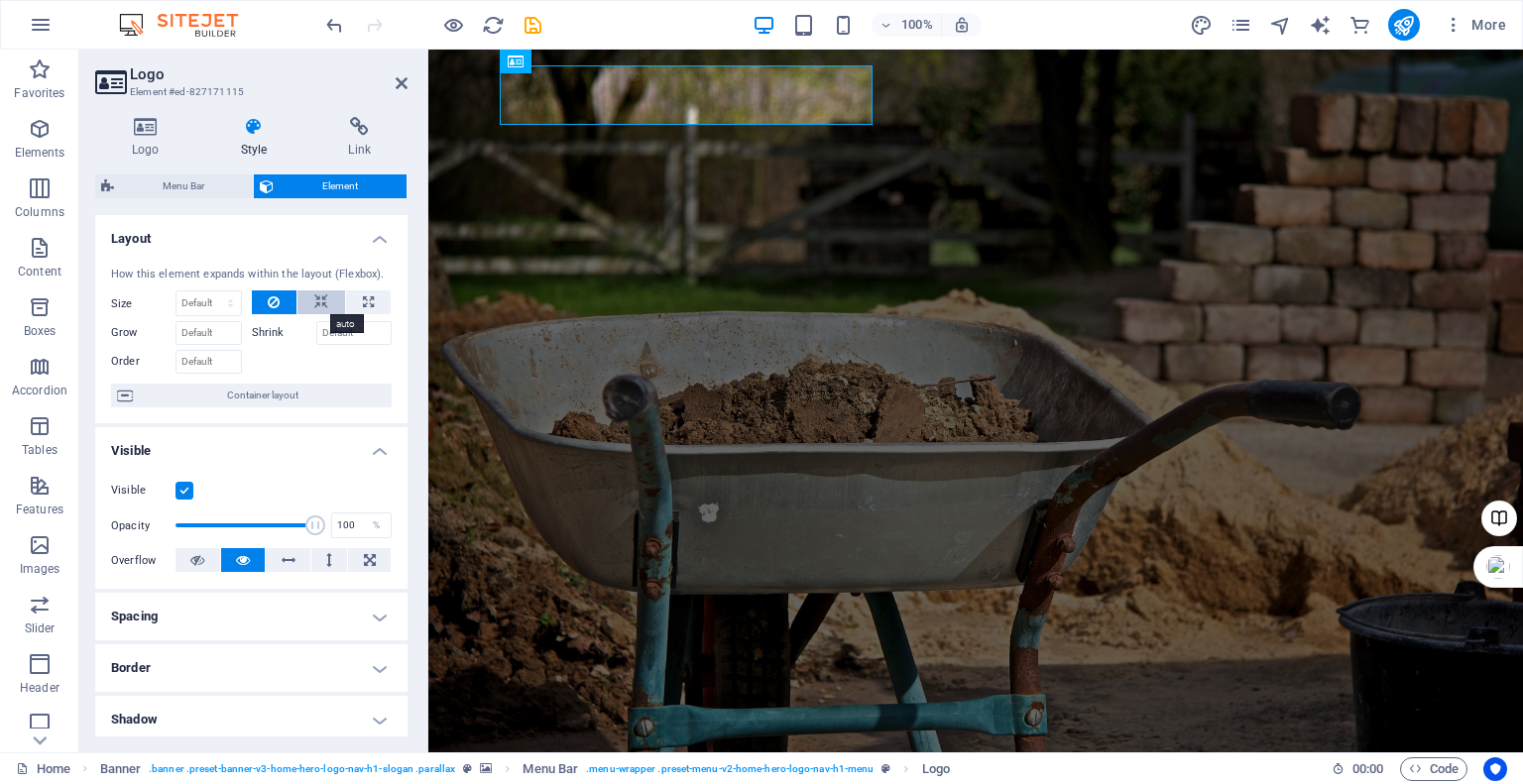click at bounding box center [321, 302] 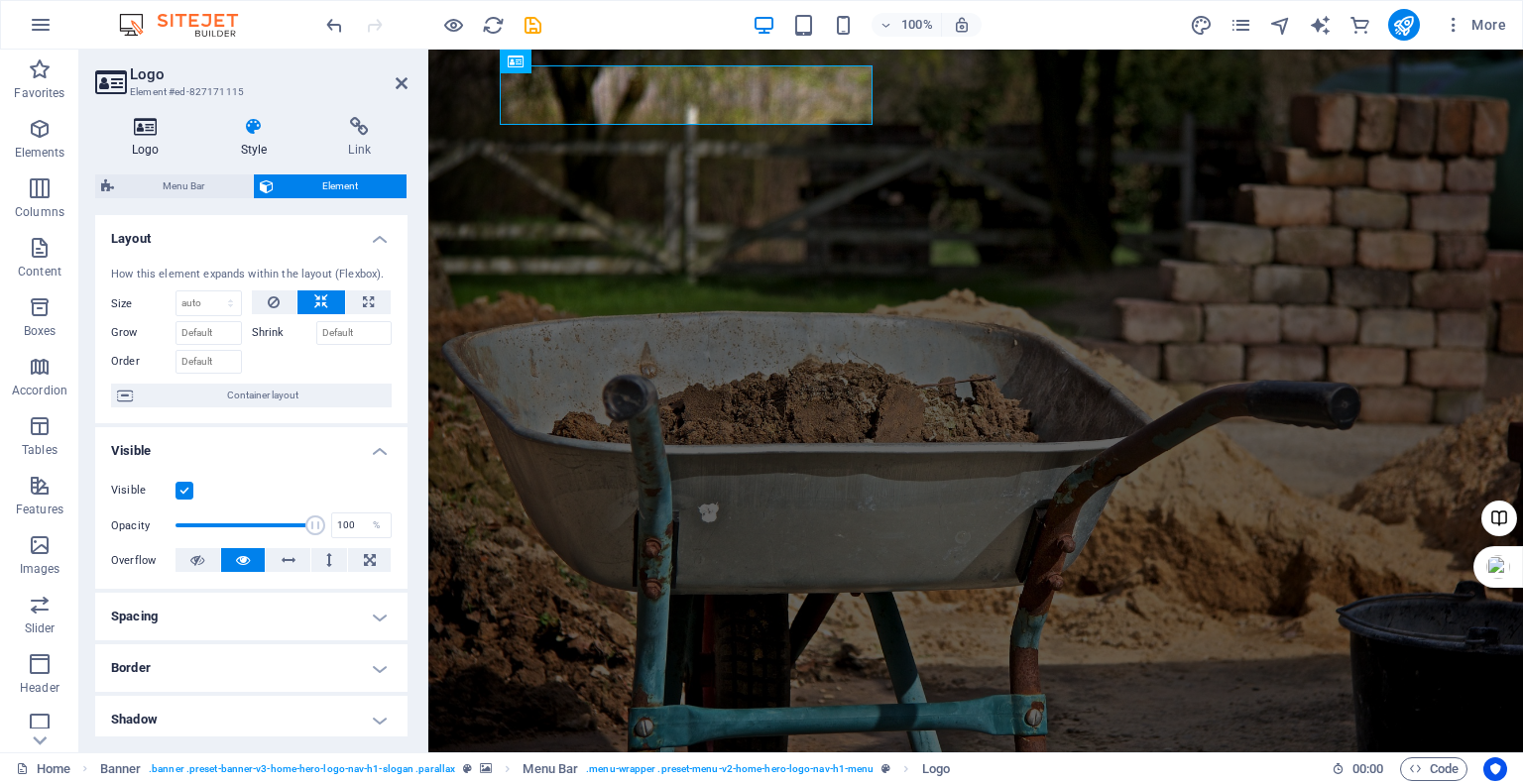 click at bounding box center (146, 127) 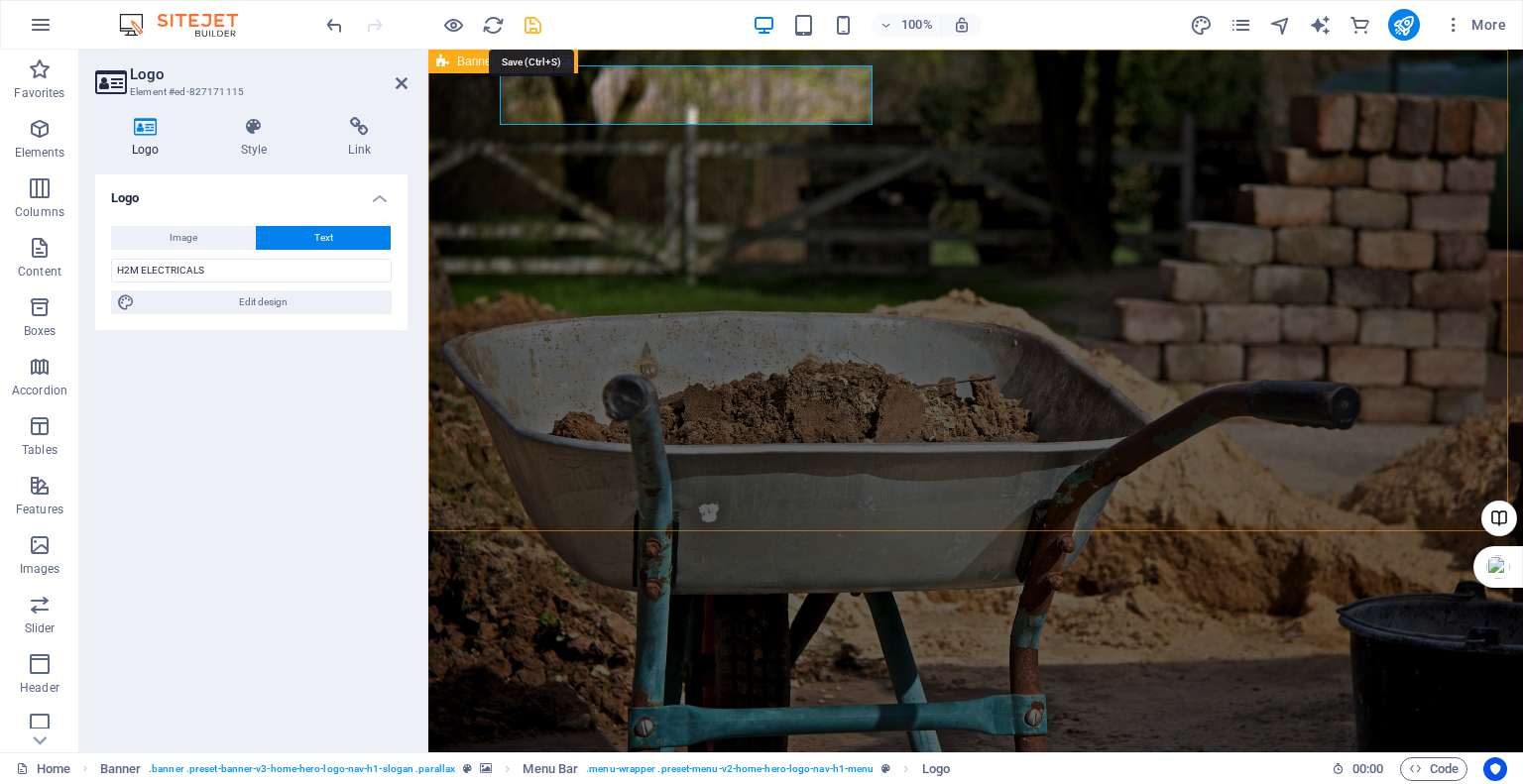 click at bounding box center [532, 25] 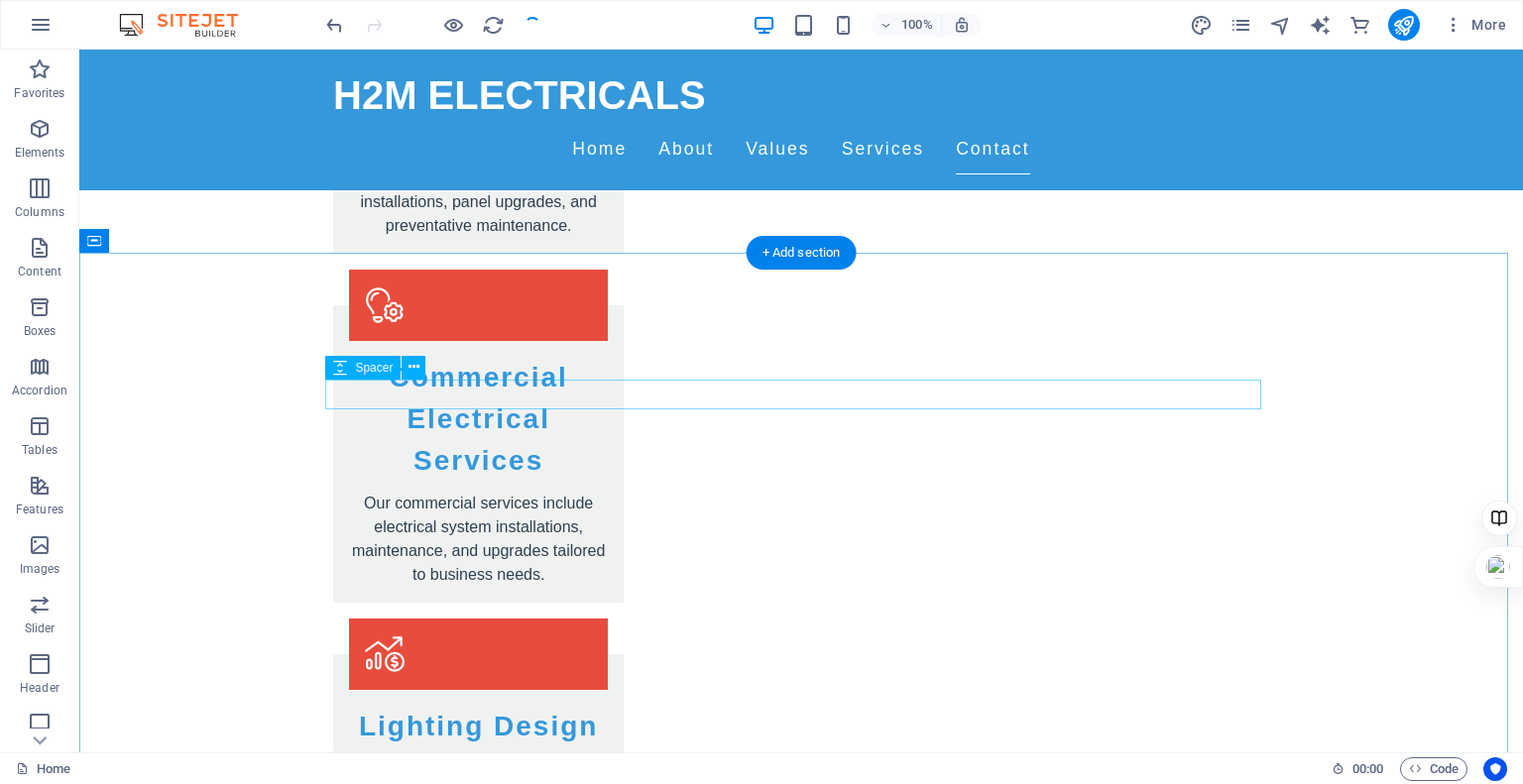 scroll, scrollTop: 3573, scrollLeft: 0, axis: vertical 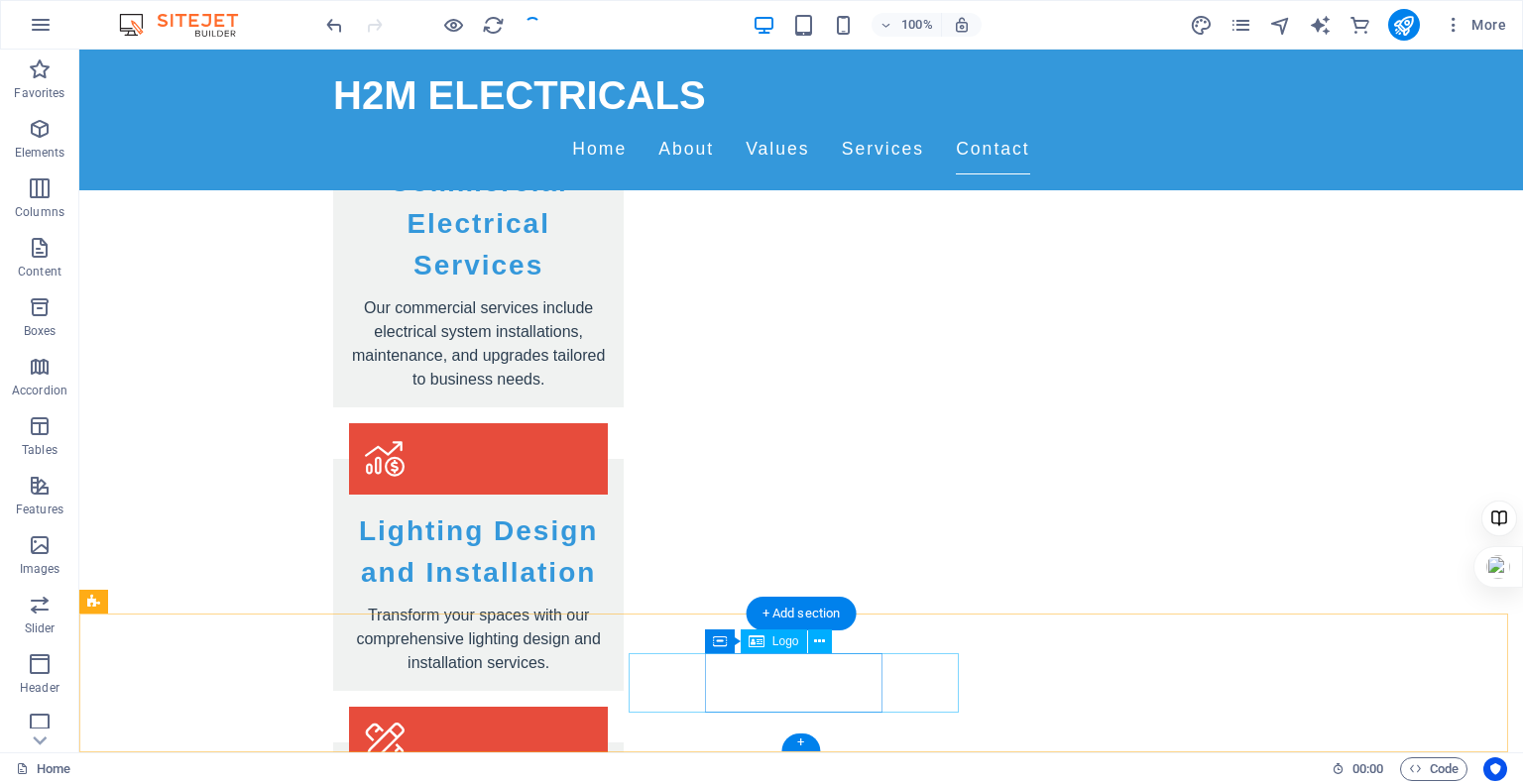 click on "h2melectricals.ca" at bounding box center (801, 3489) 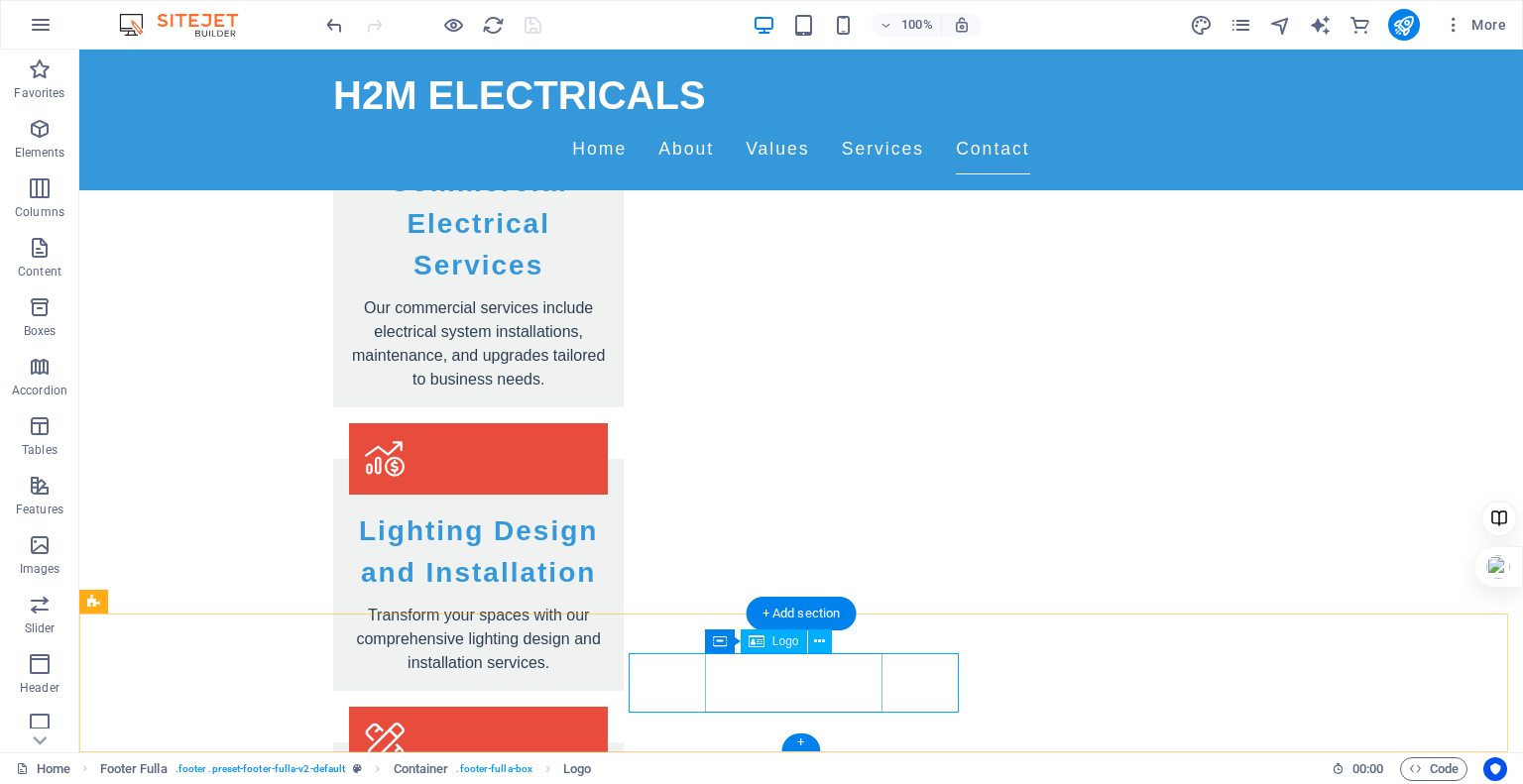 click on "h2melectricals.ca" at bounding box center [801, 3489] 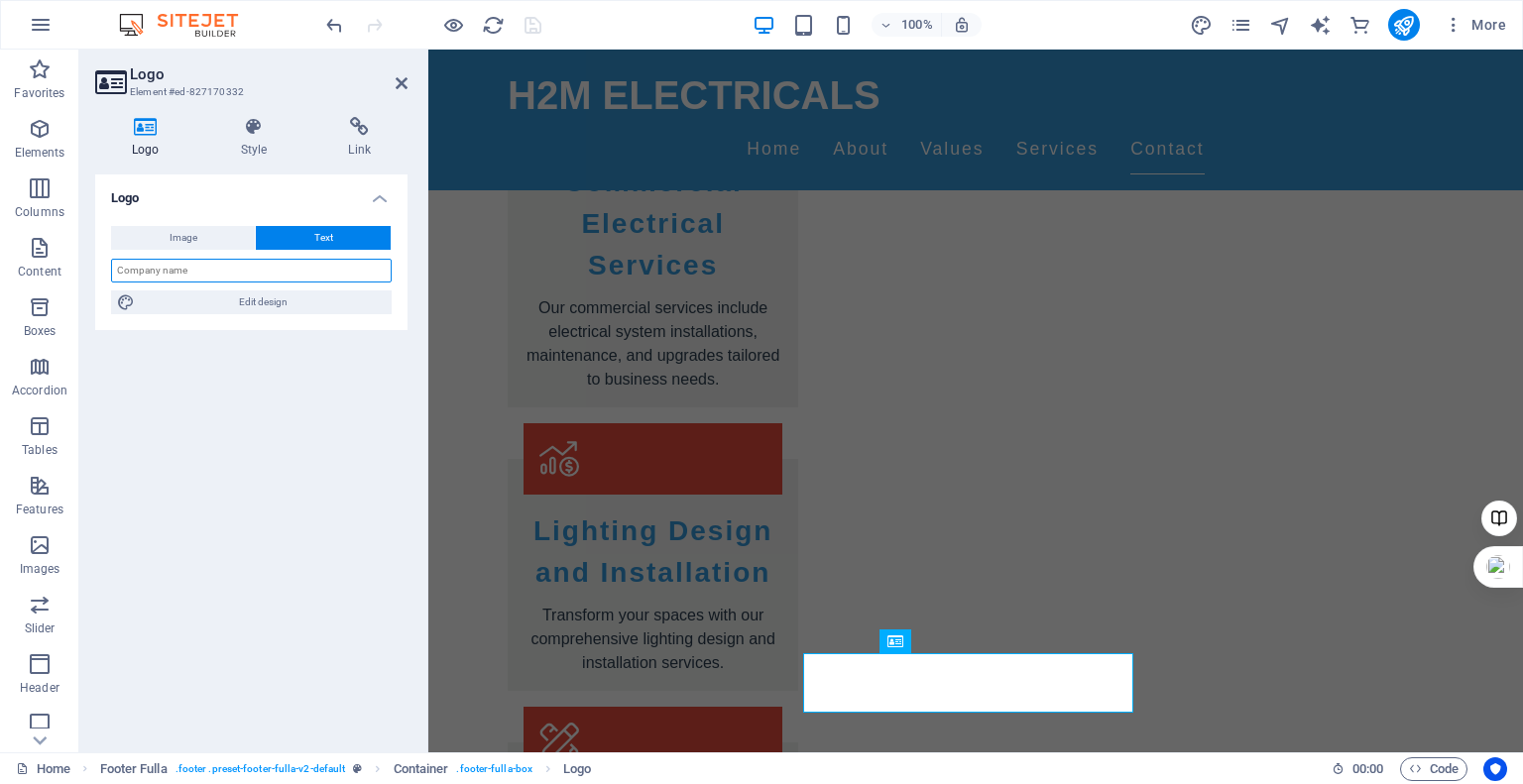 click at bounding box center [251, 271] 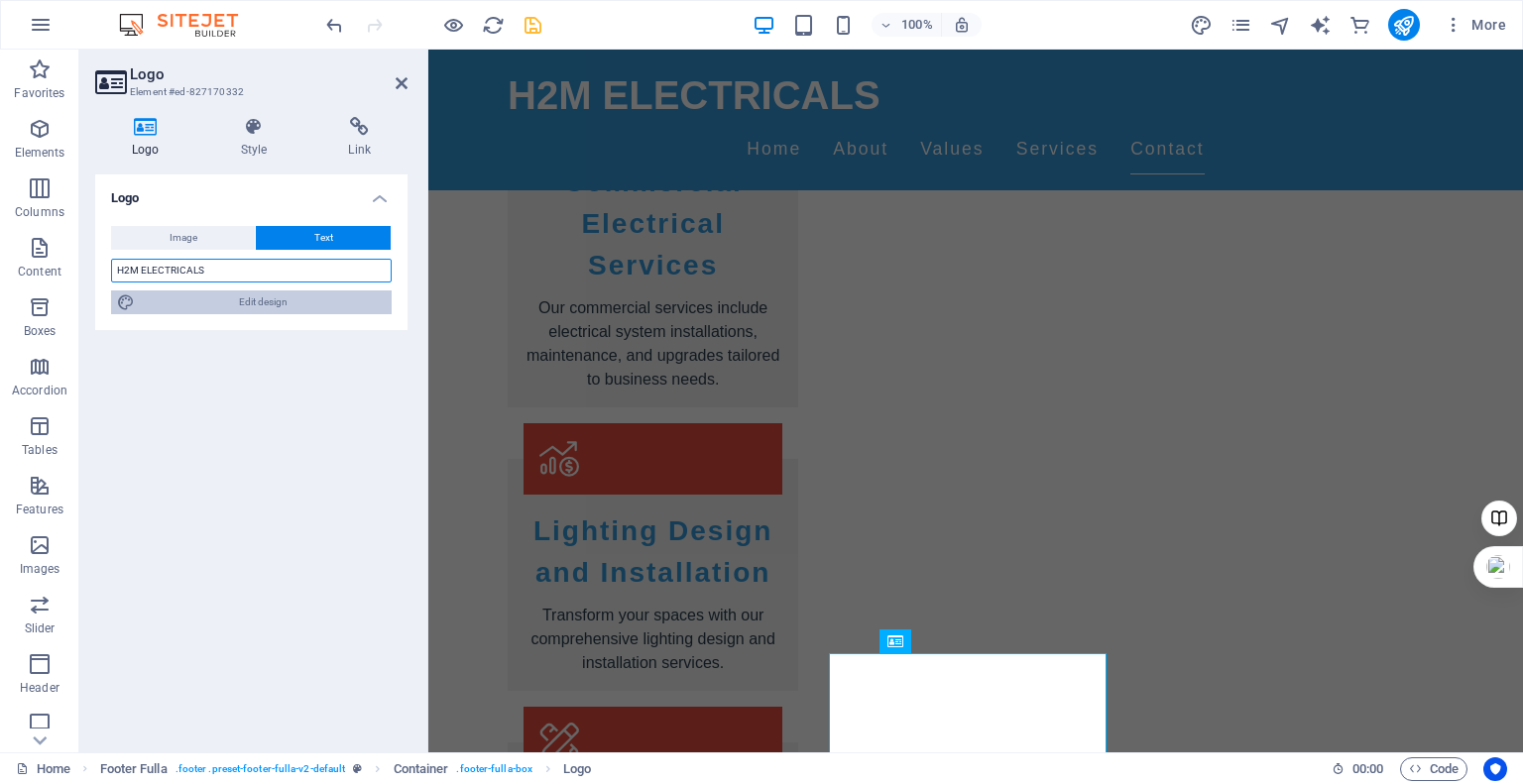 type on "H2M ELECTRICALS" 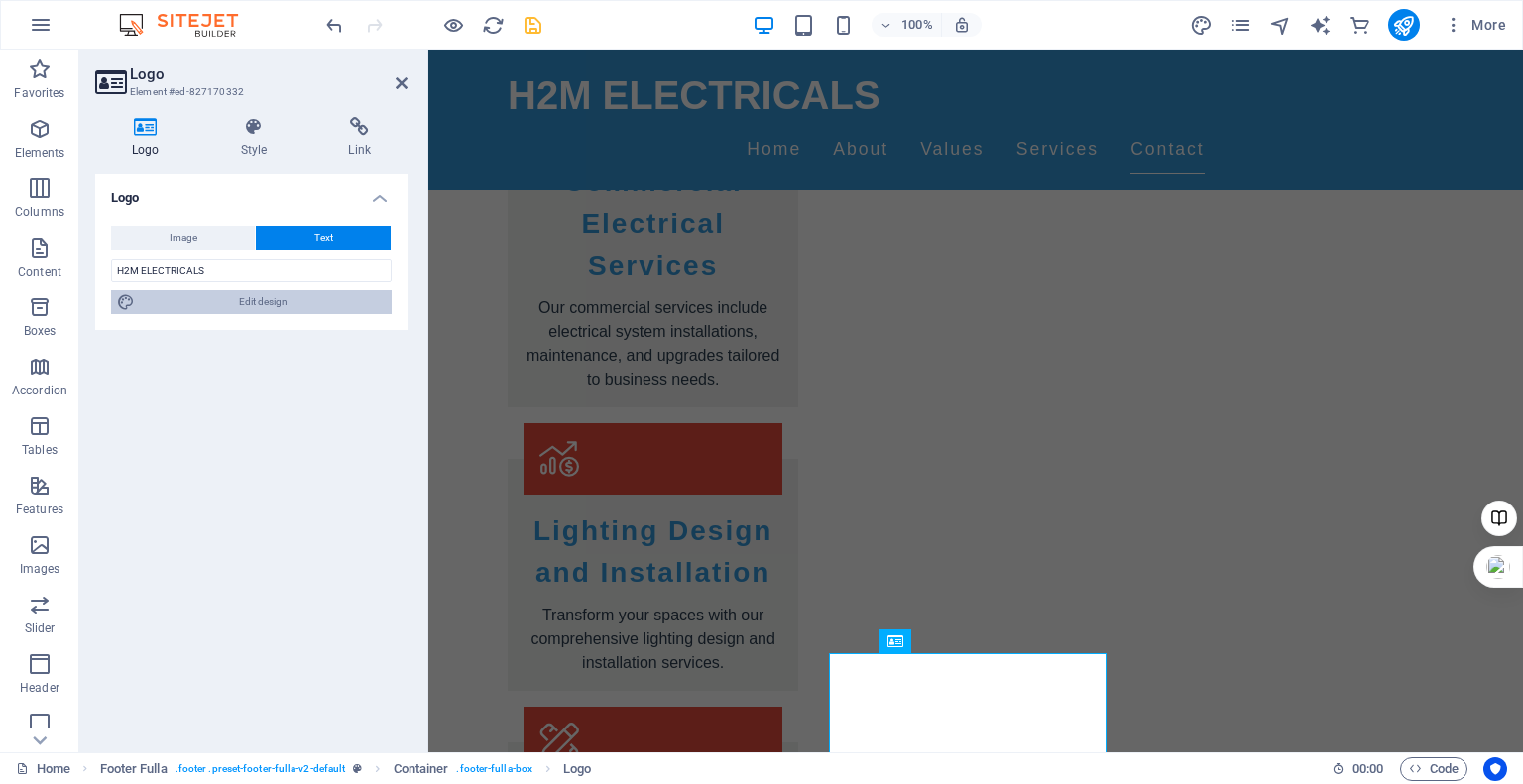 click on "Edit design" at bounding box center (263, 302) 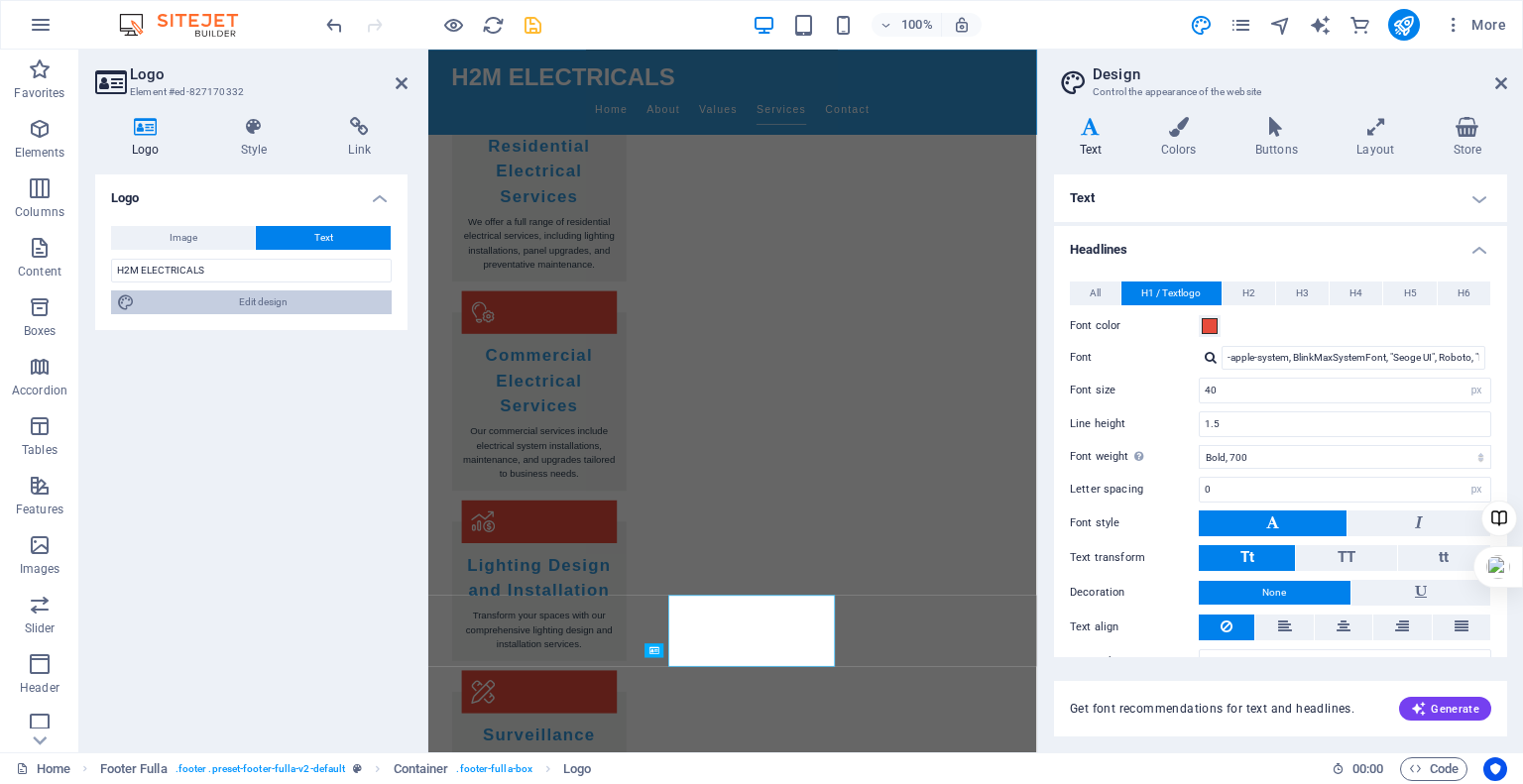 scroll, scrollTop: 3268, scrollLeft: 0, axis: vertical 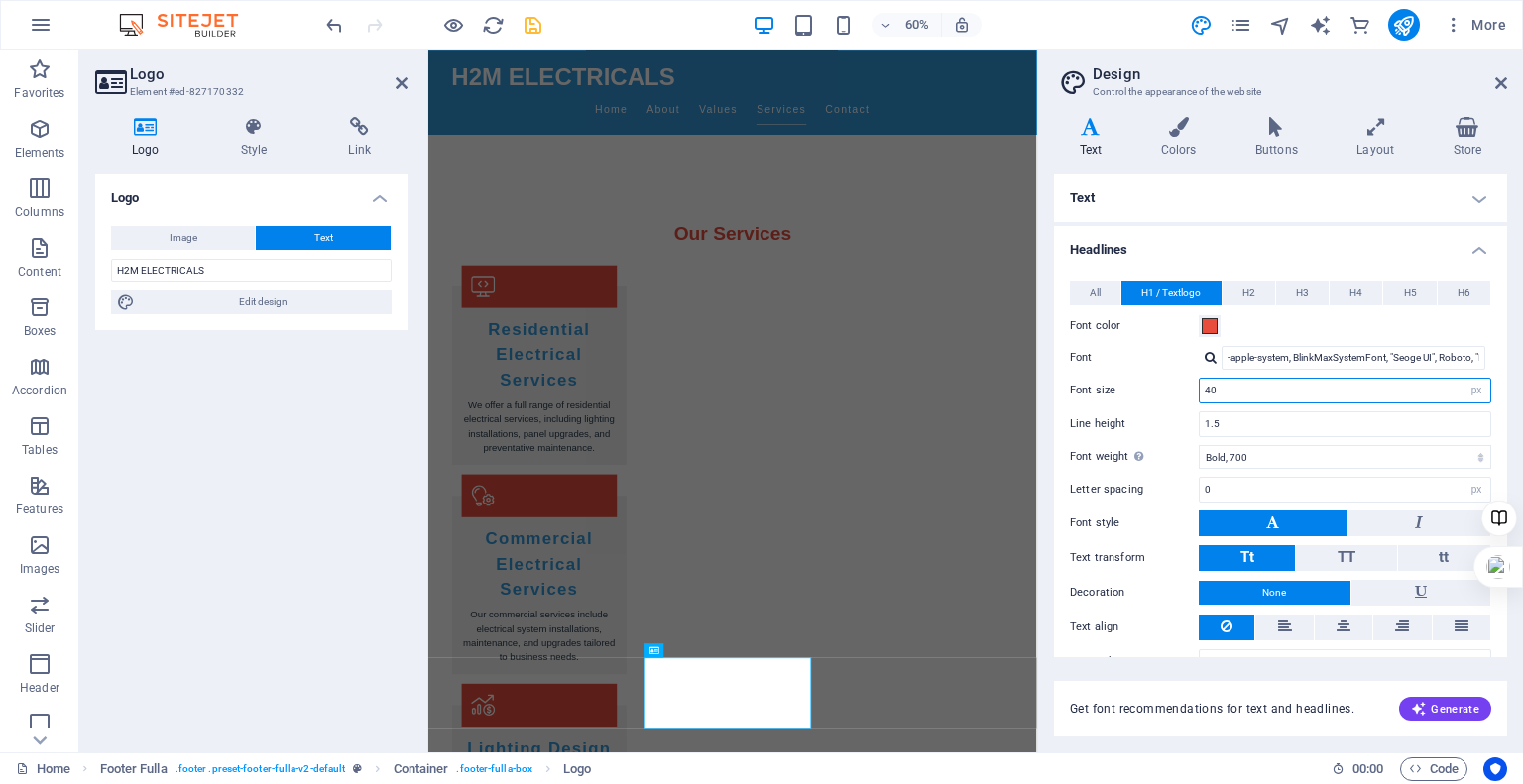 click on "40" at bounding box center (1345, 391) 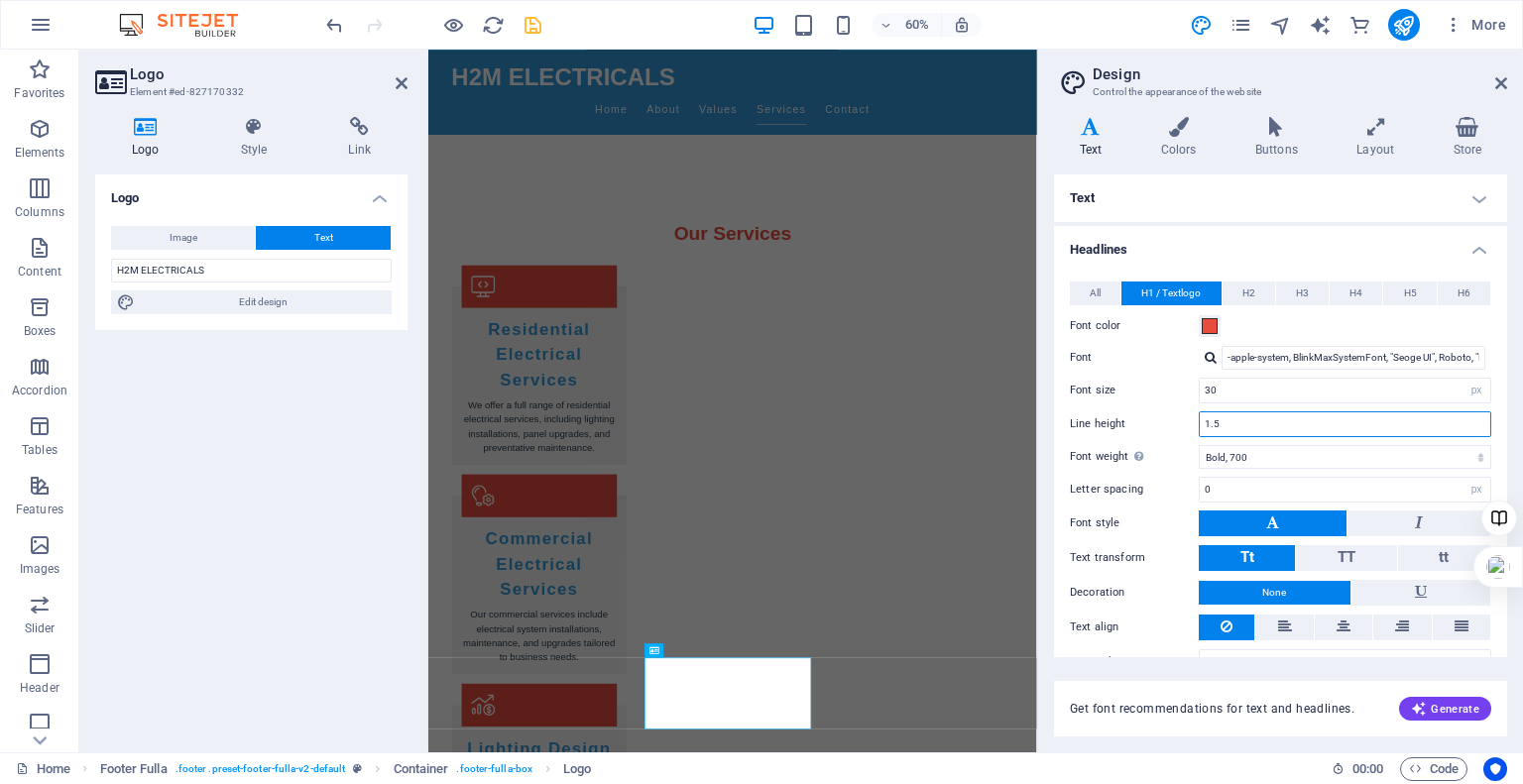 click on "1.5" at bounding box center (1345, 424) 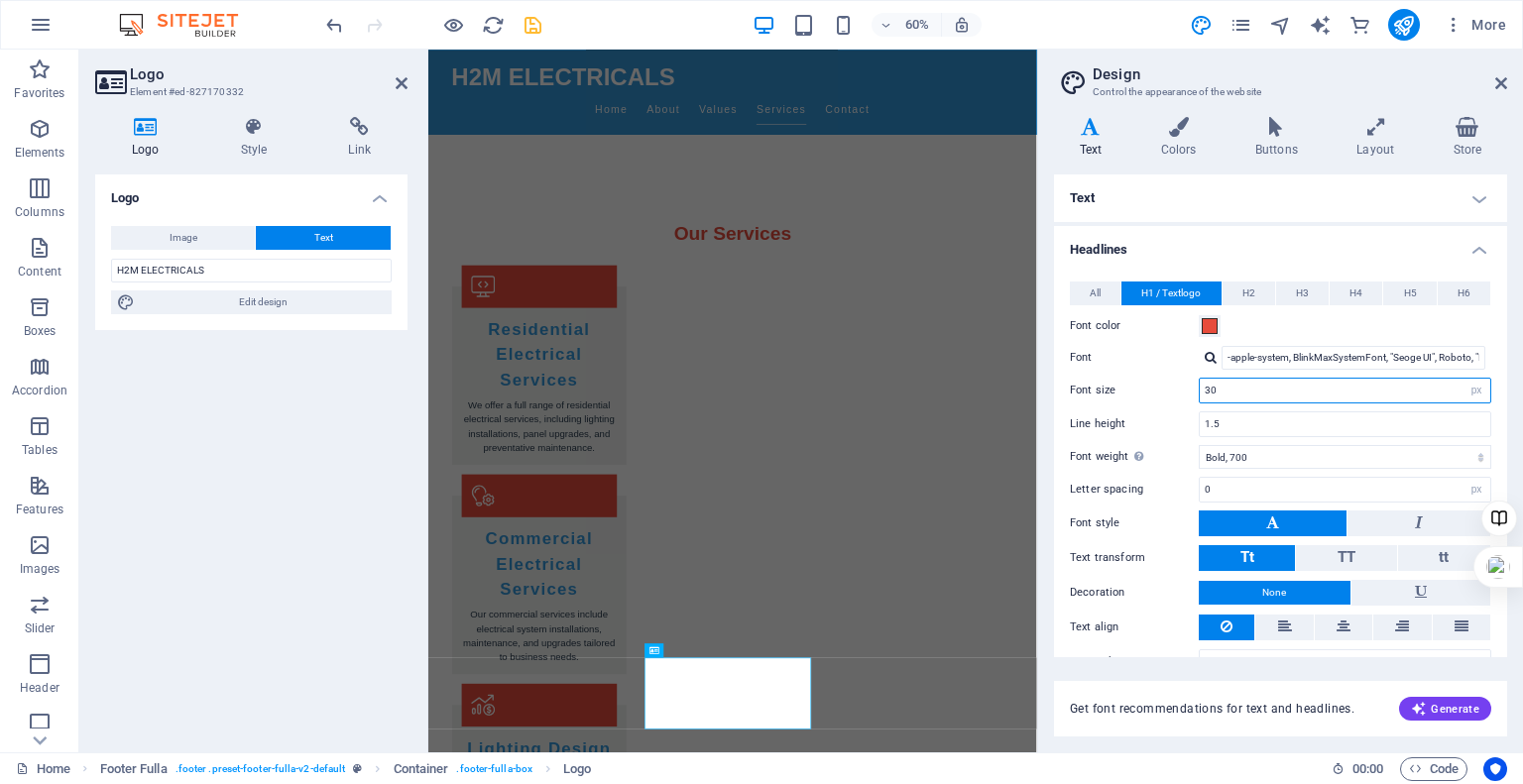 drag, startPoint x: 1222, startPoint y: 393, endPoint x: 1138, endPoint y: 386, distance: 84.29116 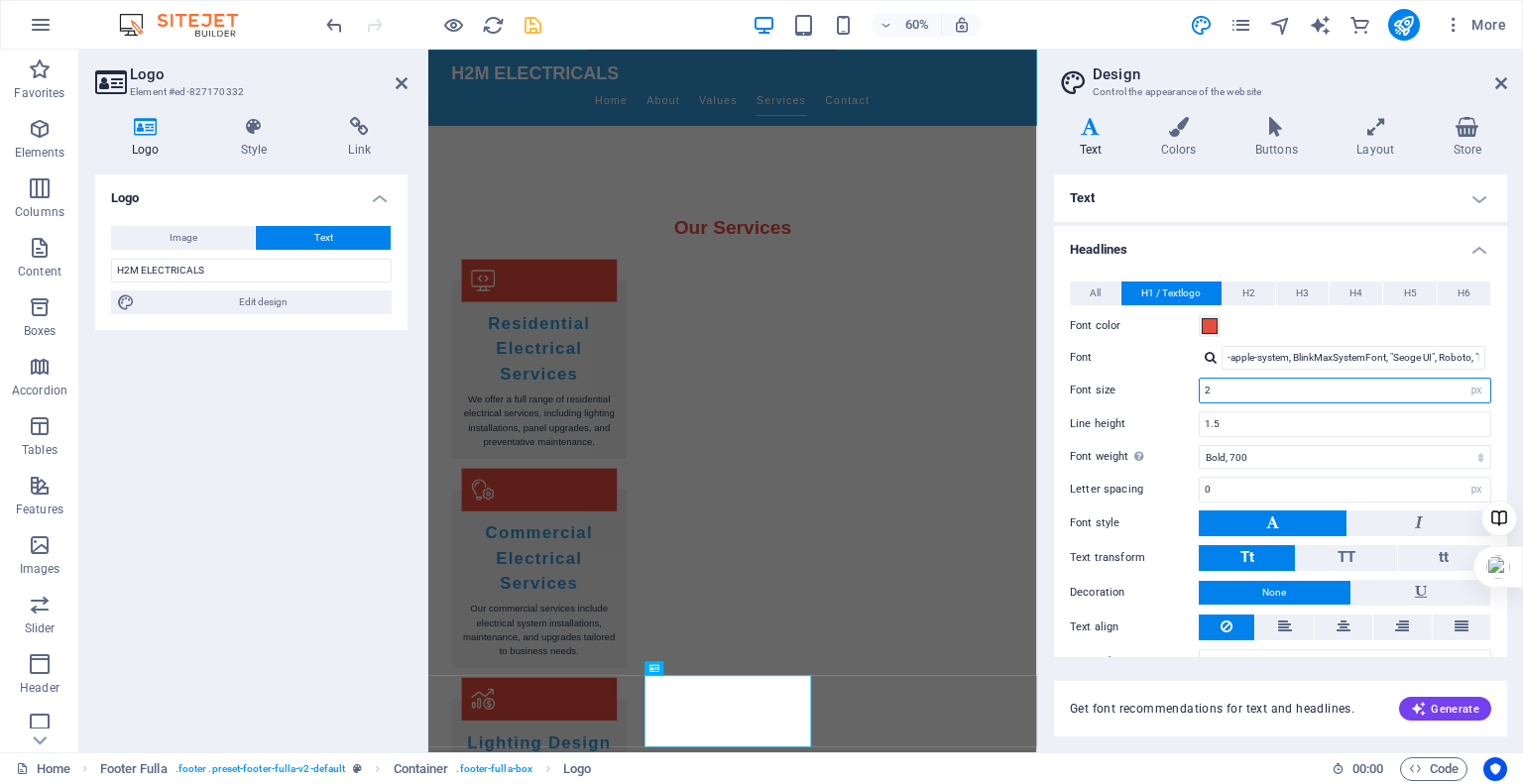 scroll, scrollTop: 3239, scrollLeft: 0, axis: vertical 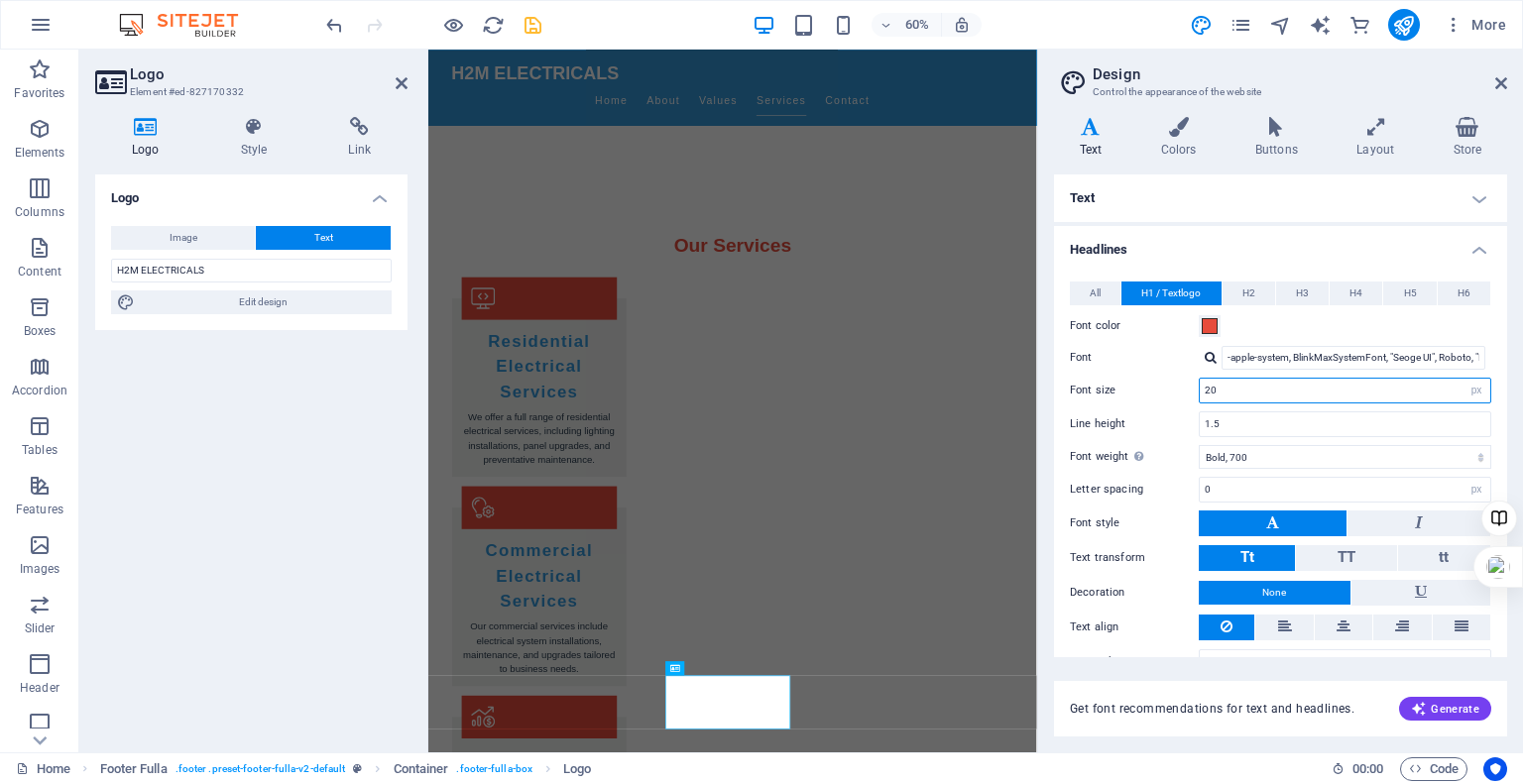 drag, startPoint x: 1228, startPoint y: 386, endPoint x: 1122, endPoint y: 377, distance: 106.381389 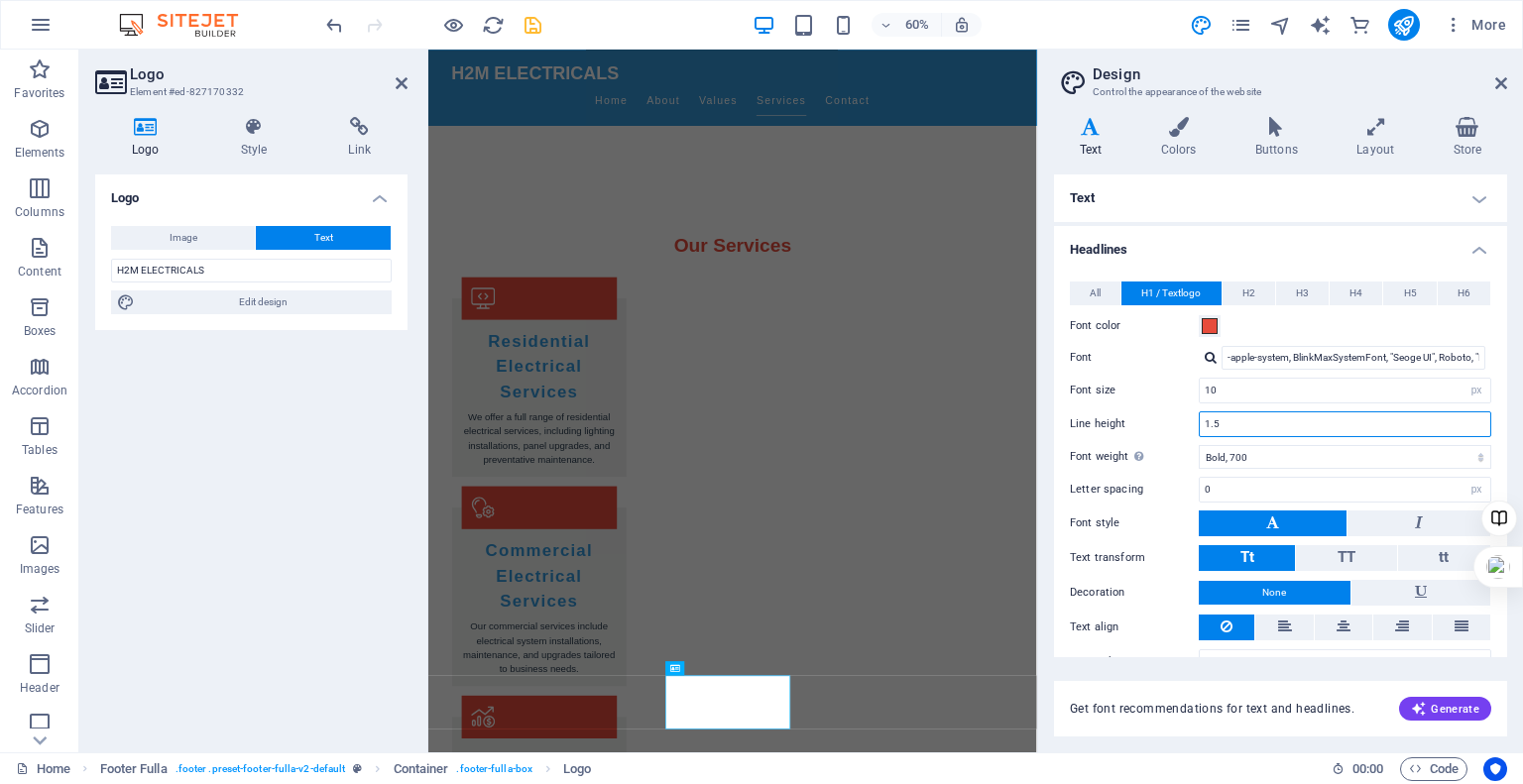 click on "1.5" at bounding box center [1345, 424] 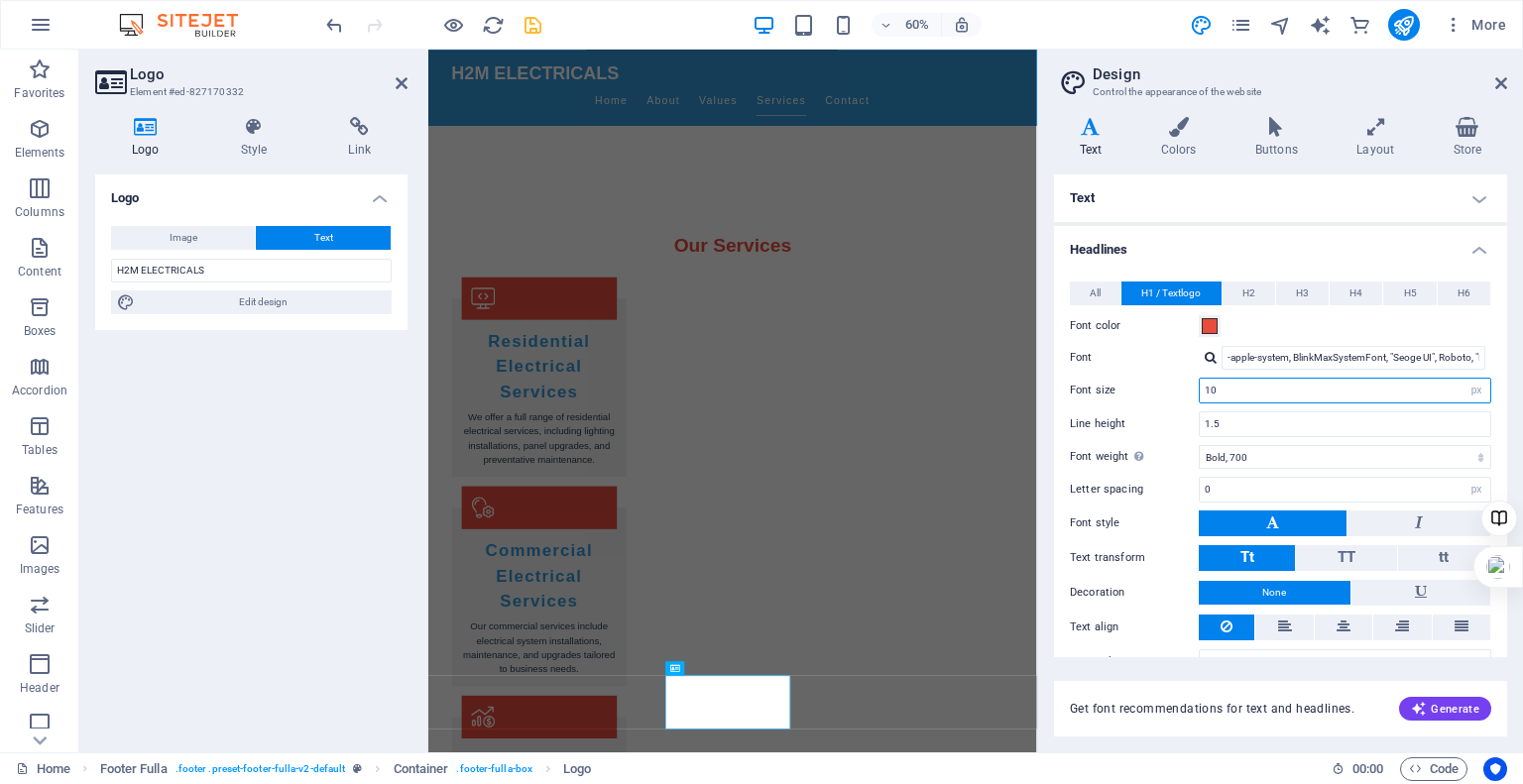 click on "10" at bounding box center [1345, 391] 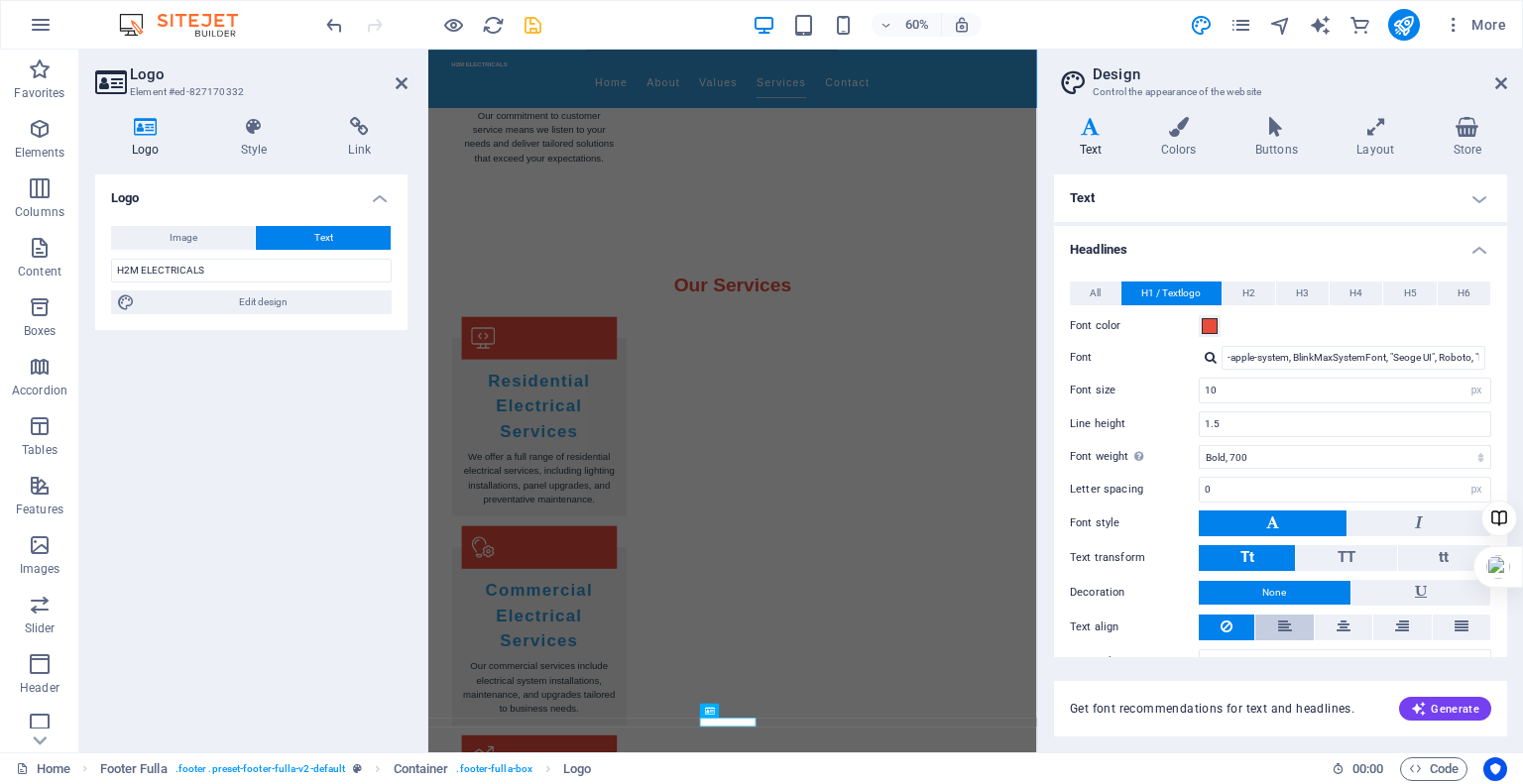 click at bounding box center (1284, 627) 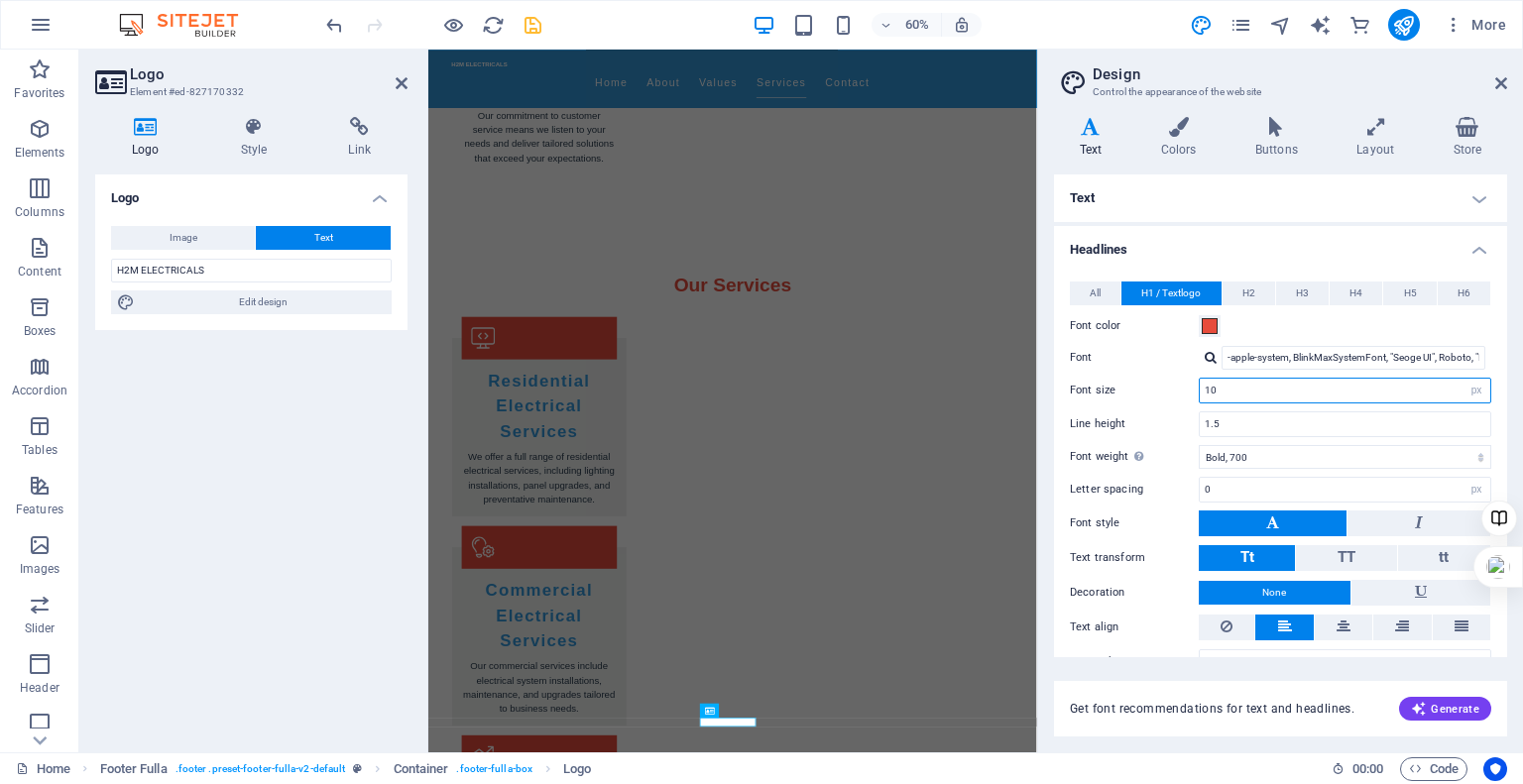 click on "10" at bounding box center [1345, 391] 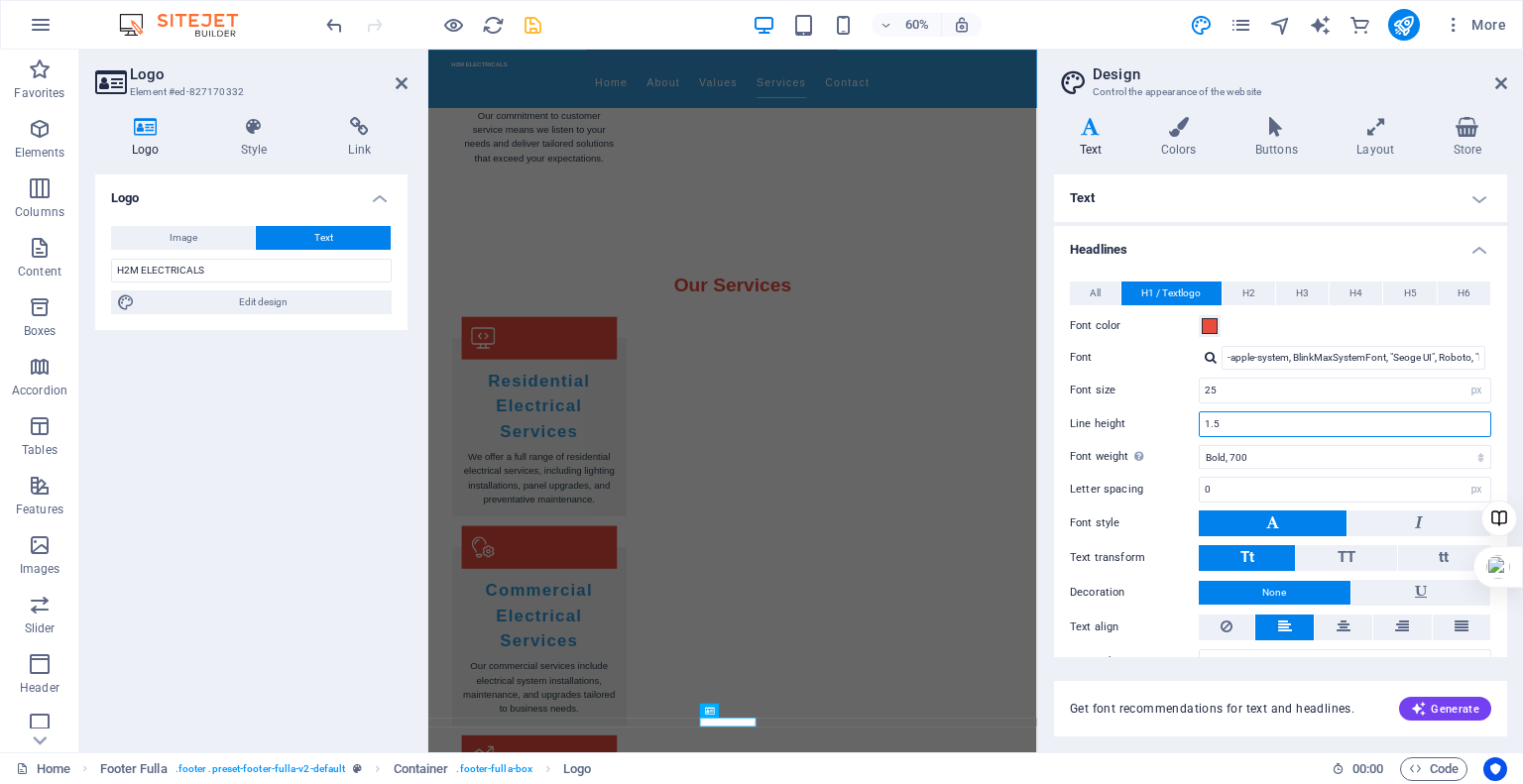 click on "1.5" at bounding box center (1345, 424) 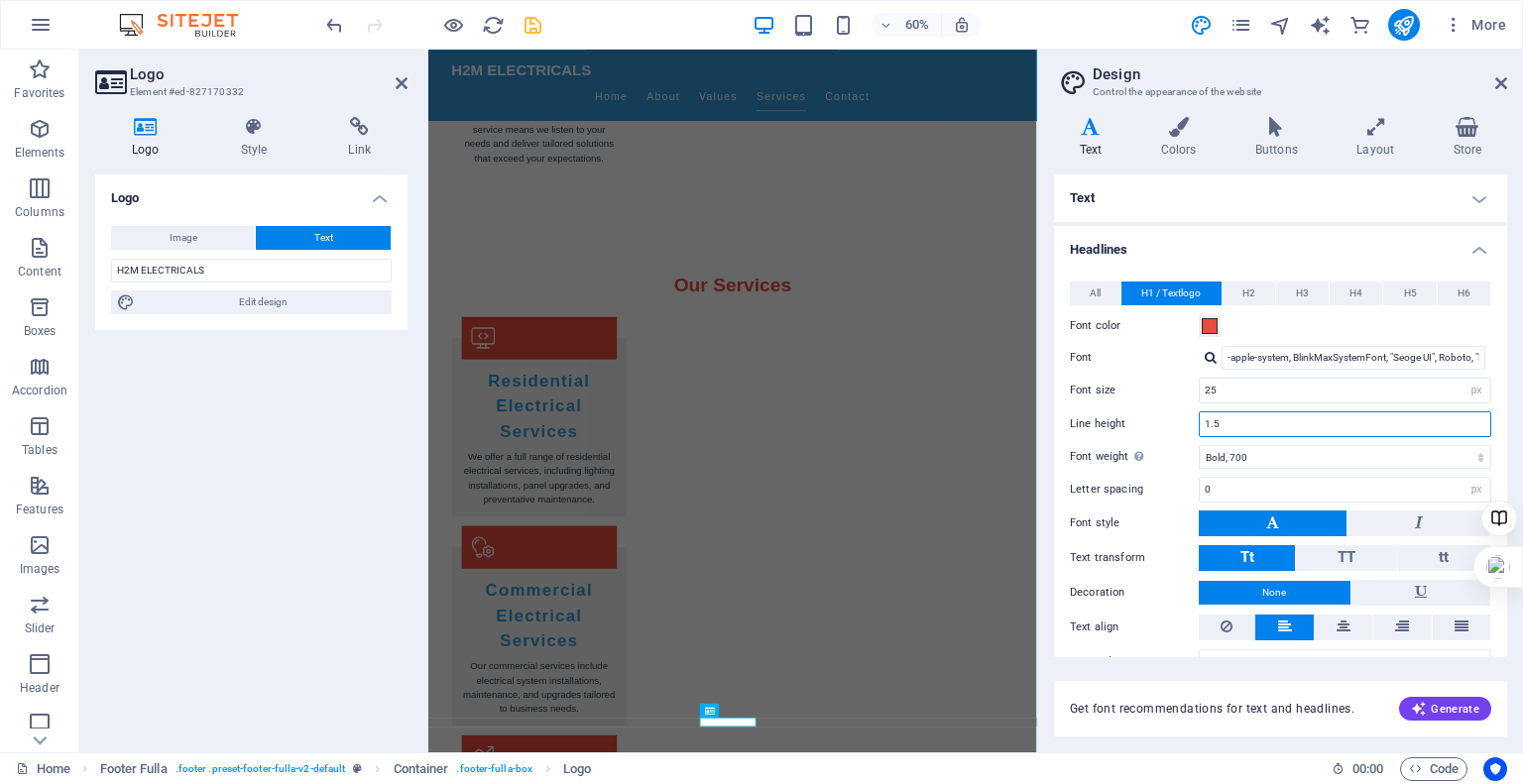 scroll, scrollTop: 3223, scrollLeft: 0, axis: vertical 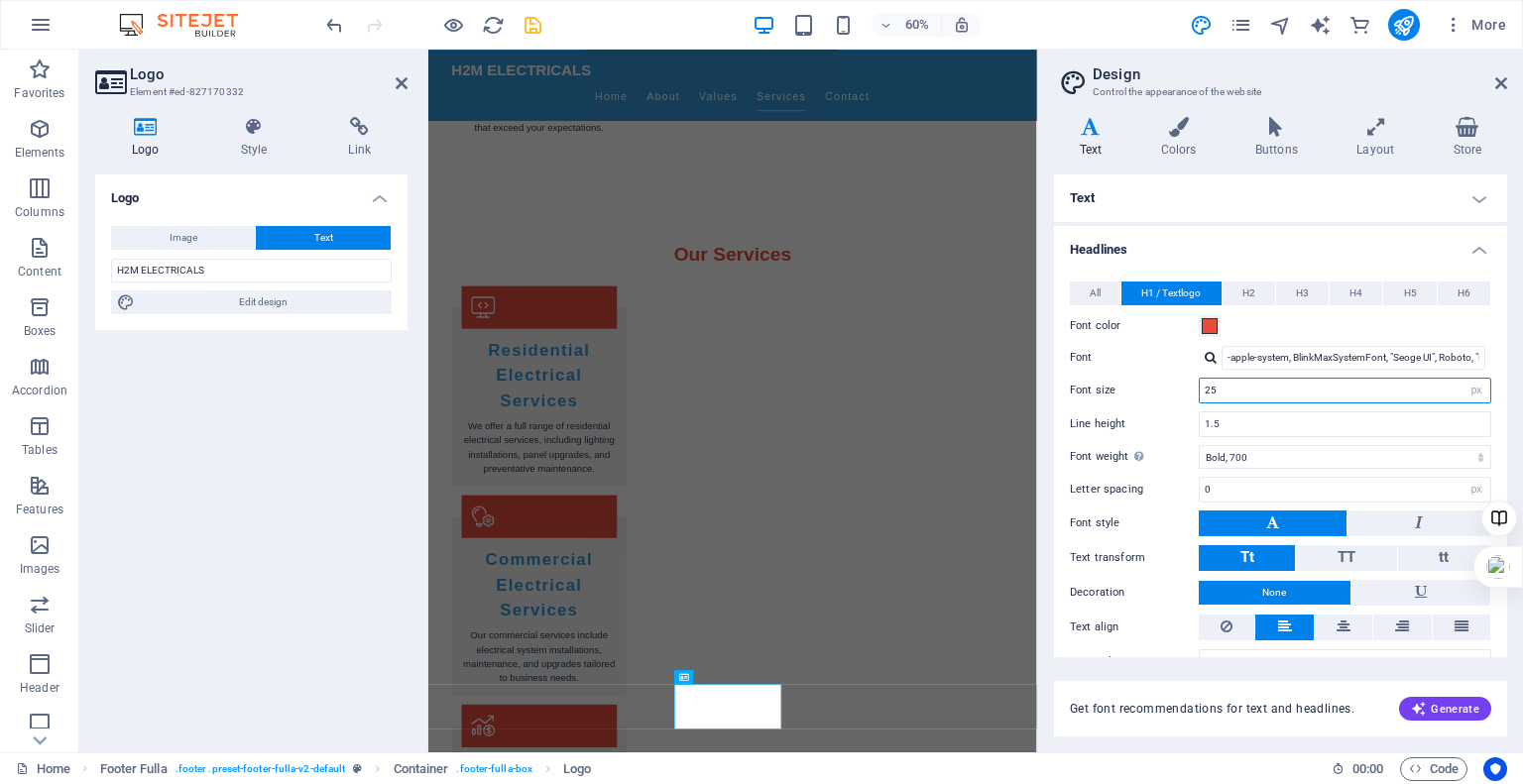 drag, startPoint x: 1244, startPoint y: 391, endPoint x: 1063, endPoint y: 388, distance: 181.02486 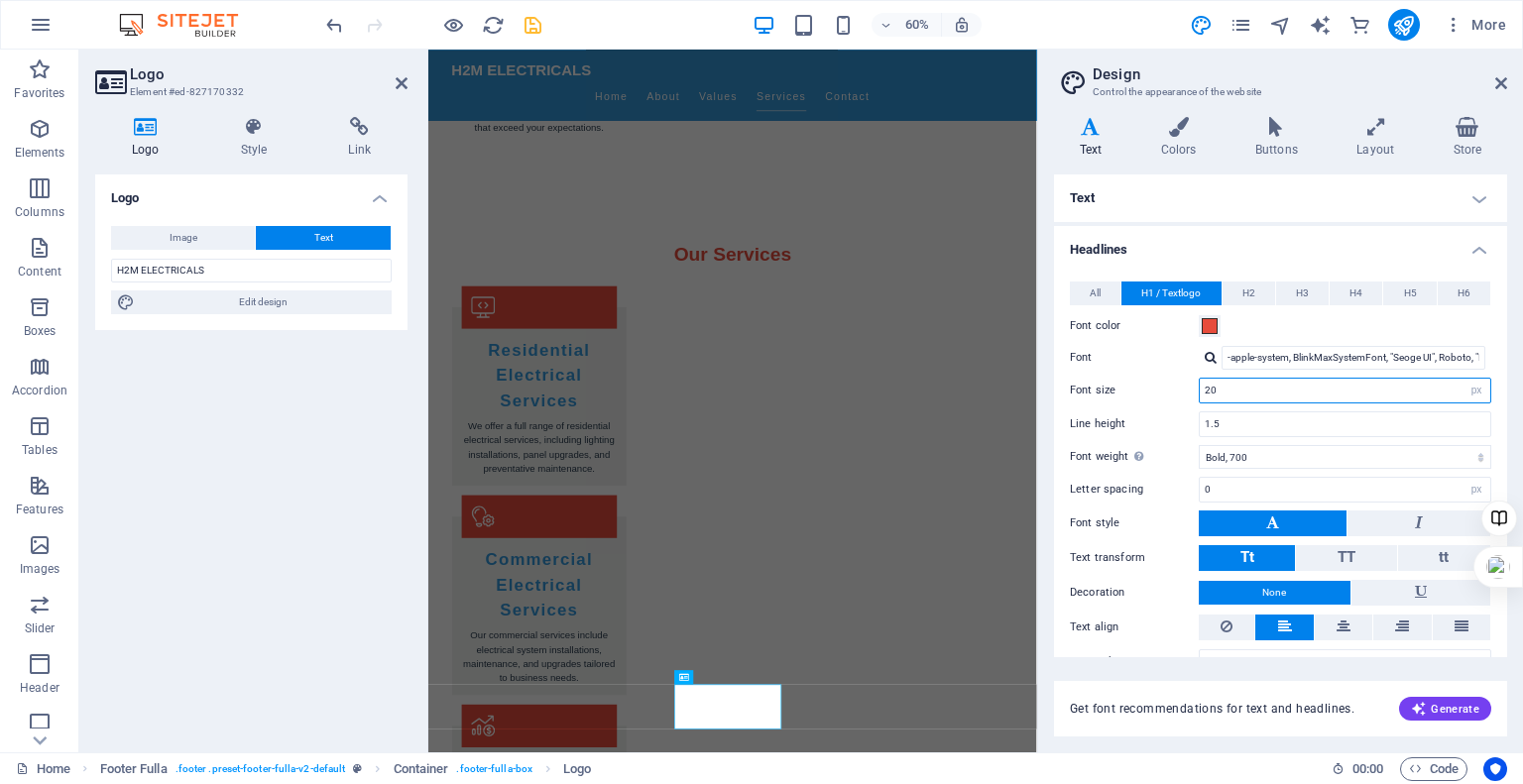 type on "20" 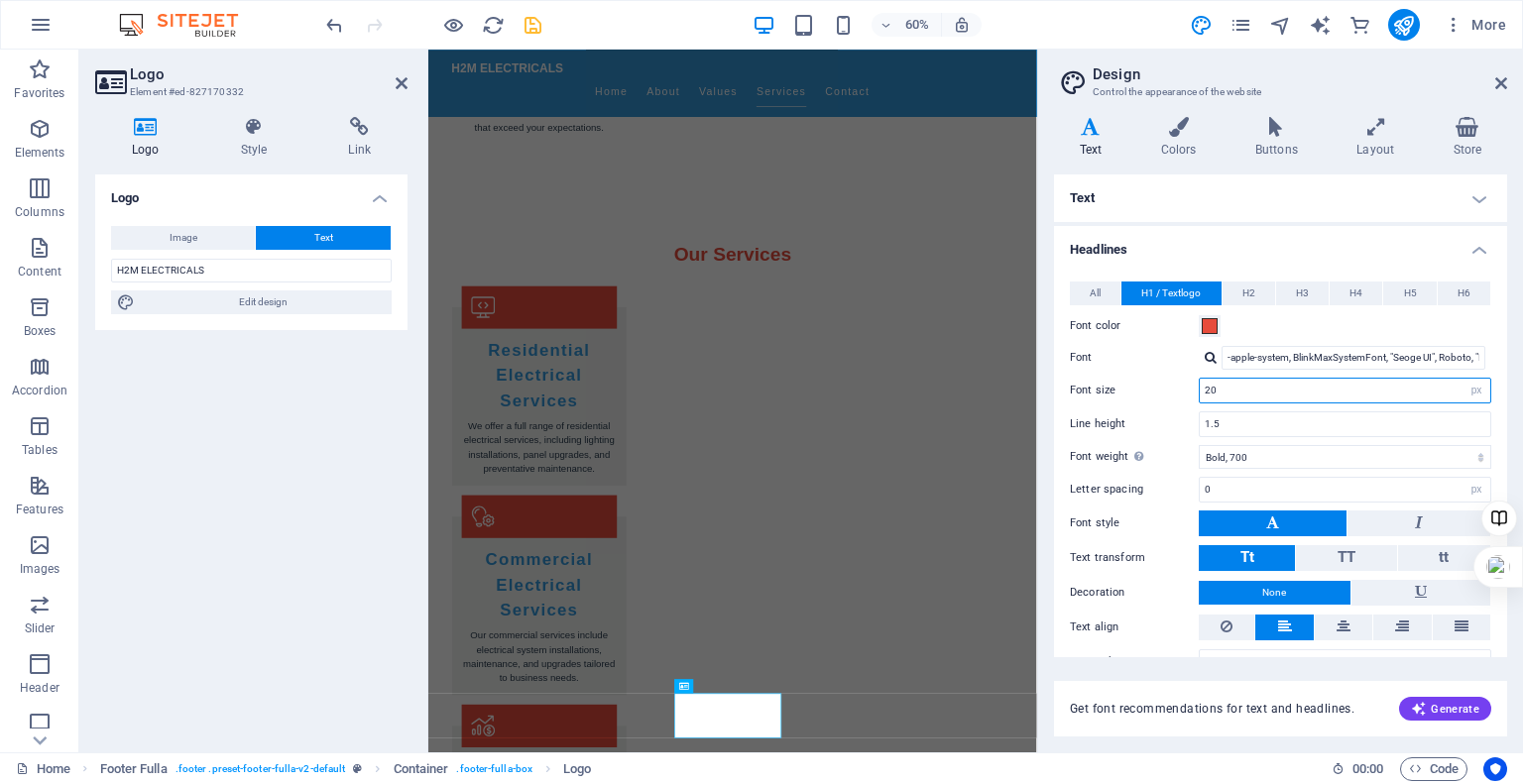 scroll, scrollTop: 3208, scrollLeft: 0, axis: vertical 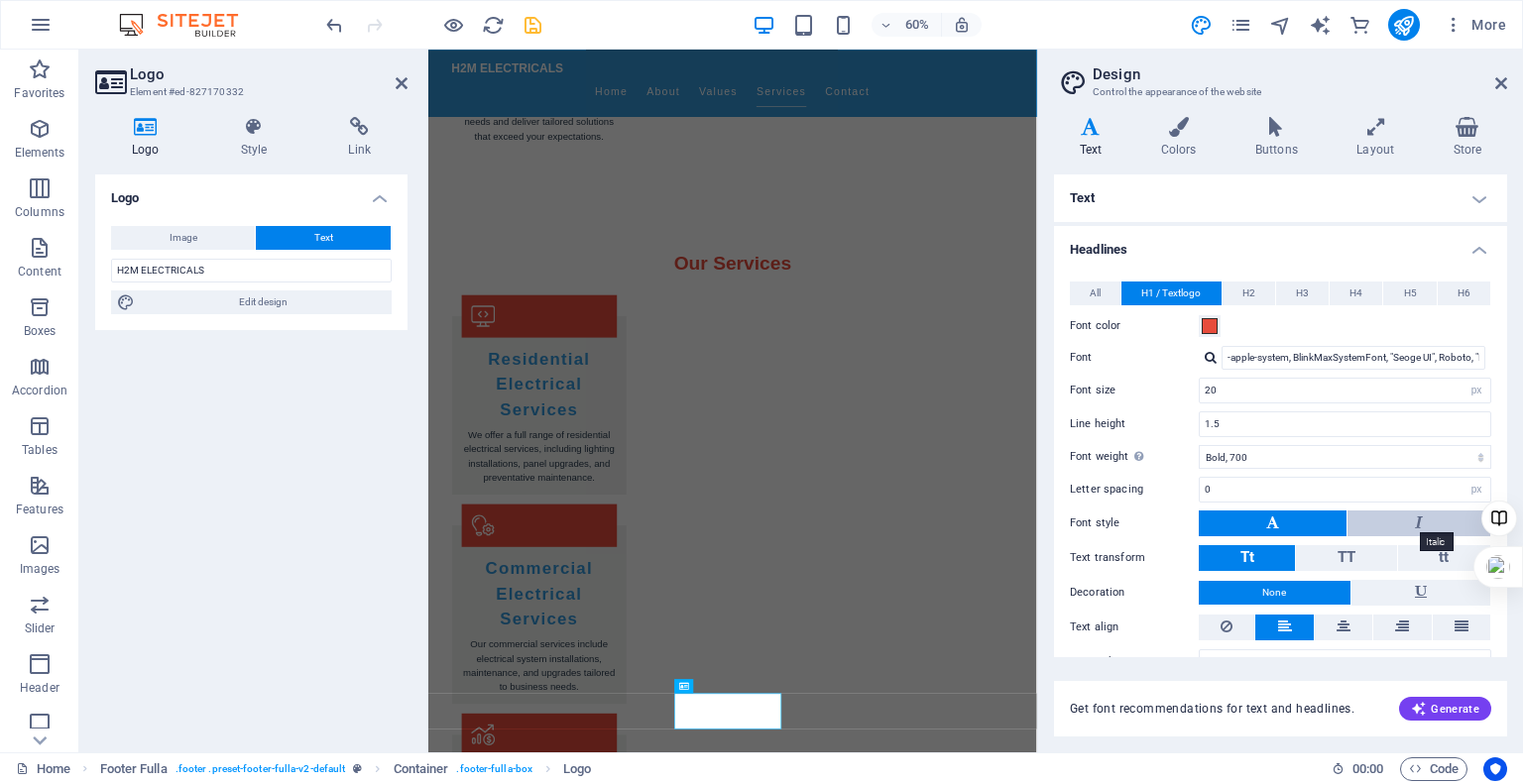 click at bounding box center [1419, 522] 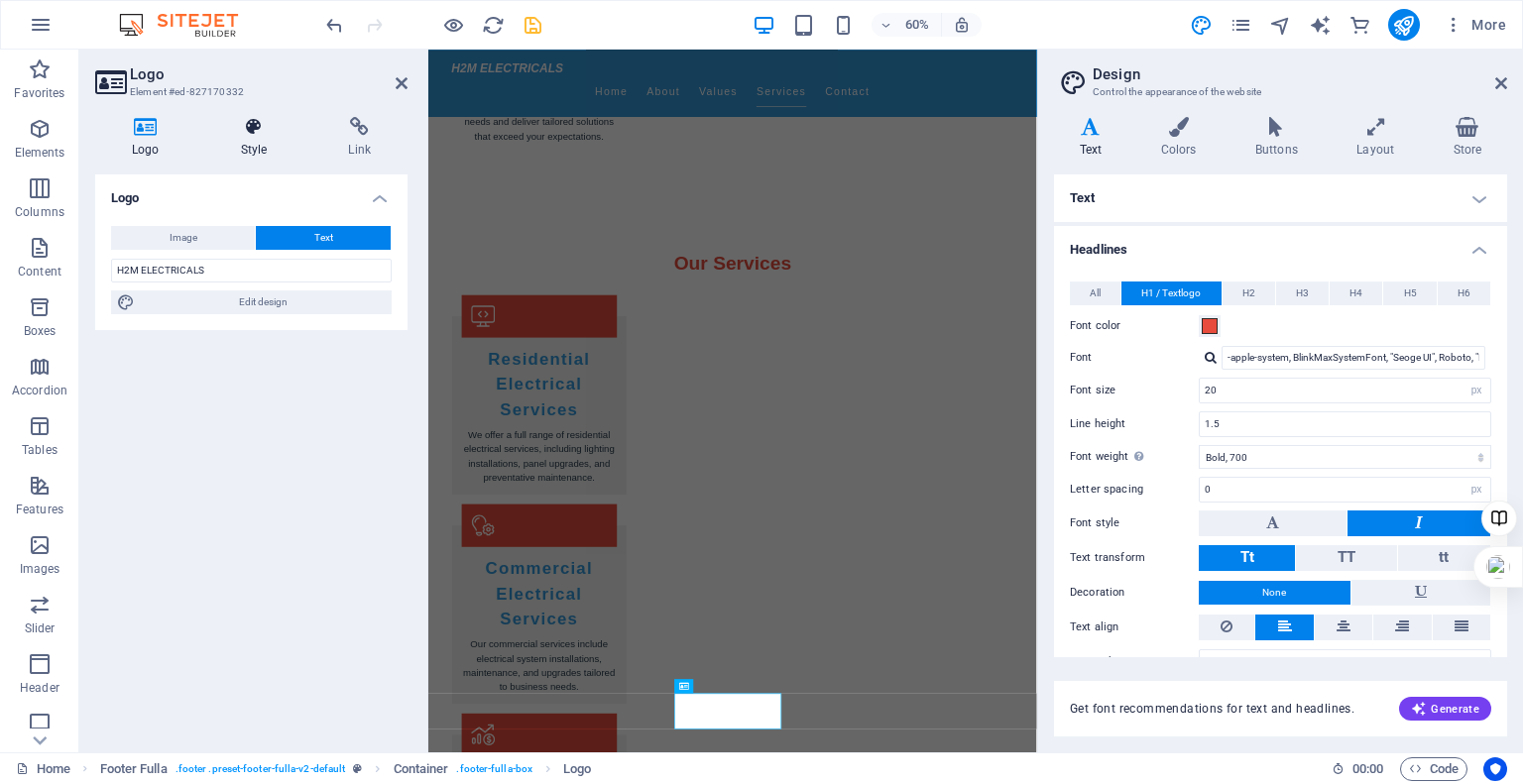 click on "Style" at bounding box center (258, 138) 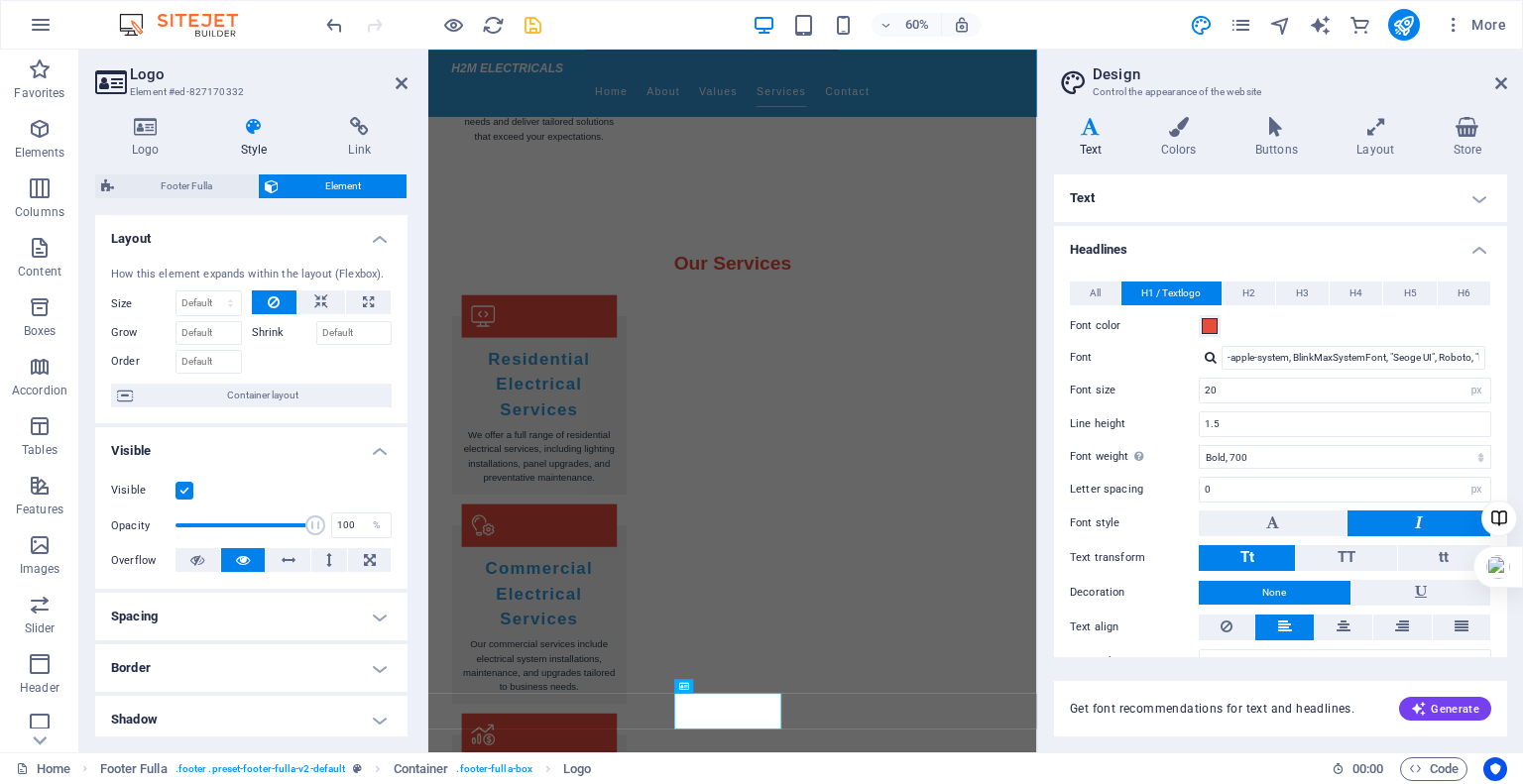 click on "Spacing" at bounding box center (251, 616) 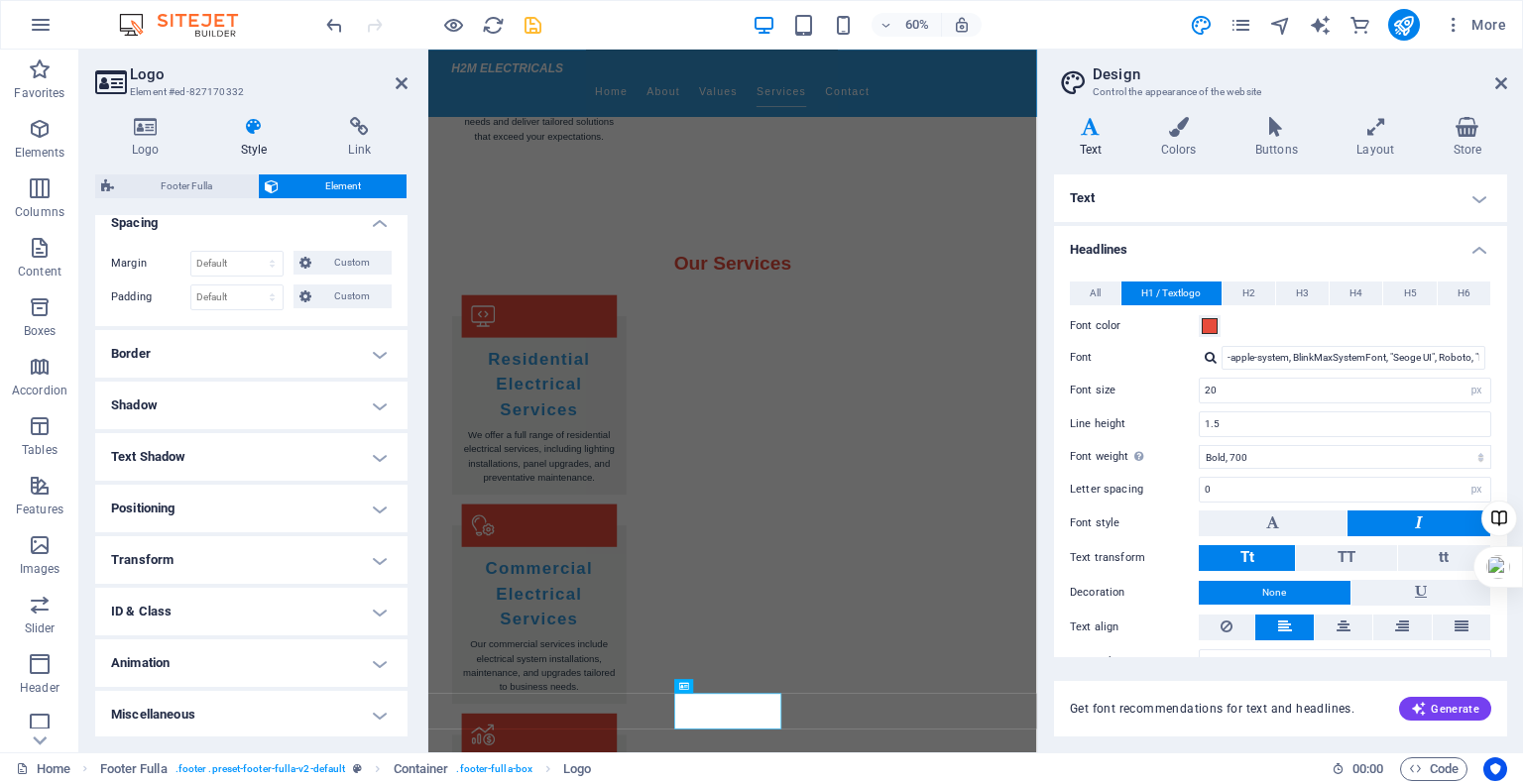 scroll, scrollTop: 0, scrollLeft: 0, axis: both 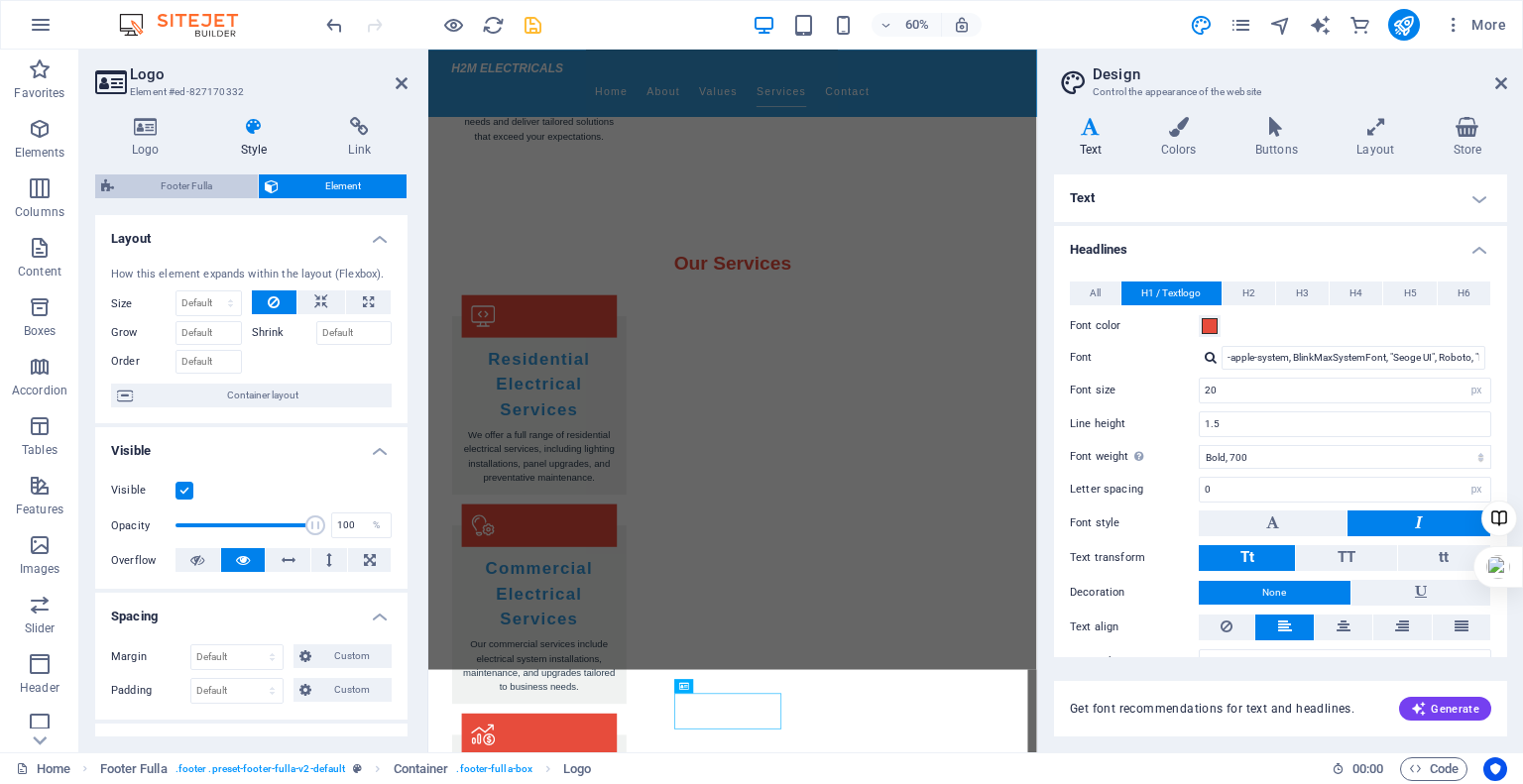 click on "Footer Fulla" at bounding box center (185, 186) 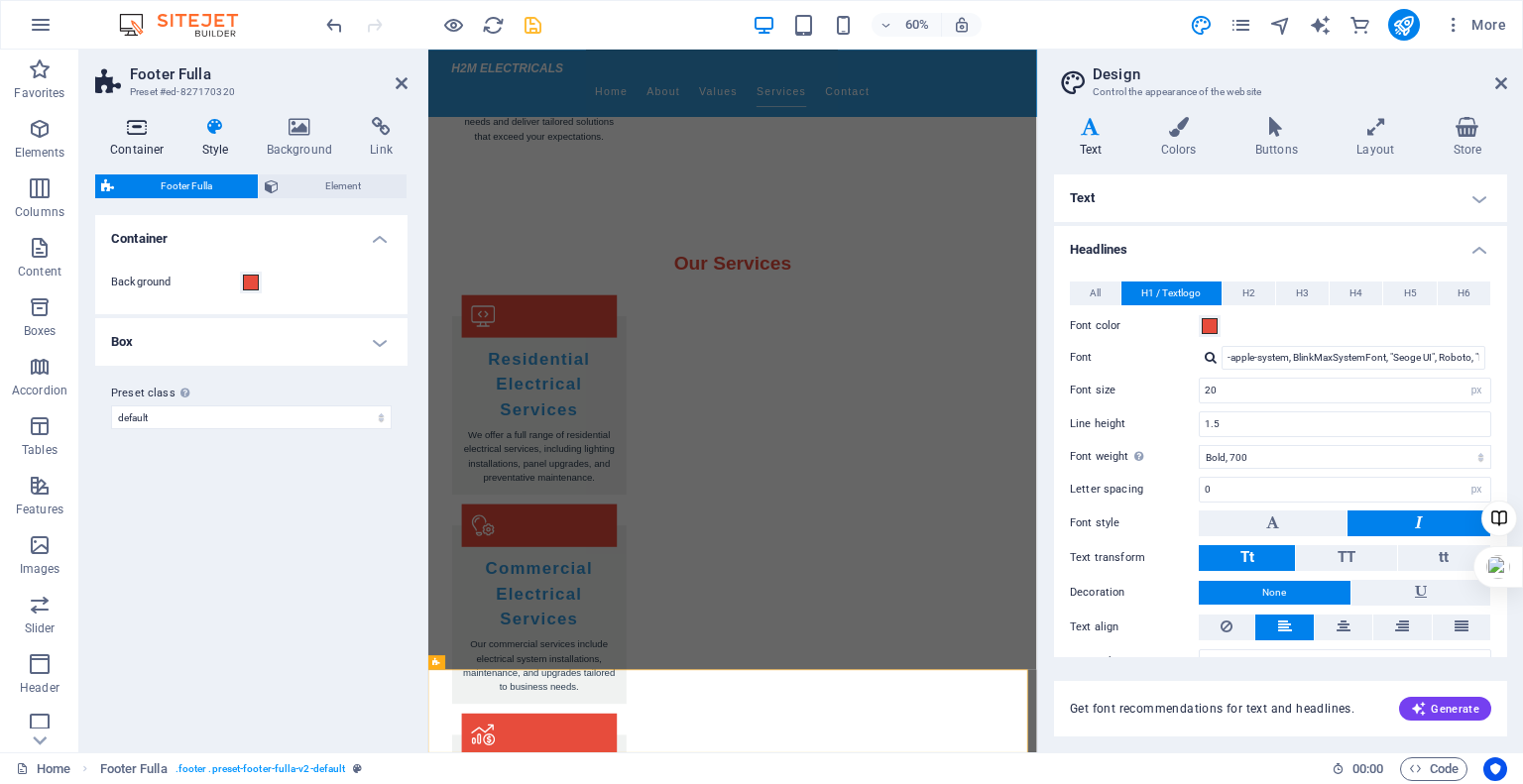 click at bounding box center (137, 127) 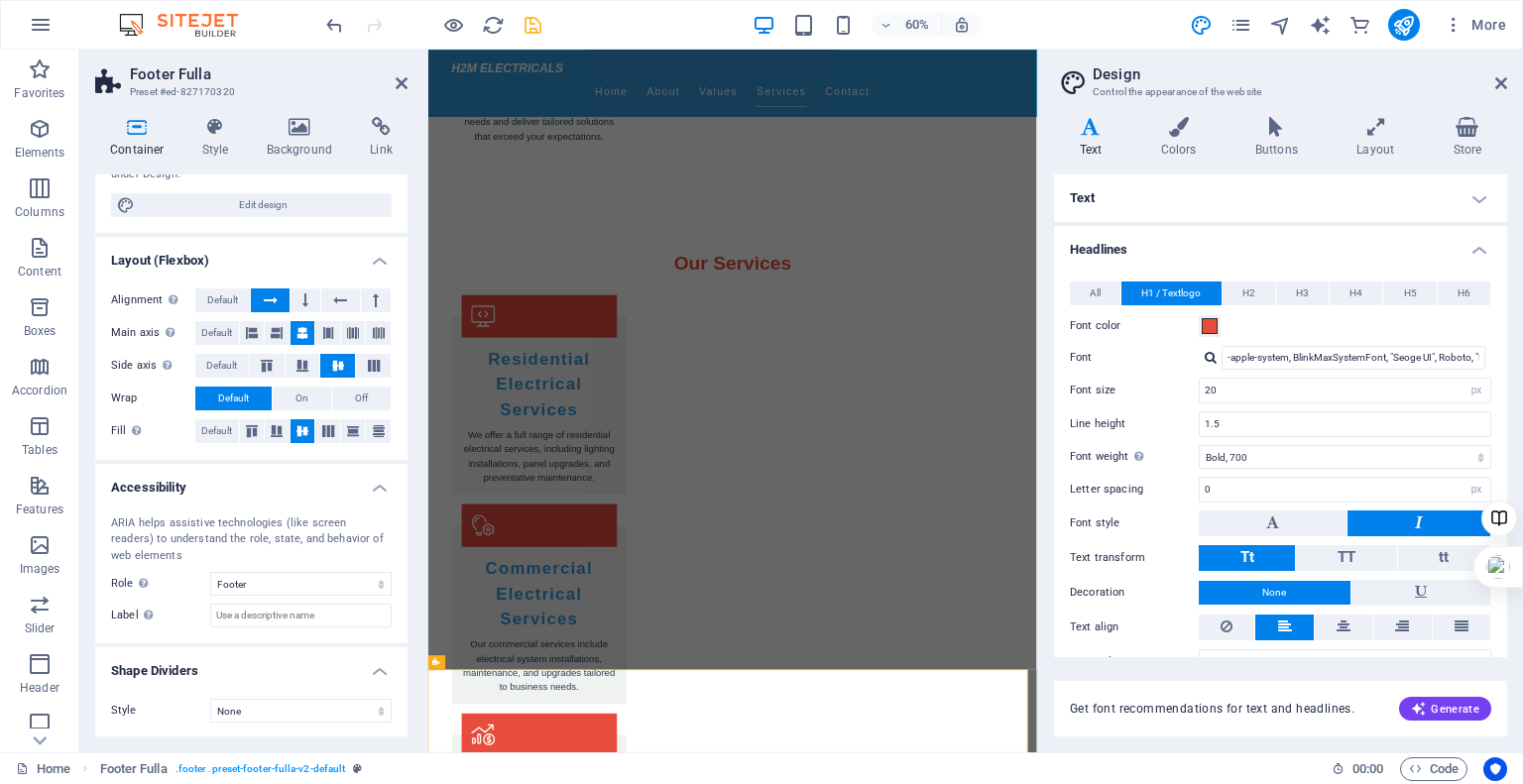 scroll, scrollTop: 0, scrollLeft: 0, axis: both 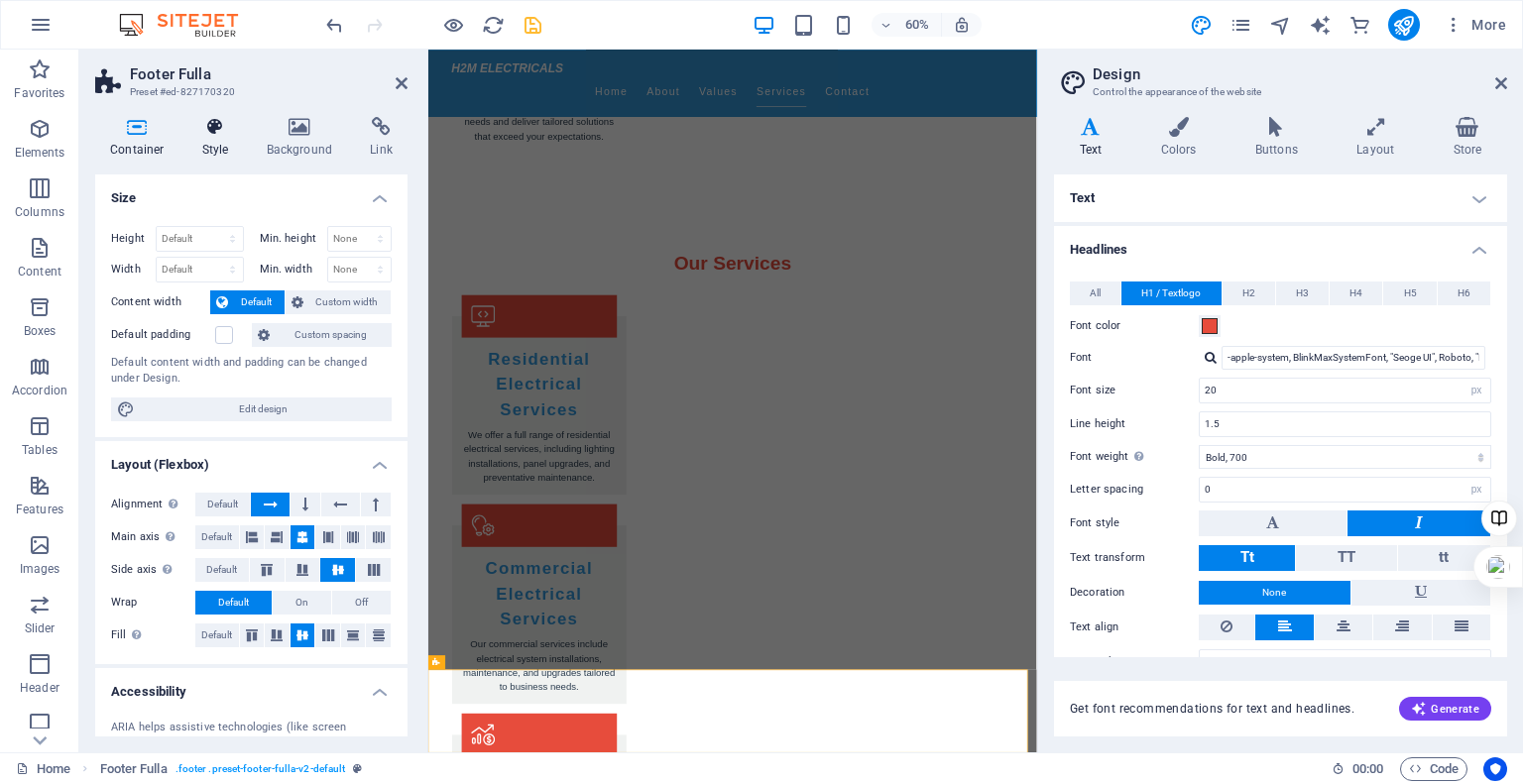 click at bounding box center (215, 127) 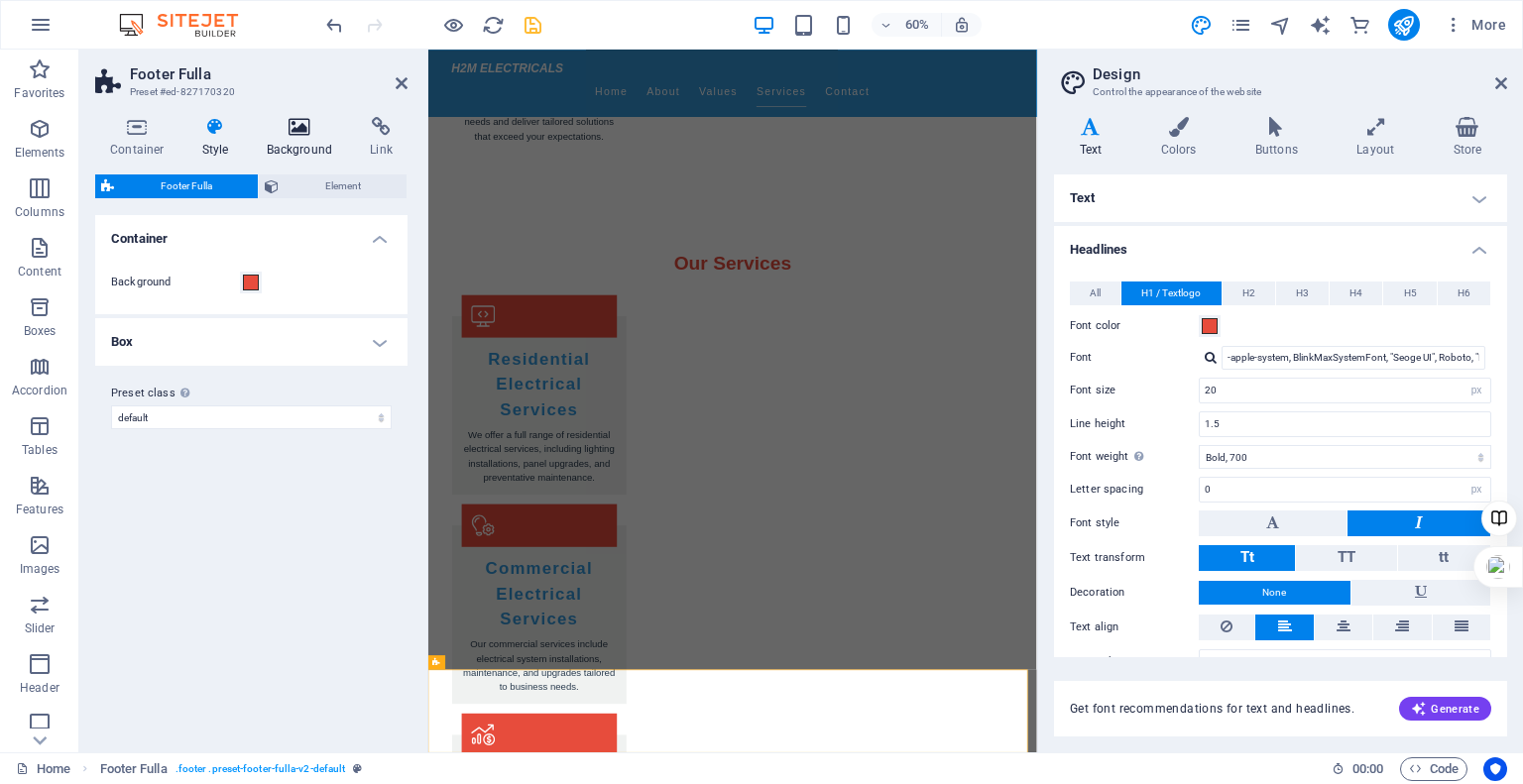 click on "Background" at bounding box center (303, 138) 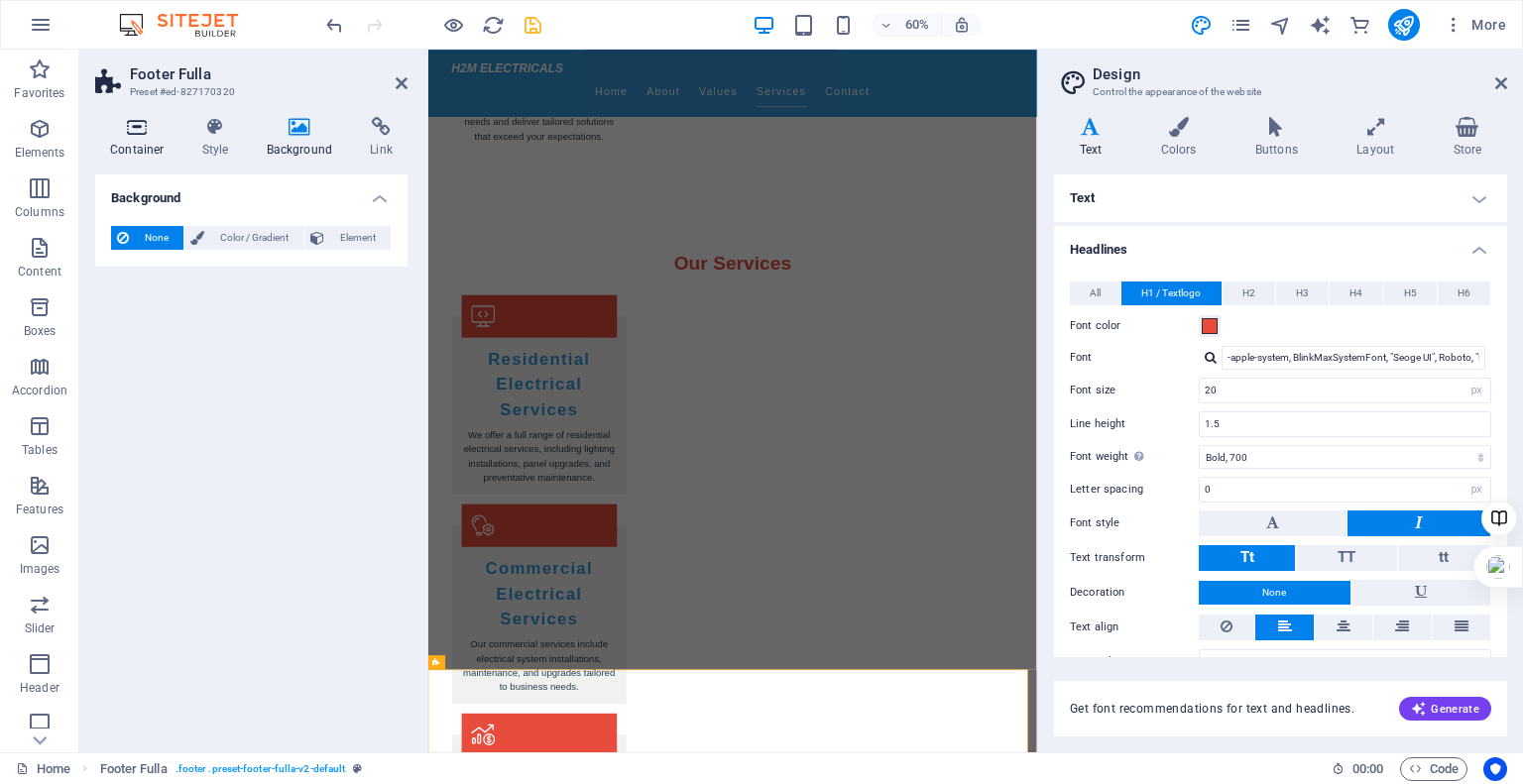 click on "Container" at bounding box center [141, 138] 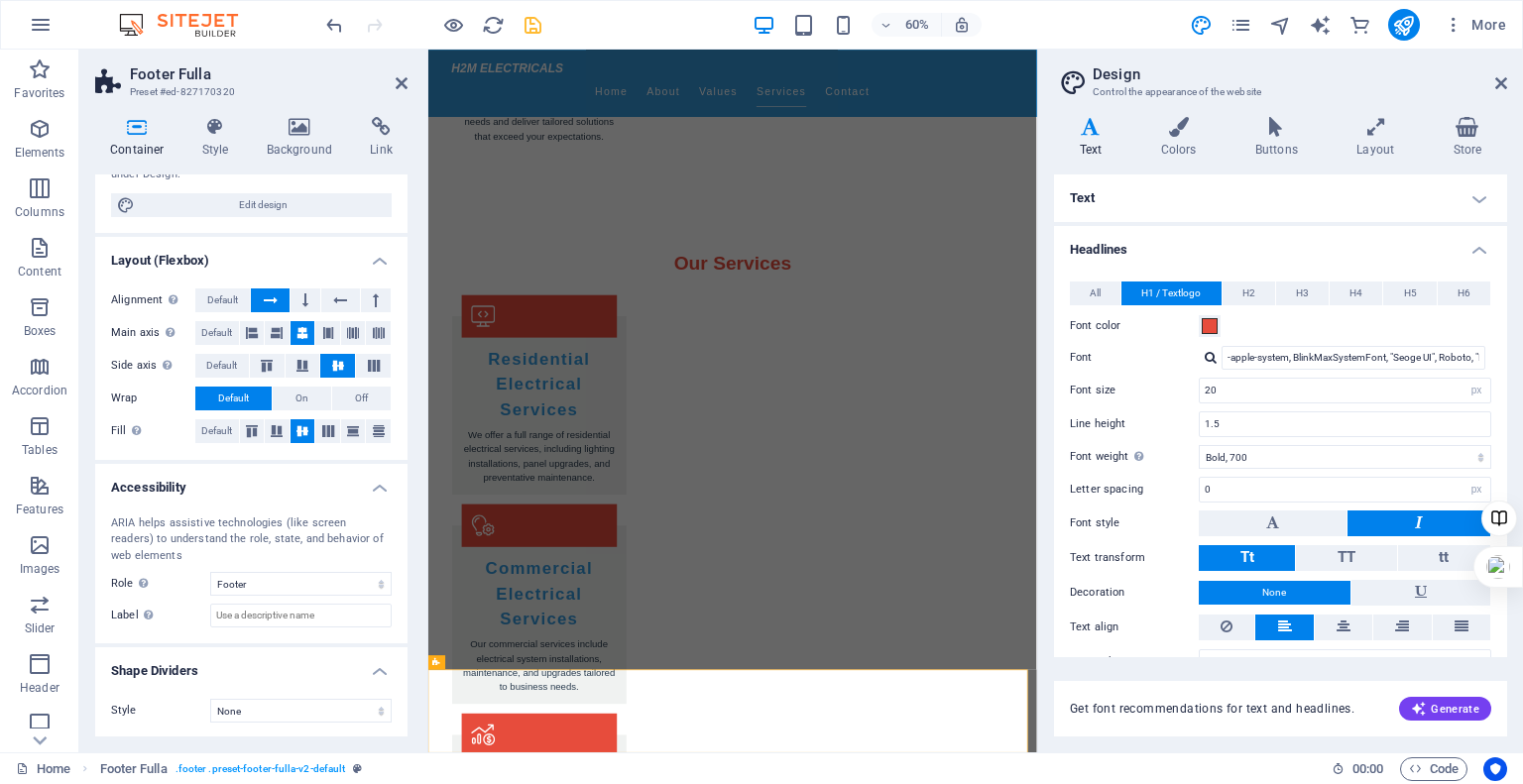 scroll, scrollTop: 0, scrollLeft: 0, axis: both 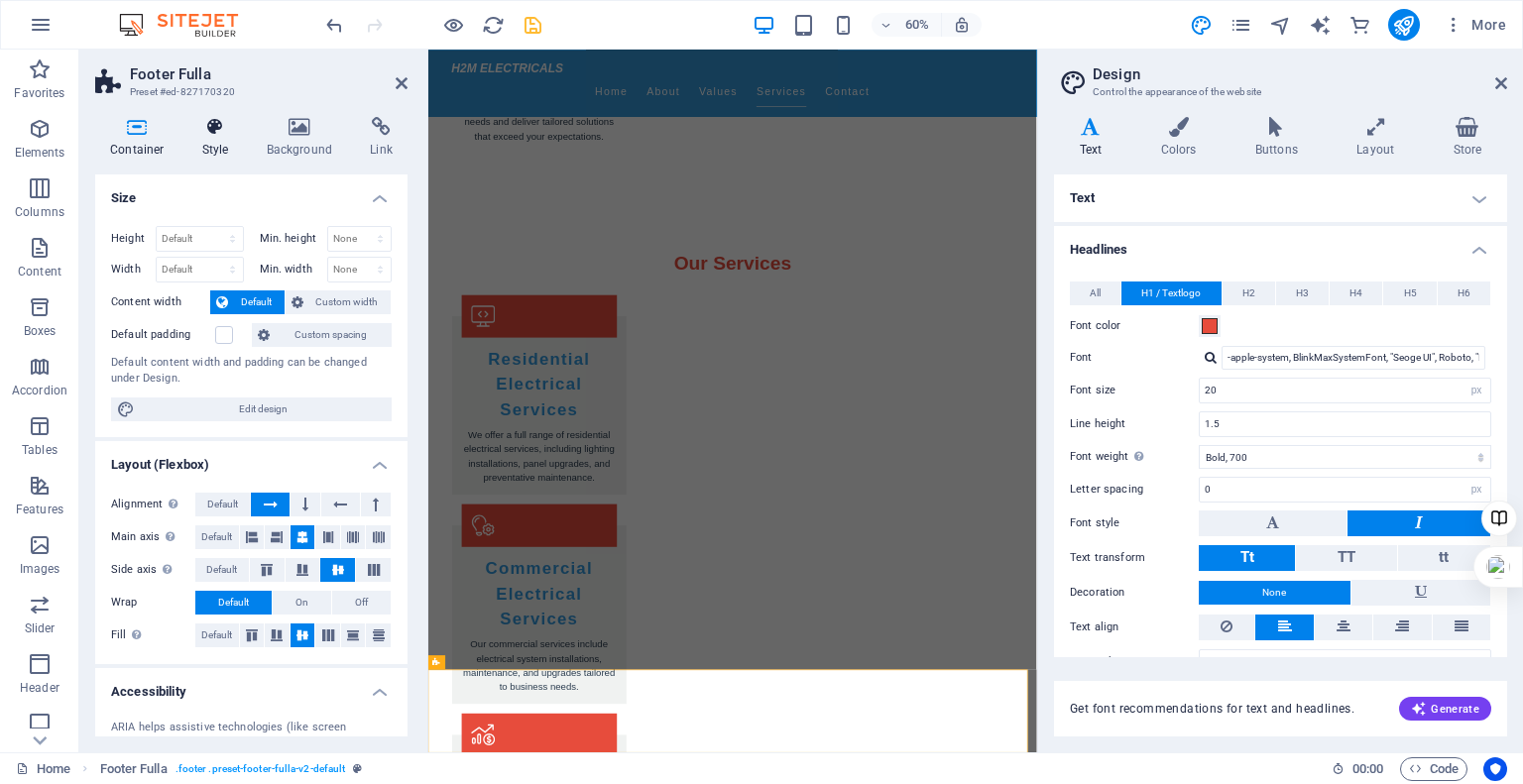 click at bounding box center [215, 127] 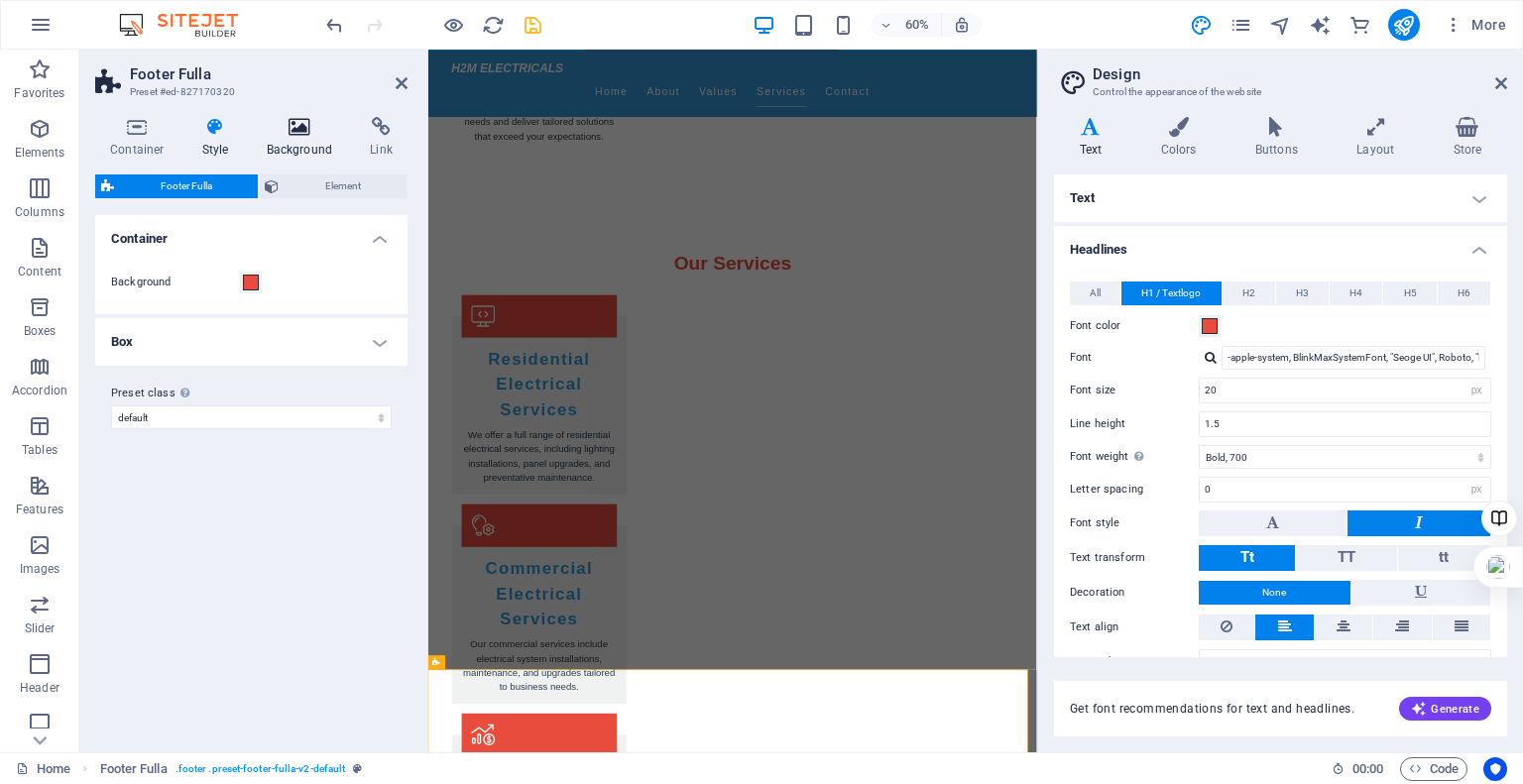click on "Background" at bounding box center (303, 138) 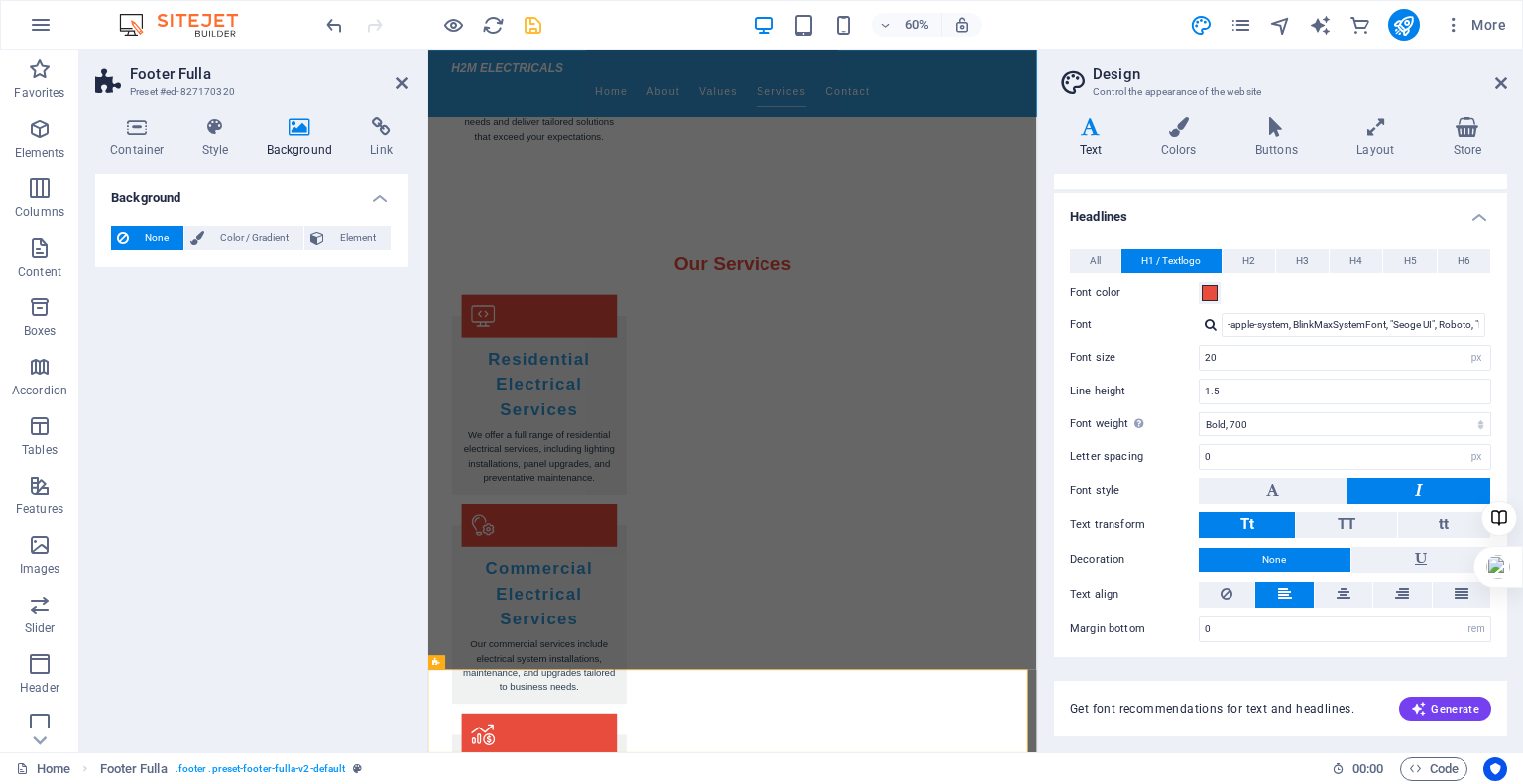 scroll, scrollTop: 0, scrollLeft: 0, axis: both 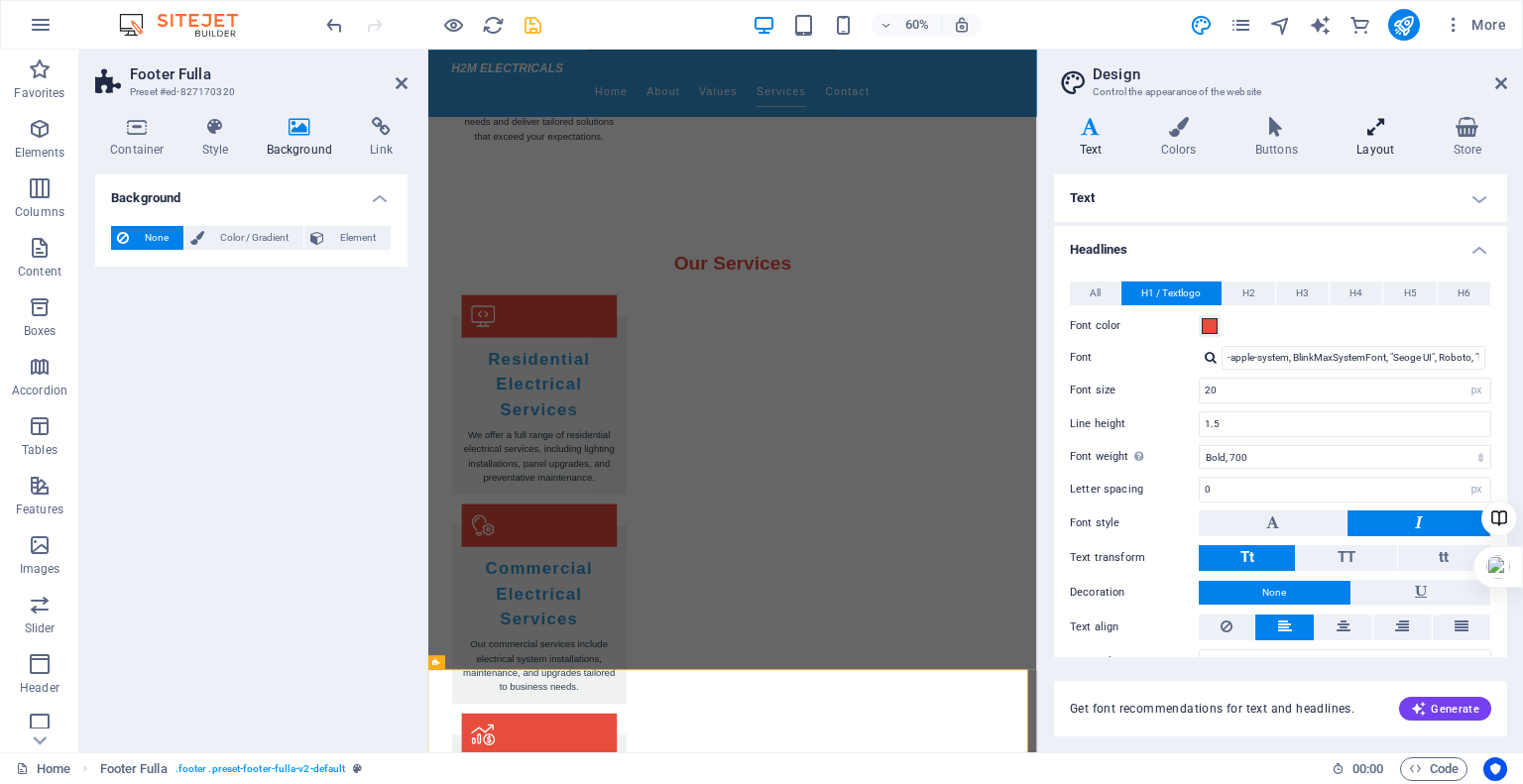 click at bounding box center [1375, 127] 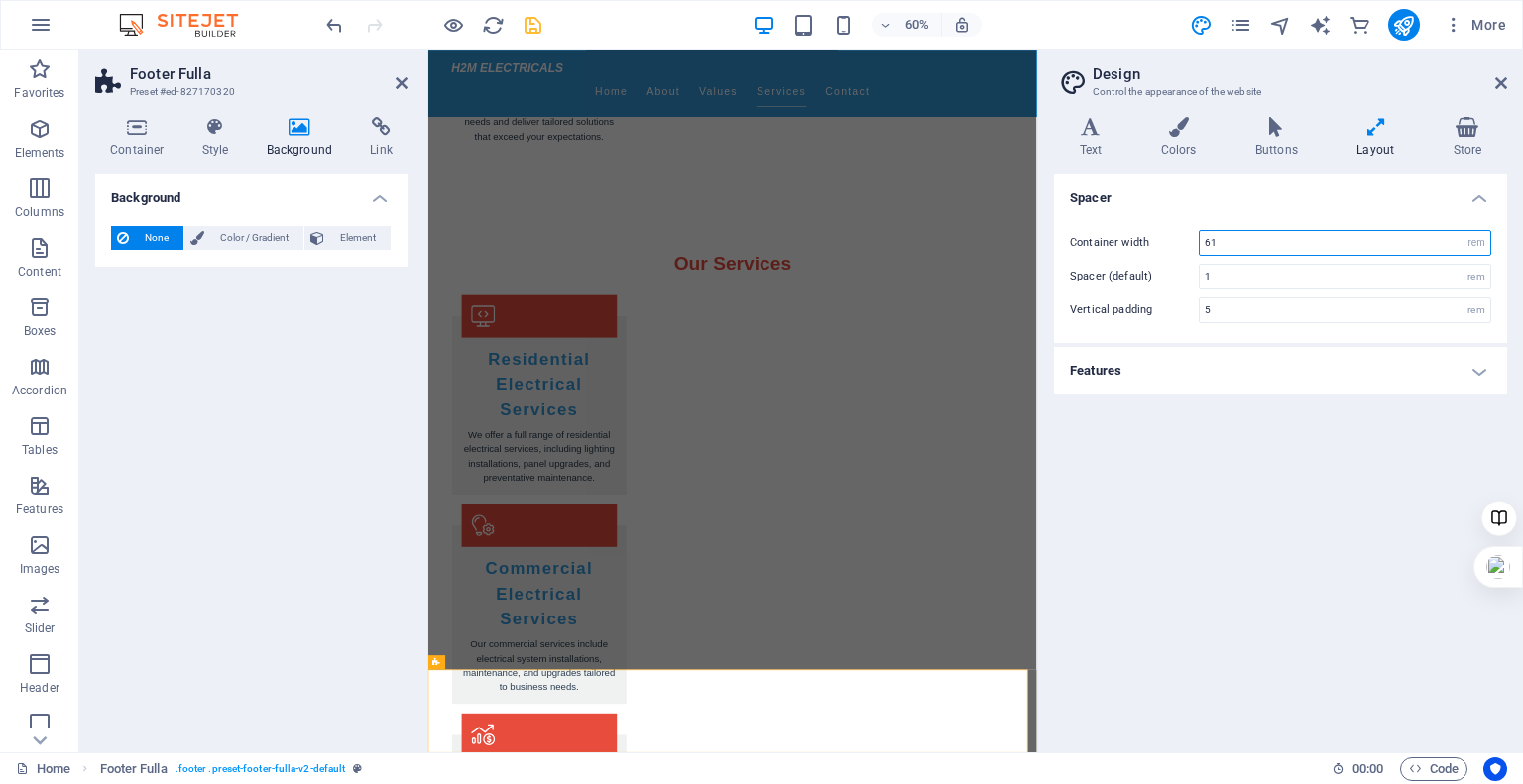 drag, startPoint x: 1232, startPoint y: 241, endPoint x: 1196, endPoint y: 240, distance: 36.01389 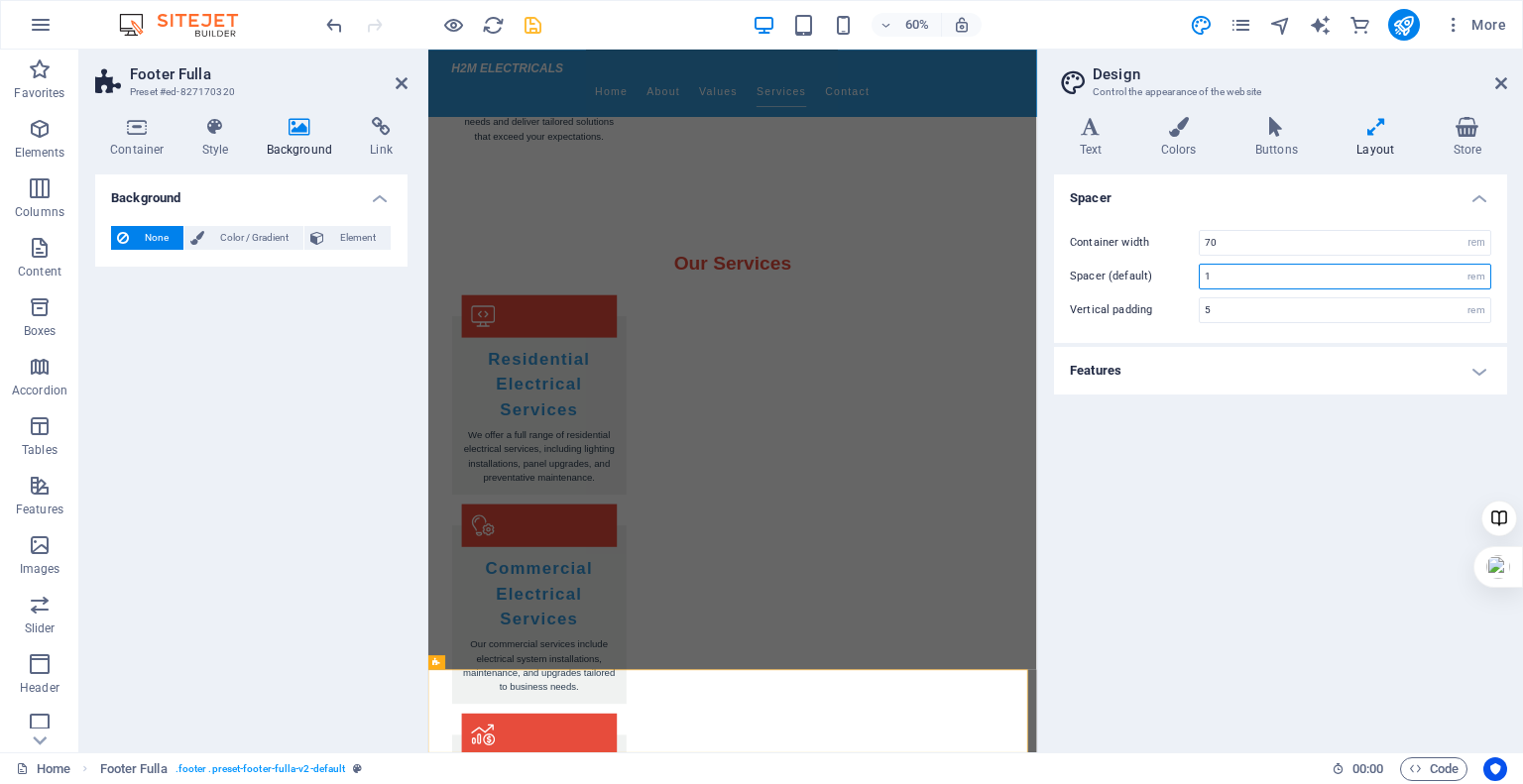 click on "1" at bounding box center (1345, 277) 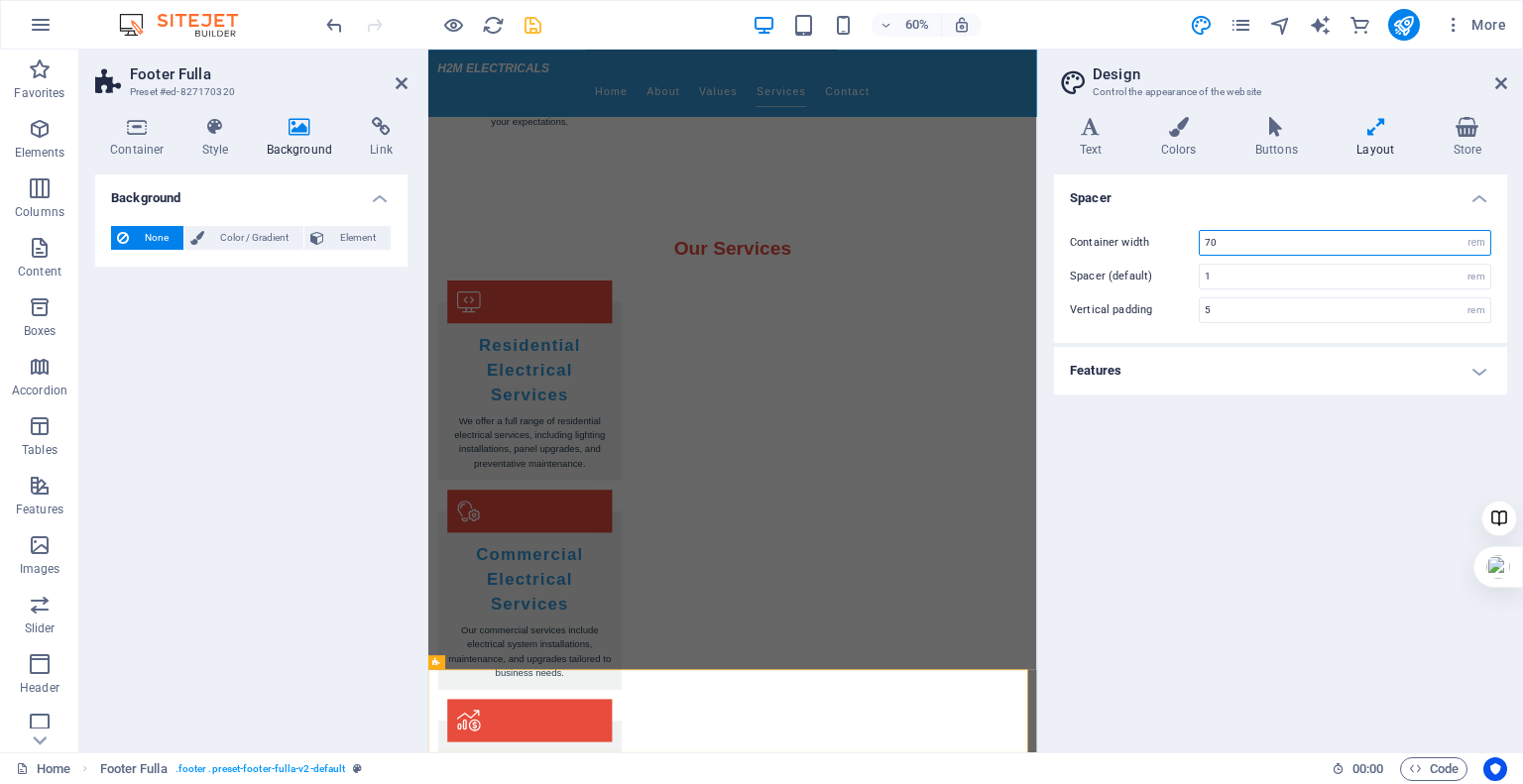 drag, startPoint x: 1249, startPoint y: 241, endPoint x: 1072, endPoint y: 250, distance: 177.22867 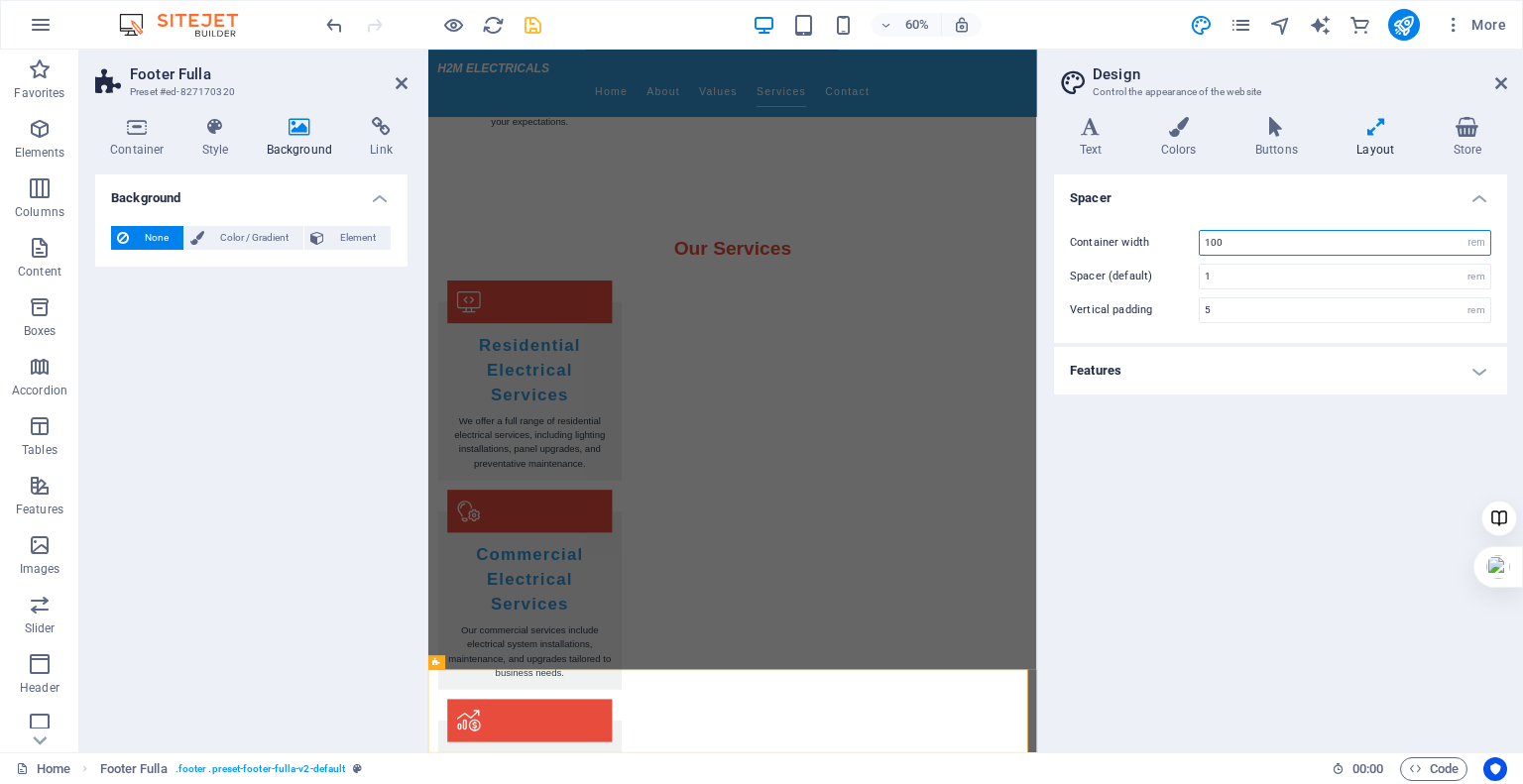 type on "100" 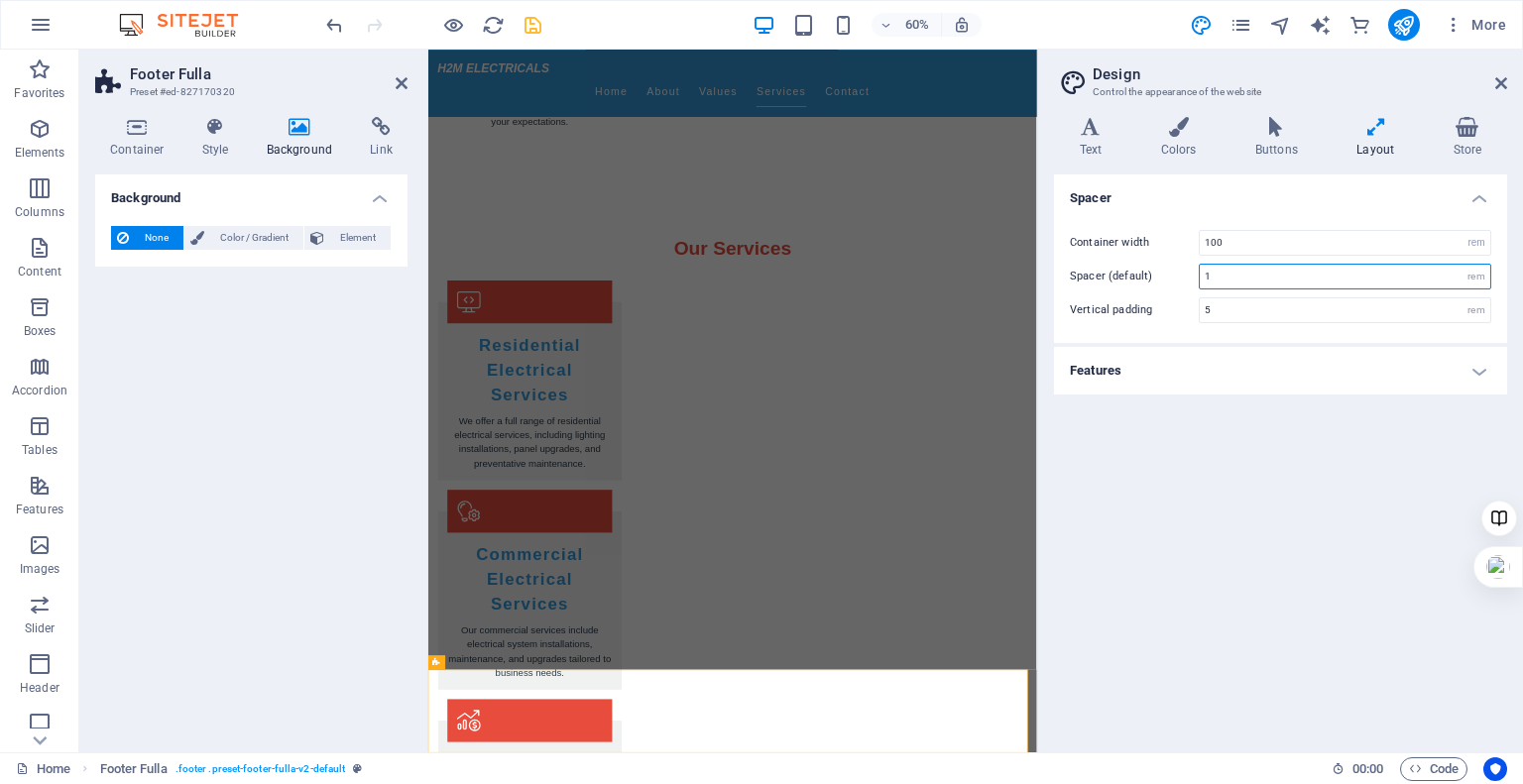 click on "1" at bounding box center [1345, 277] 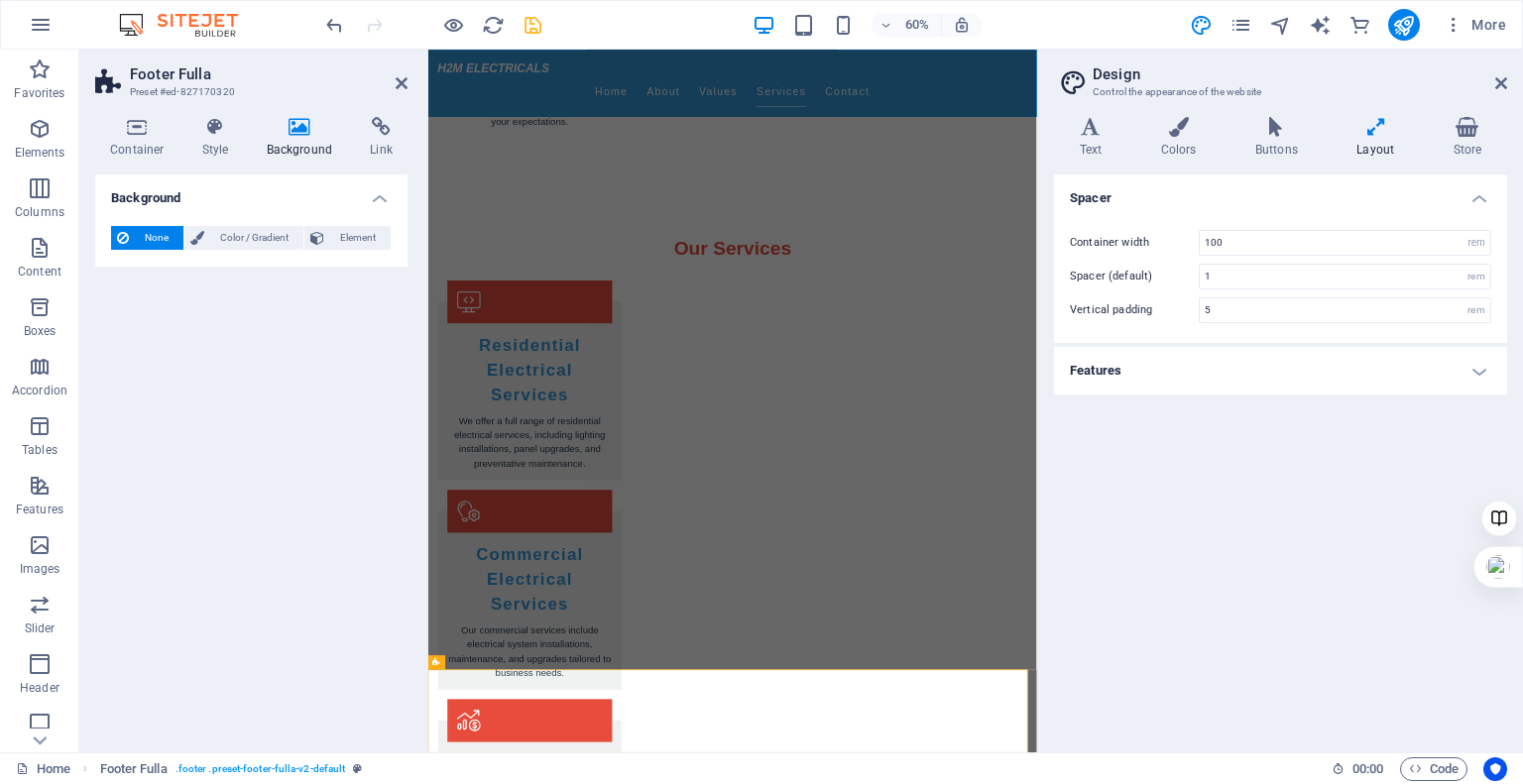 click on "Spacer Container width 100 rem px Spacer (default) 1 rem Vertical padding 5 rem Features Transition duration 0.3 s Transition function Ease Ease In Ease Out Ease In/Ease Out Linear" at bounding box center [1280, 455] 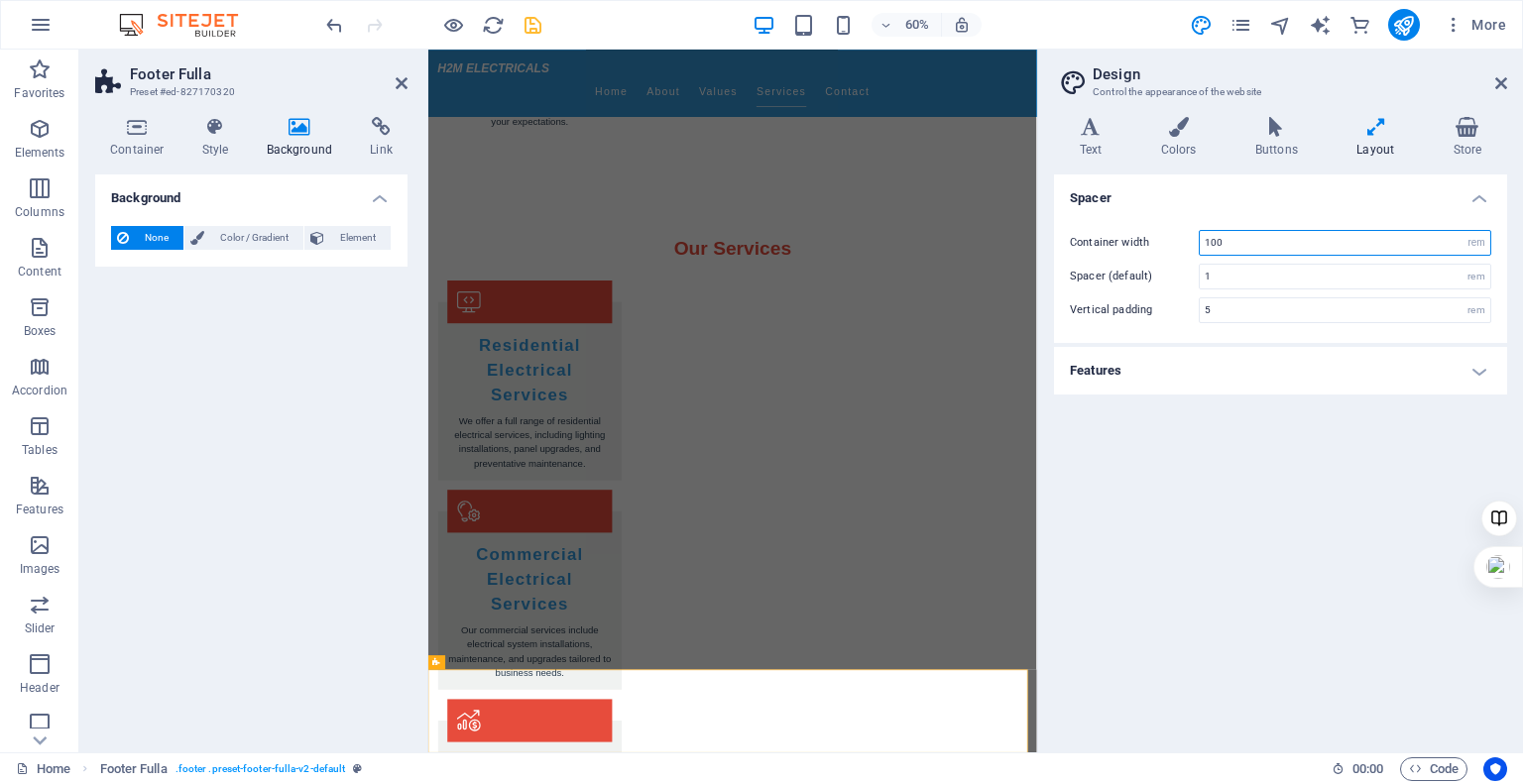 click on "100" at bounding box center (1345, 243) 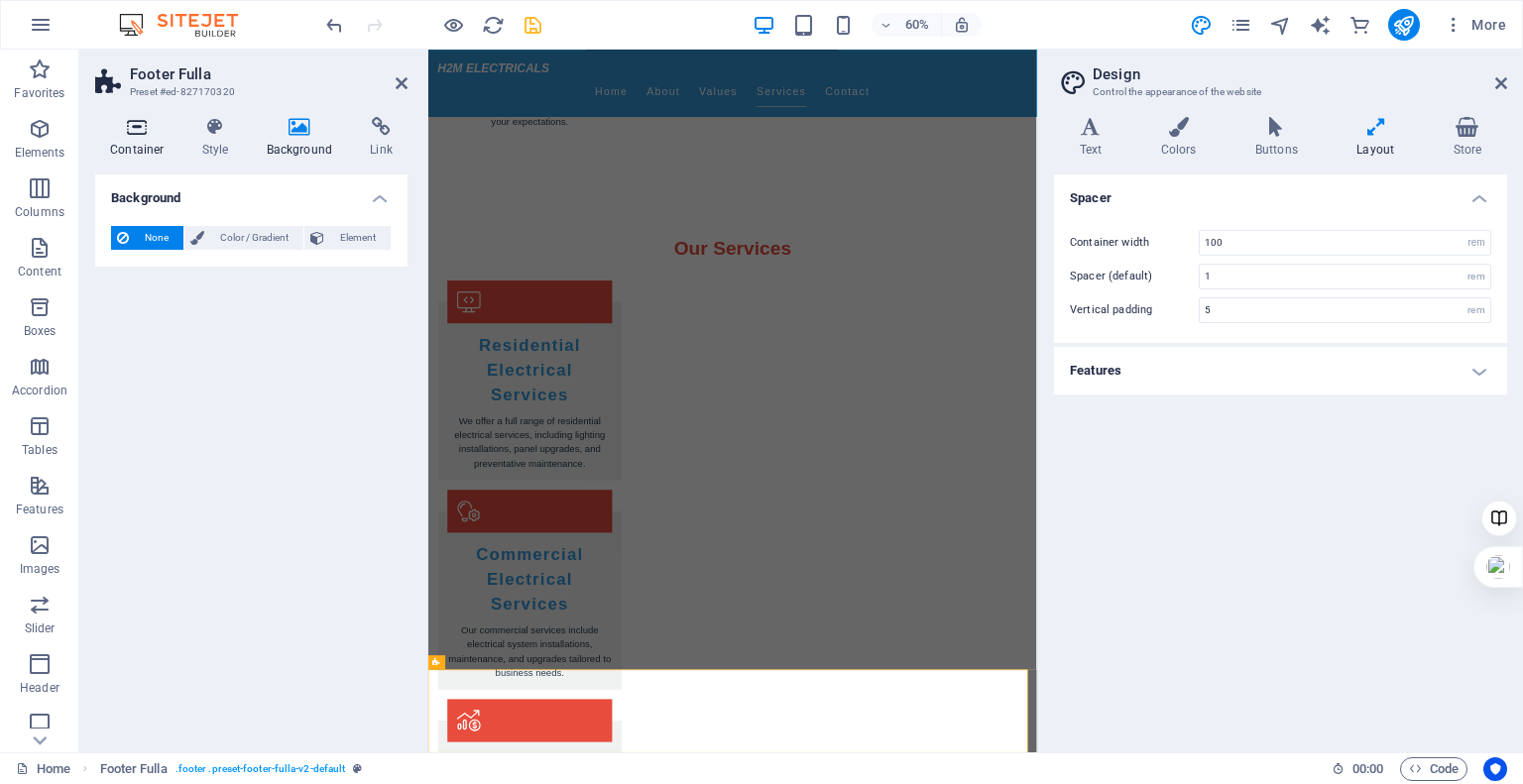 click at bounding box center (137, 127) 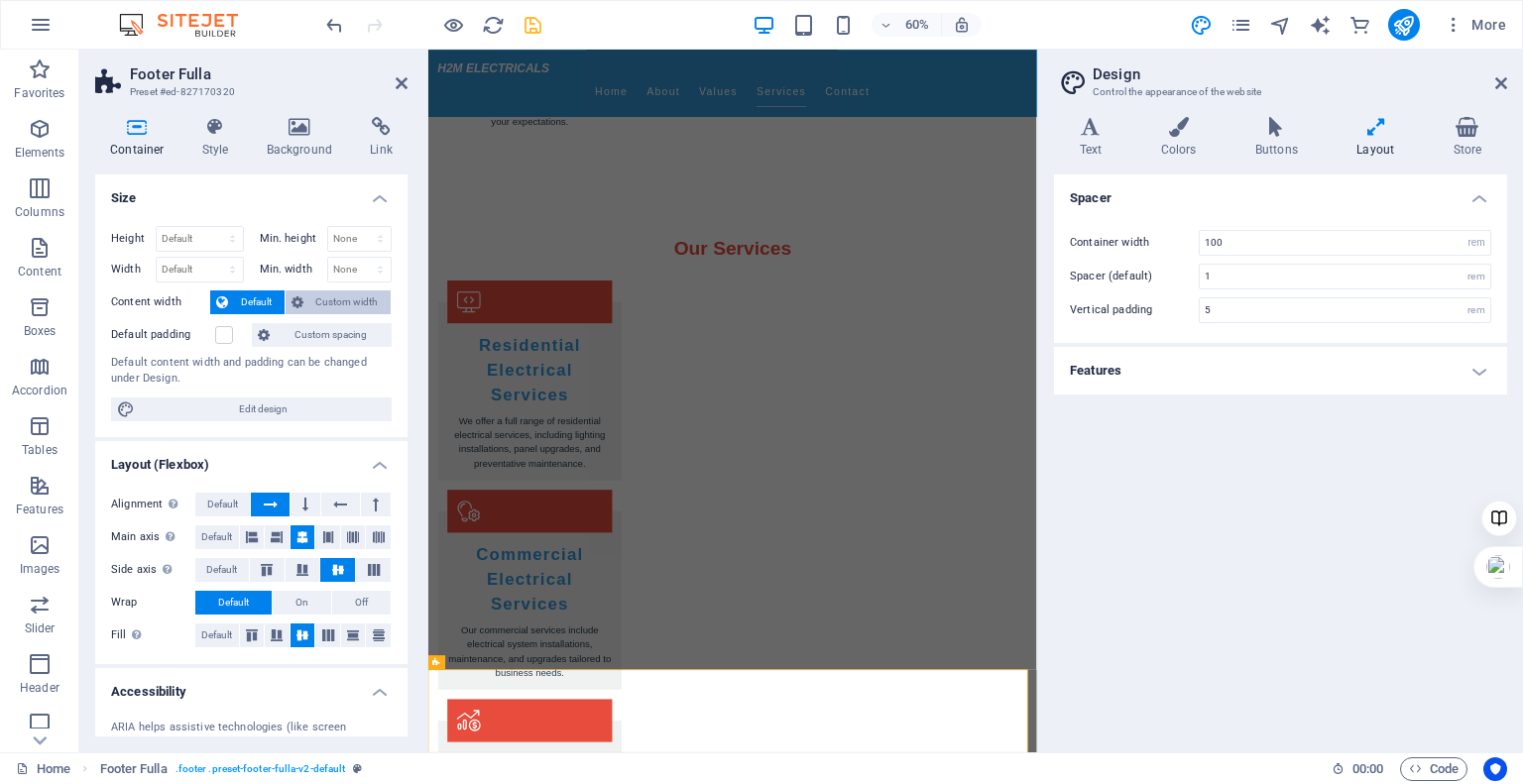 click on "Custom width" at bounding box center (347, 302) 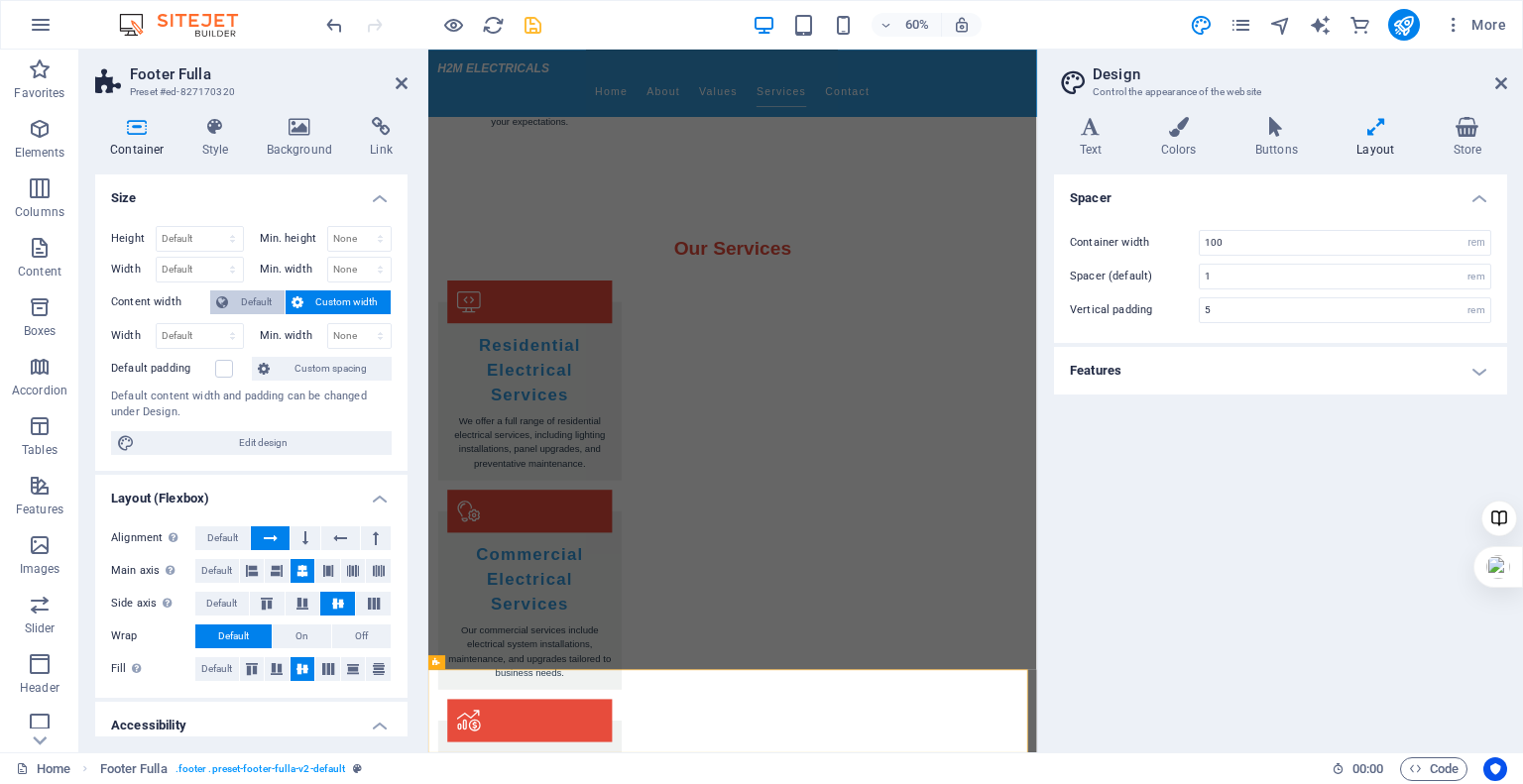 click on "Default" at bounding box center [247, 302] 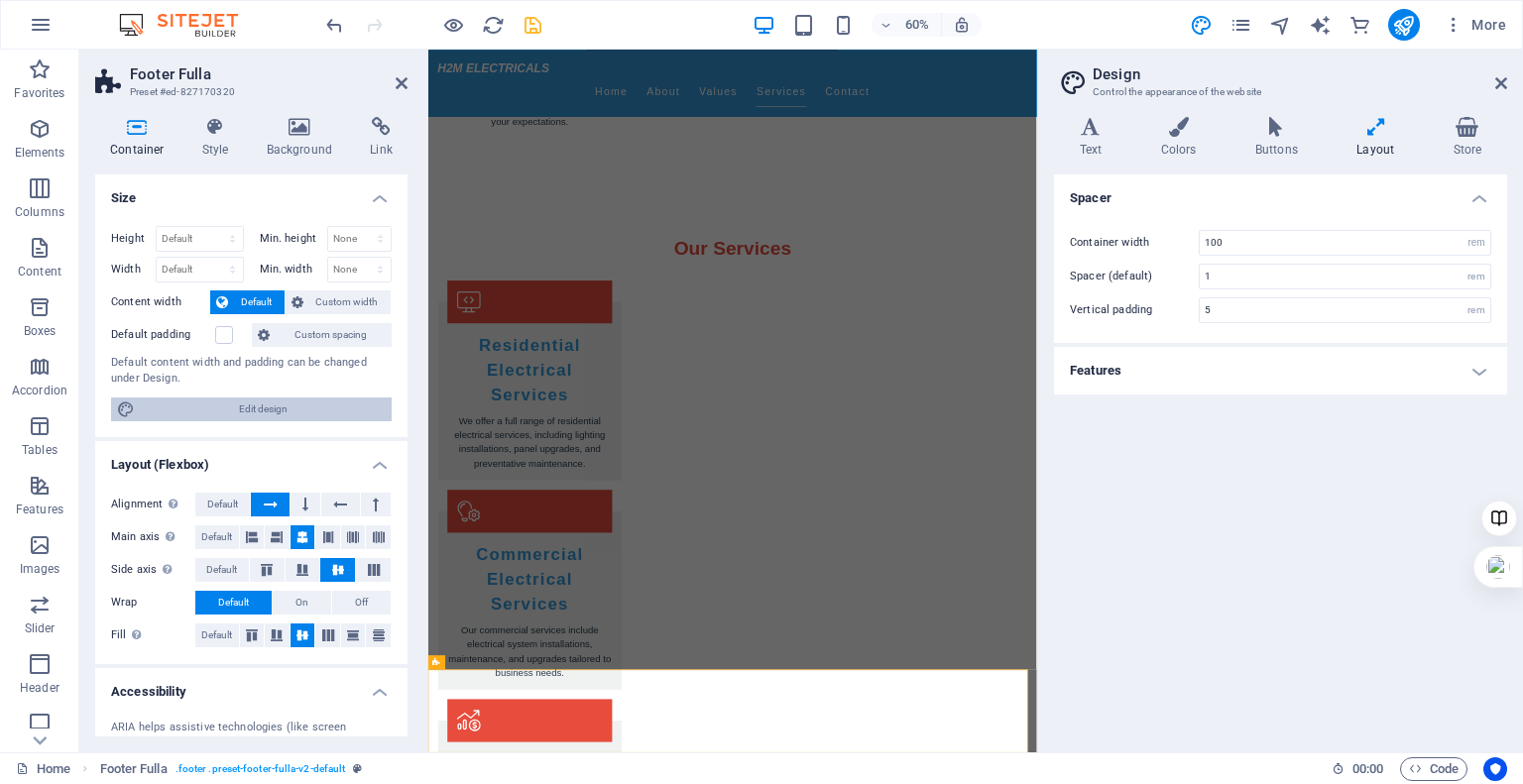click on "Edit design" at bounding box center [263, 409] 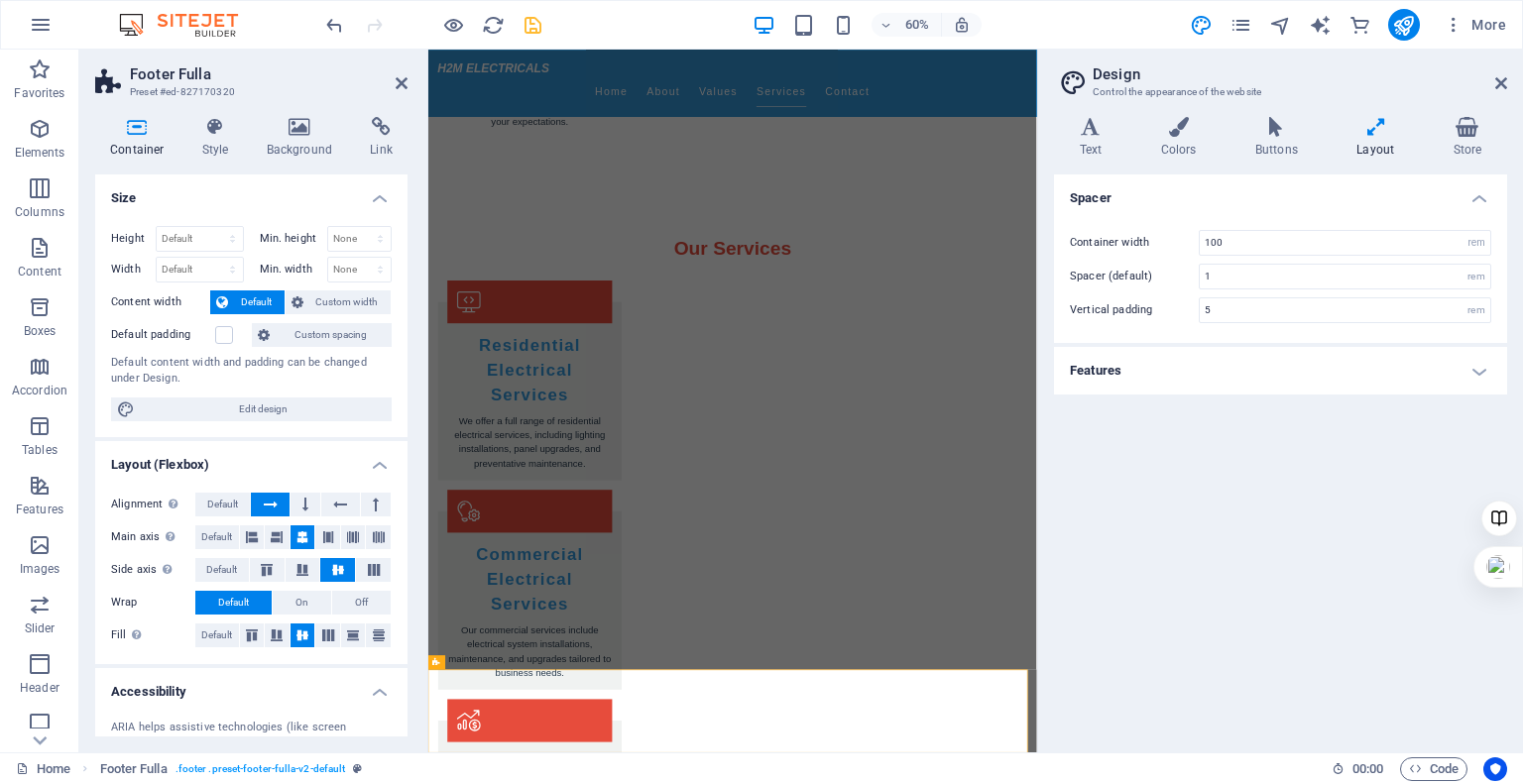 click on "Features" at bounding box center [1280, 371] 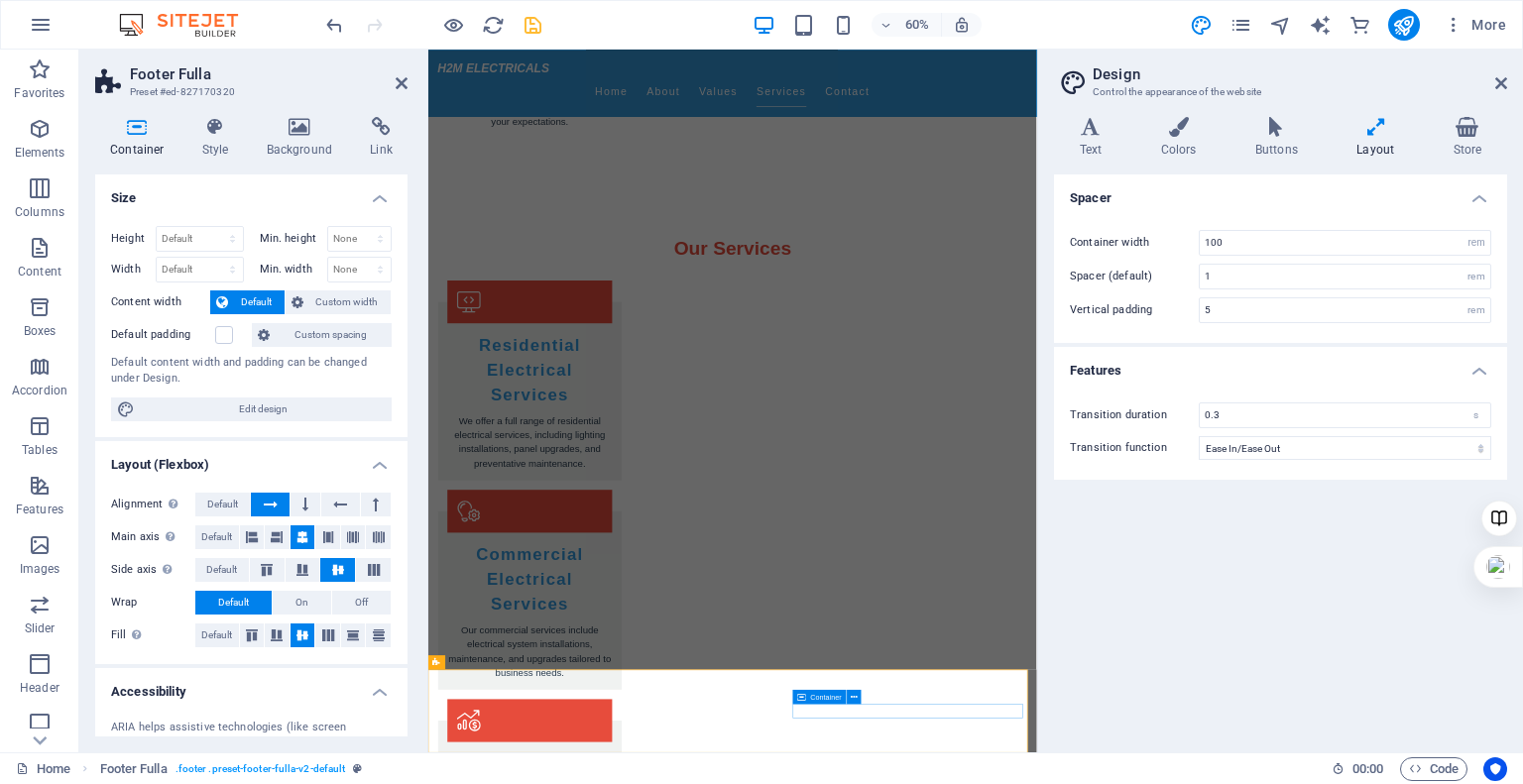 click on "Legal Notice  |  Privacy Policy" at bounding box center [935, 4217] 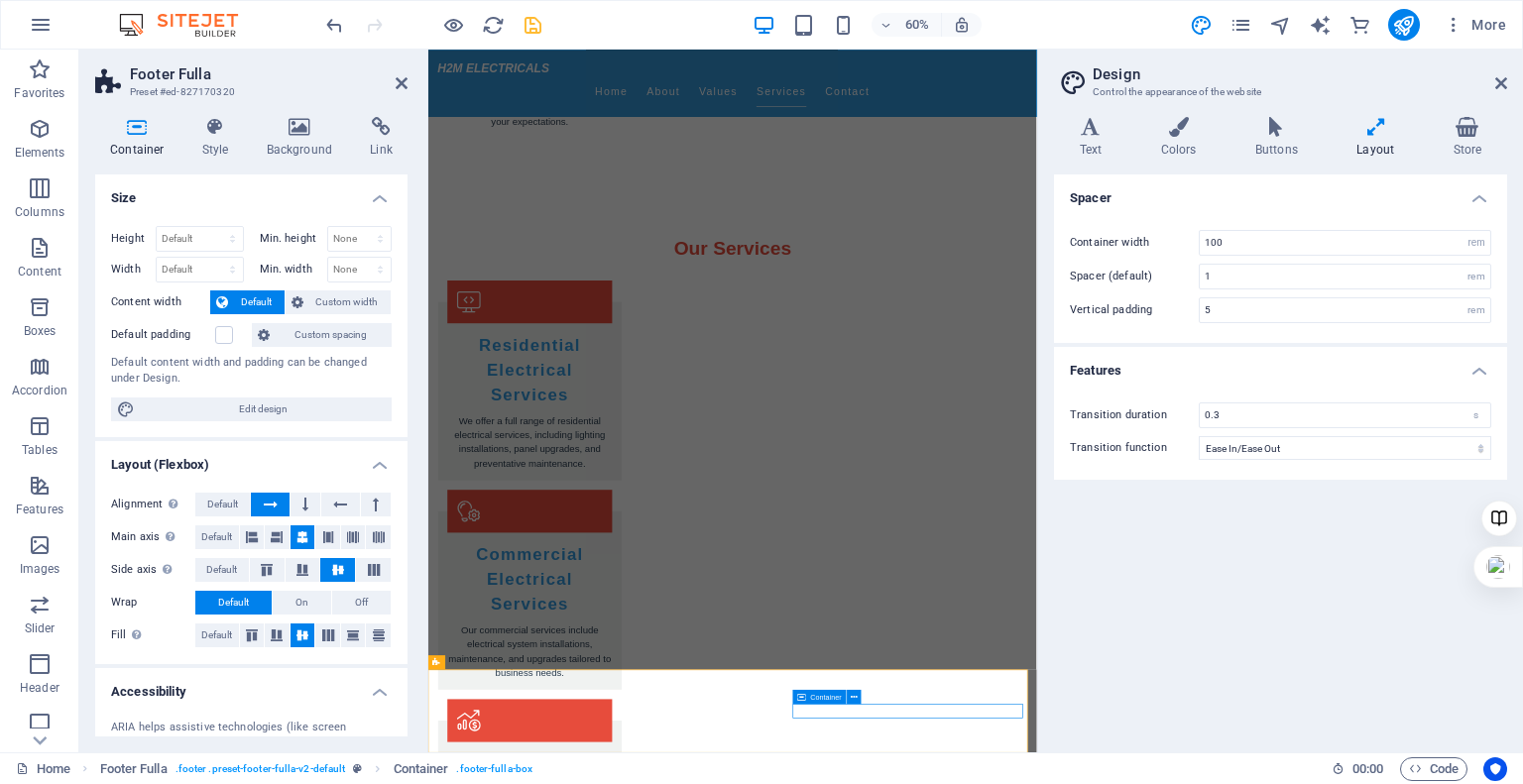 click on "Container" at bounding box center (826, 696) 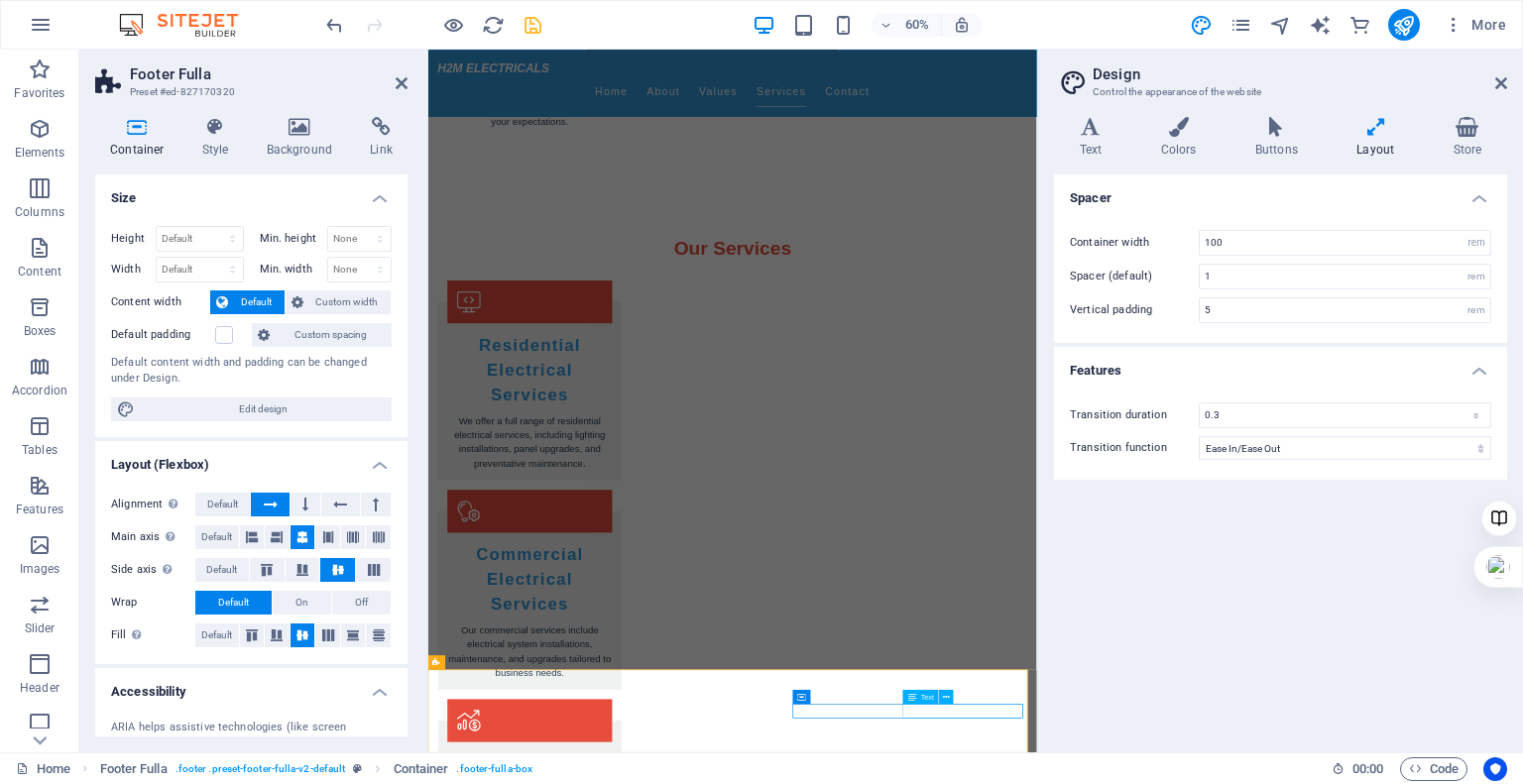 click on "Legal Notice  |  Privacy Policy" at bounding box center [935, 4217] 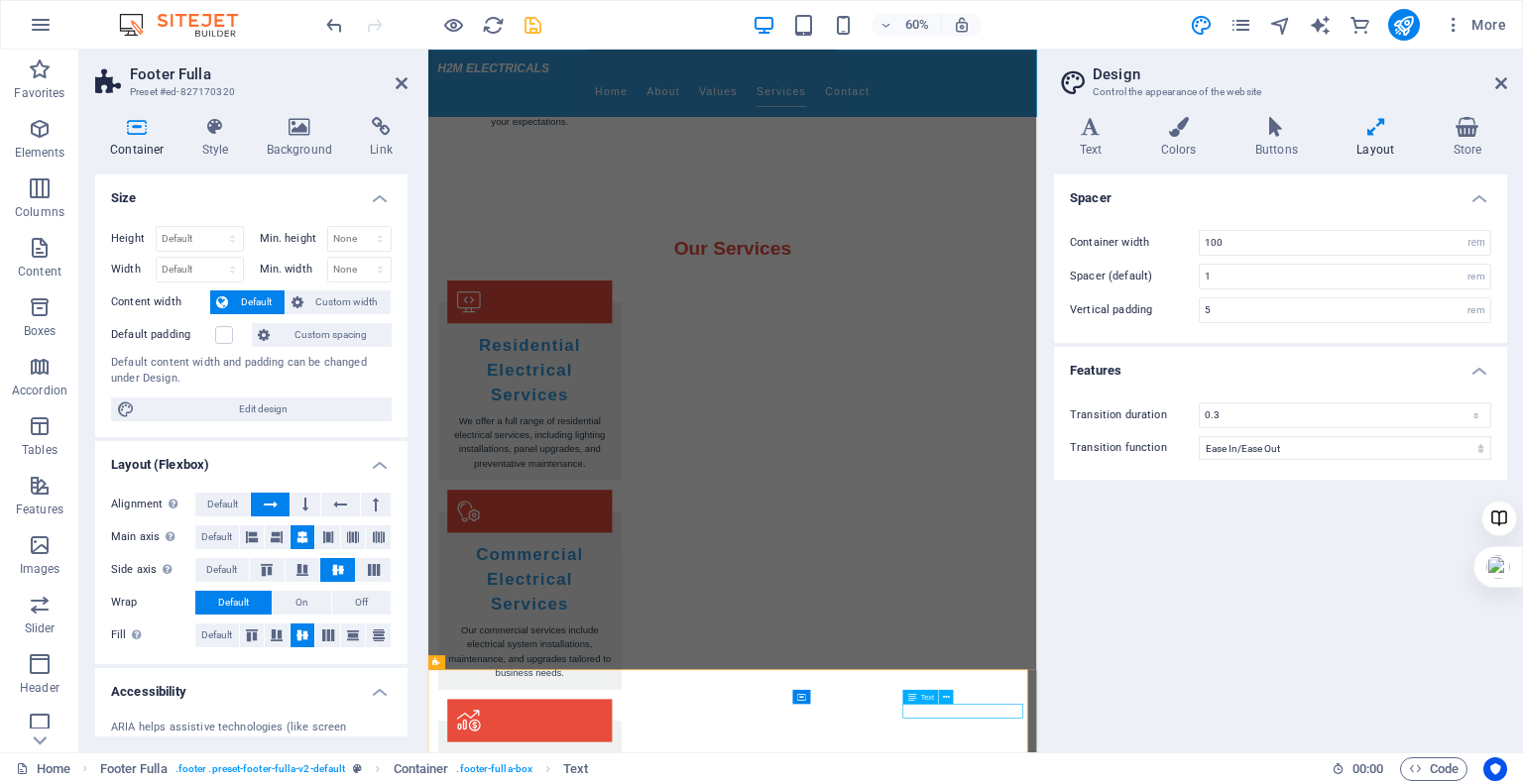 click on "Legal Notice  |  Privacy Policy" at bounding box center (935, 4217) 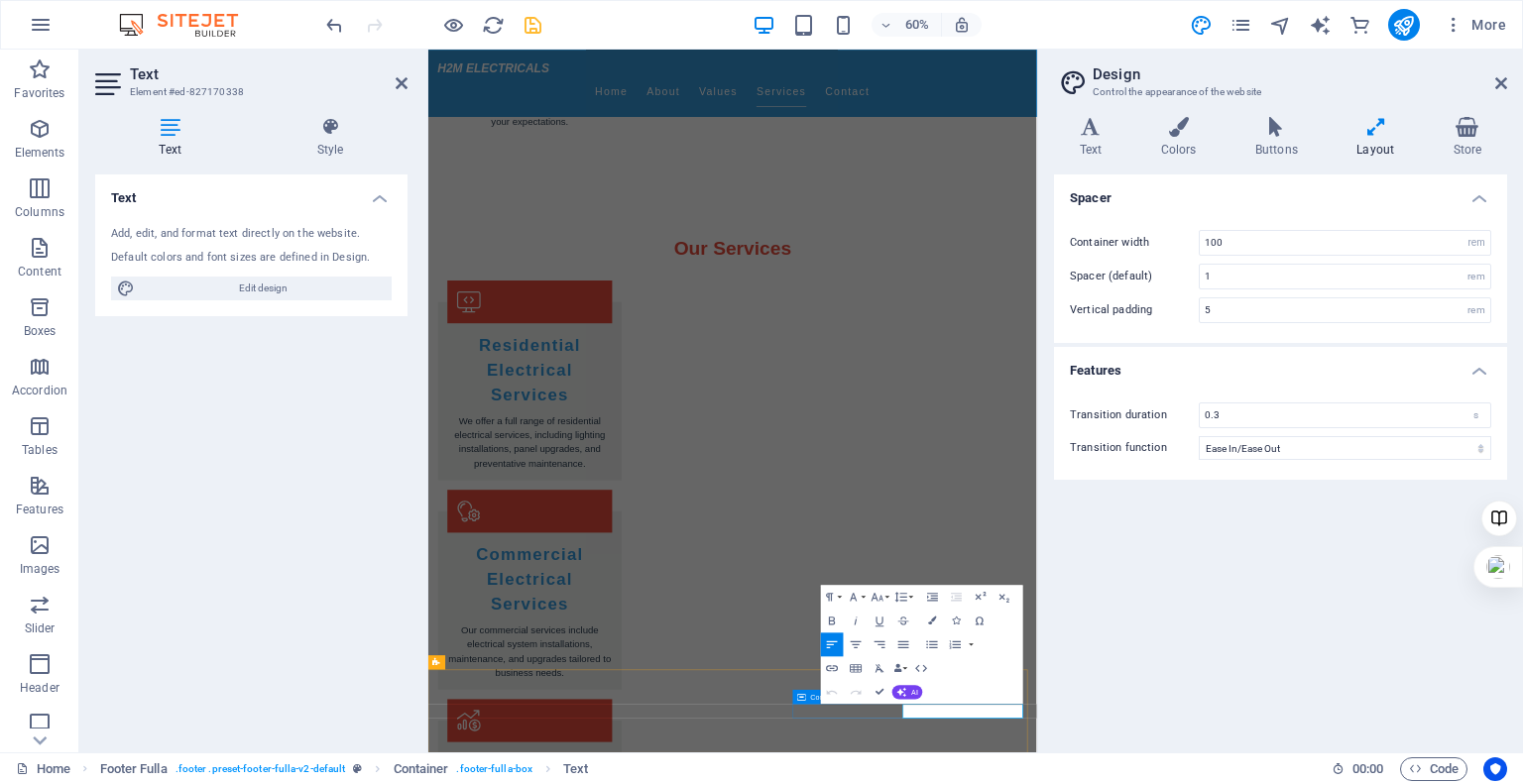 click on "Container" at bounding box center (820, 697) 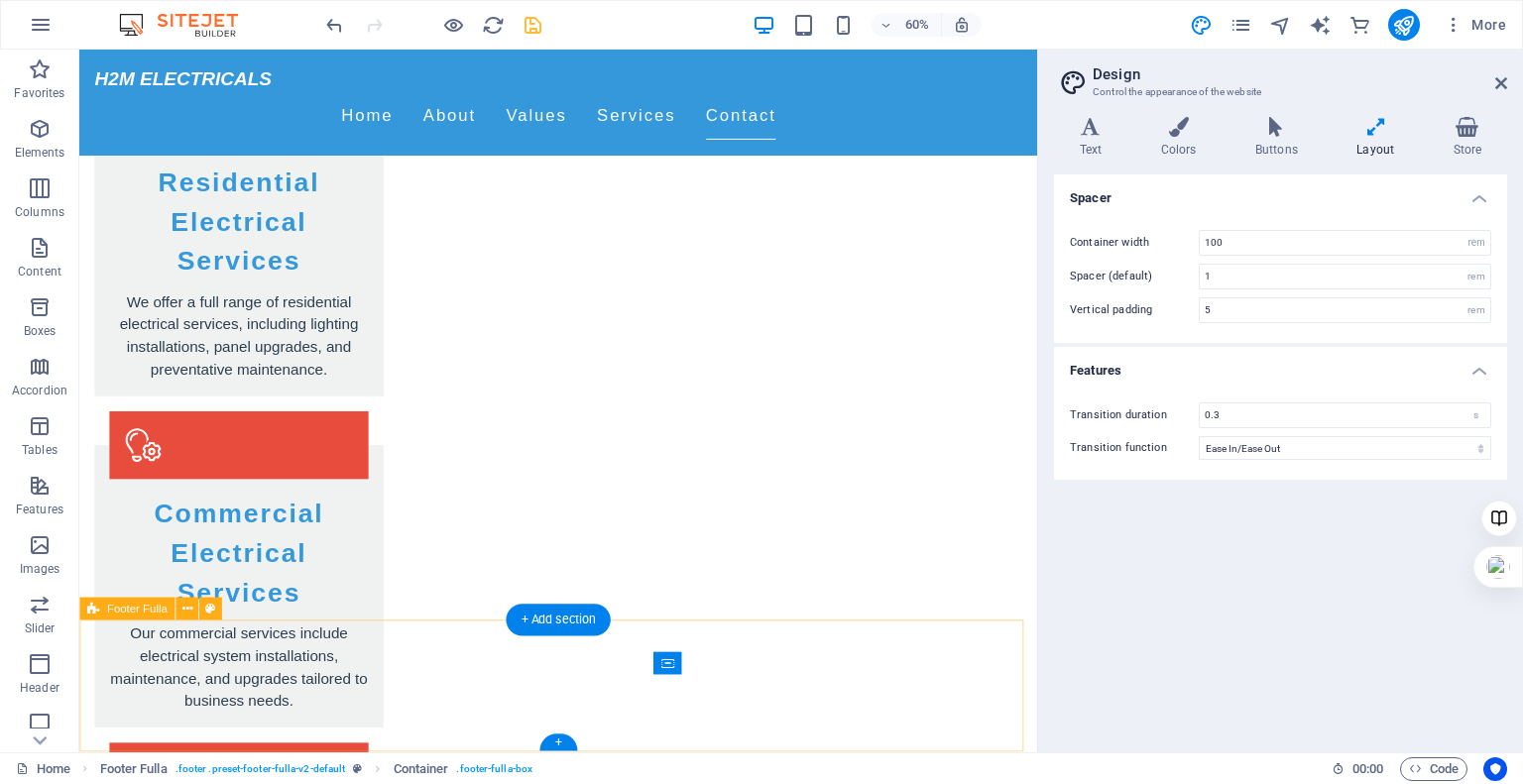 scroll, scrollTop: 3527, scrollLeft: 0, axis: vertical 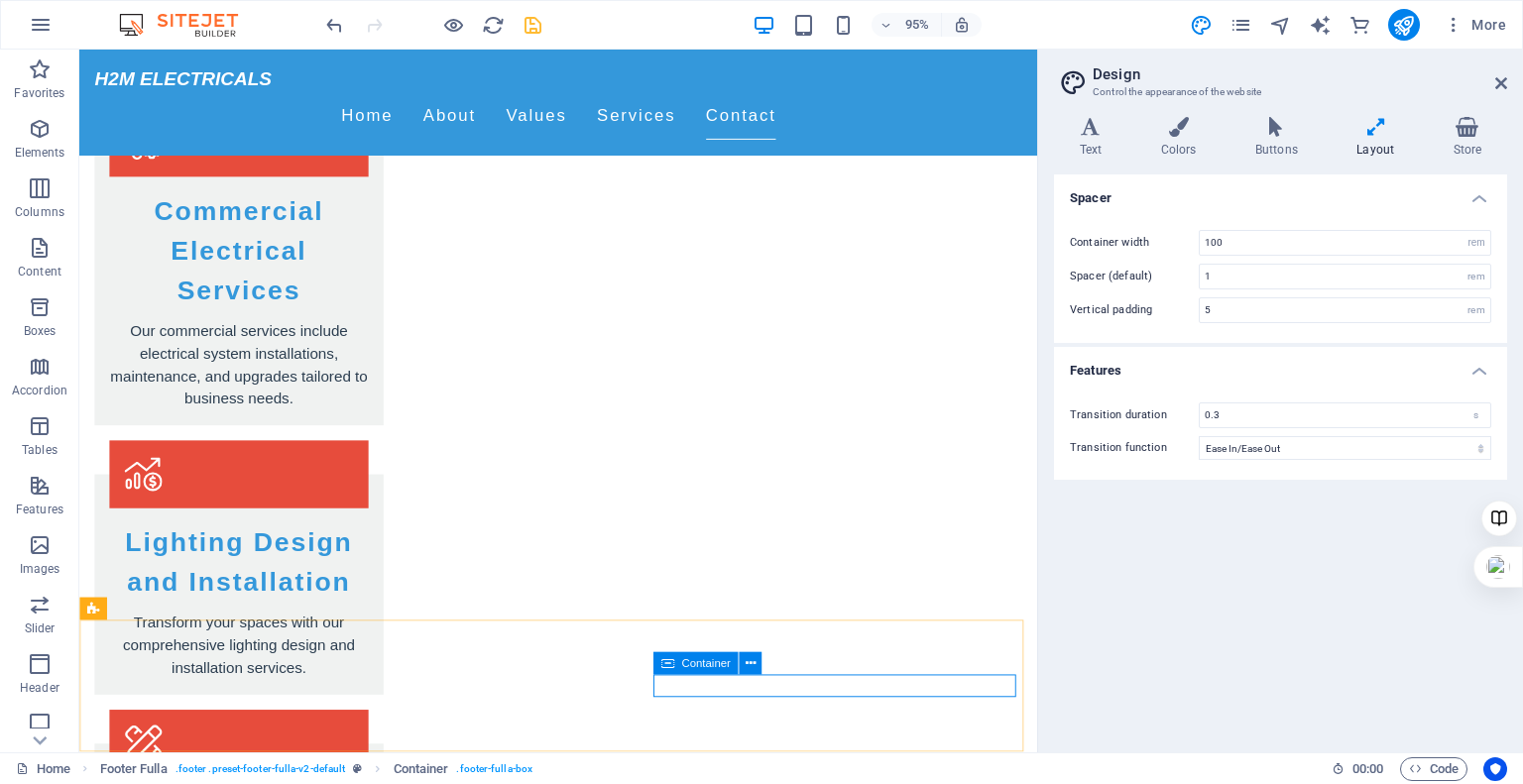click on "Container" at bounding box center [705, 663] 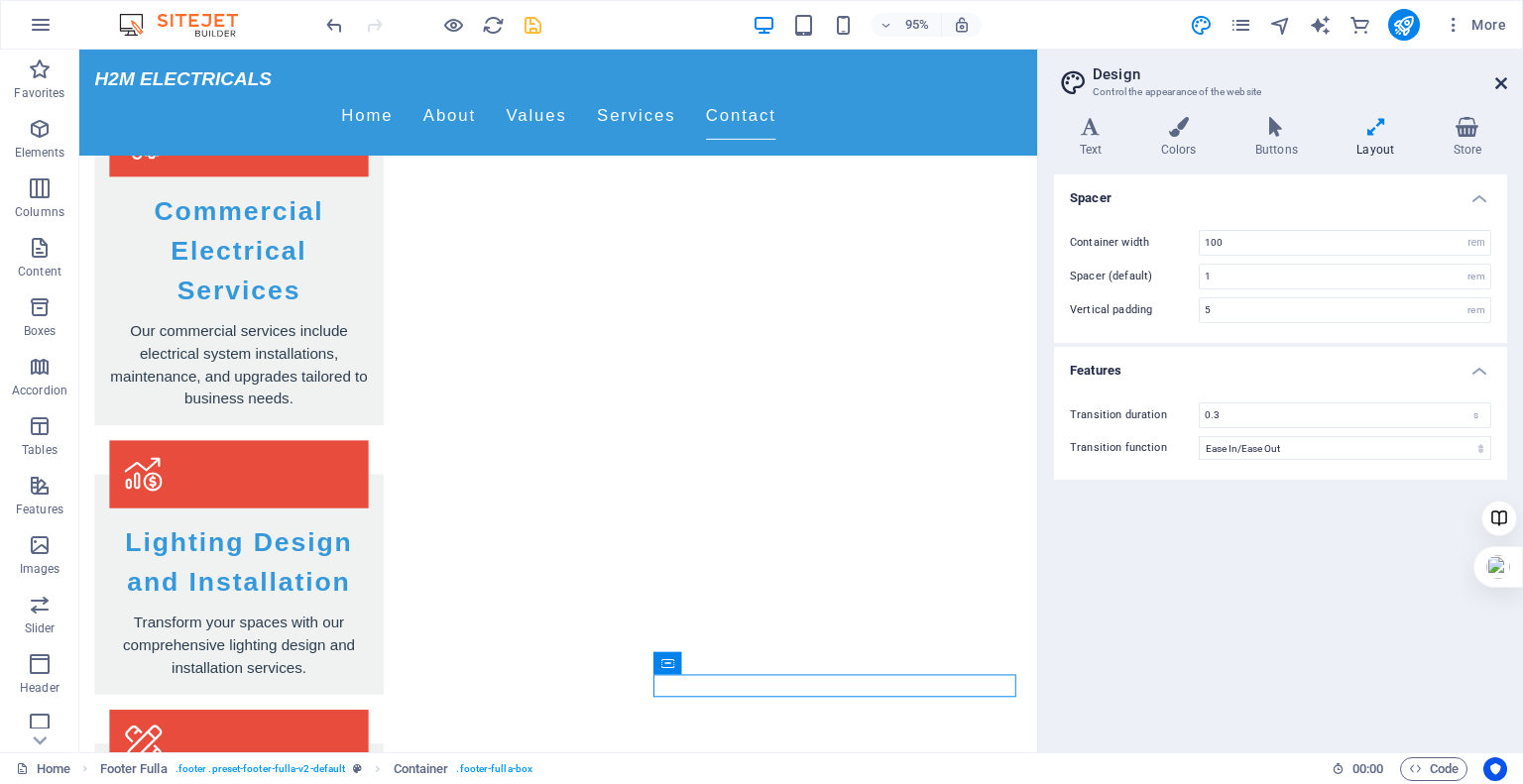 click at bounding box center (1501, 83) 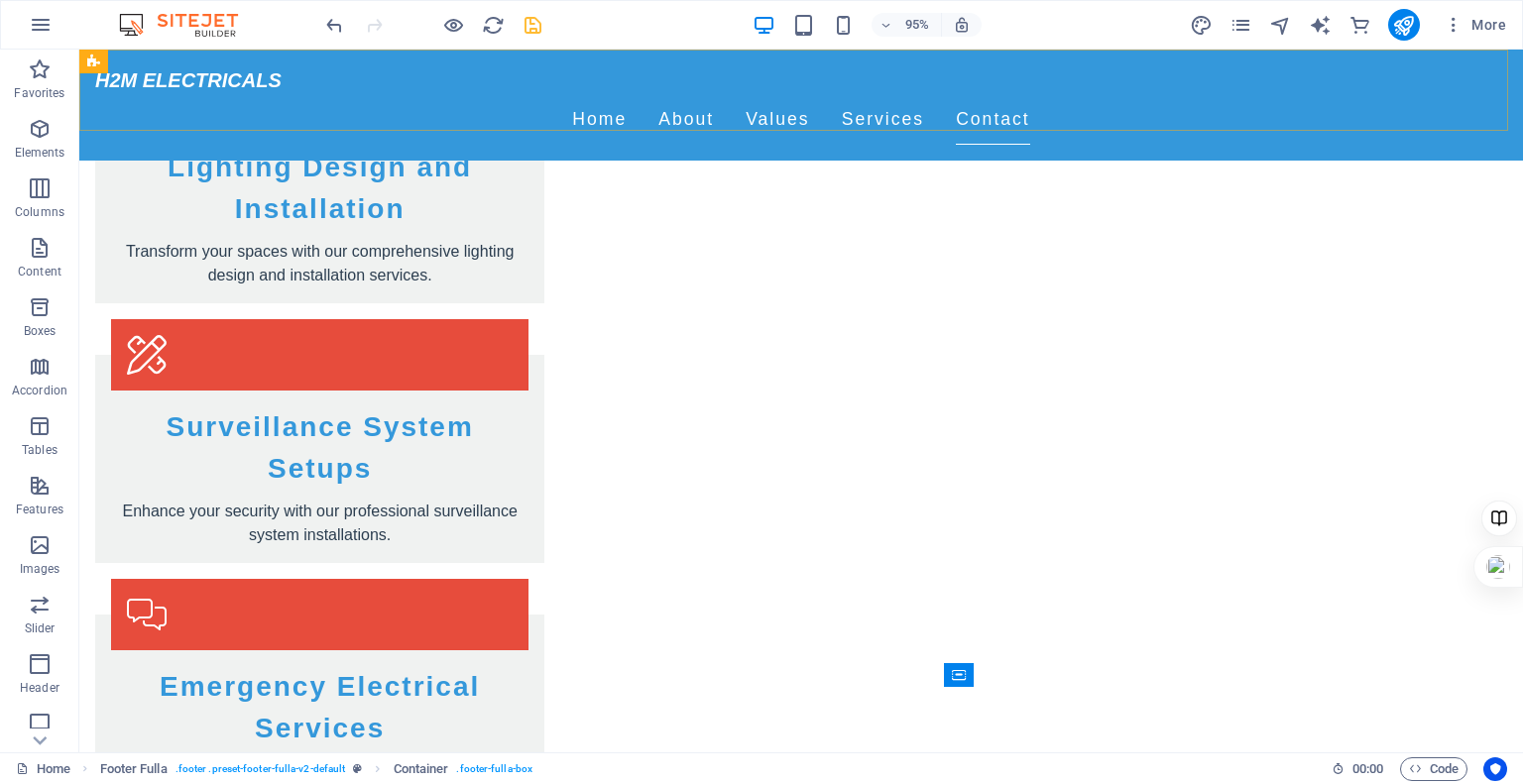 scroll, scrollTop: 3218, scrollLeft: 0, axis: vertical 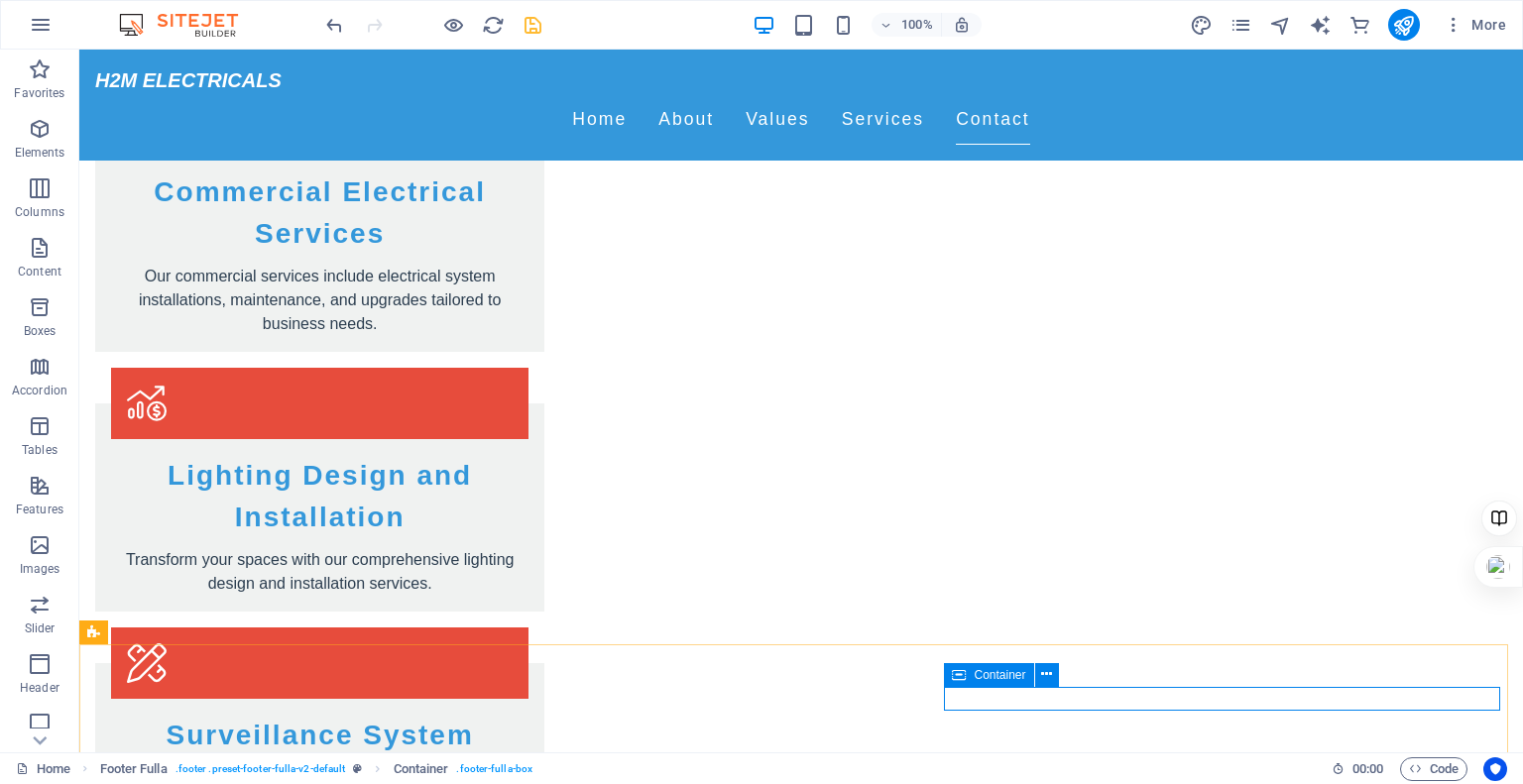 click on "Container" at bounding box center (999, 675) 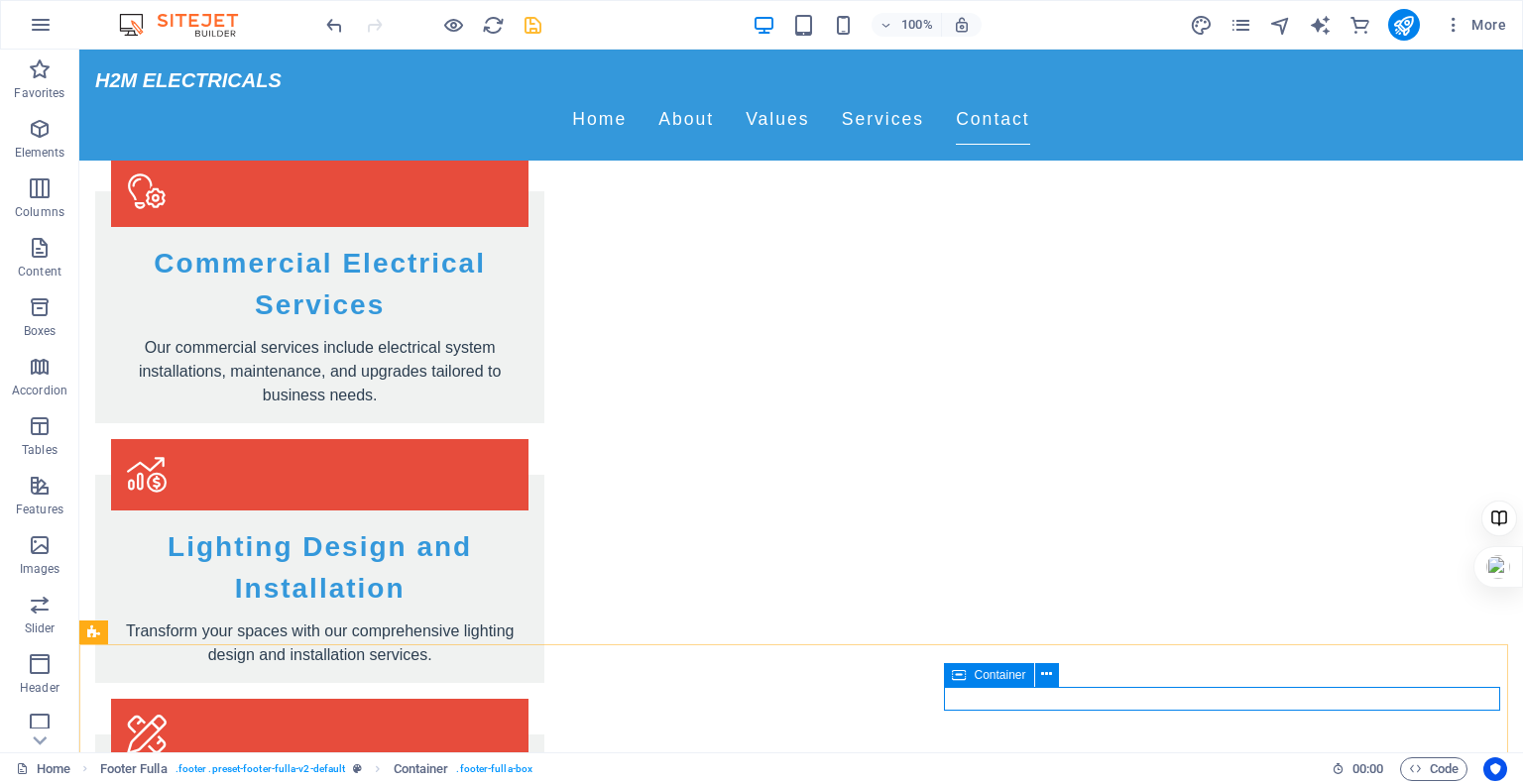 scroll, scrollTop: 3403, scrollLeft: 0, axis: vertical 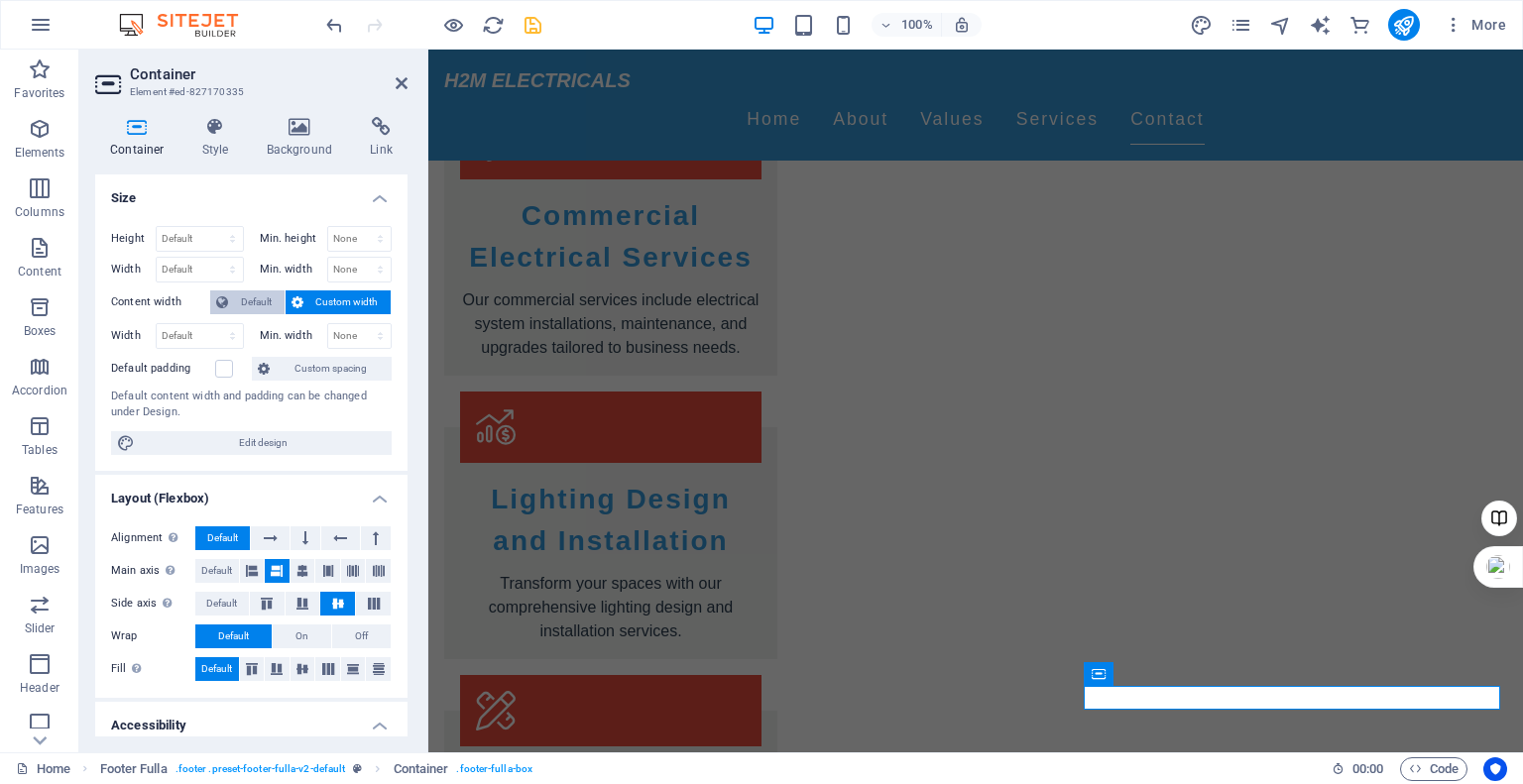 click on "Default" at bounding box center (256, 302) 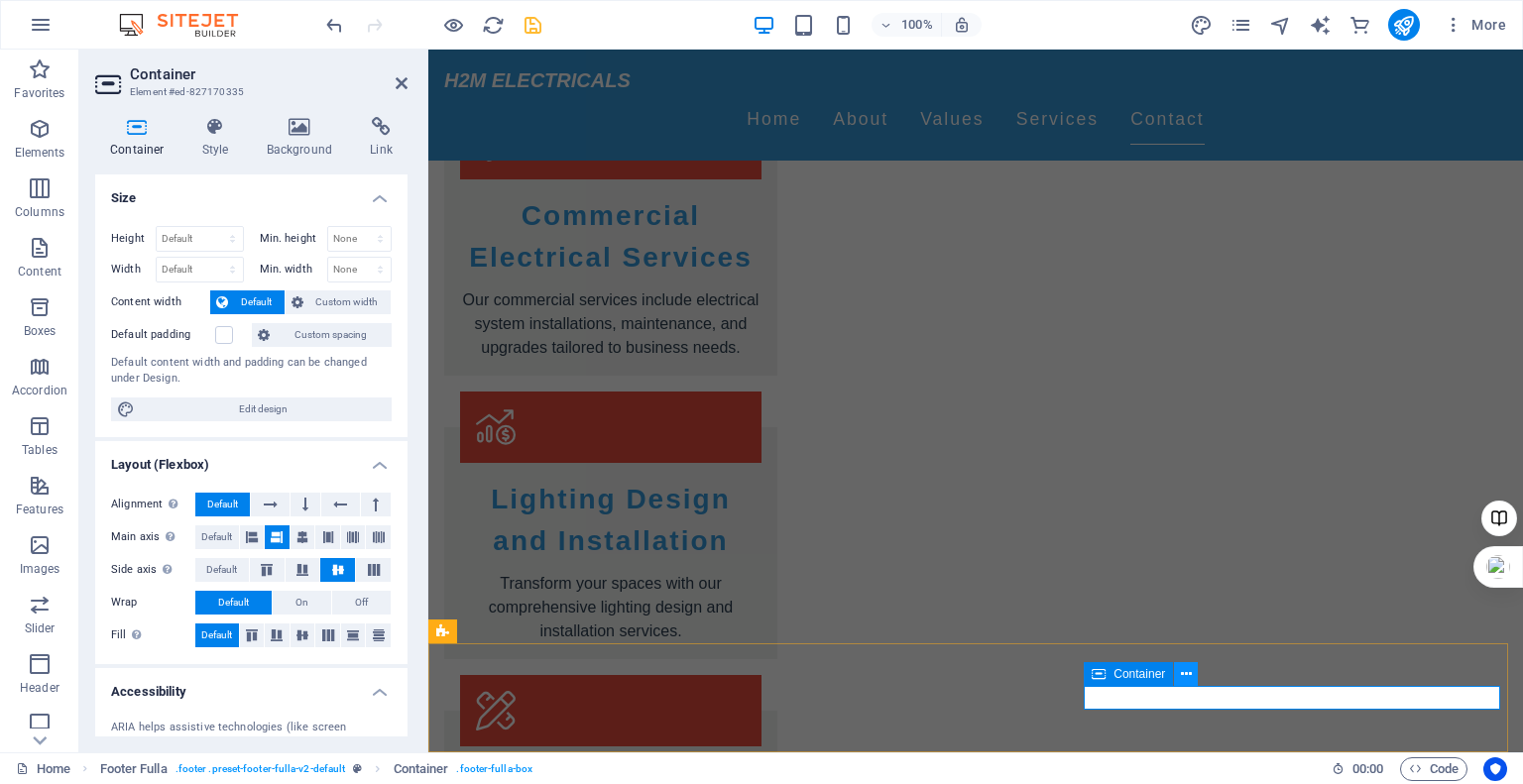 click at bounding box center (1186, 674) 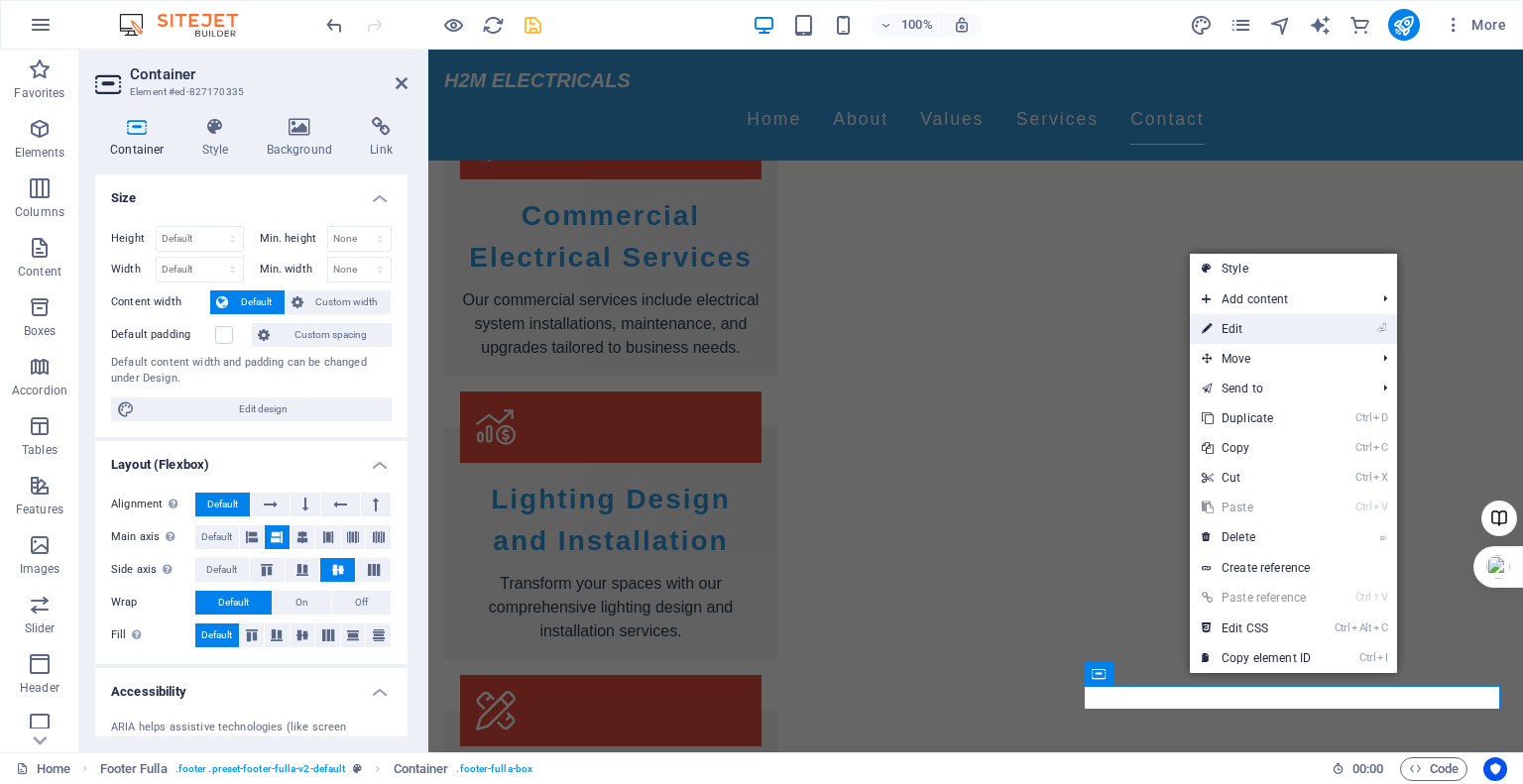 click on "⏎  Edit" at bounding box center [1256, 329] 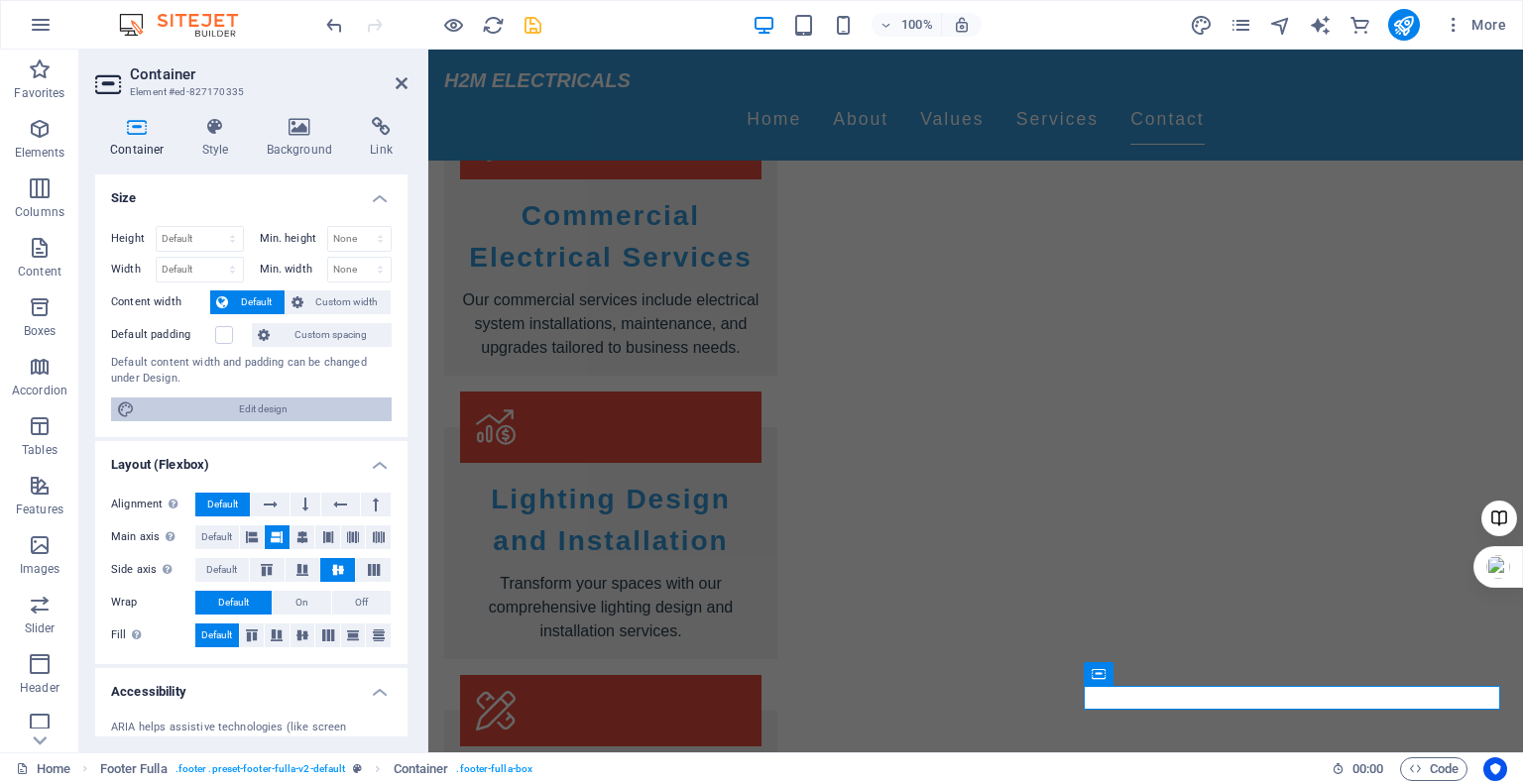 click on "Edit design" at bounding box center [263, 409] 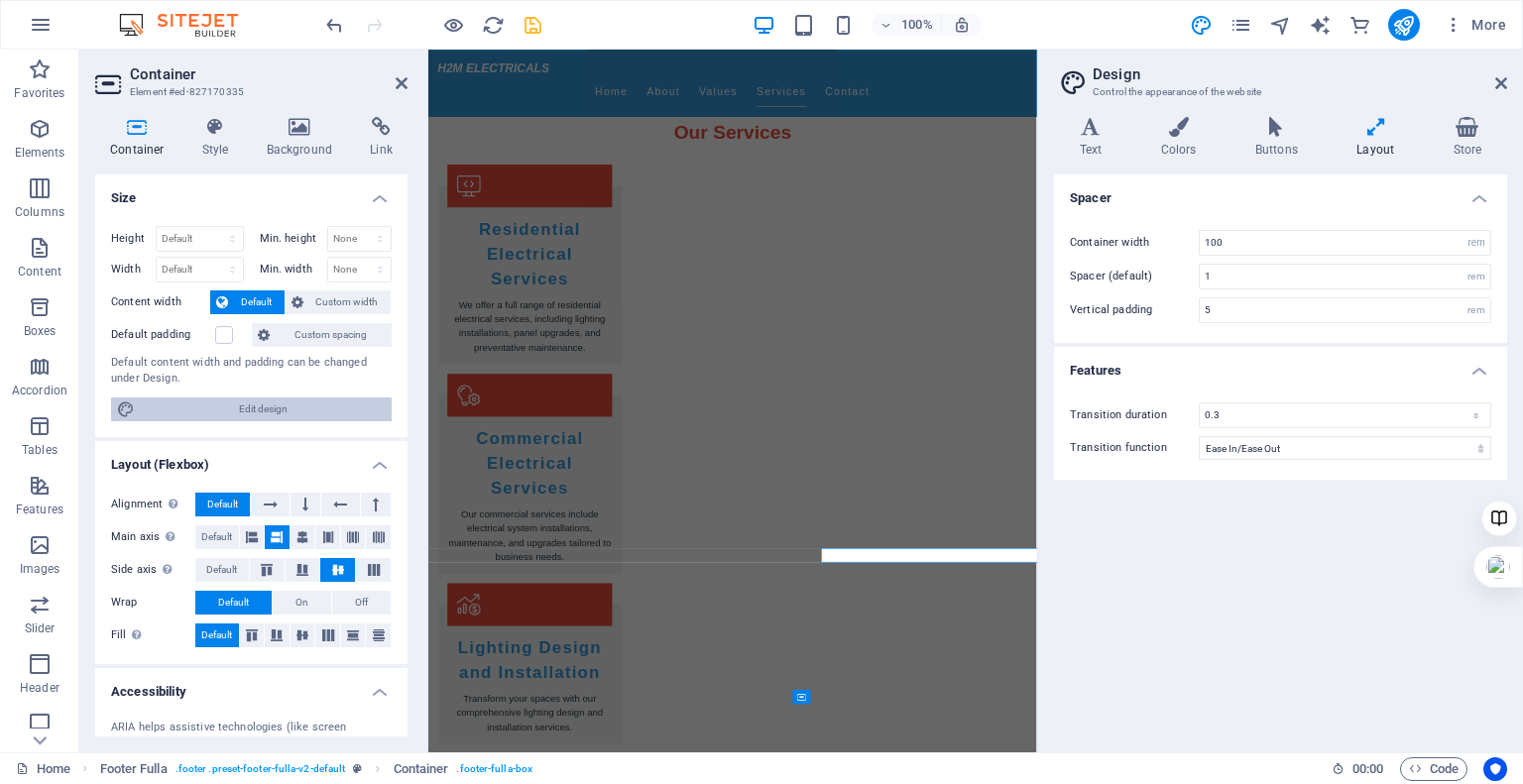 scroll, scrollTop: 3208, scrollLeft: 0, axis: vertical 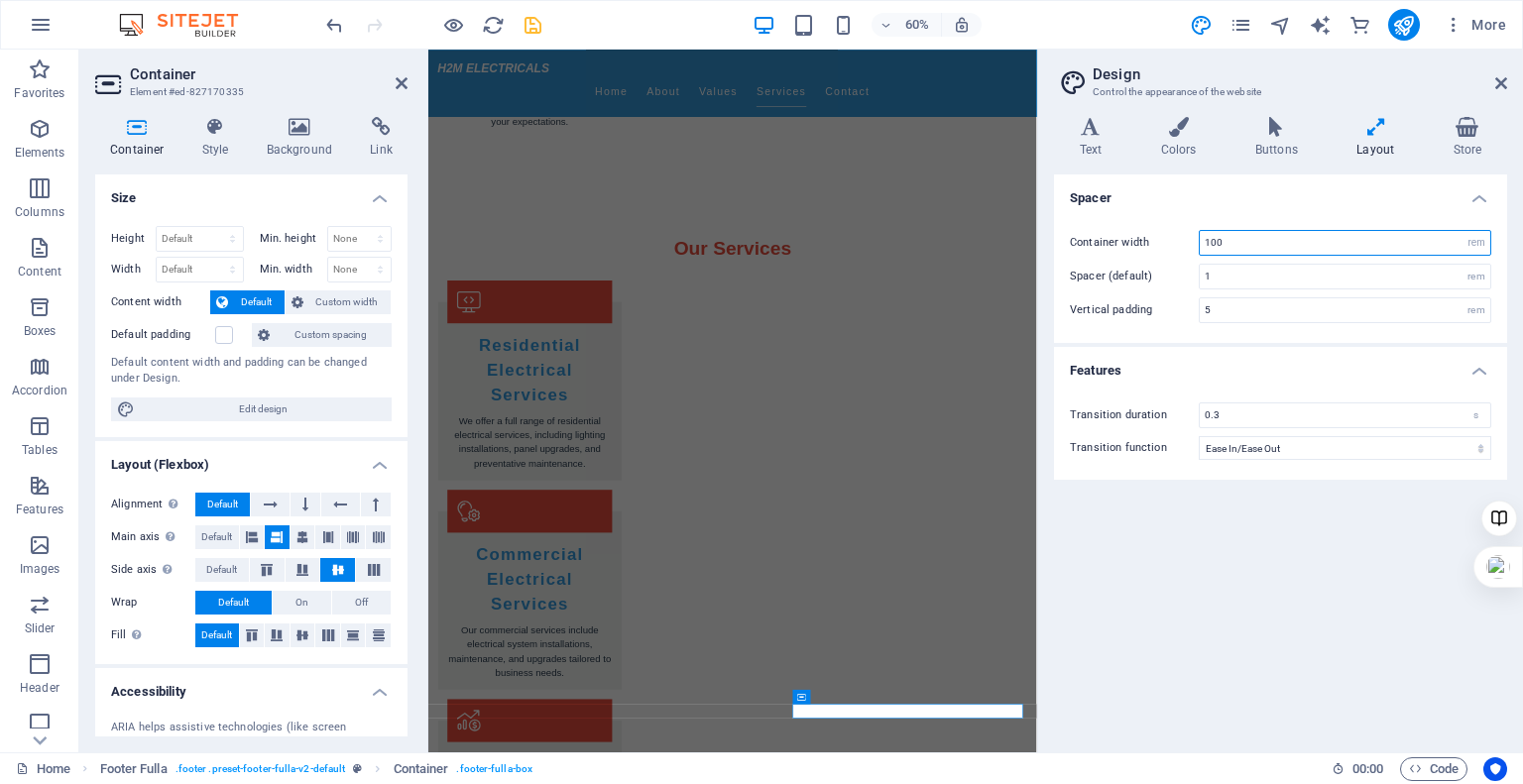 drag, startPoint x: 1229, startPoint y: 243, endPoint x: 1087, endPoint y: 239, distance: 142.05633 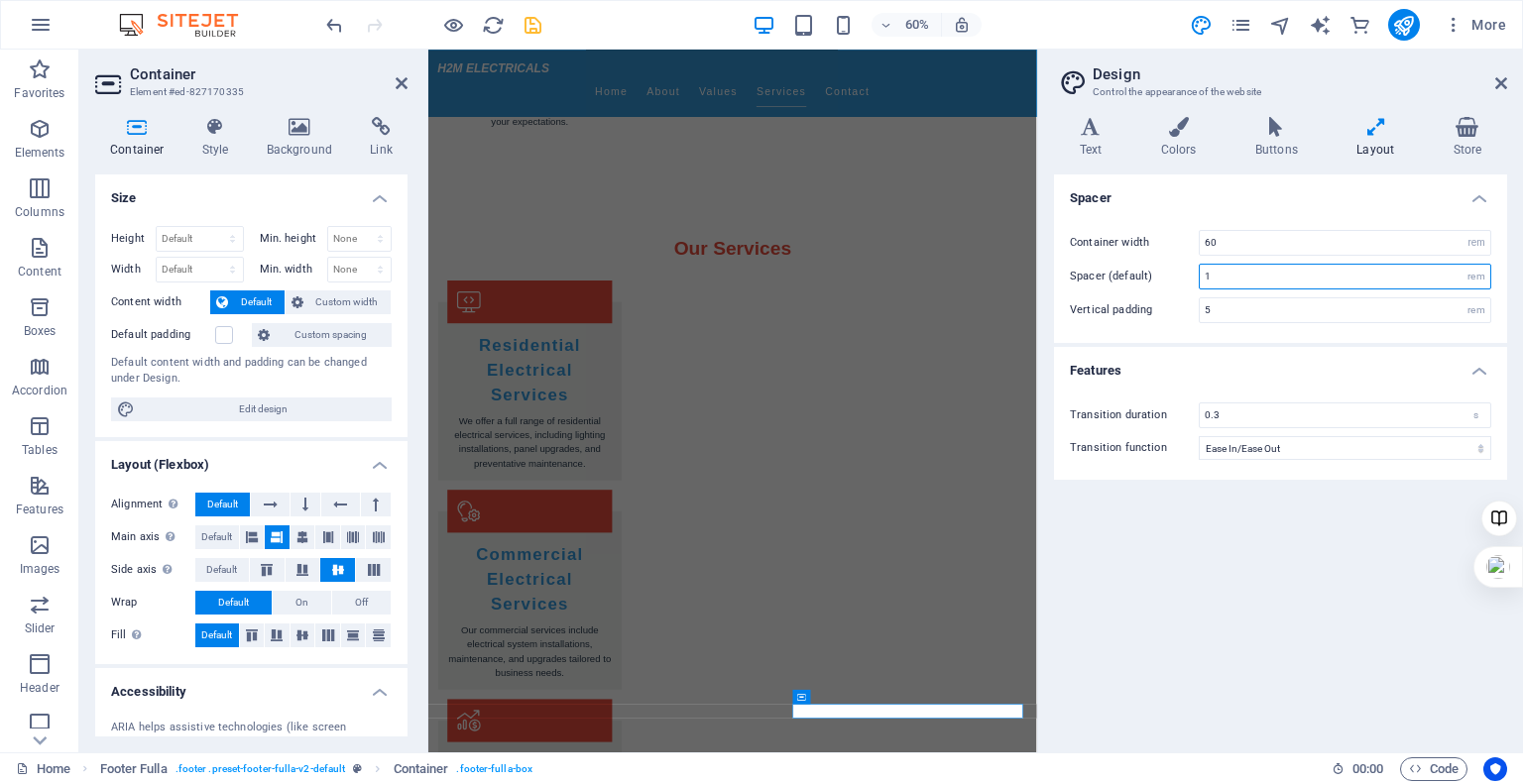 click on "1" at bounding box center (1345, 277) 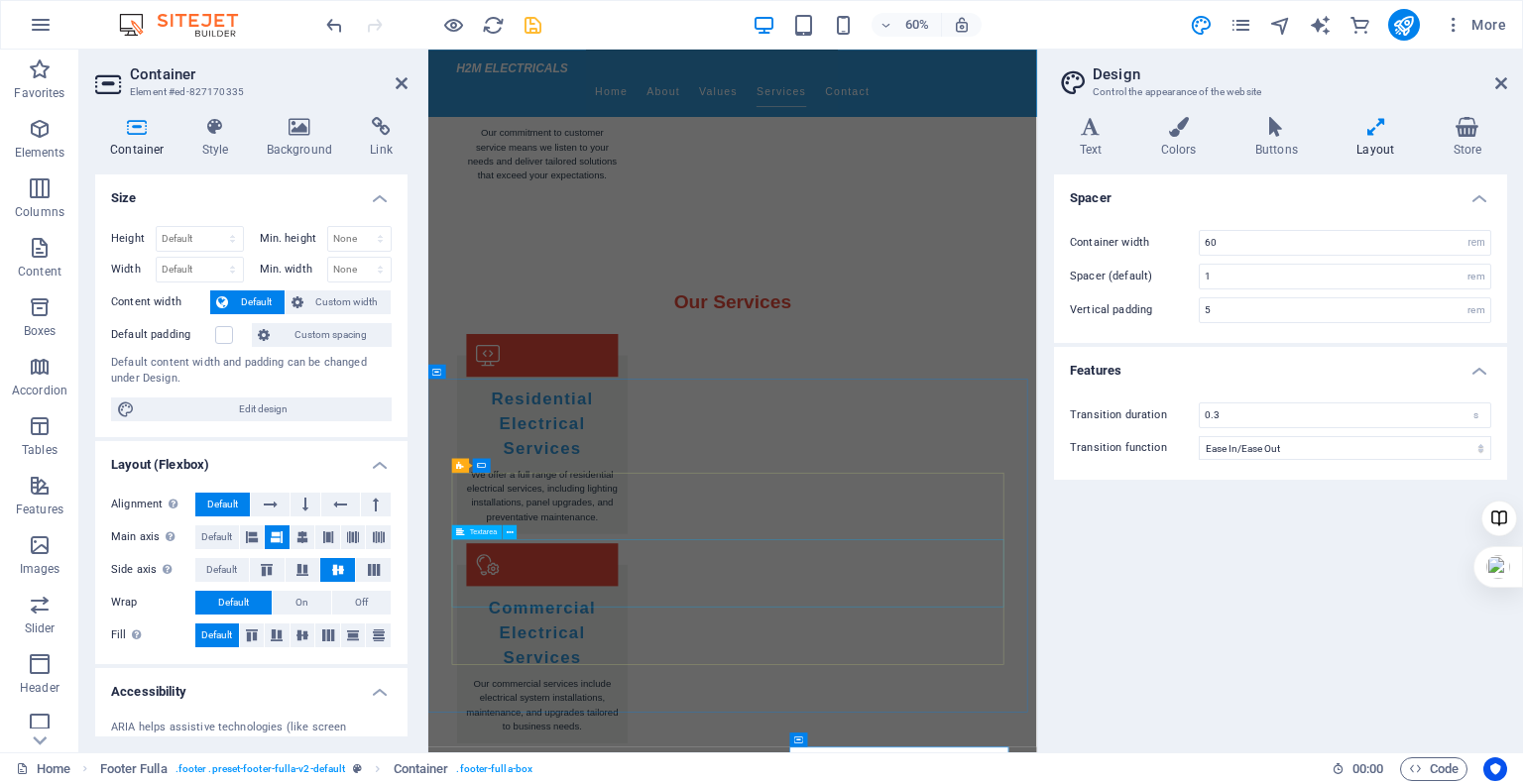 scroll, scrollTop: 3280, scrollLeft: 0, axis: vertical 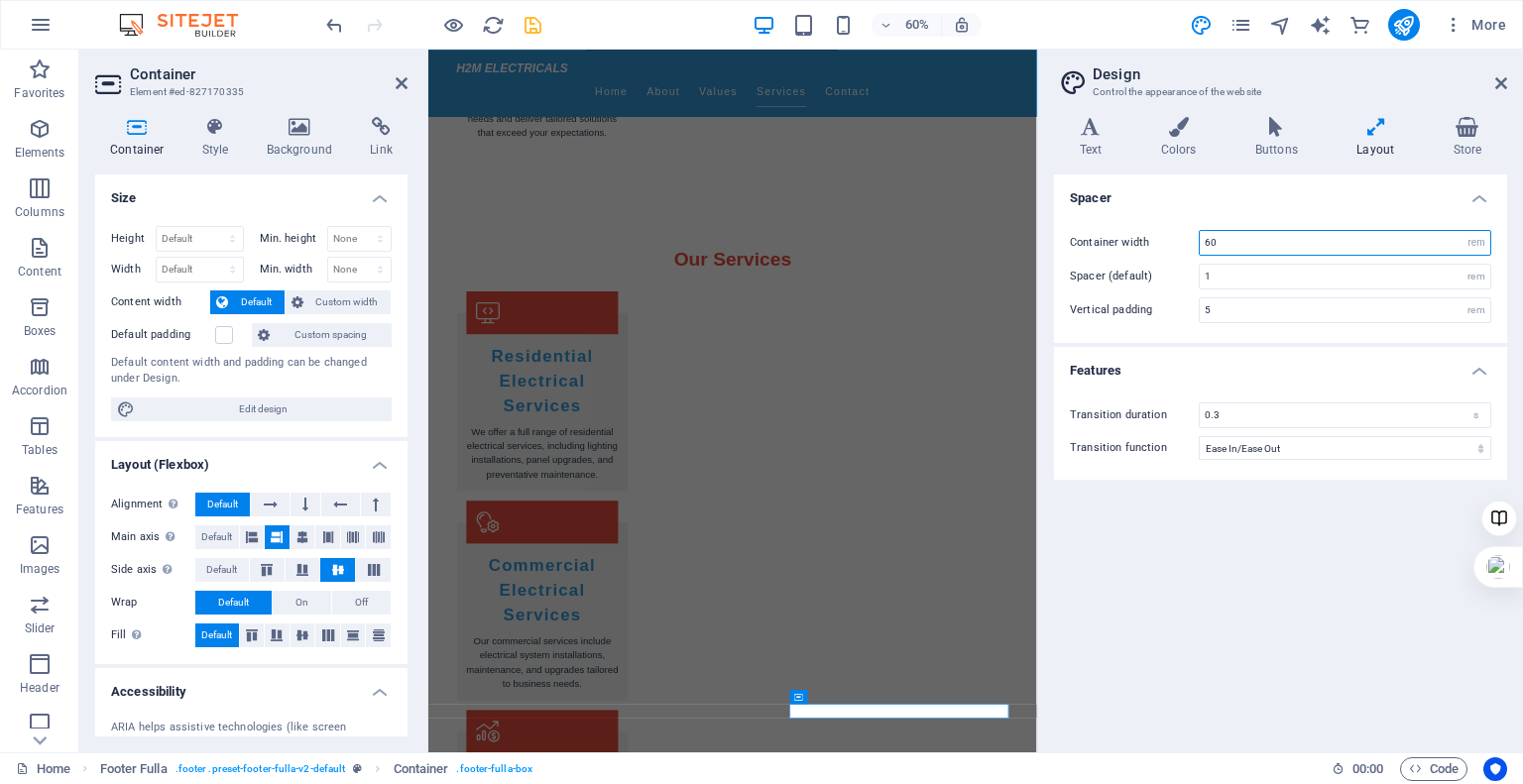 drag, startPoint x: 1237, startPoint y: 241, endPoint x: 1099, endPoint y: 237, distance: 138.05796 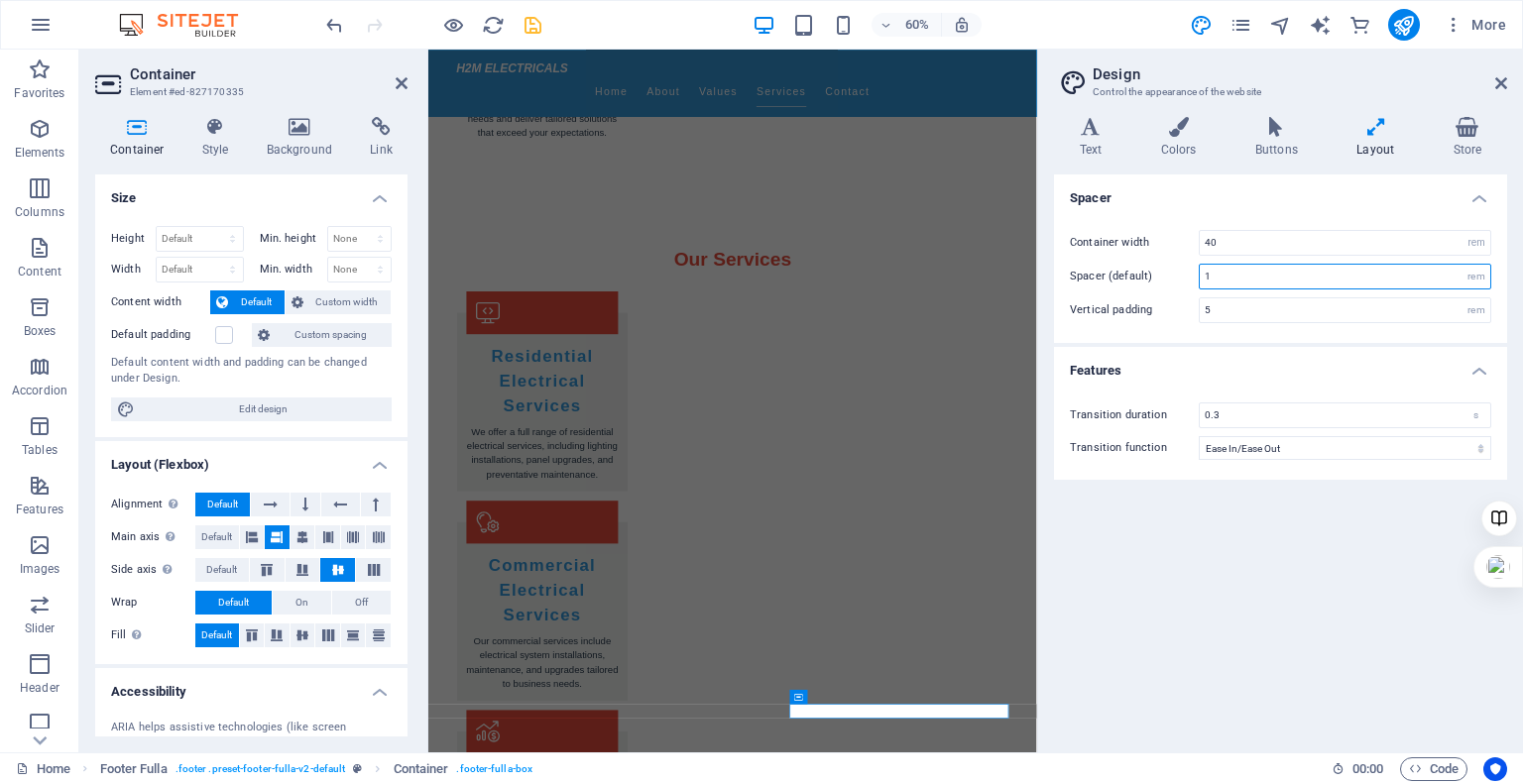click on "1" at bounding box center (1345, 277) 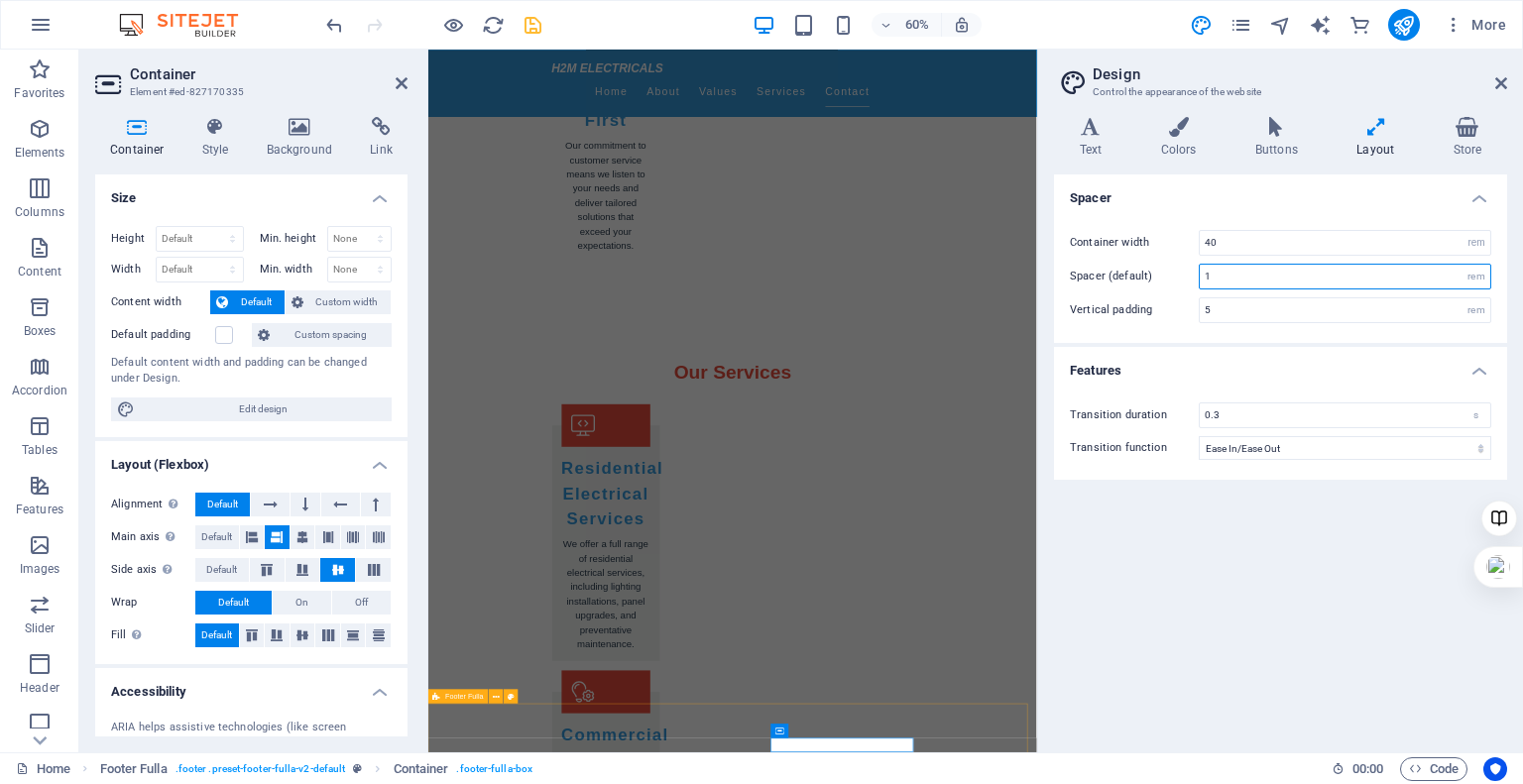scroll, scrollTop: 3868, scrollLeft: 0, axis: vertical 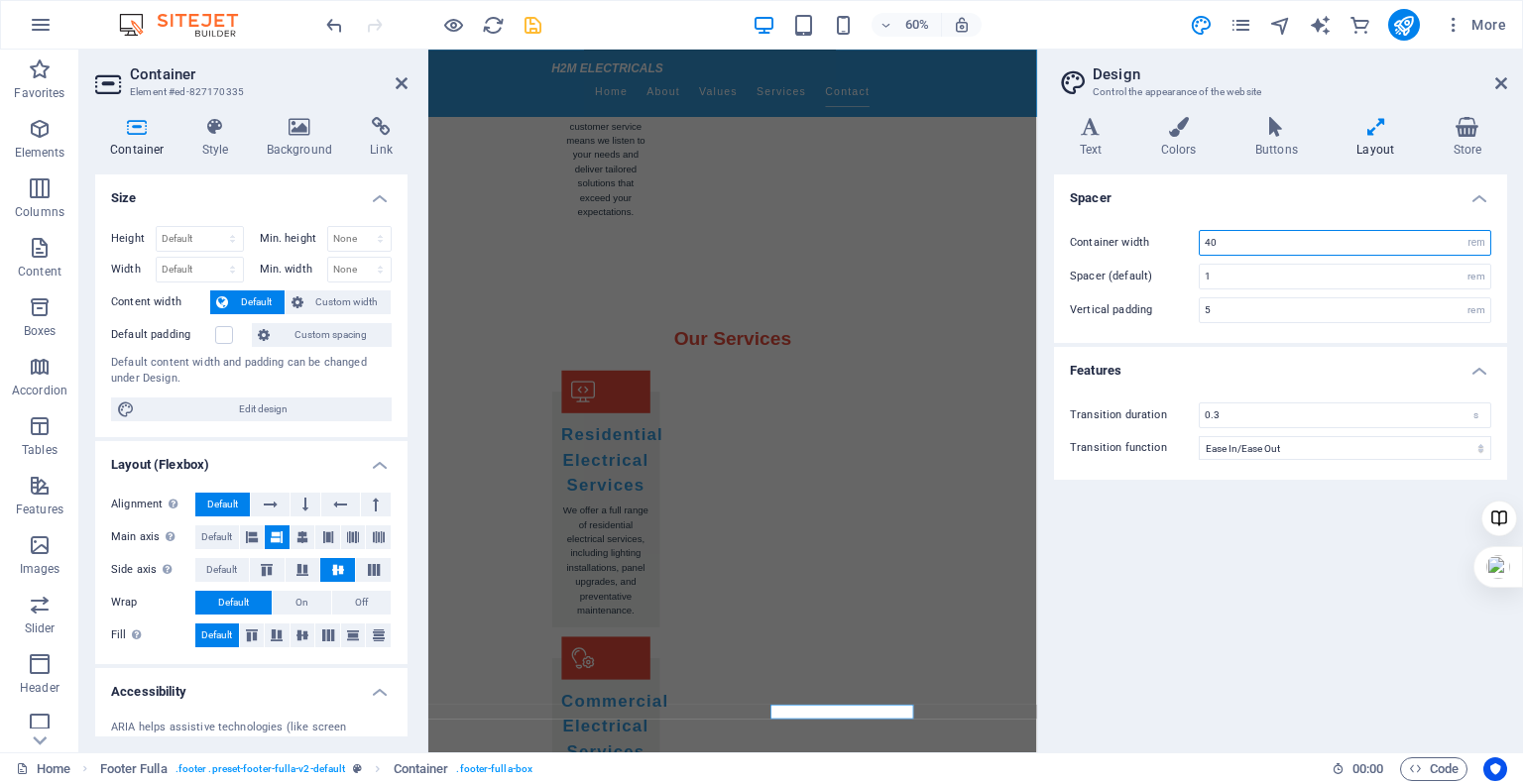 drag, startPoint x: 1239, startPoint y: 241, endPoint x: 1150, endPoint y: 241, distance: 89 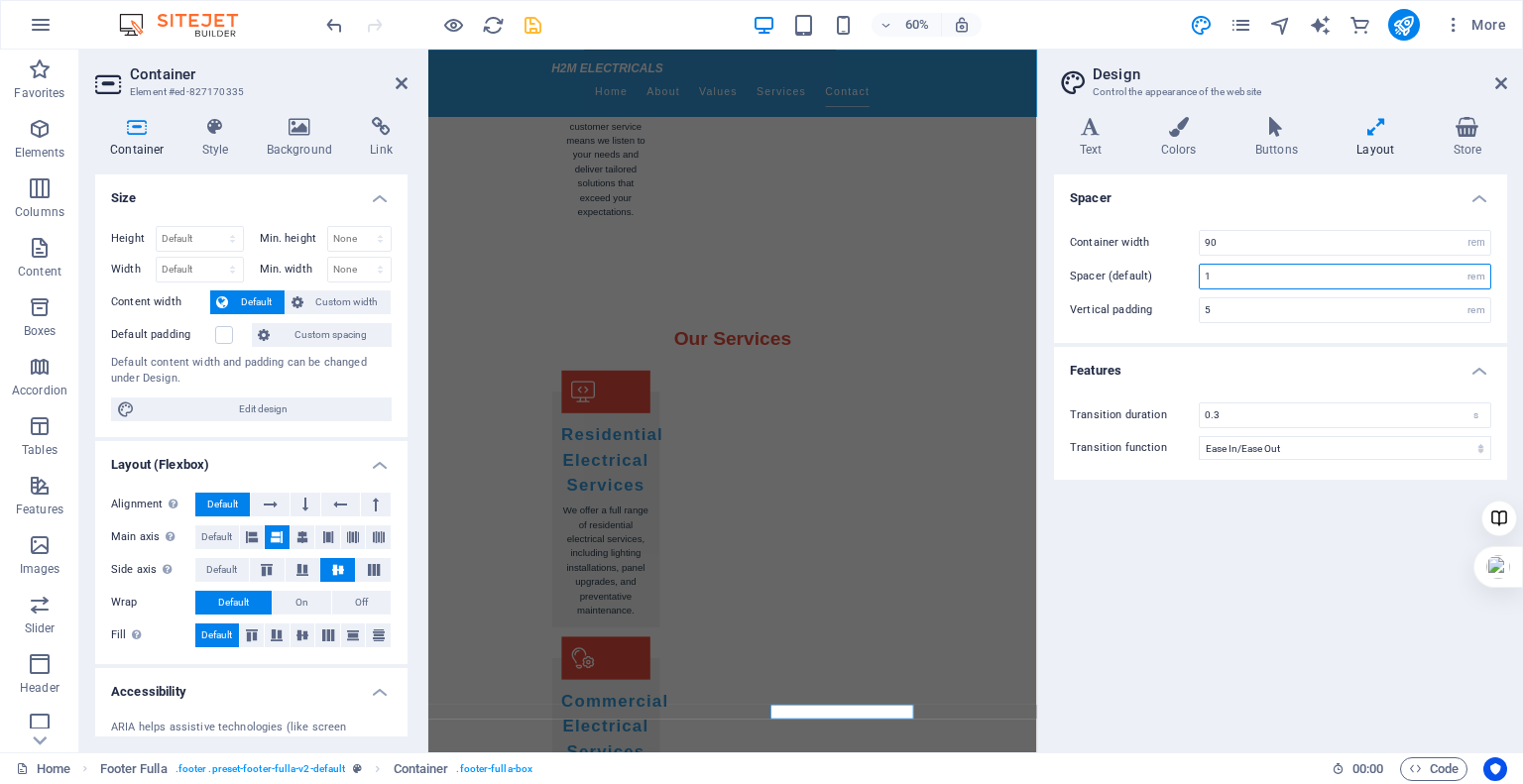 click on "1" at bounding box center (1345, 277) 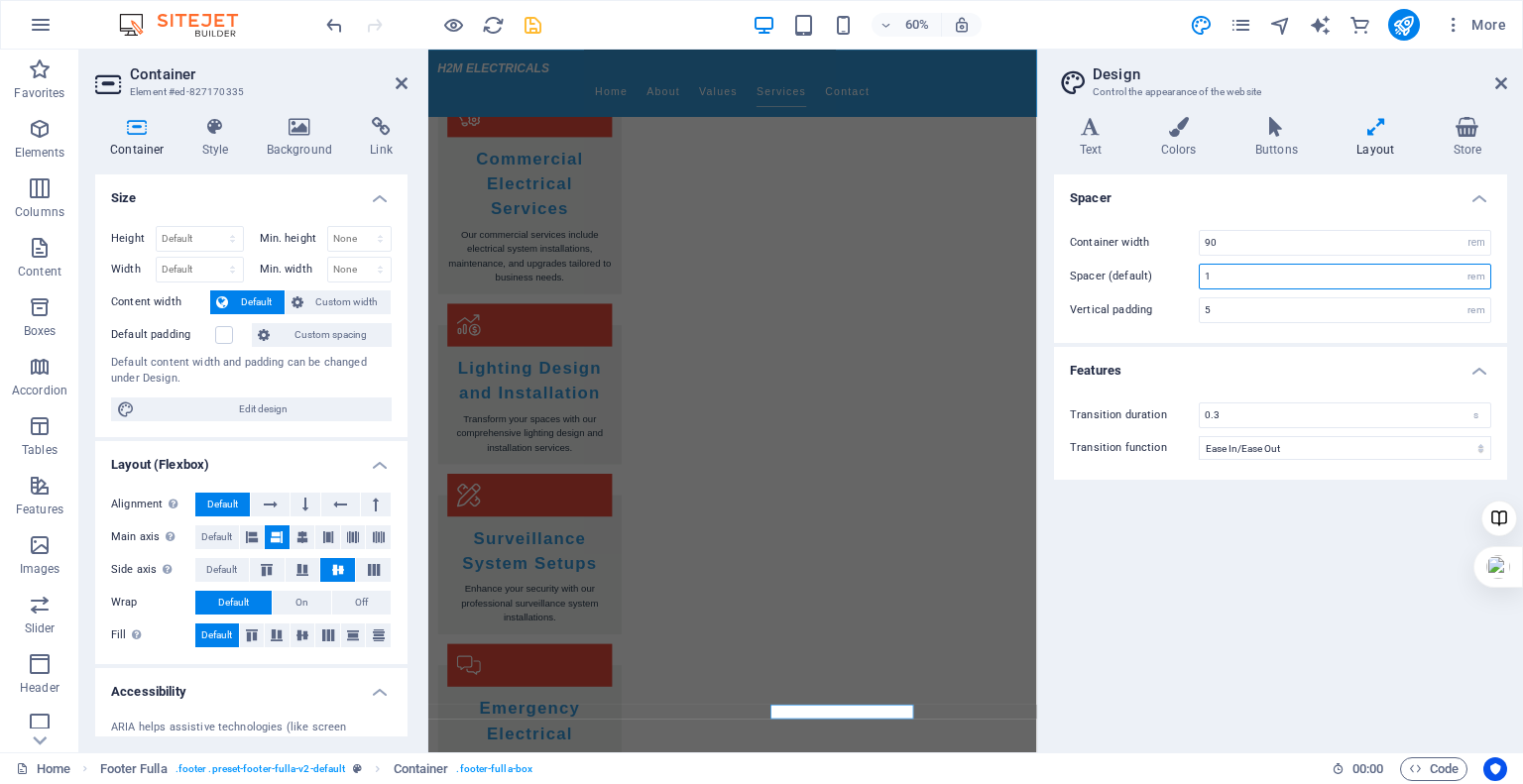 scroll, scrollTop: 3208, scrollLeft: 0, axis: vertical 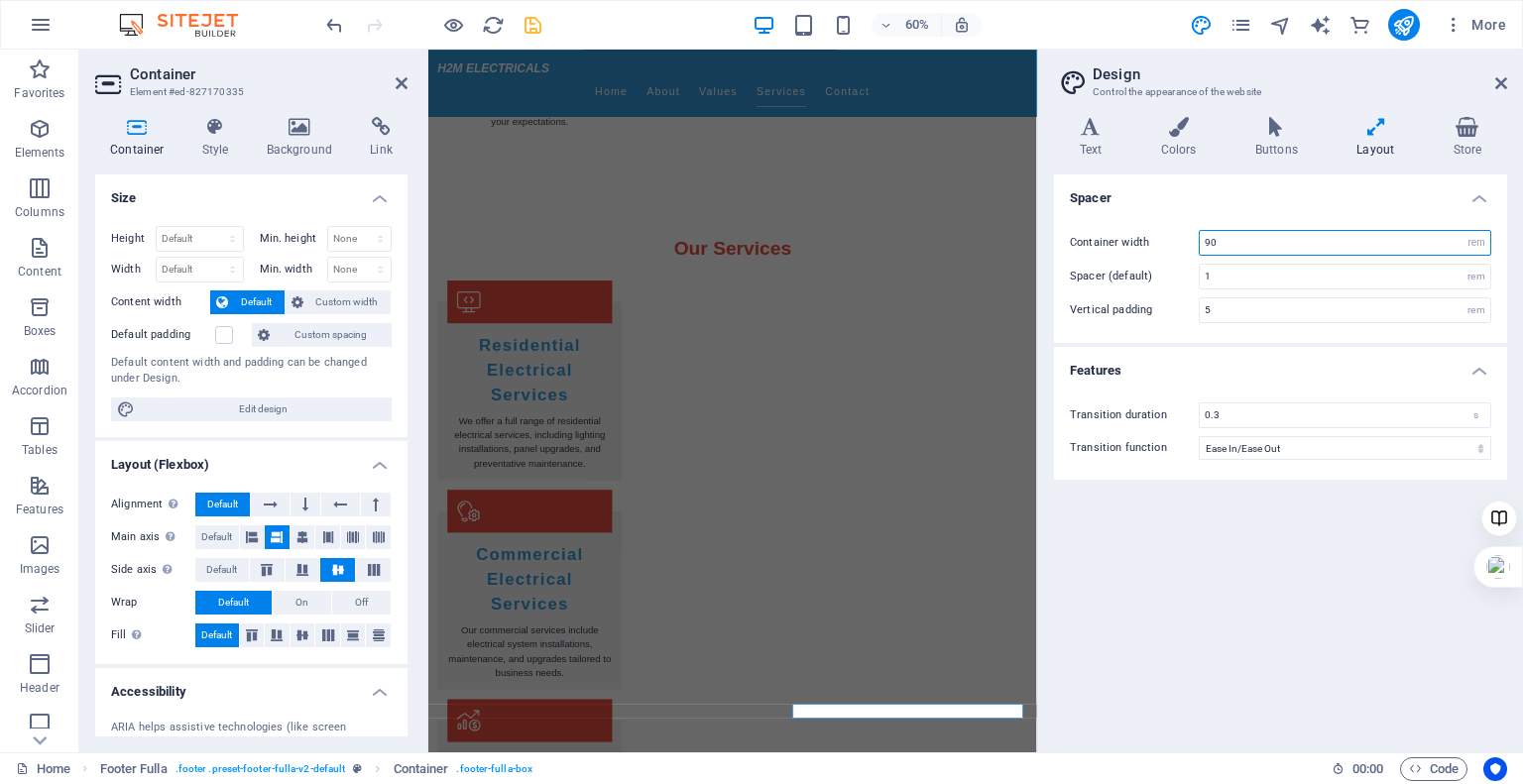 drag, startPoint x: 1201, startPoint y: 238, endPoint x: 1160, endPoint y: 236, distance: 41.04875 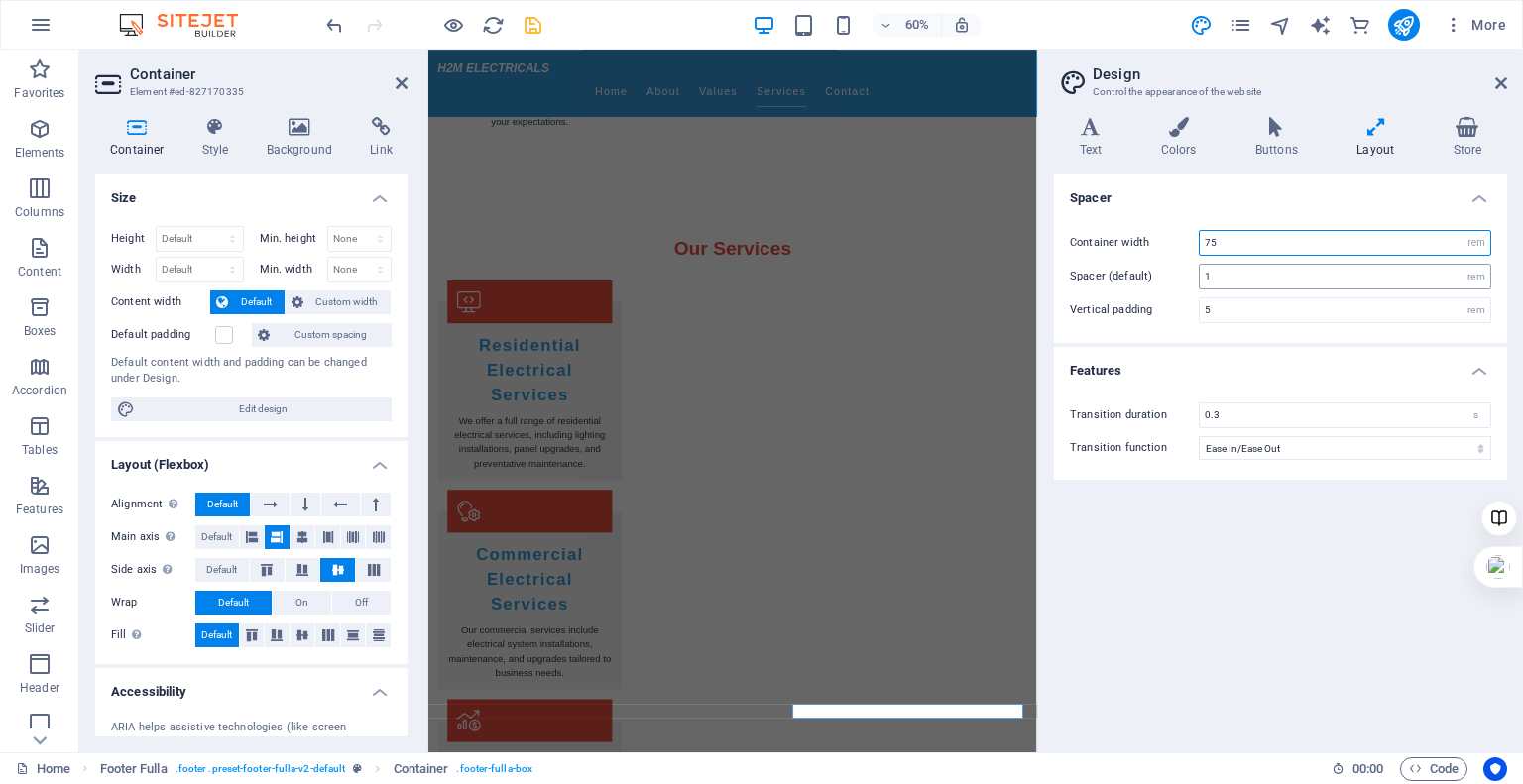 type on "75" 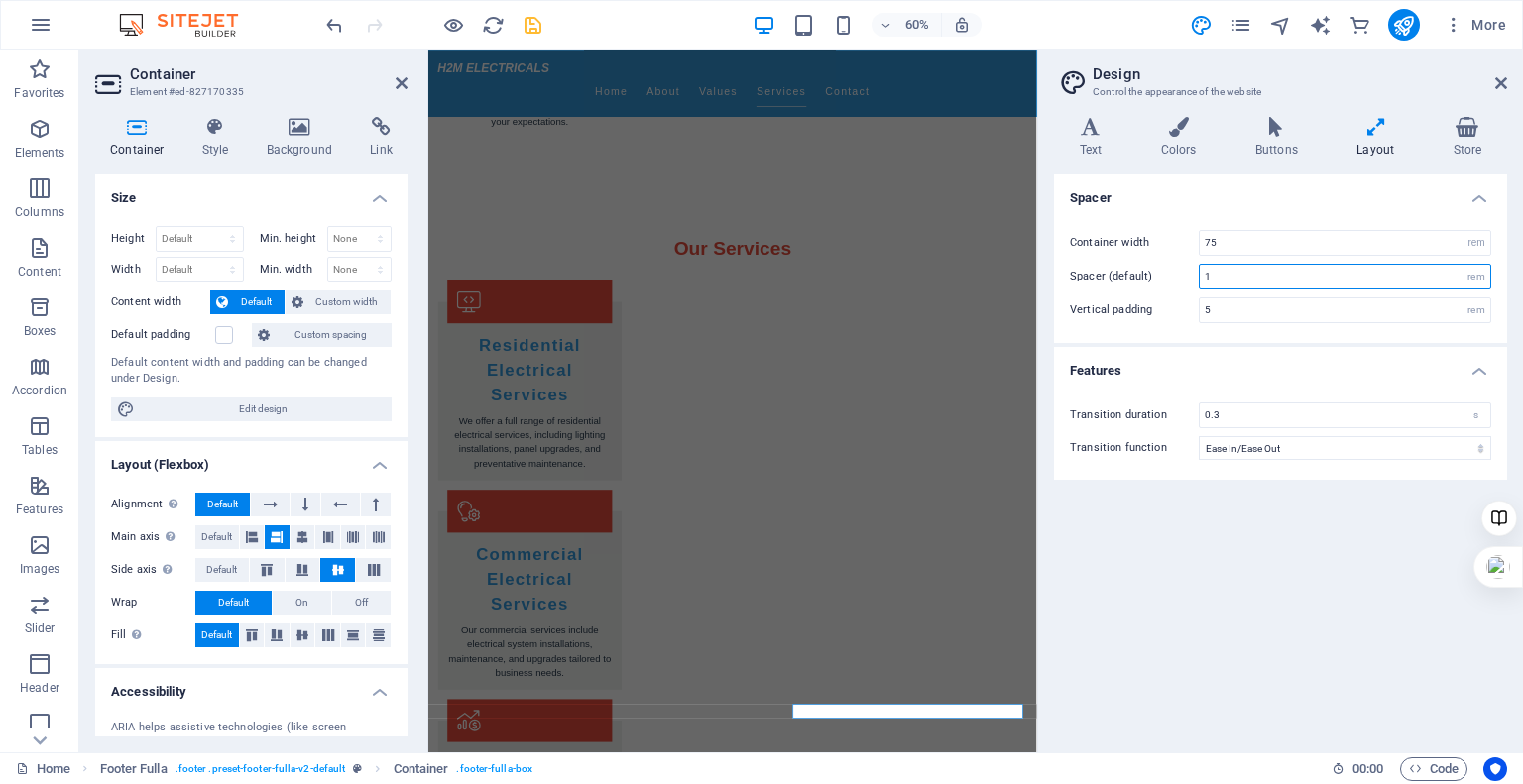 click on "1" at bounding box center (1345, 277) 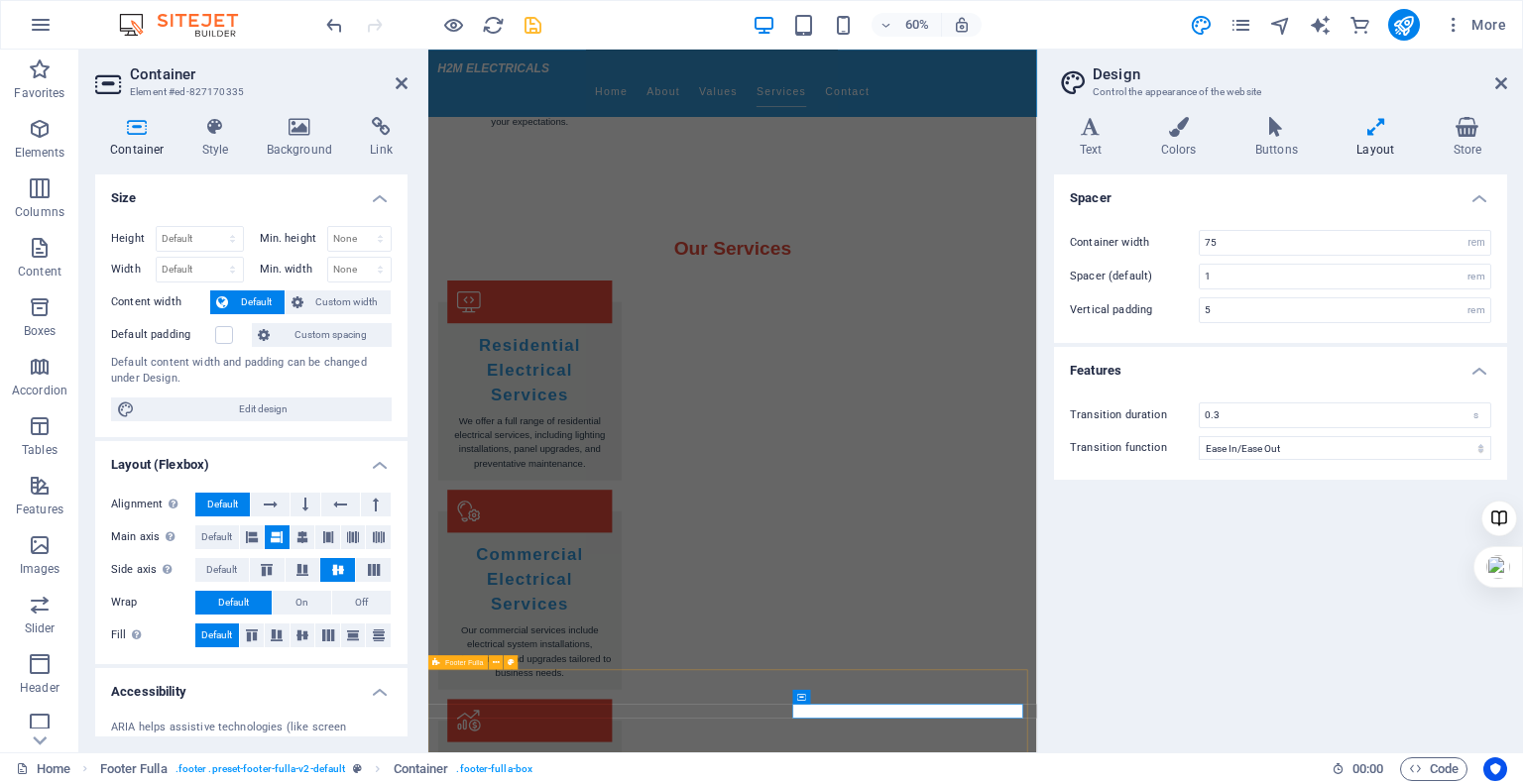 click on "Footer Fulla" at bounding box center [464, 662] 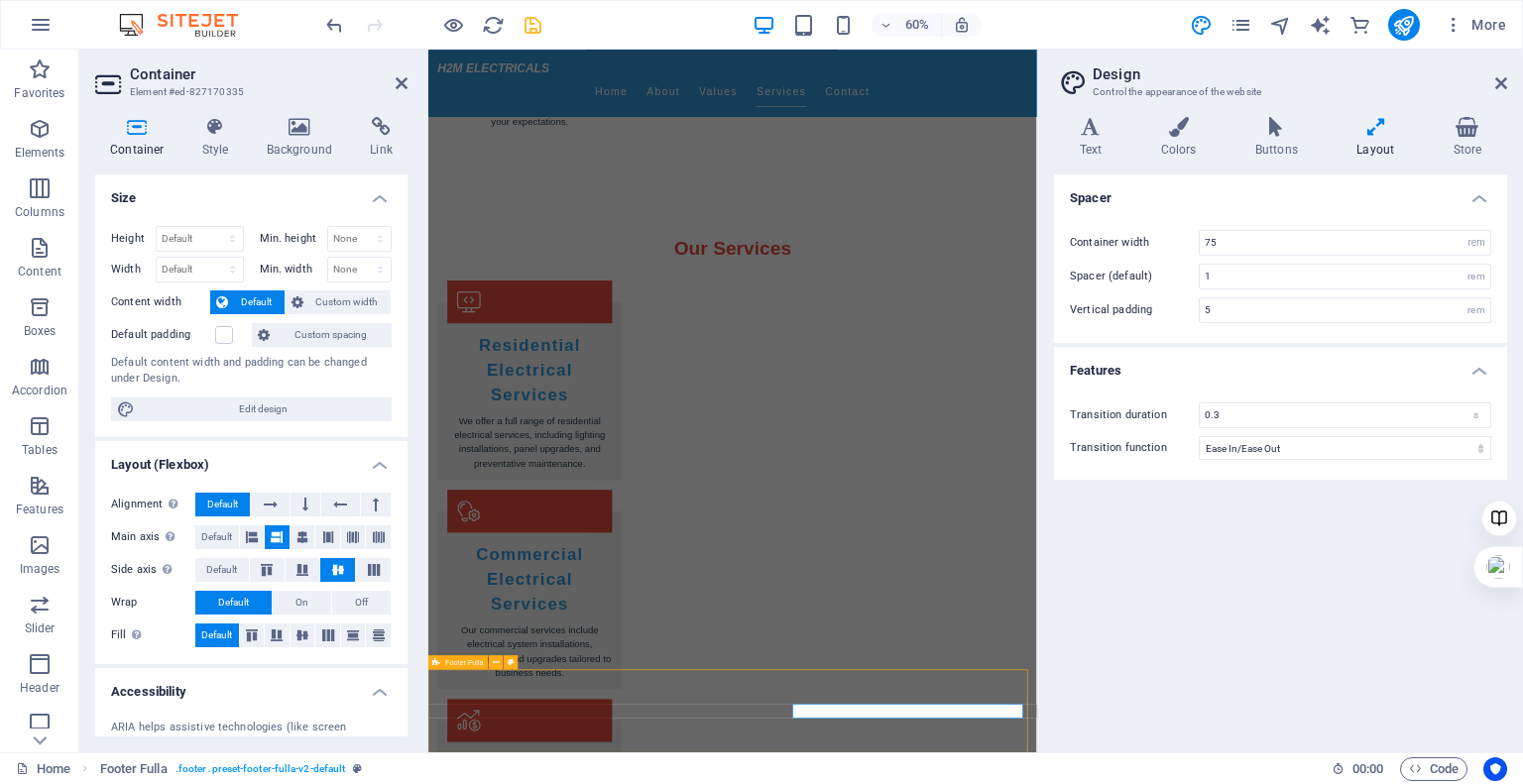 scroll, scrollTop: 3527, scrollLeft: 0, axis: vertical 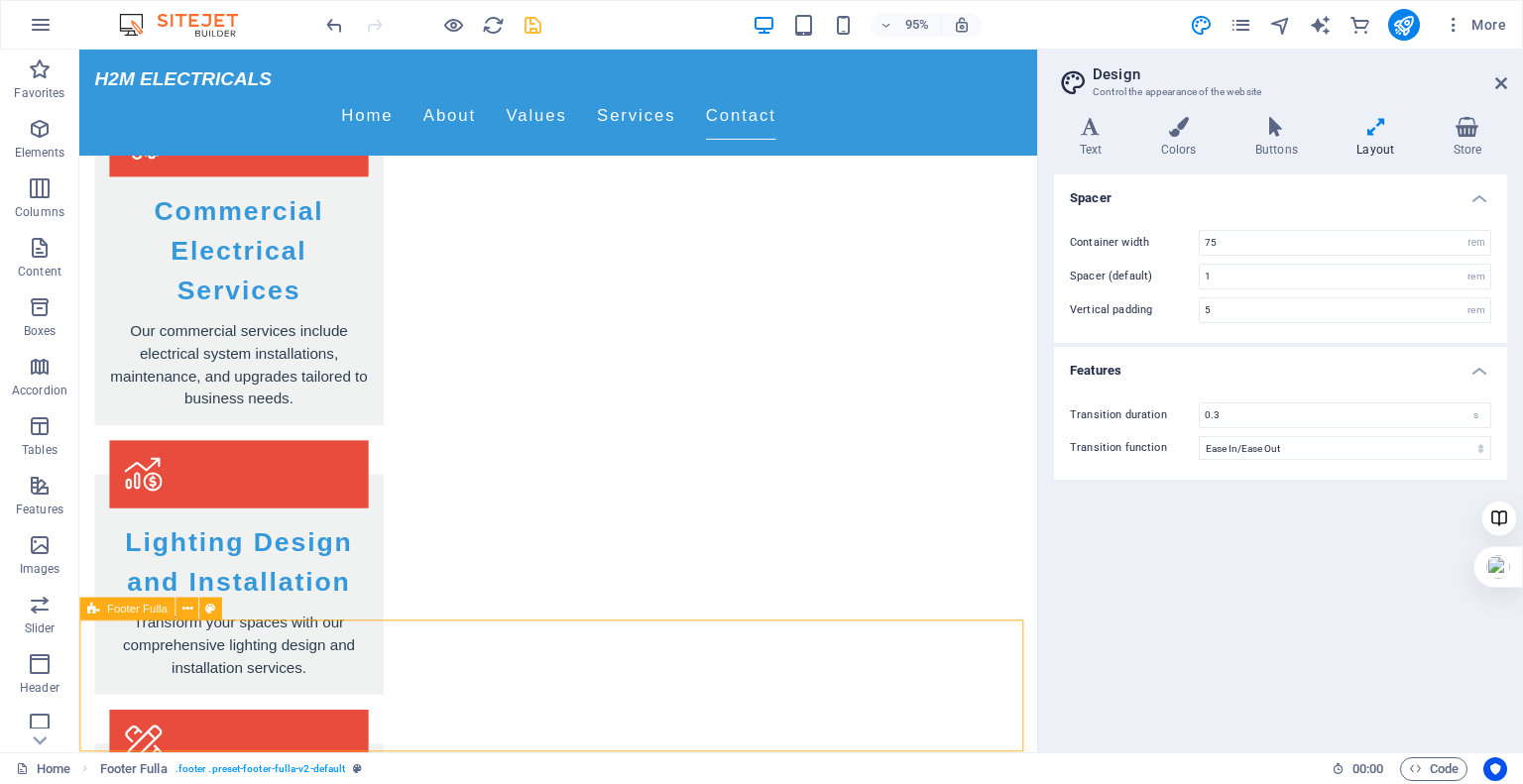 click on "Footer Fulla" at bounding box center (137, 609) 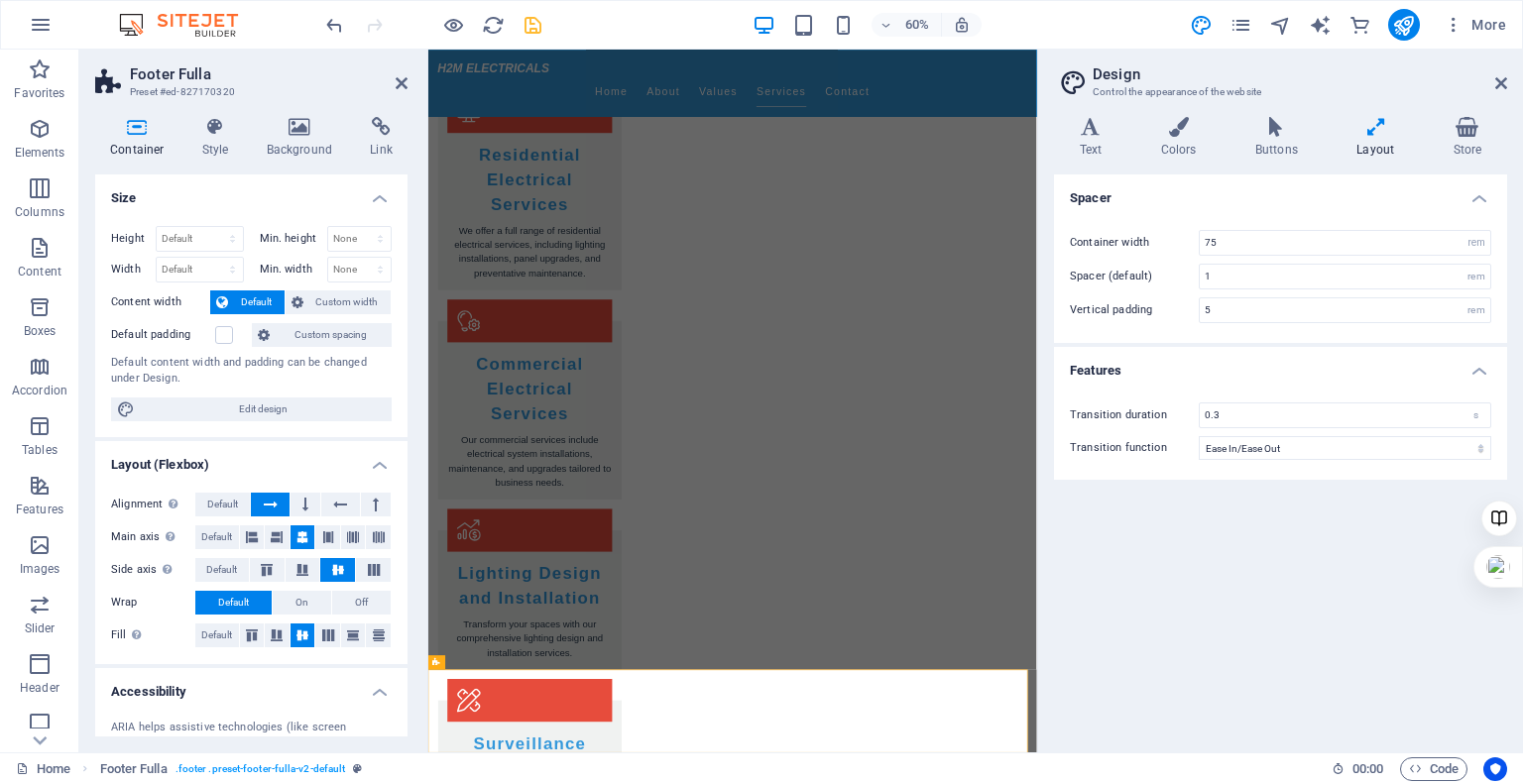 scroll, scrollTop: 3208, scrollLeft: 0, axis: vertical 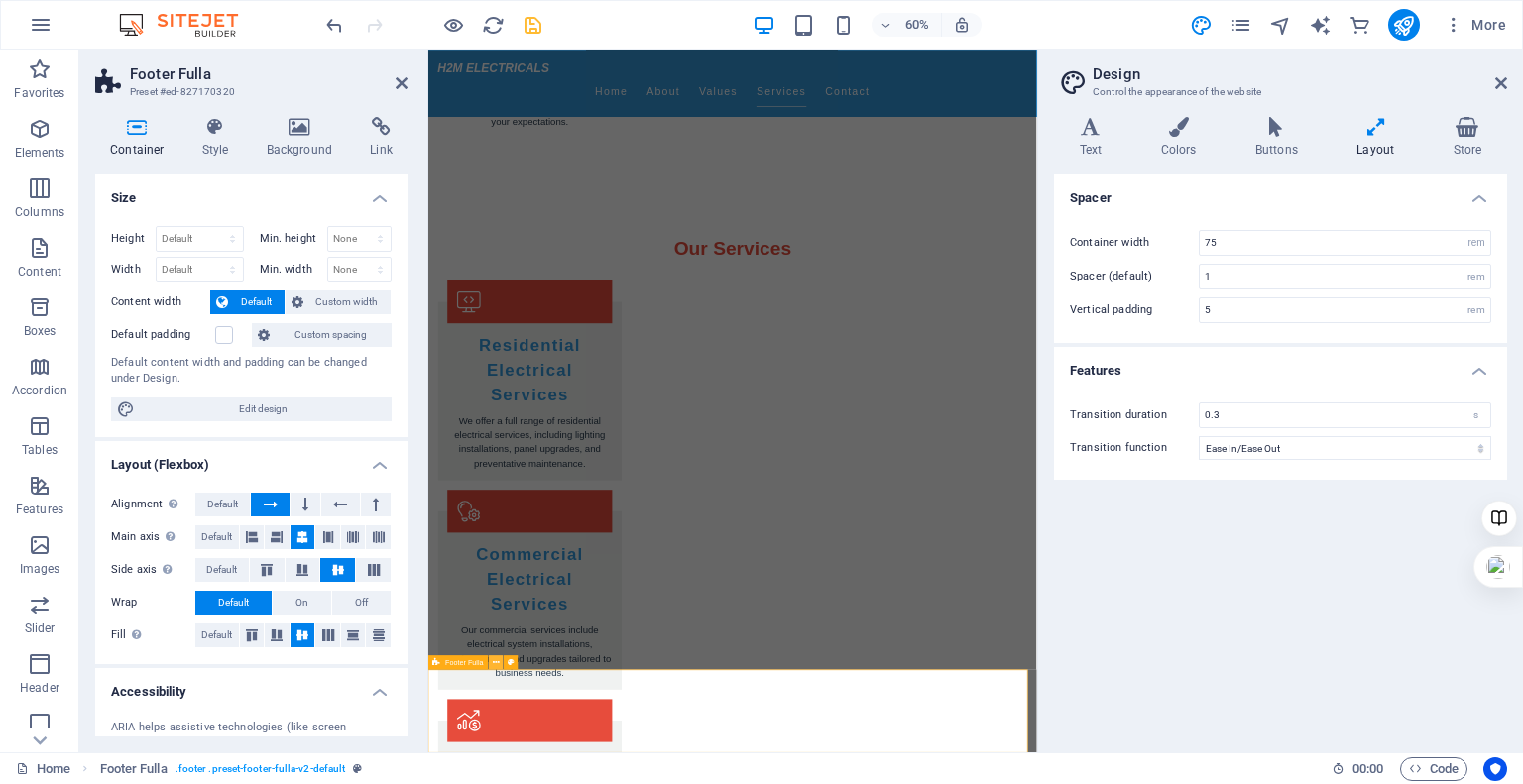 click at bounding box center [496, 662] 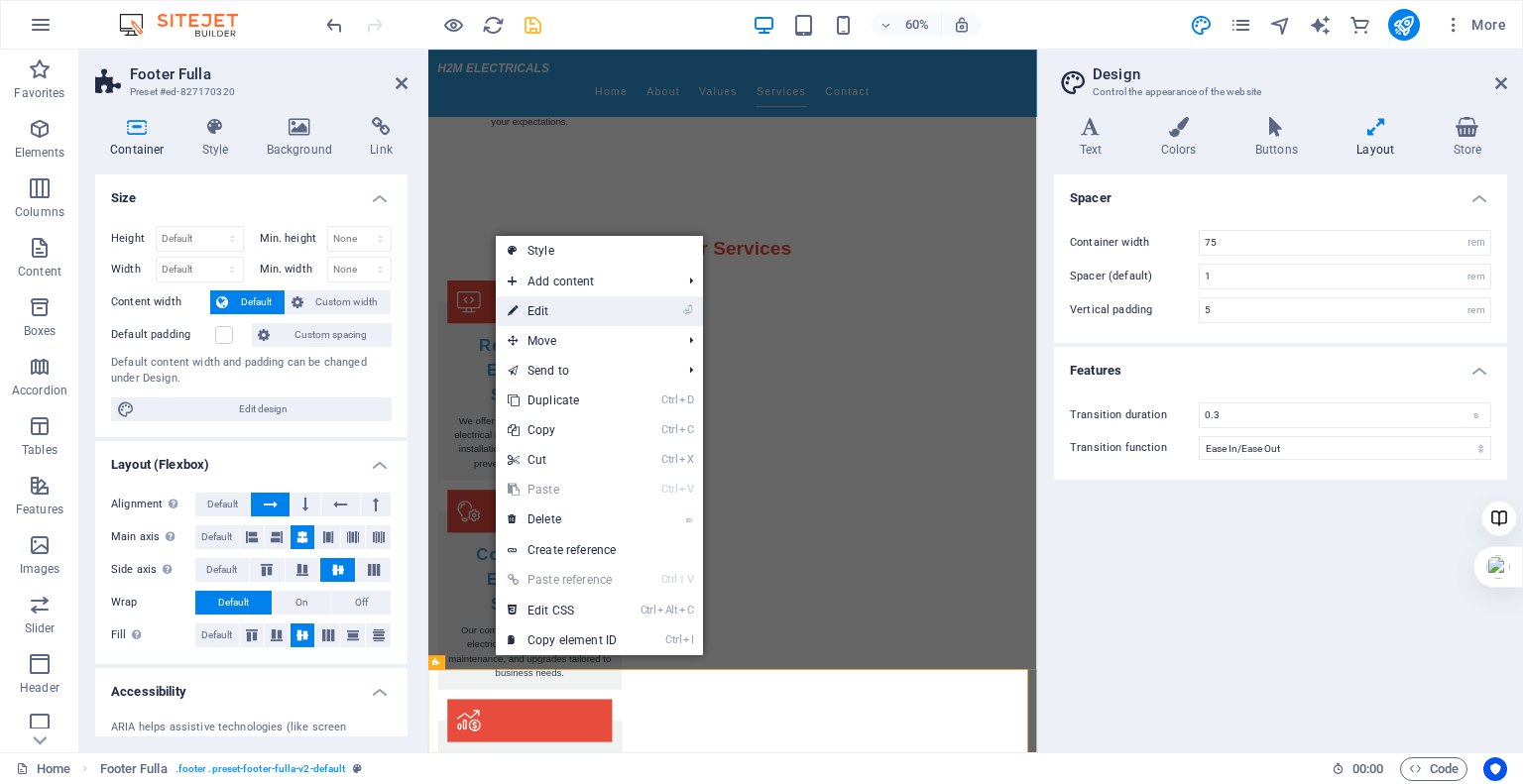 click on "⏎  Edit" at bounding box center [562, 311] 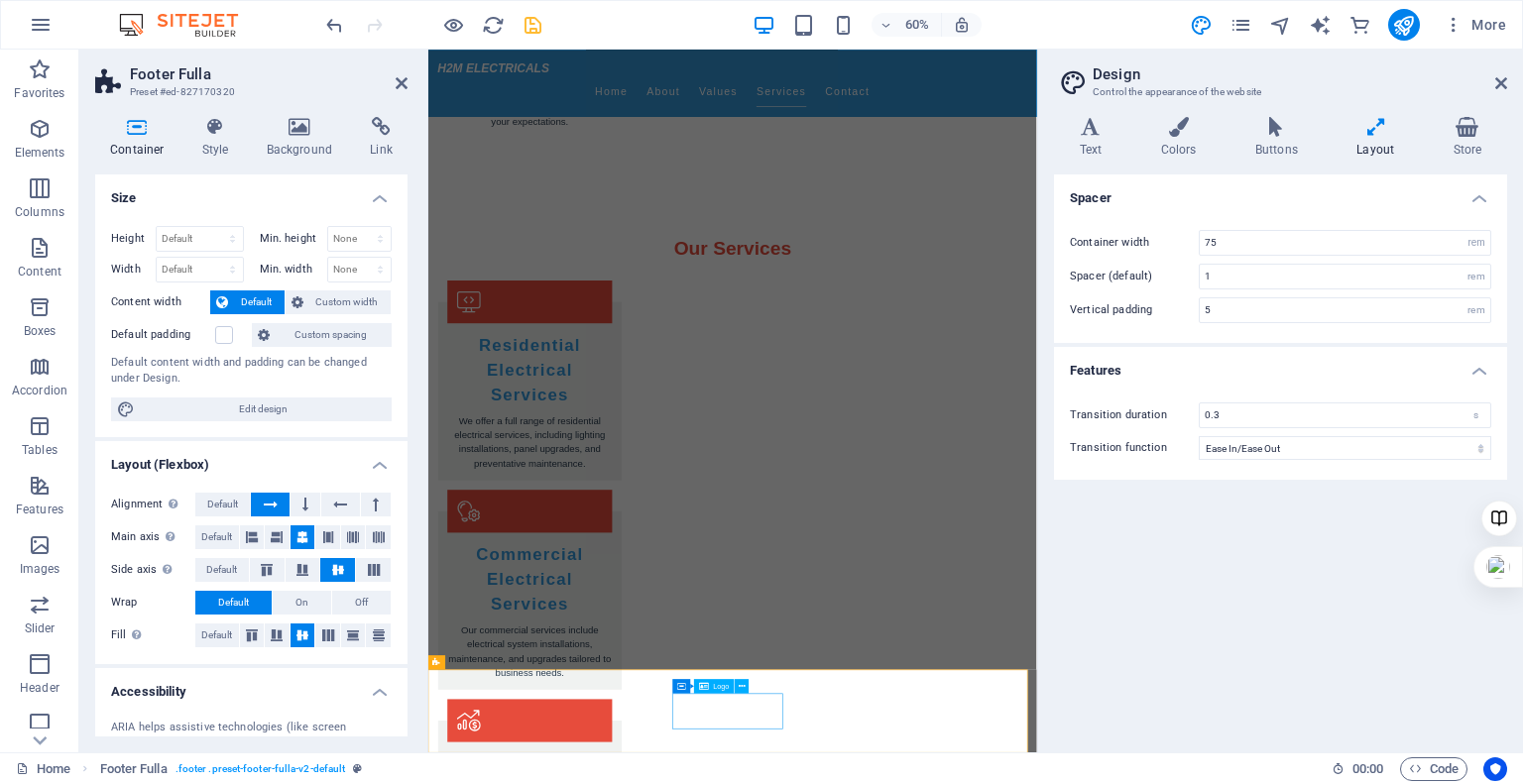 click on "H2M ELECTRICALS" at bounding box center [935, 4183] 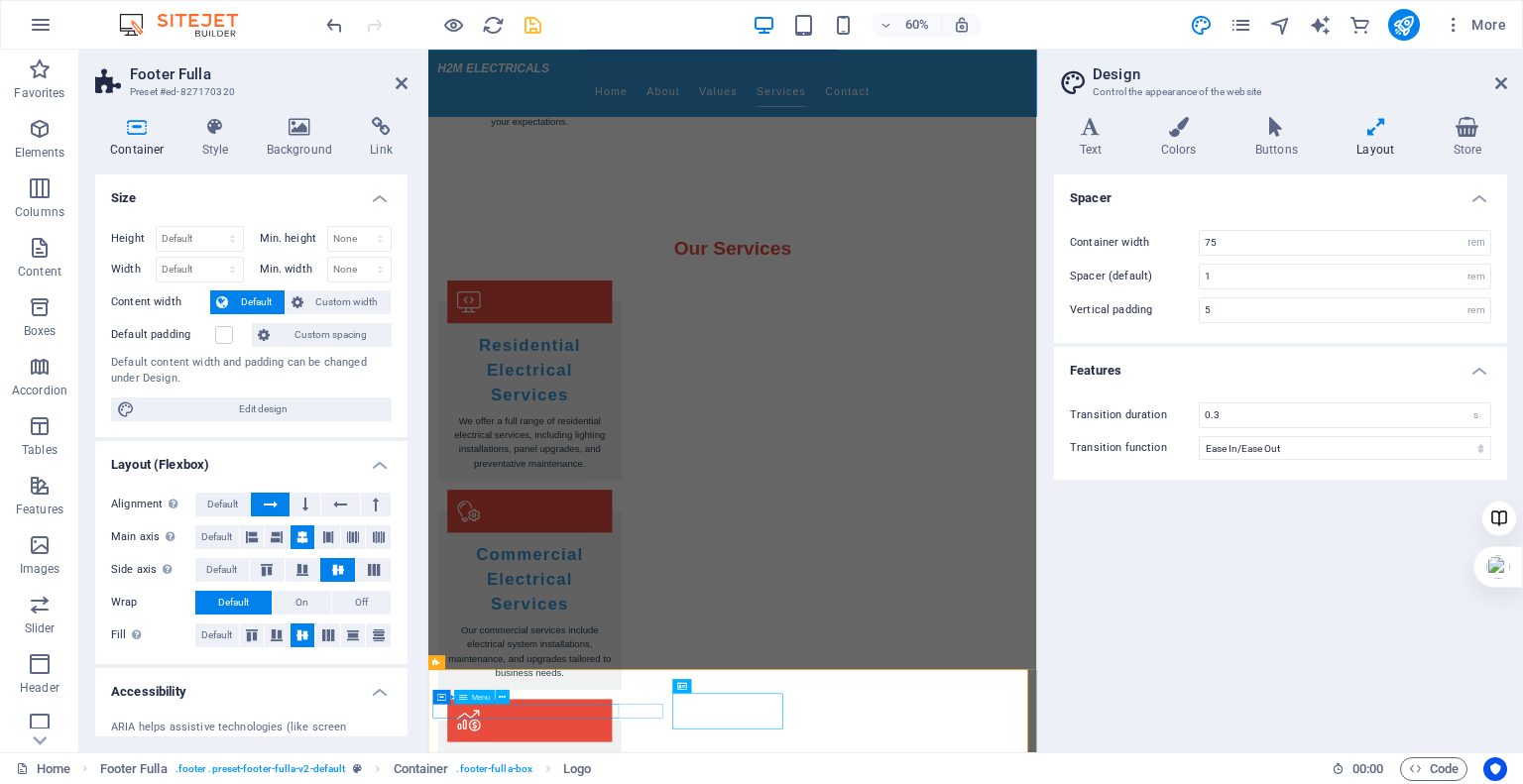 click on "Home About Values Services Contact" at bounding box center [935, 4148] 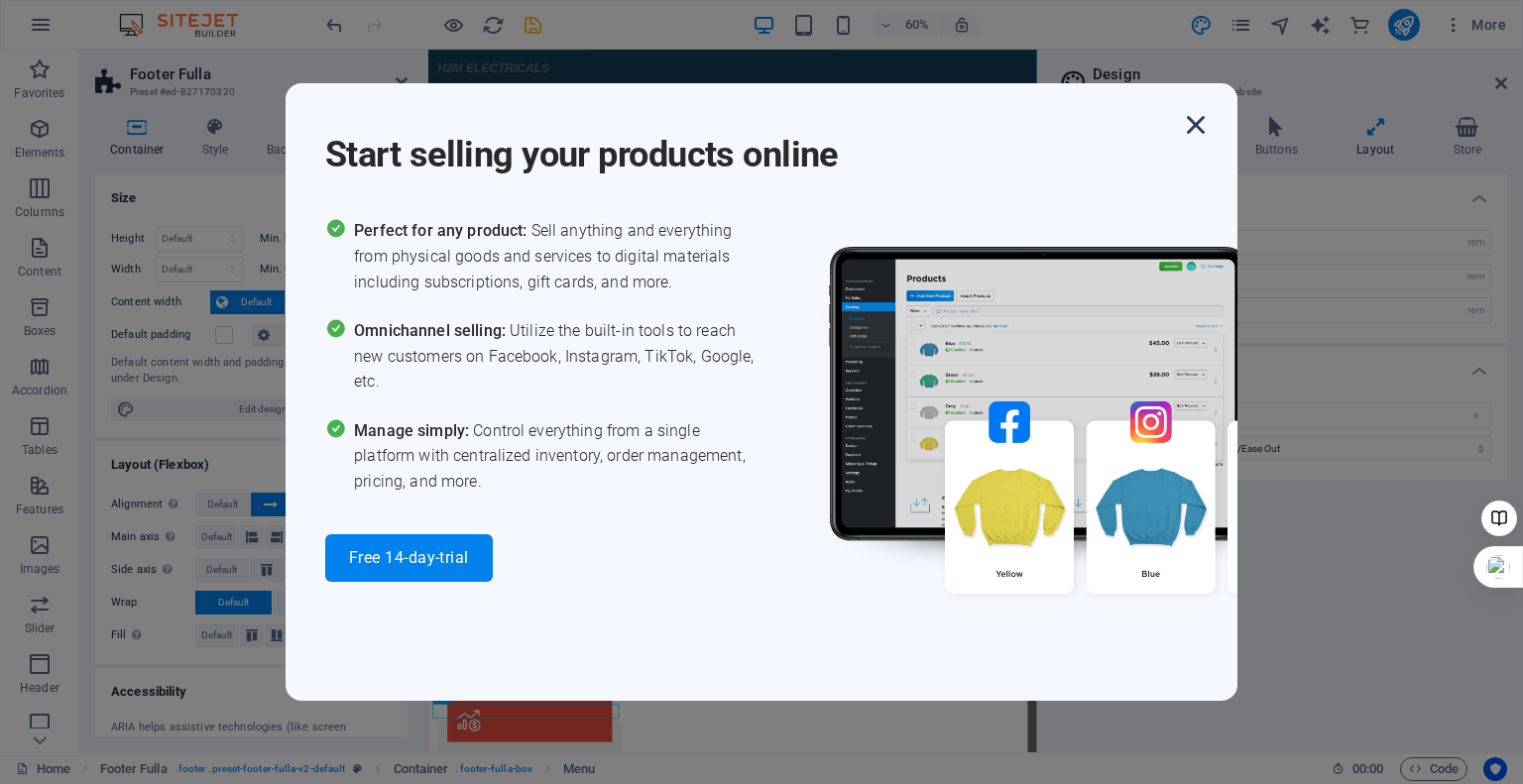 click at bounding box center (1196, 125) 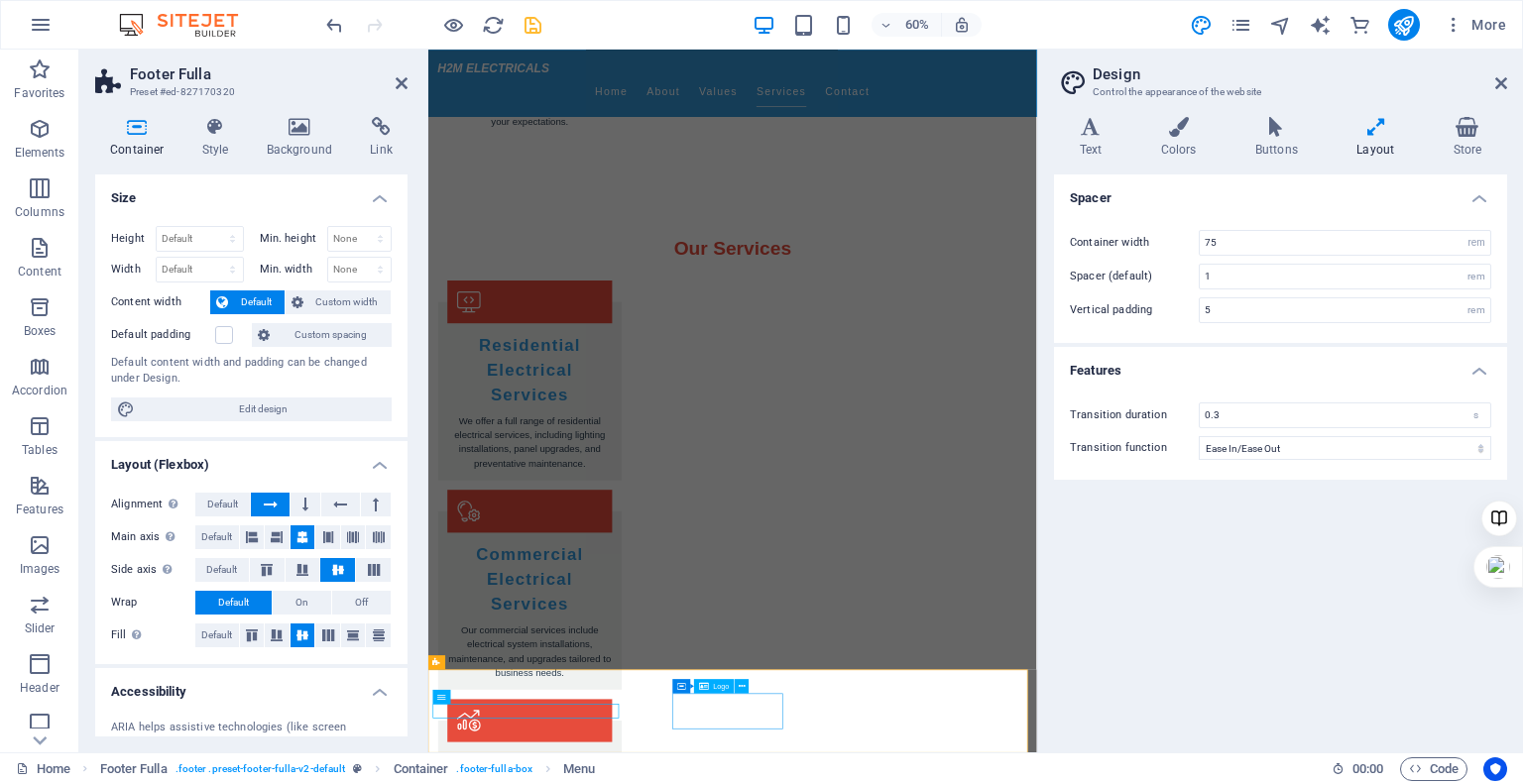 click on "H2M ELECTRICALS" at bounding box center [935, 4183] 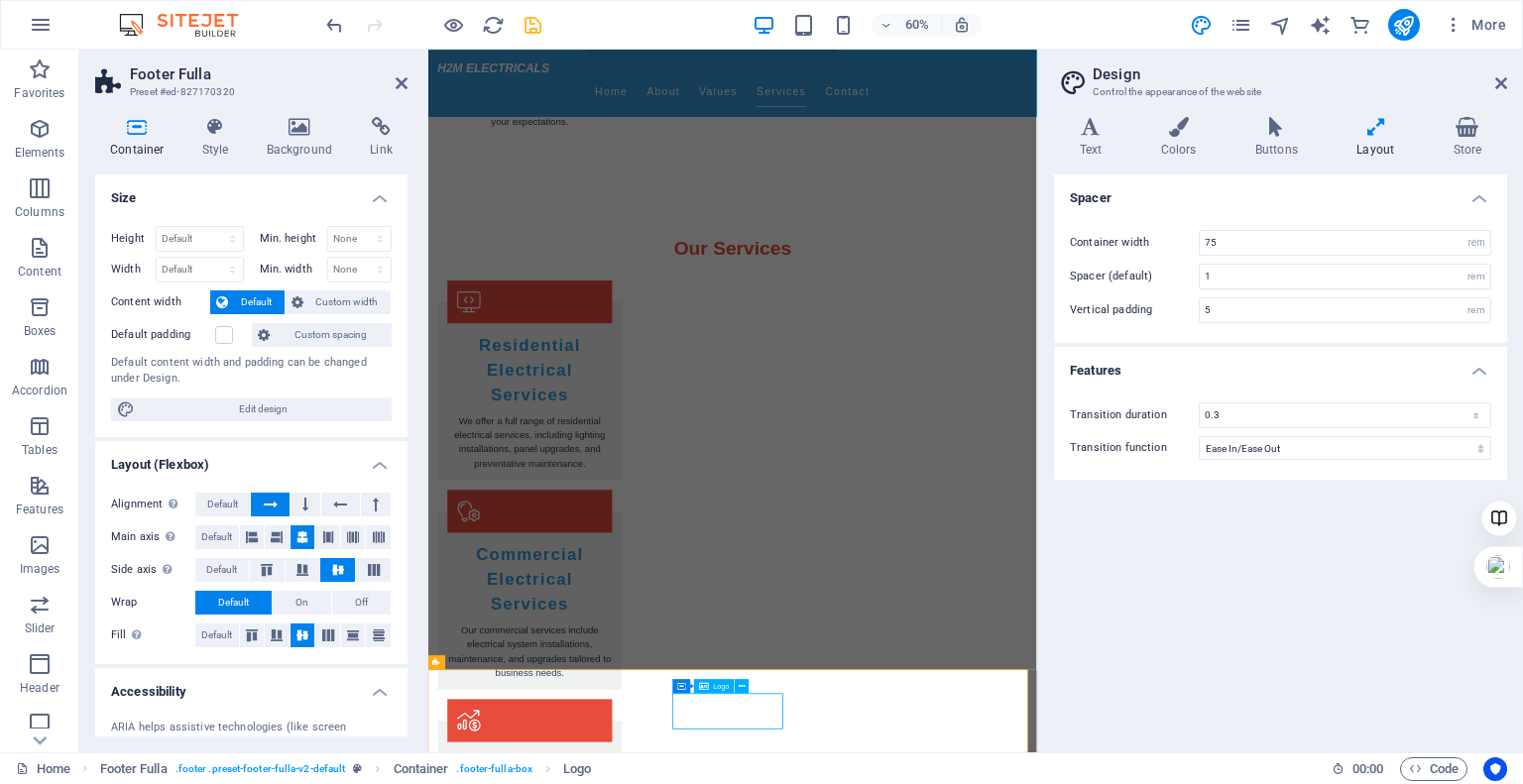 click on "Logo" at bounding box center [722, 686] 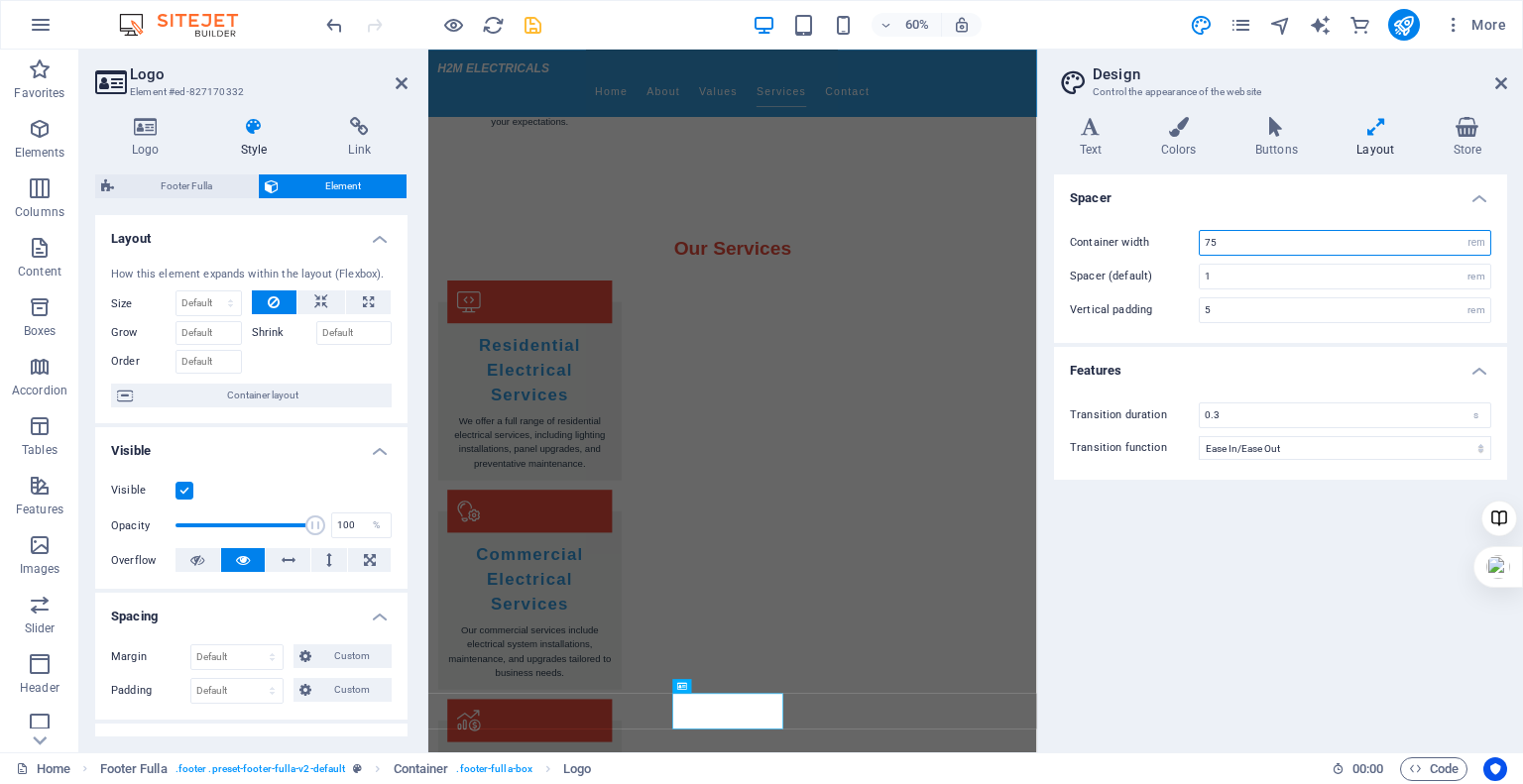 drag, startPoint x: 1245, startPoint y: 242, endPoint x: 1135, endPoint y: 248, distance: 110.16351 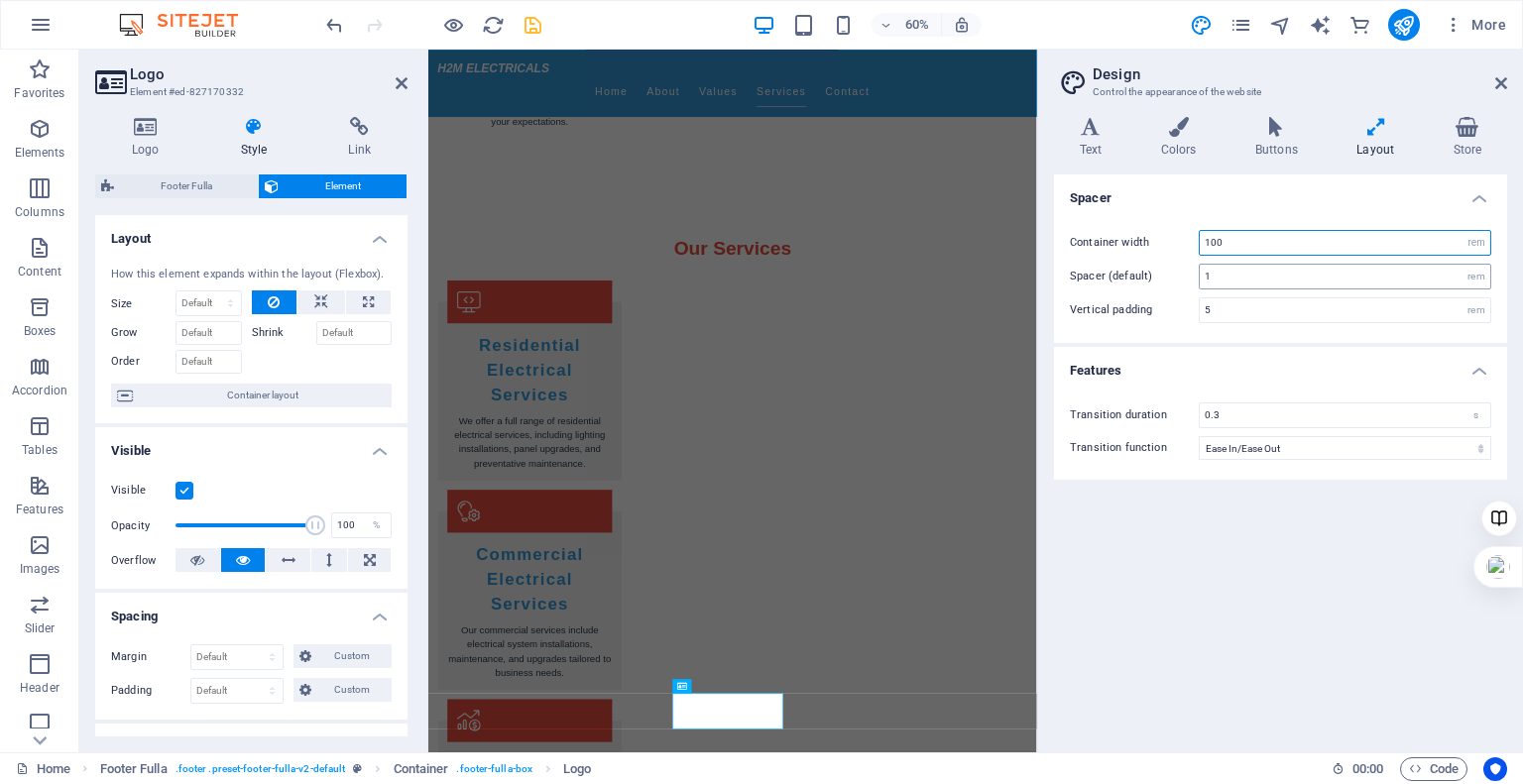 type on "100" 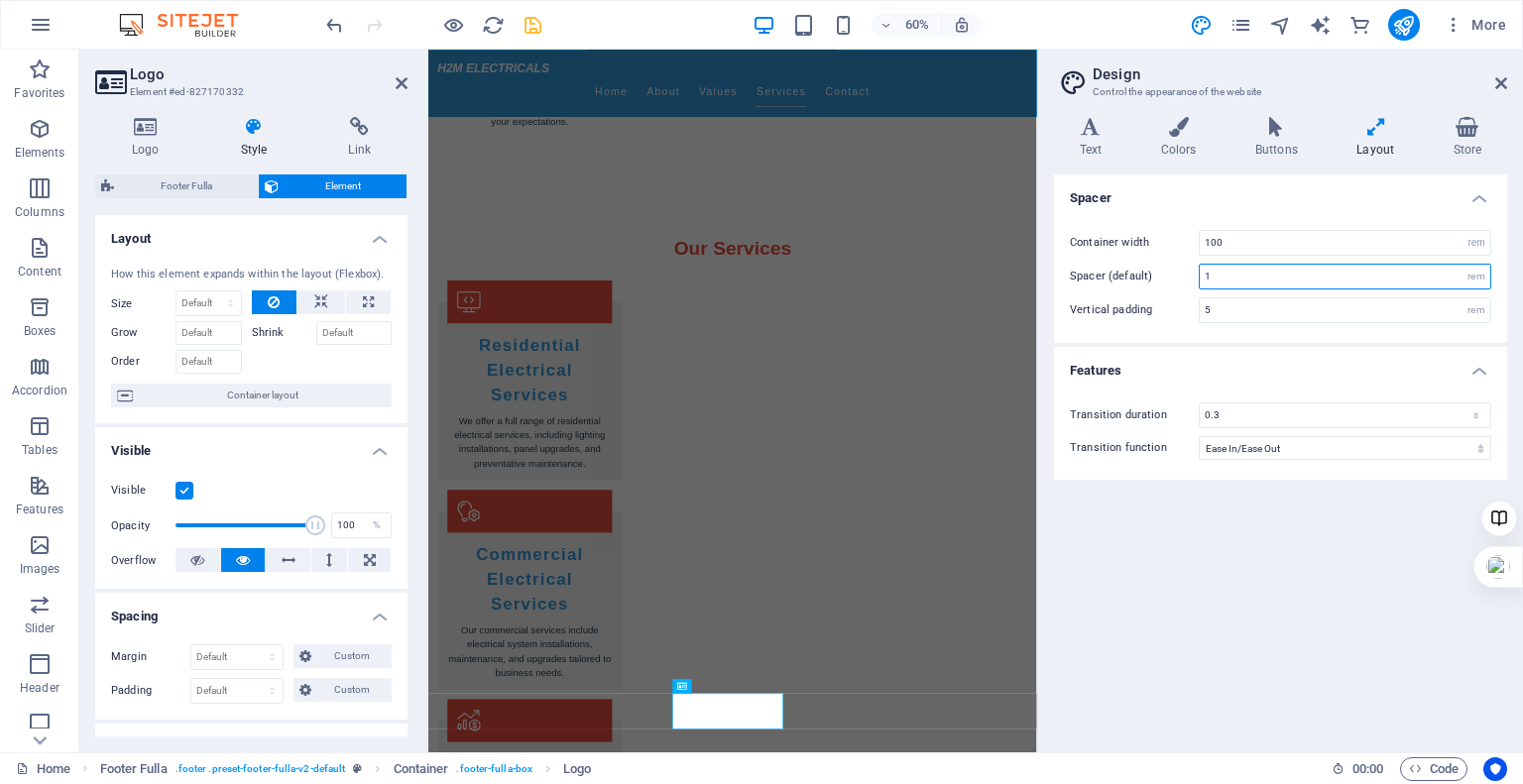 click on "1" at bounding box center [1345, 277] 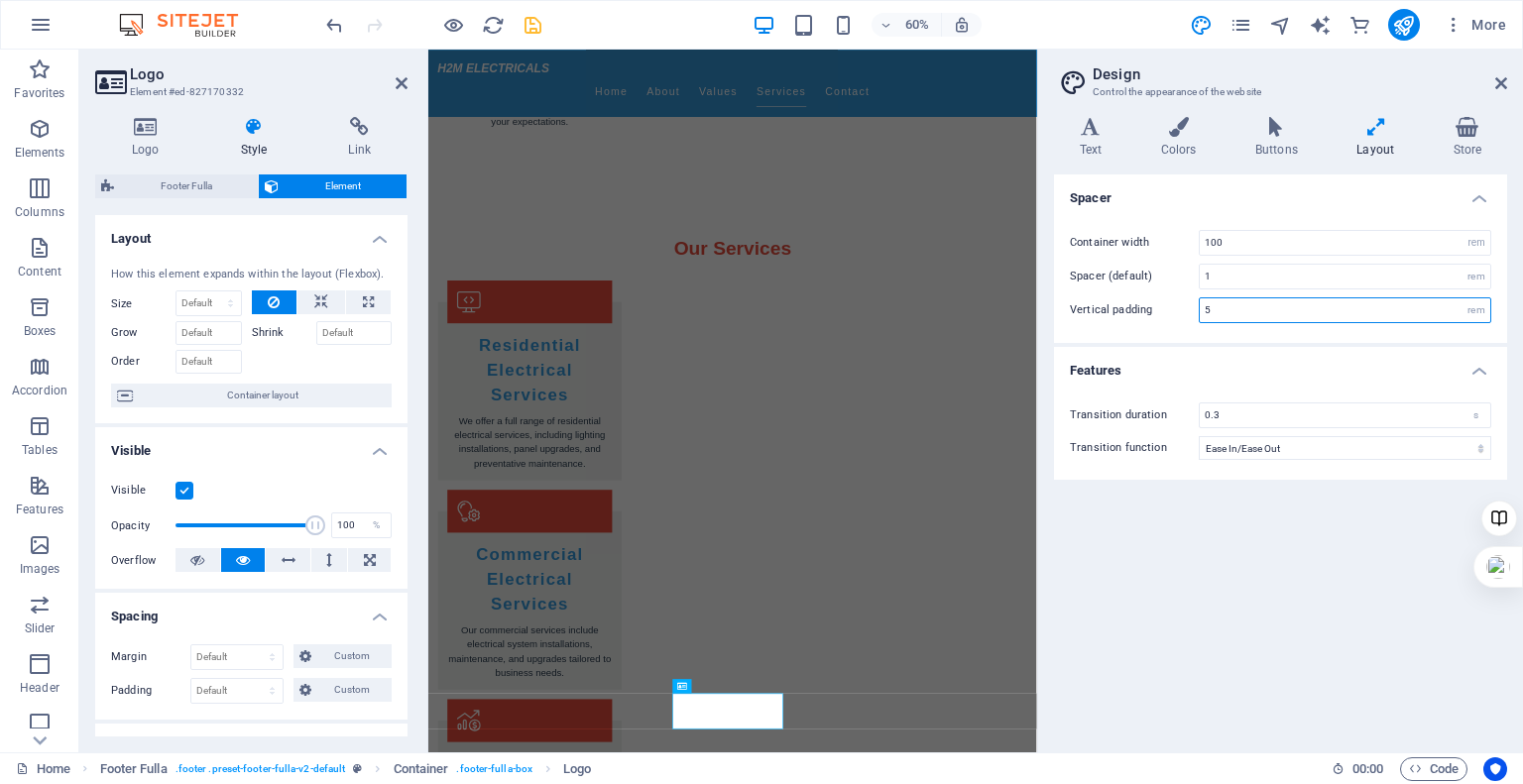 click on "5" at bounding box center (1345, 310) 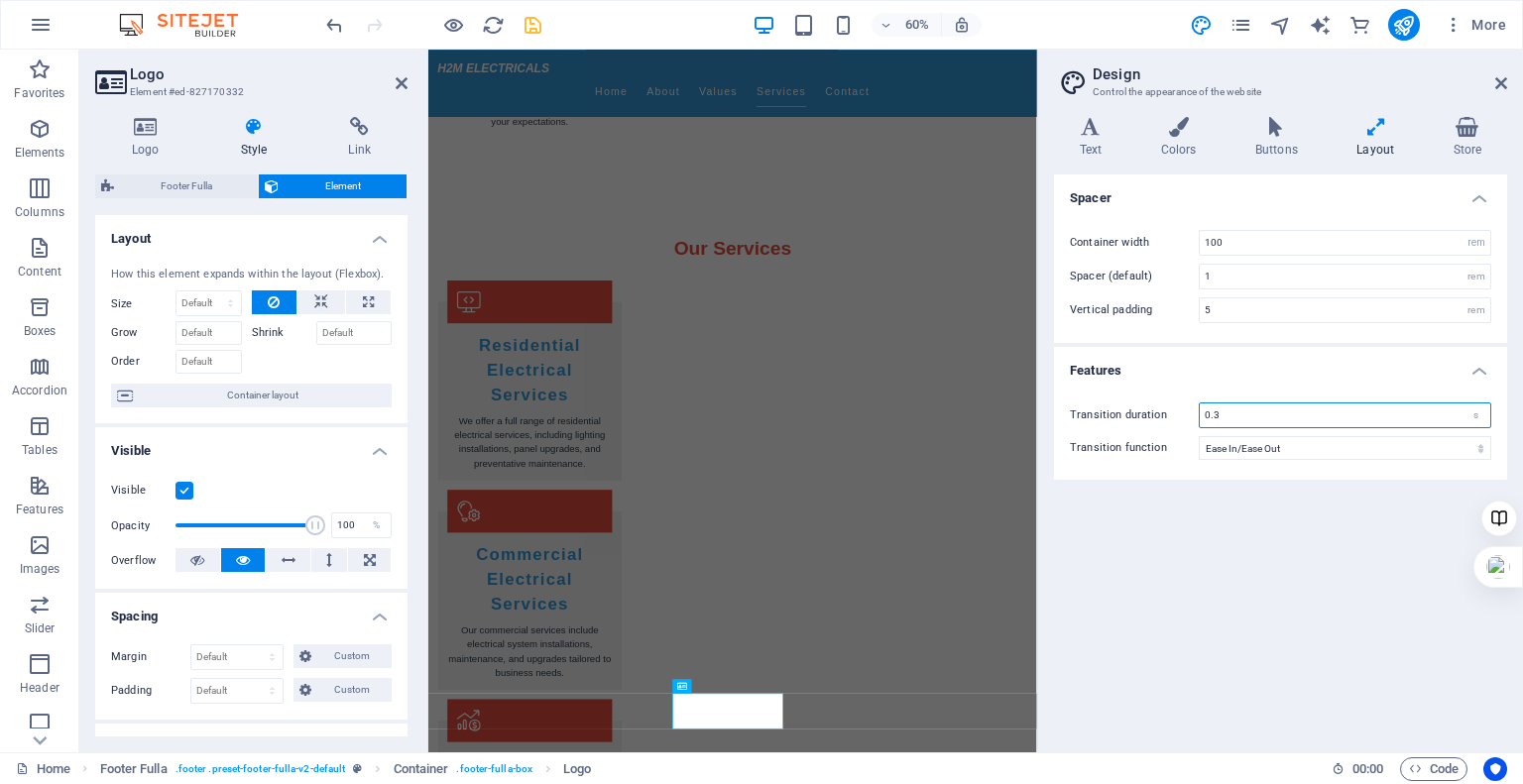 click on "0.3" at bounding box center (1345, 415) 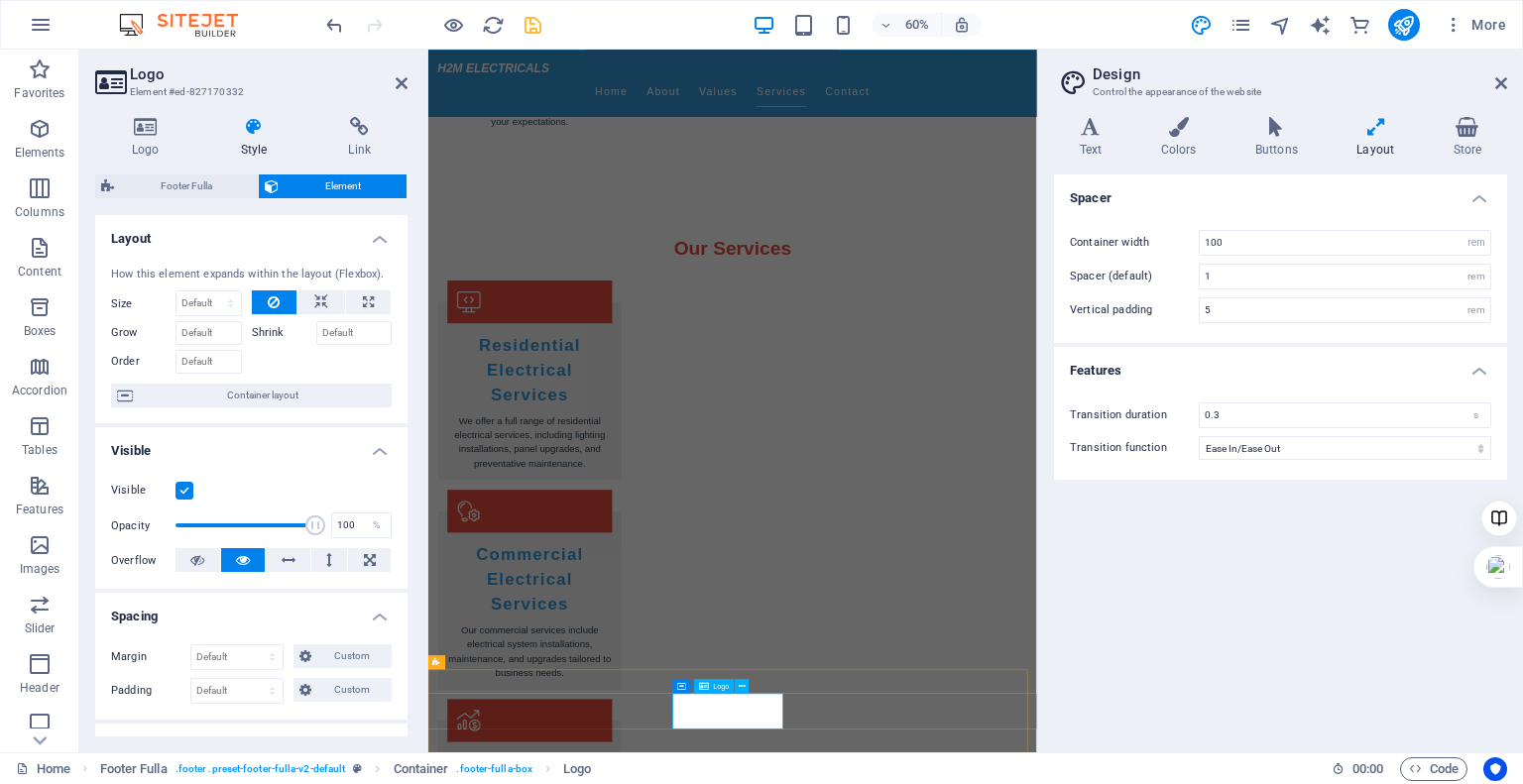 click on "H2M ELECTRICALS" at bounding box center (935, 4183) 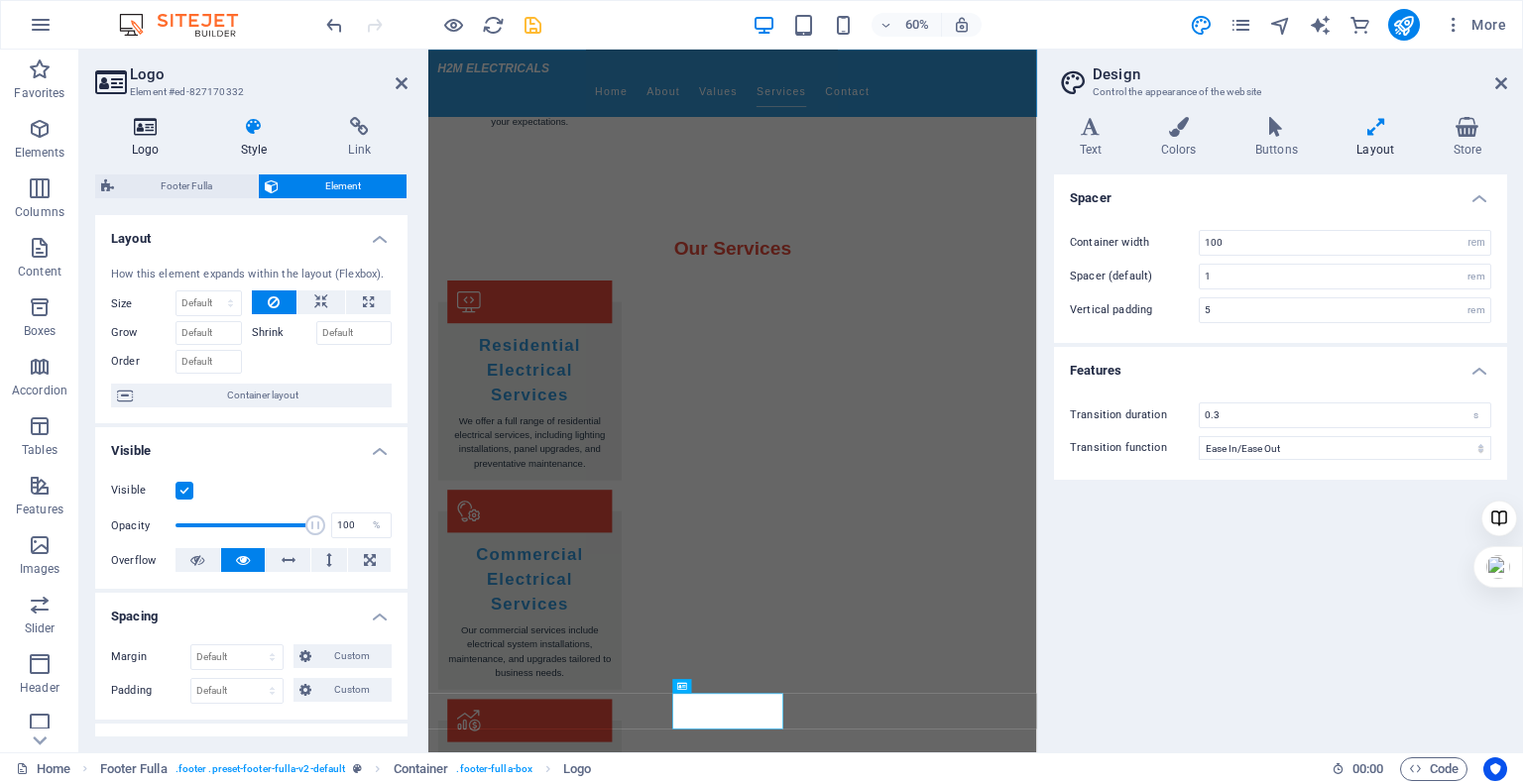 click on "Logo" at bounding box center [150, 138] 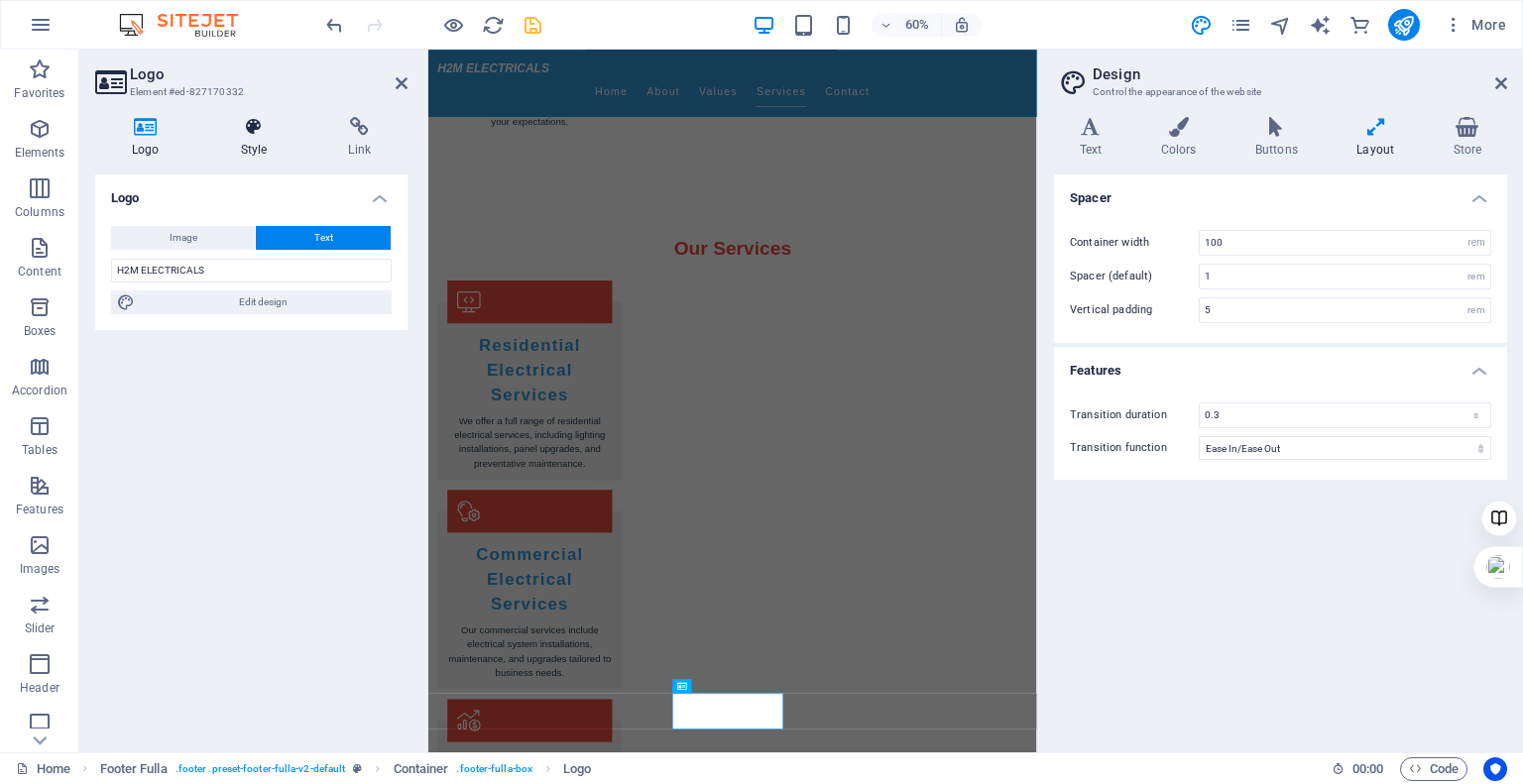 click on "Style" at bounding box center [258, 138] 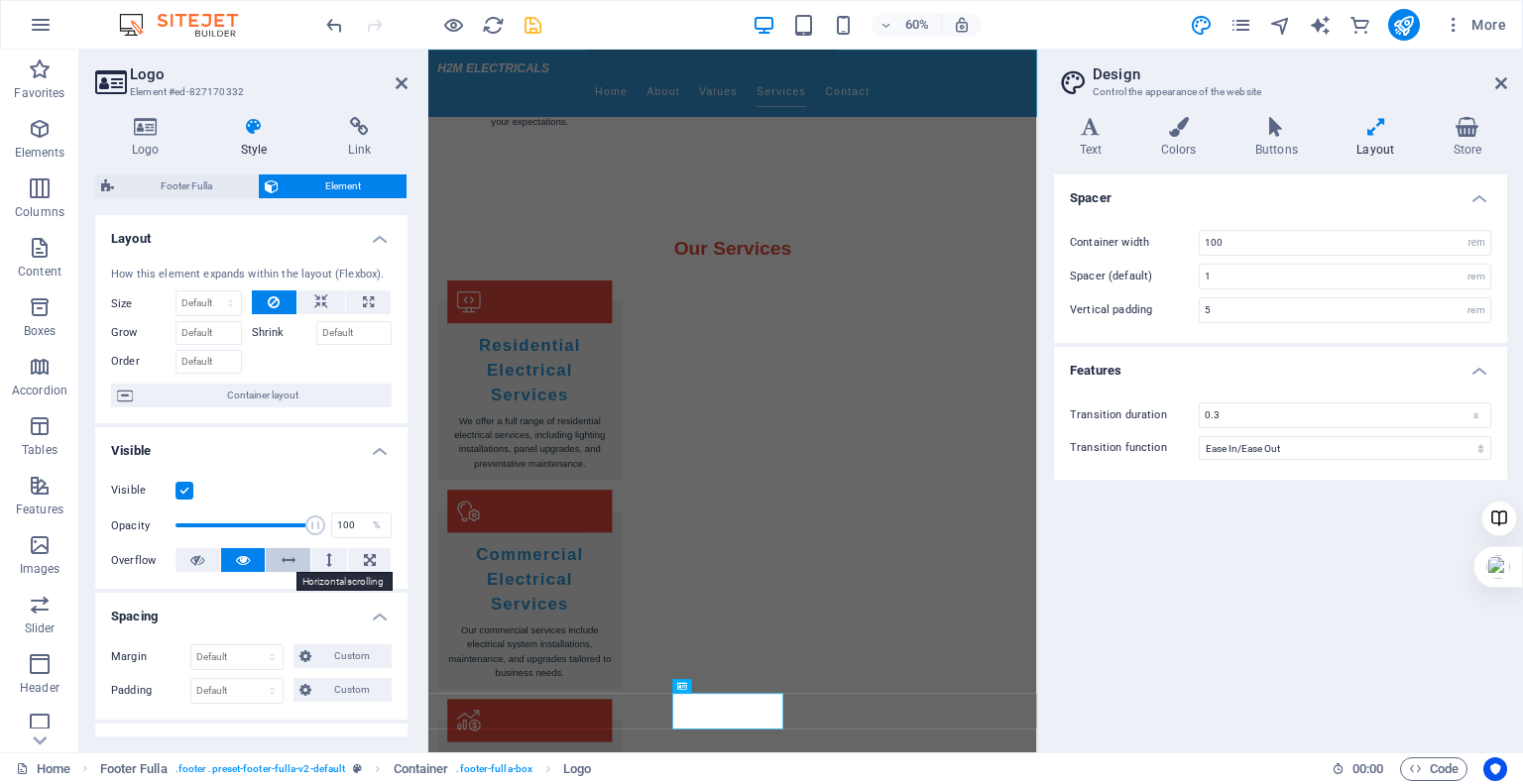 click at bounding box center [289, 560] 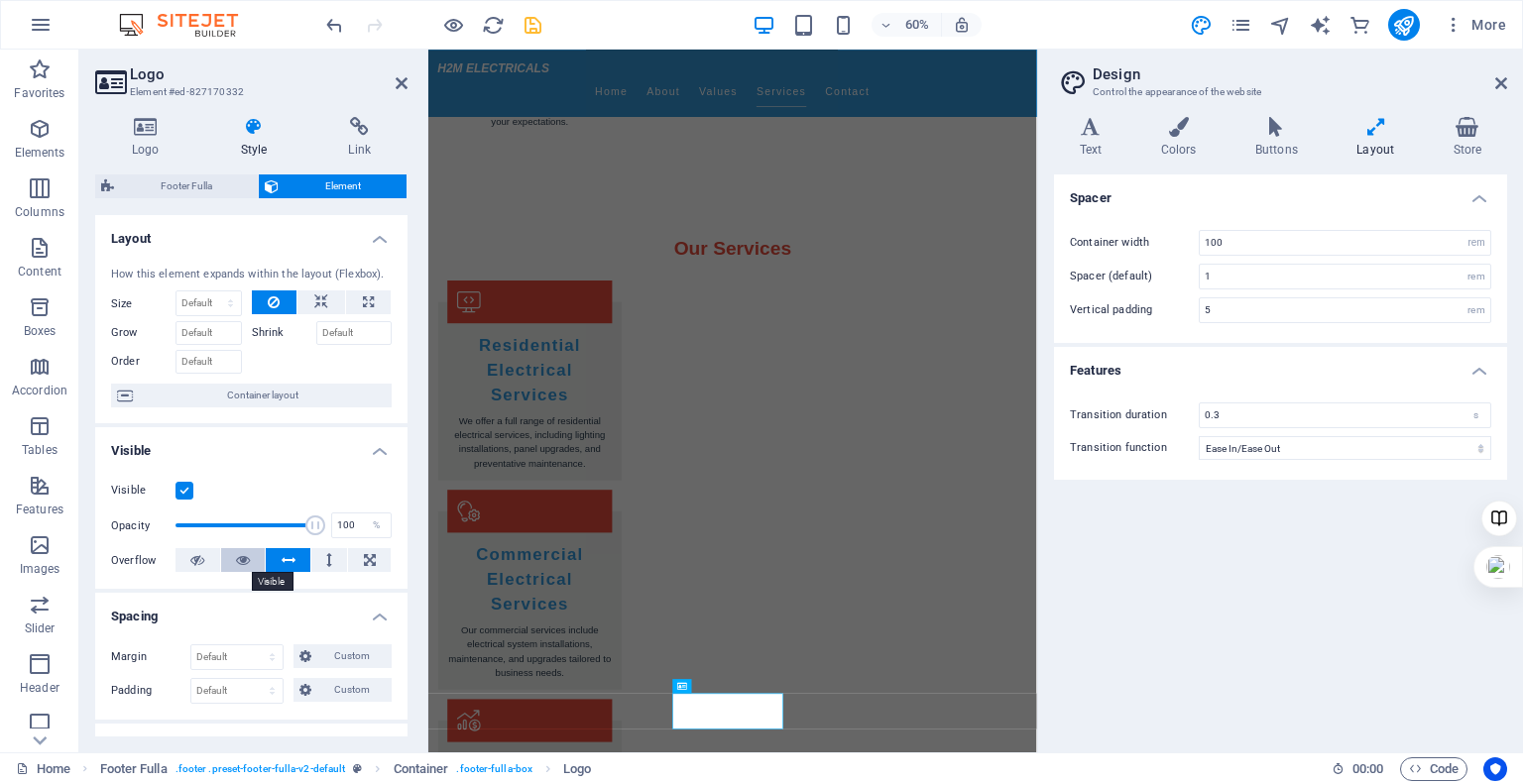 click at bounding box center [243, 560] 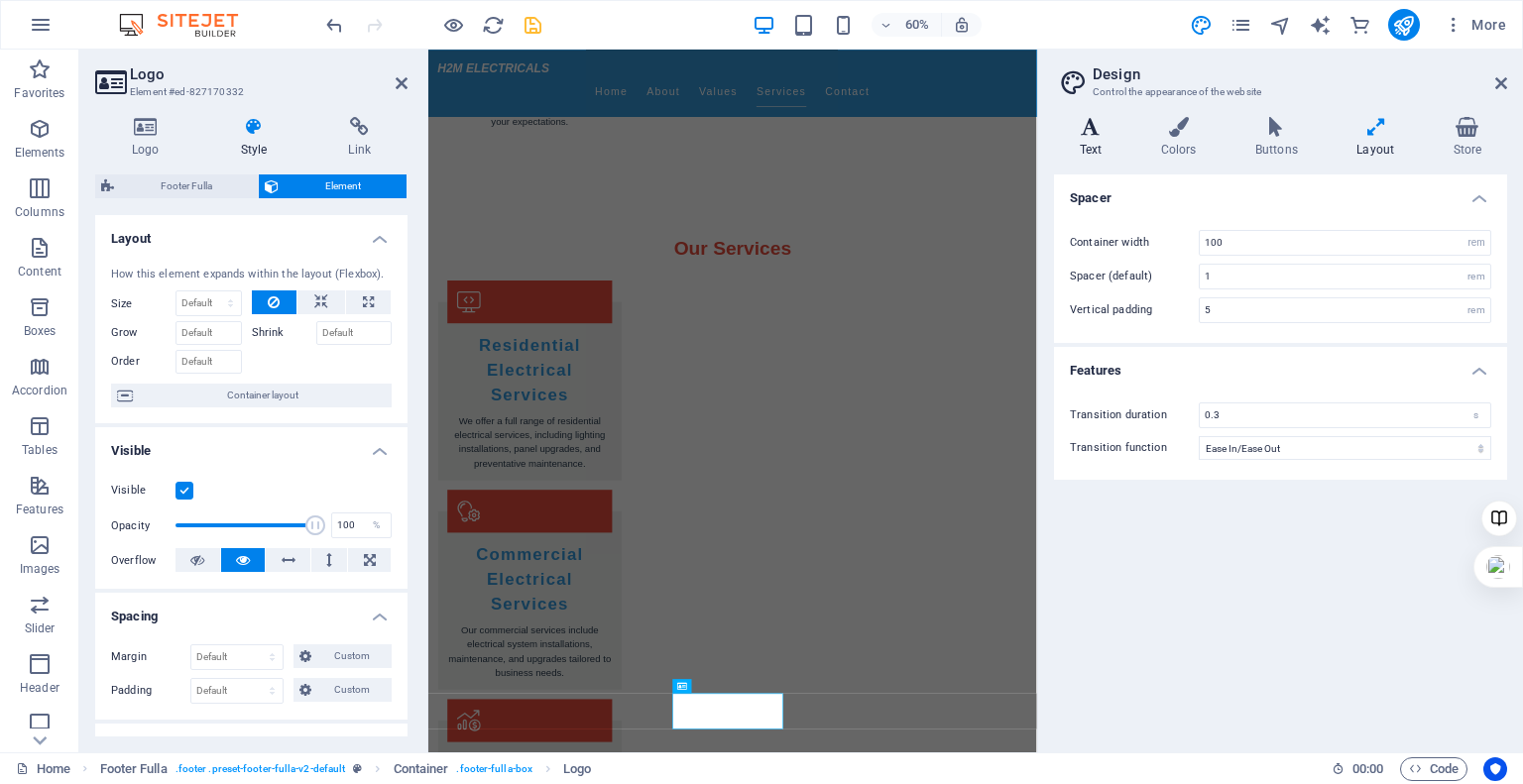 click at bounding box center (1091, 127) 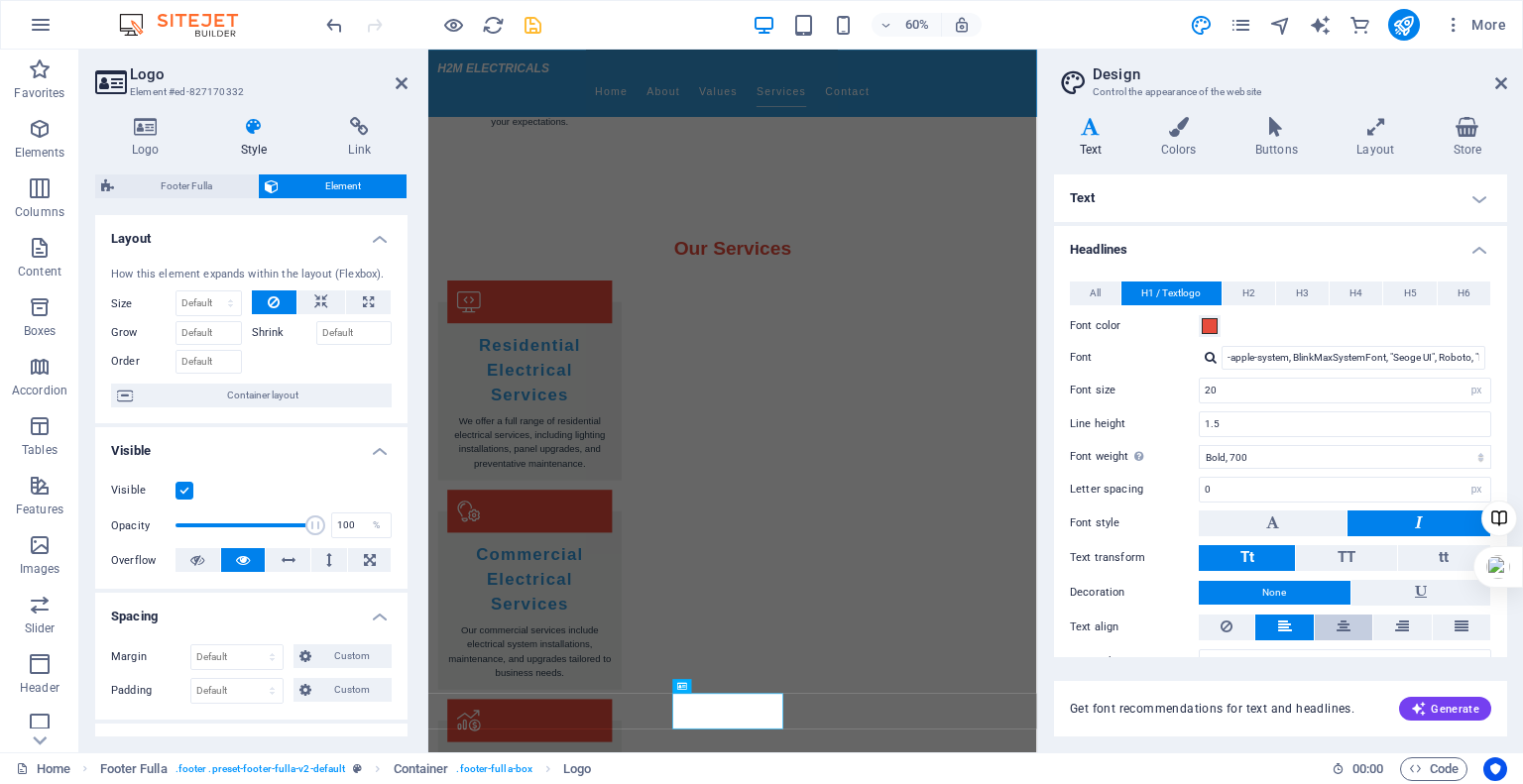 click at bounding box center (1344, 627) 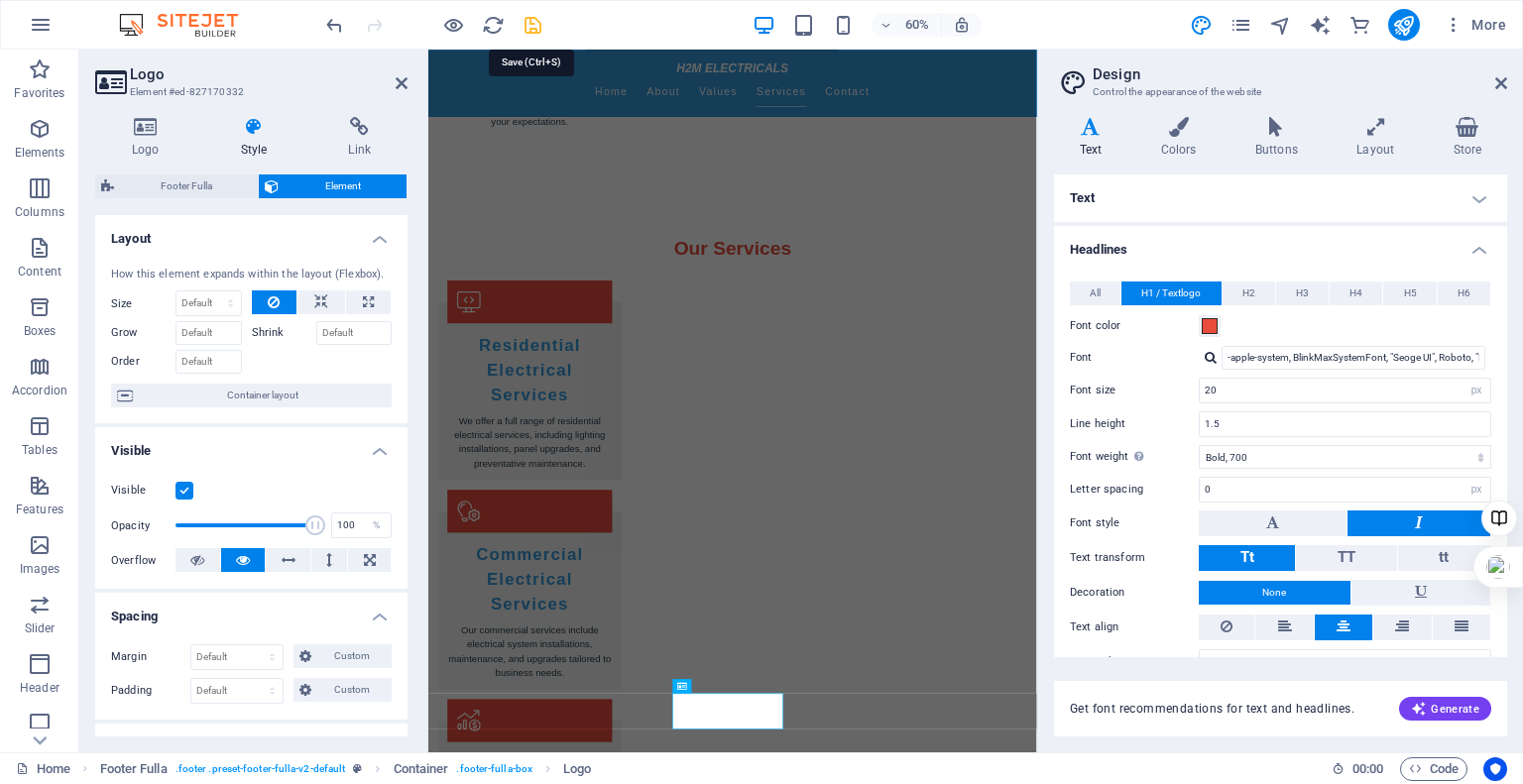 click at bounding box center (532, 25) 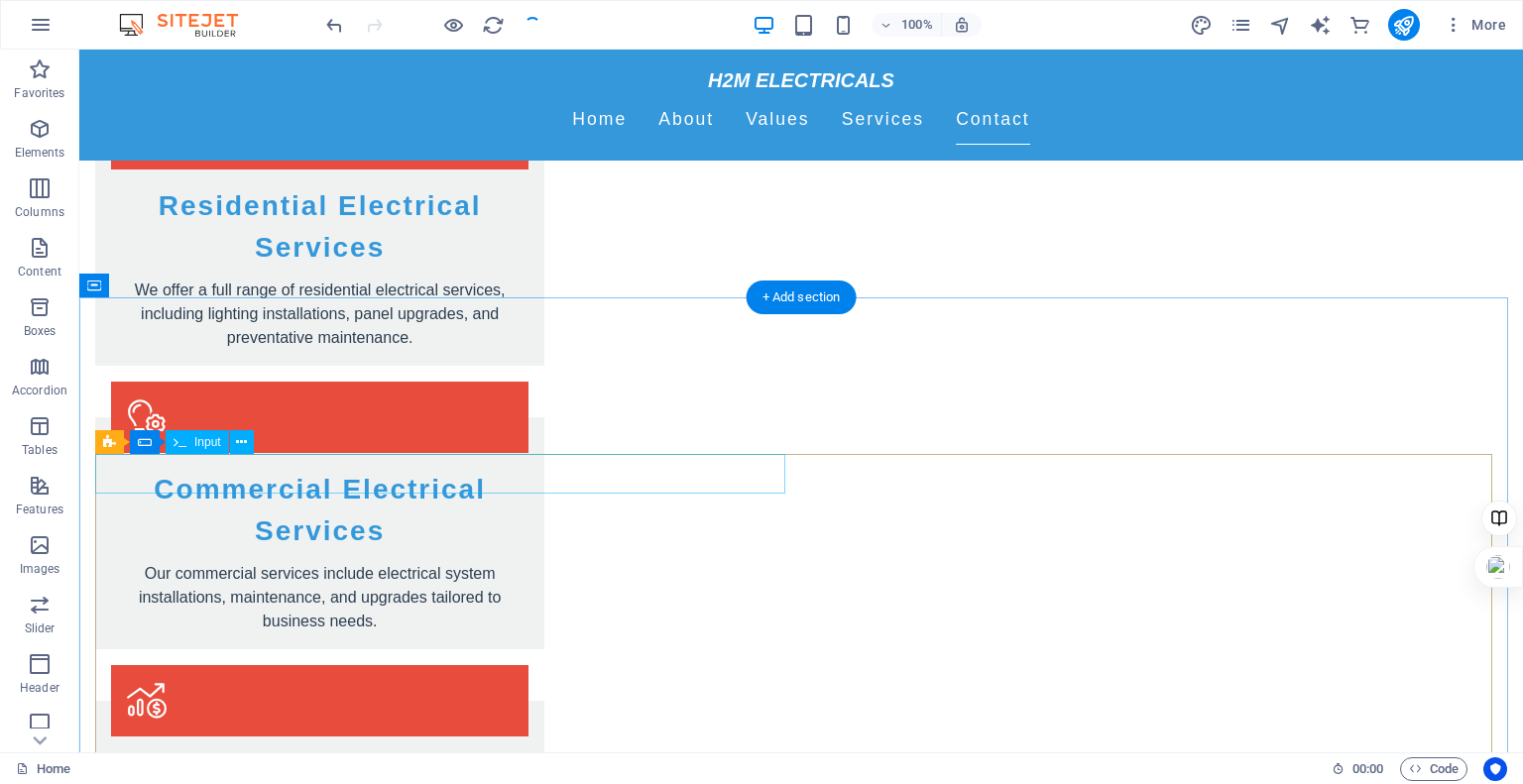 scroll, scrollTop: 3218, scrollLeft: 0, axis: vertical 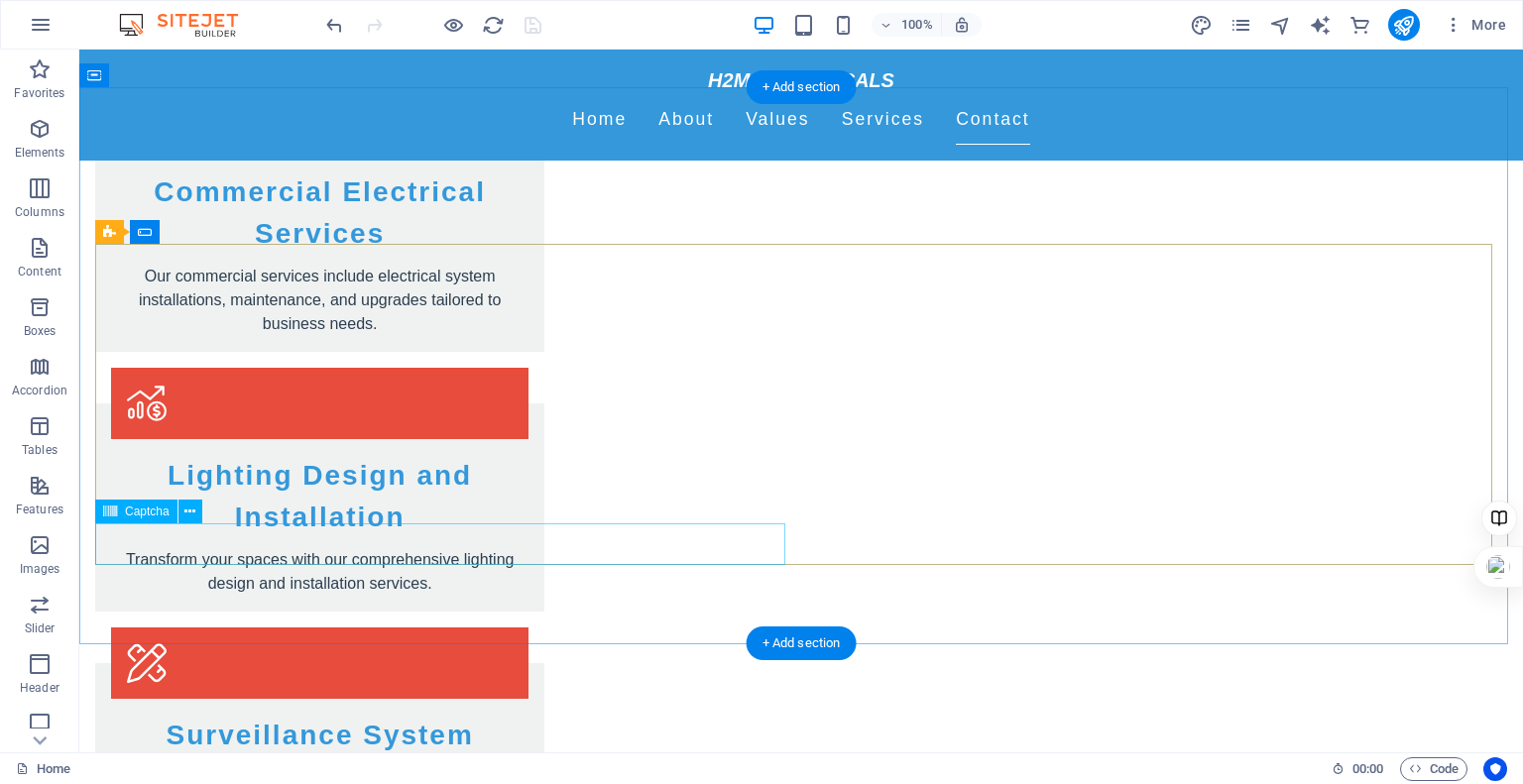 click on "Unreadable? Load new" at bounding box center [444, 3054] 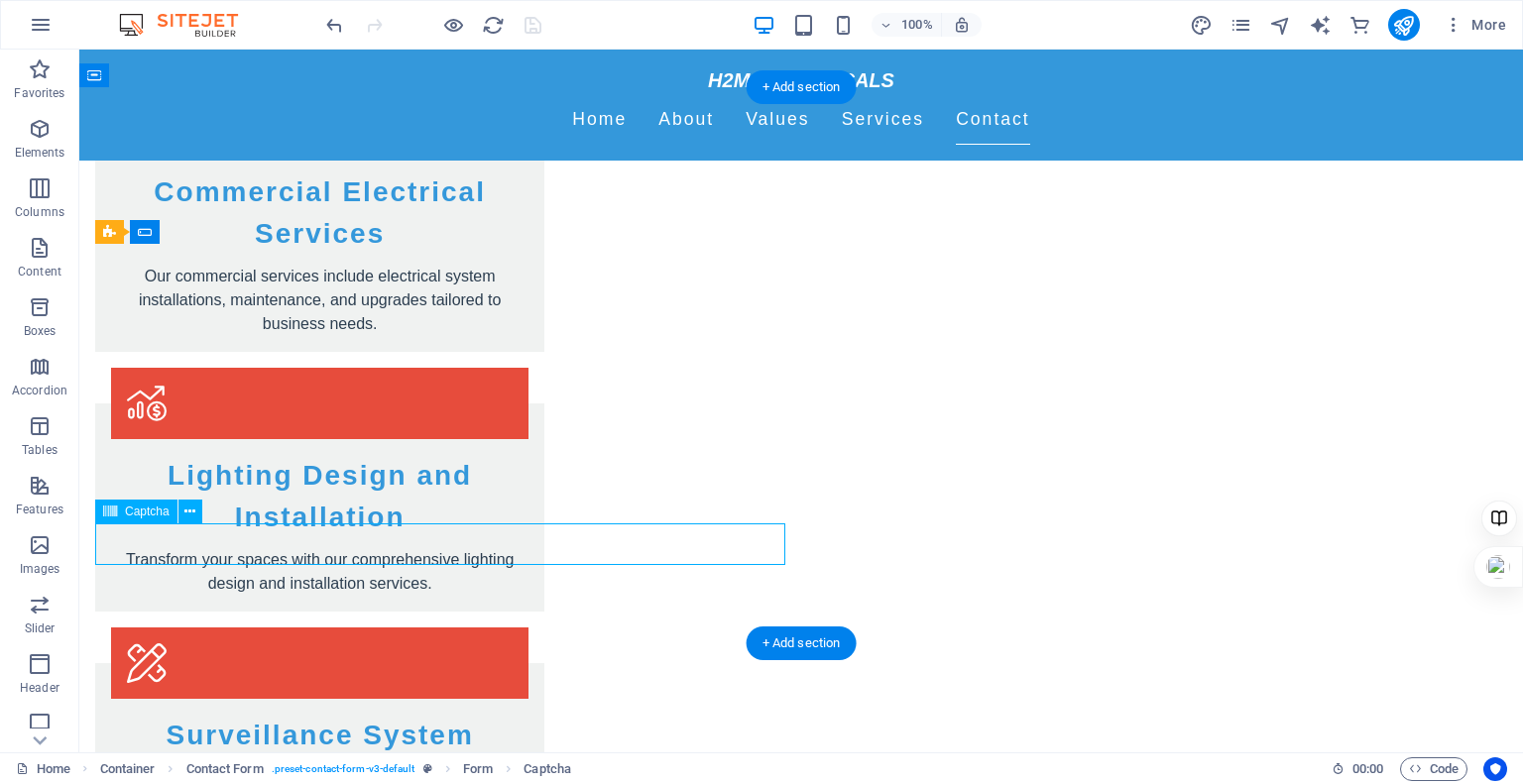 click on "Unreadable? Load new" at bounding box center [444, 3054] 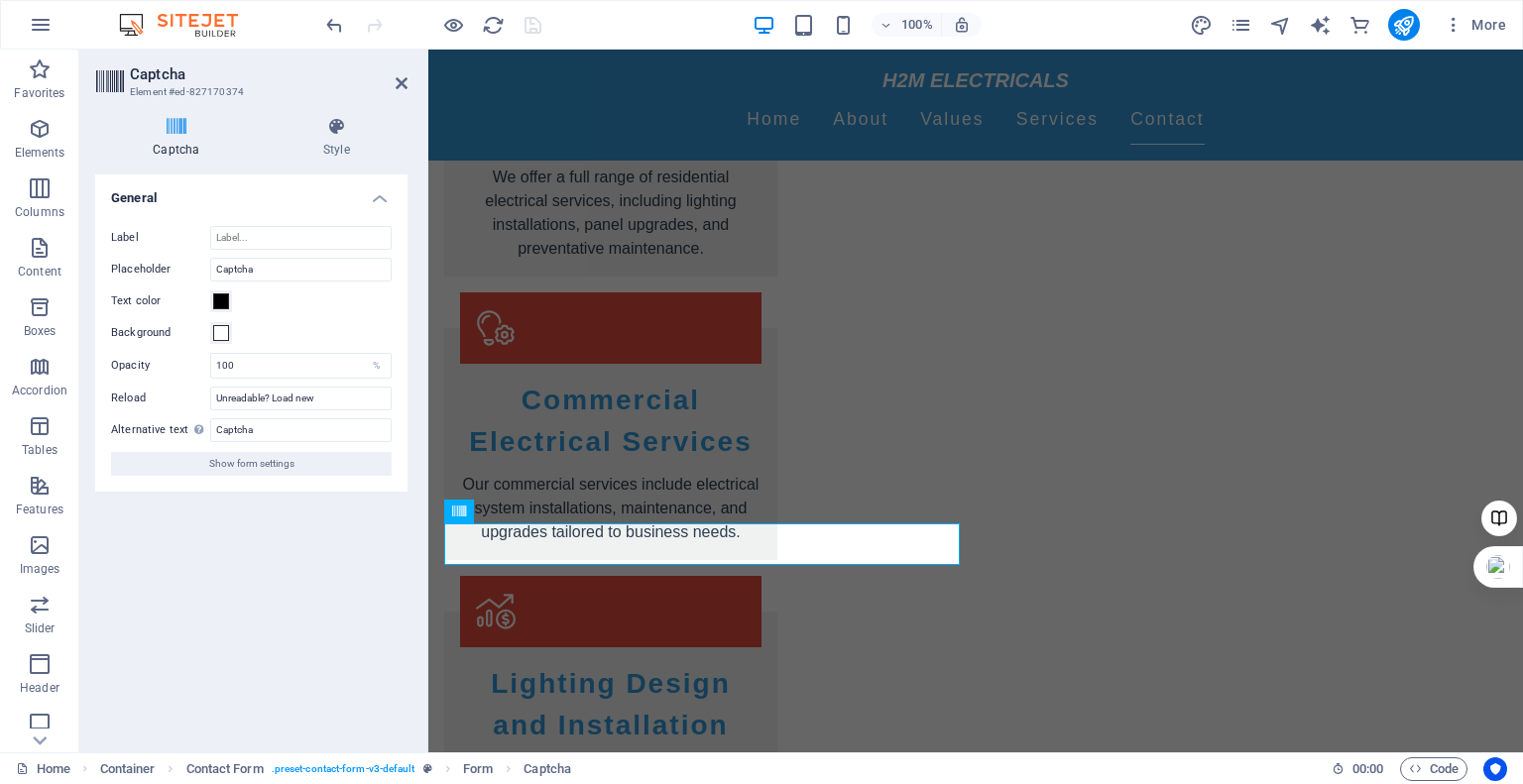 scroll, scrollTop: 3402, scrollLeft: 0, axis: vertical 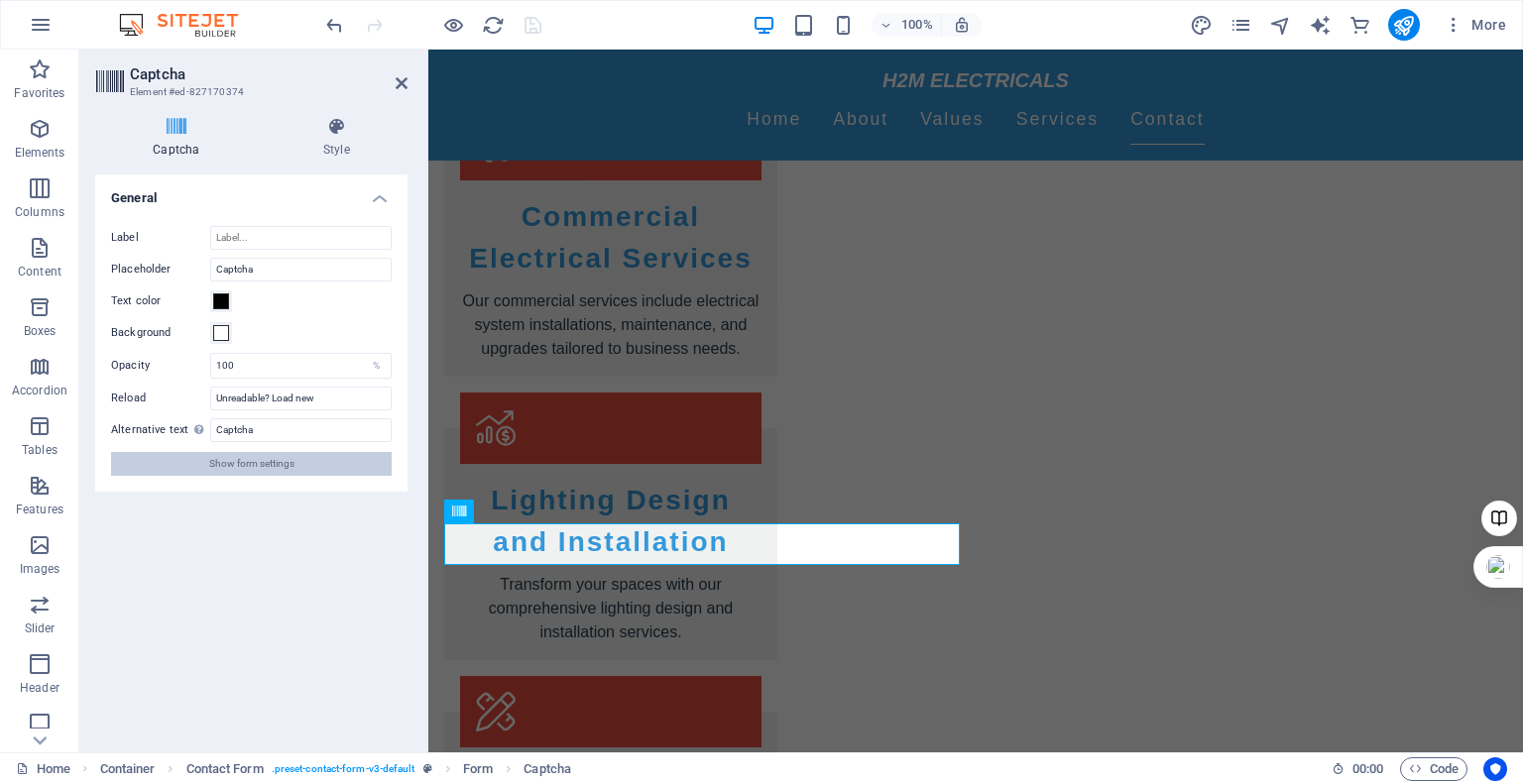 click on "Show form settings" at bounding box center (252, 464) 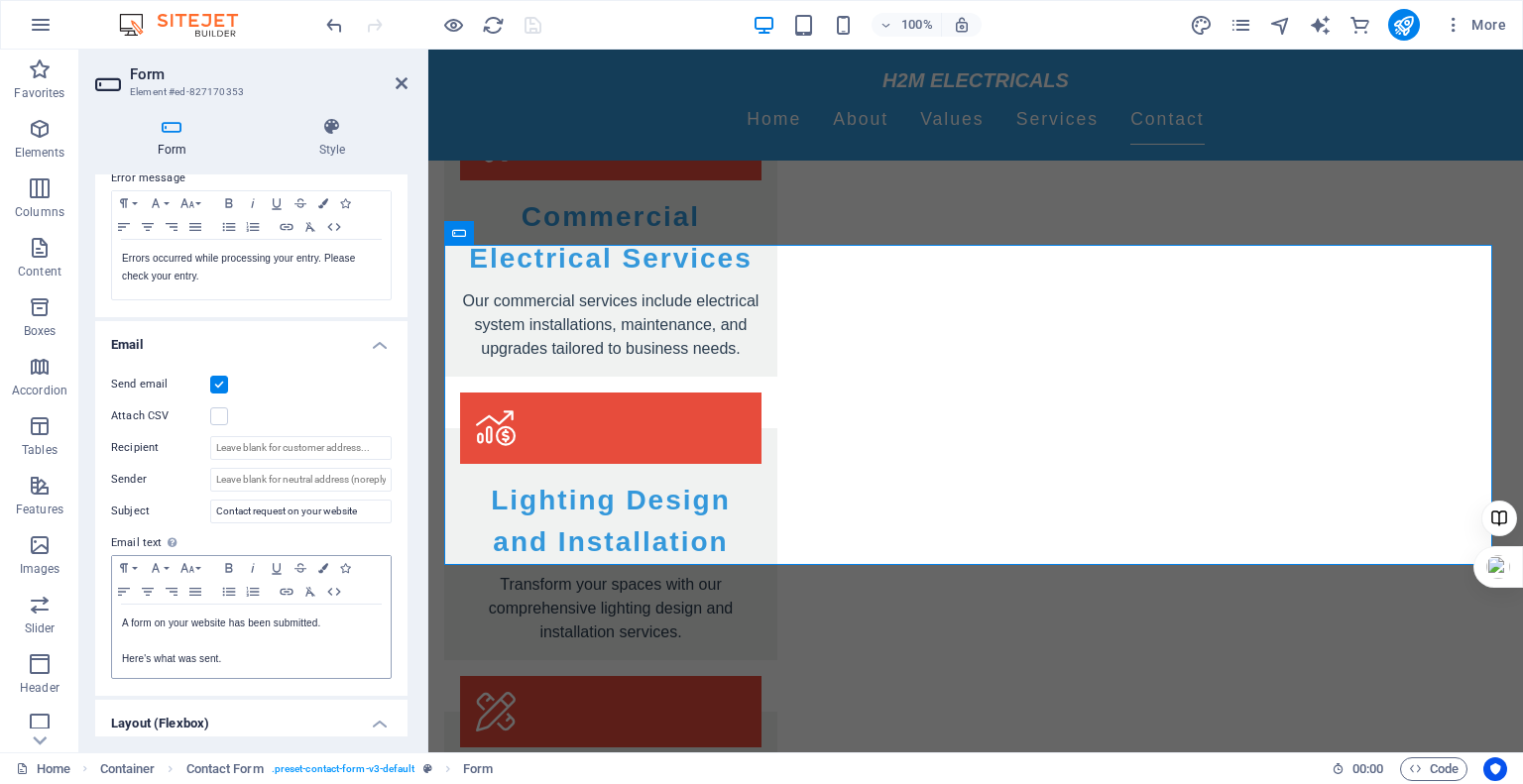 scroll, scrollTop: 357, scrollLeft: 0, axis: vertical 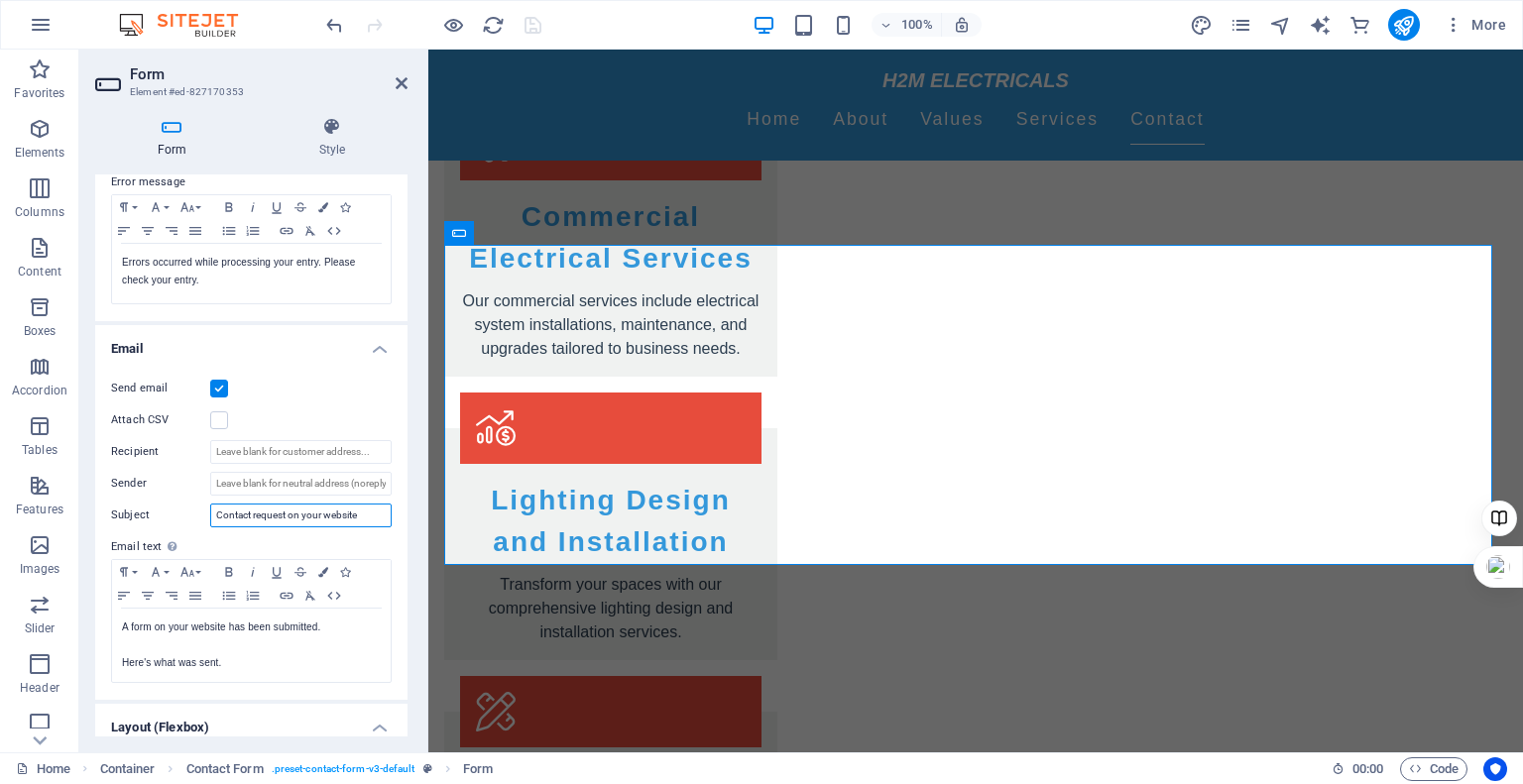 click on "Contact request on your website" at bounding box center (300, 515) 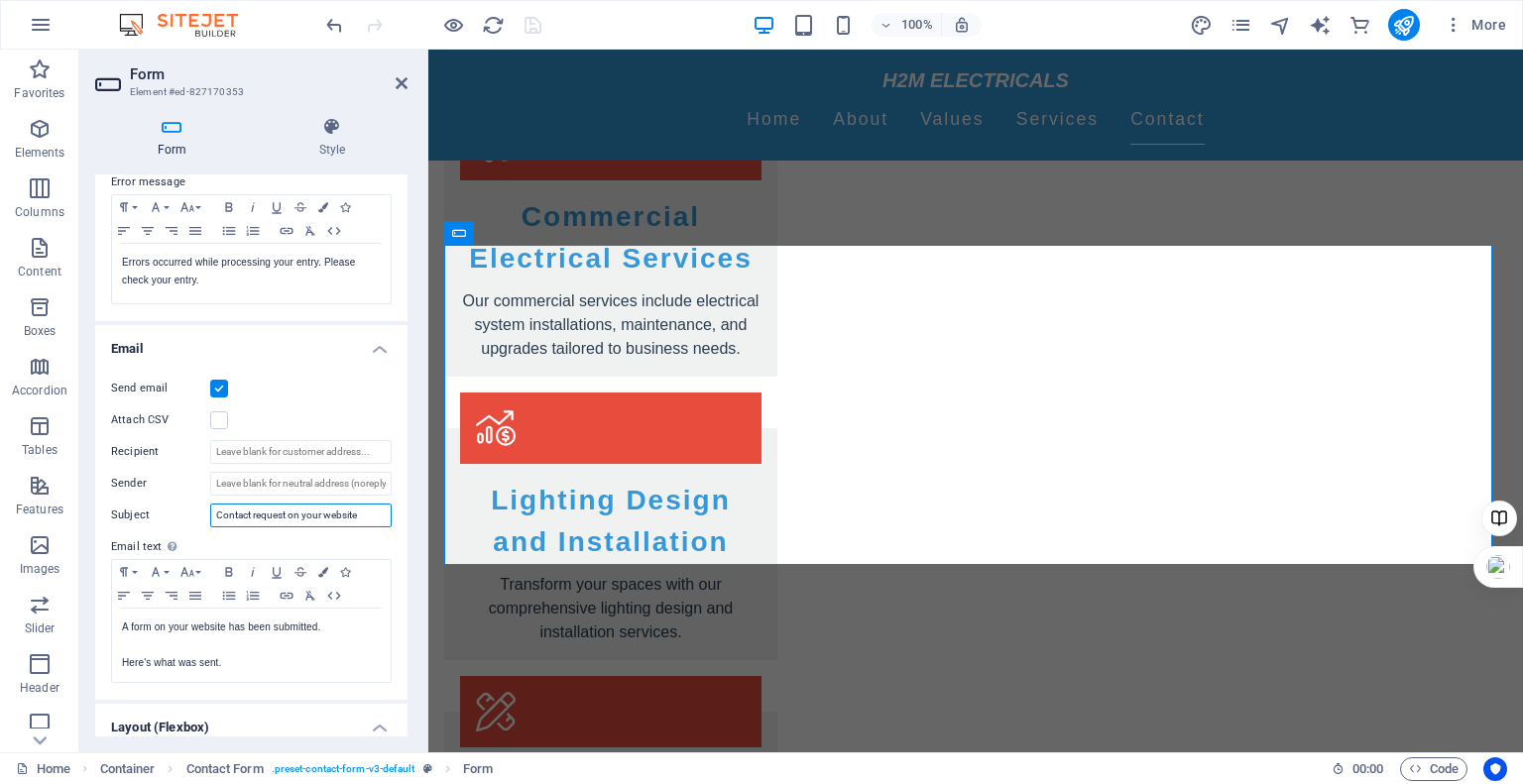 drag, startPoint x: 288, startPoint y: 514, endPoint x: 385, endPoint y: 515, distance: 97.005155 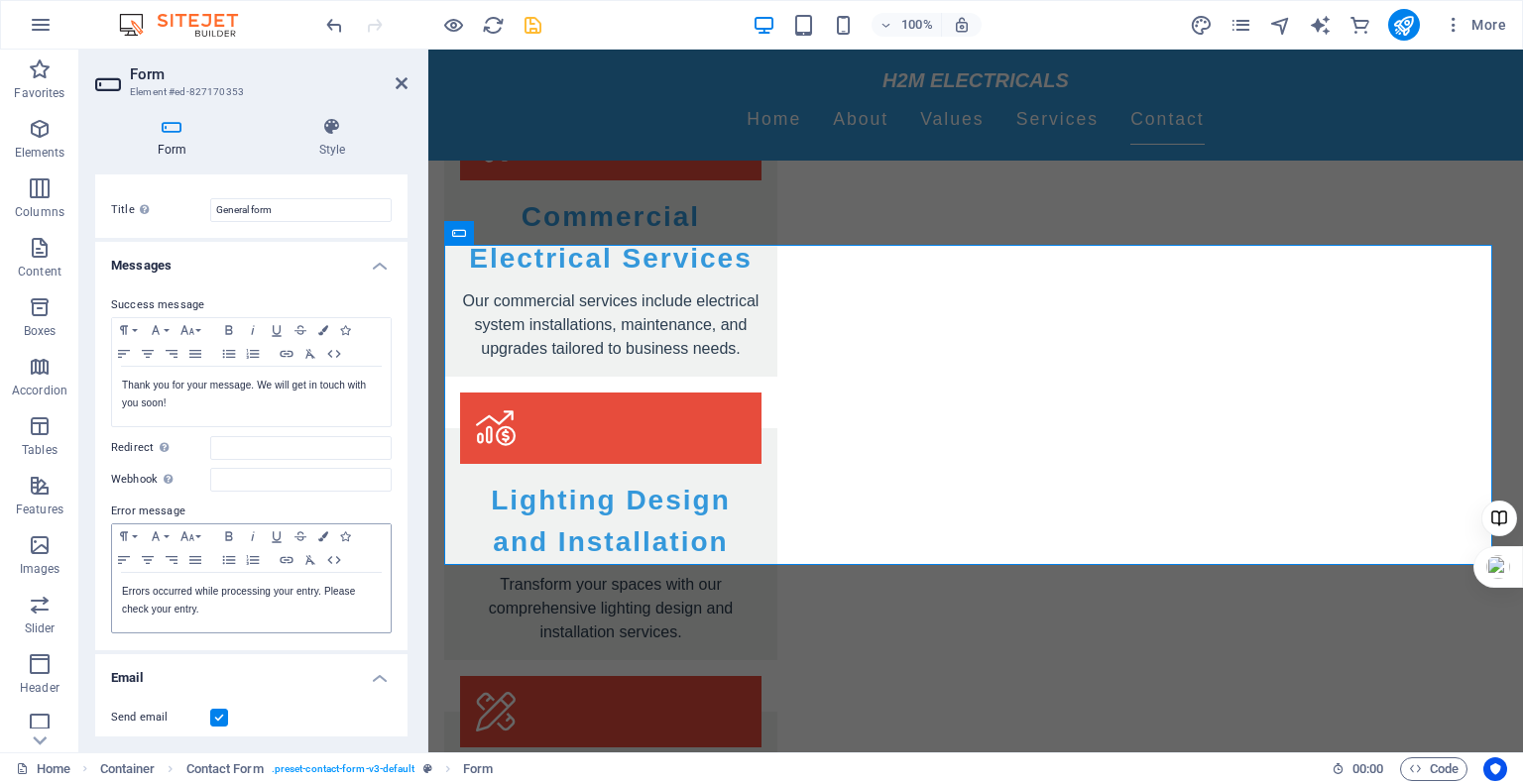 scroll, scrollTop: 0, scrollLeft: 0, axis: both 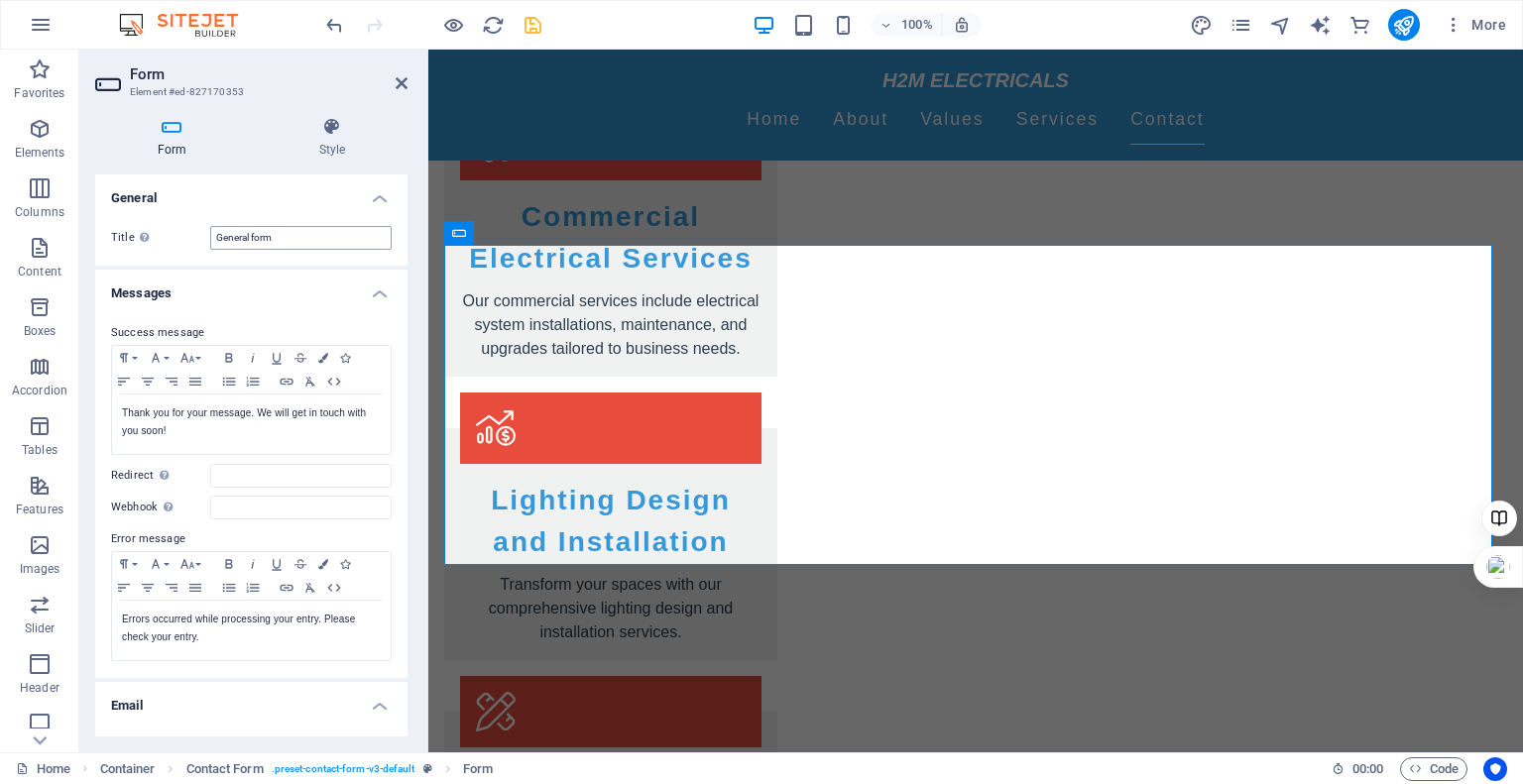 type on "Contact request - H2M Electricals" 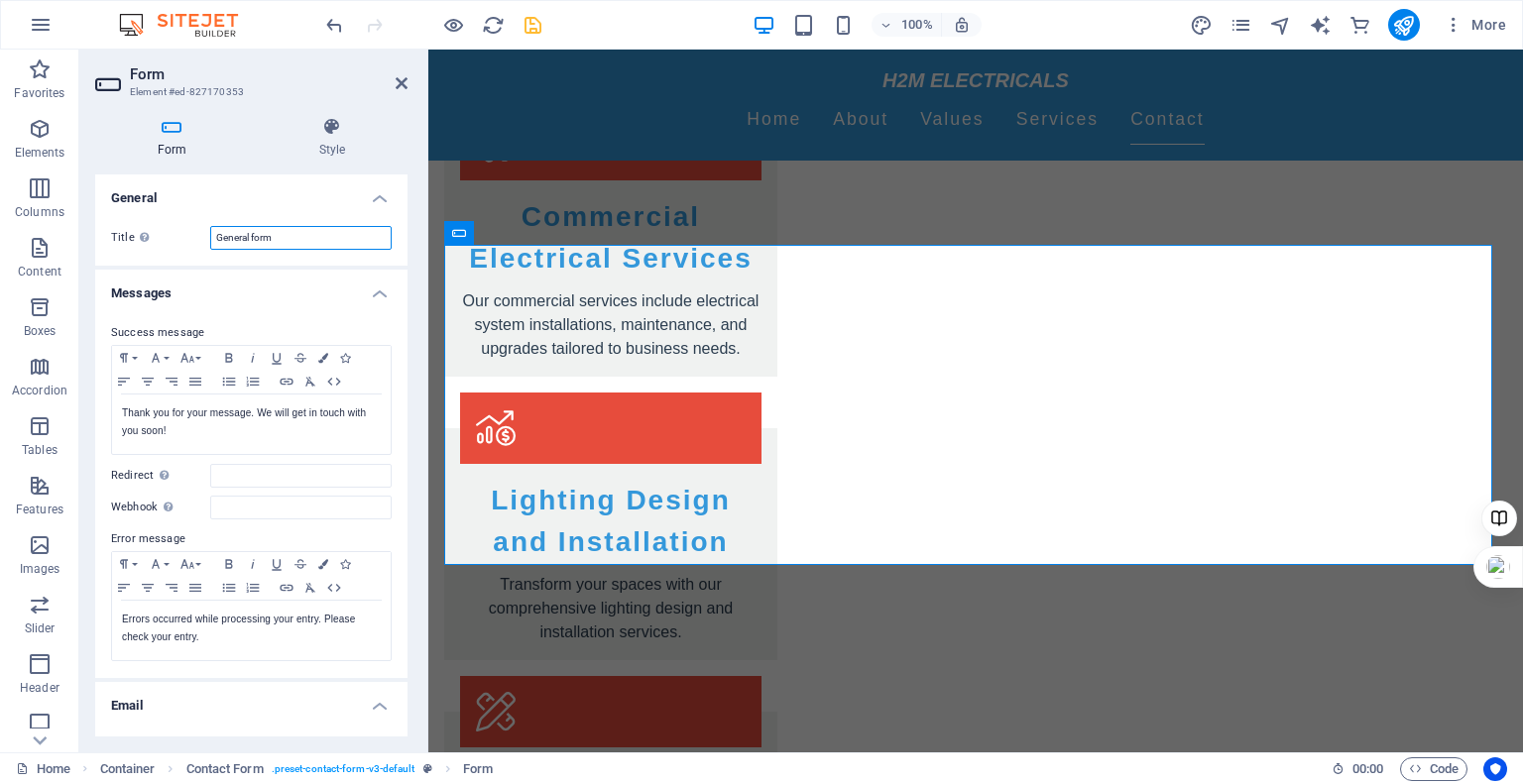 click on "General form" at bounding box center (300, 238) 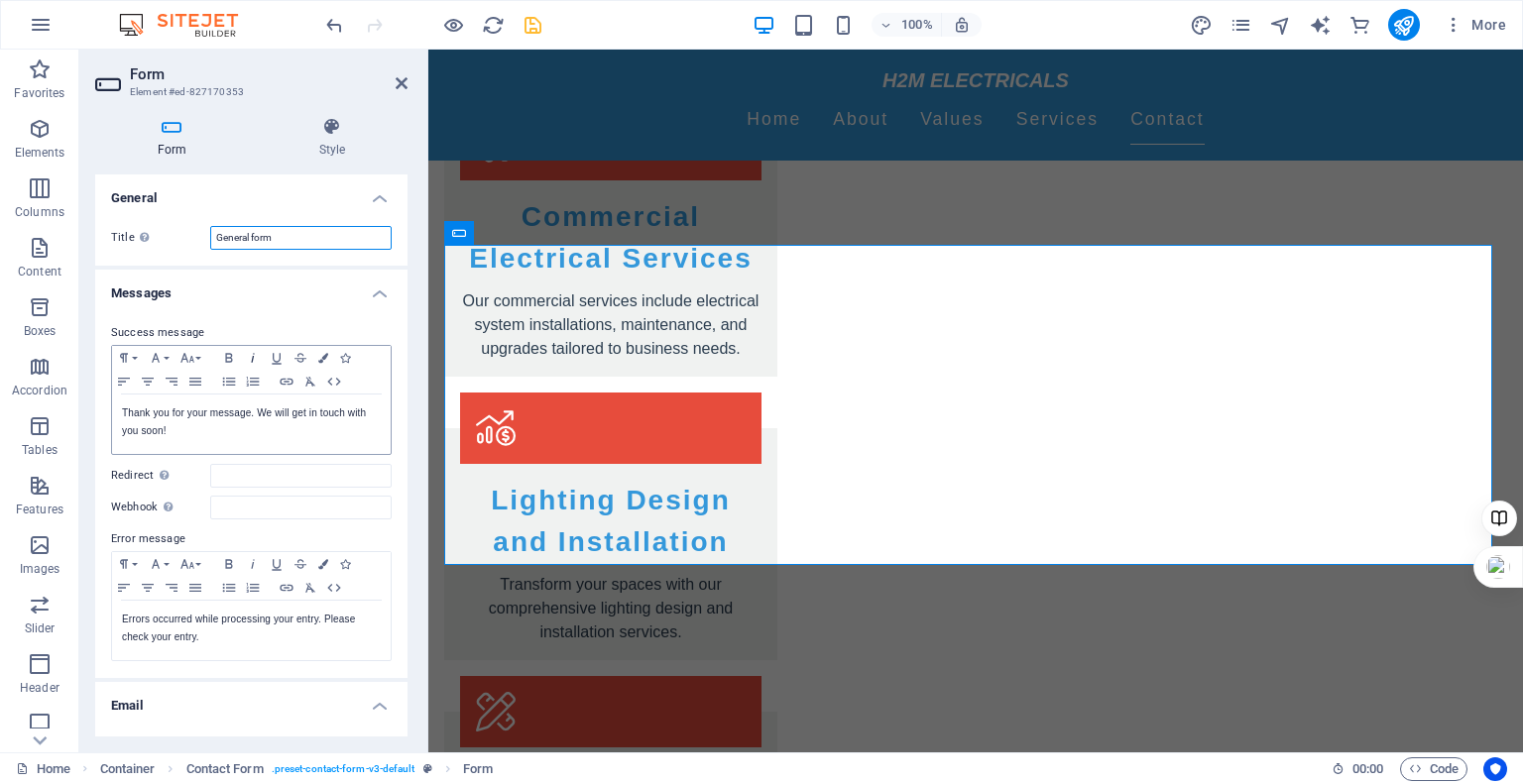 scroll, scrollTop: 544, scrollLeft: 0, axis: vertical 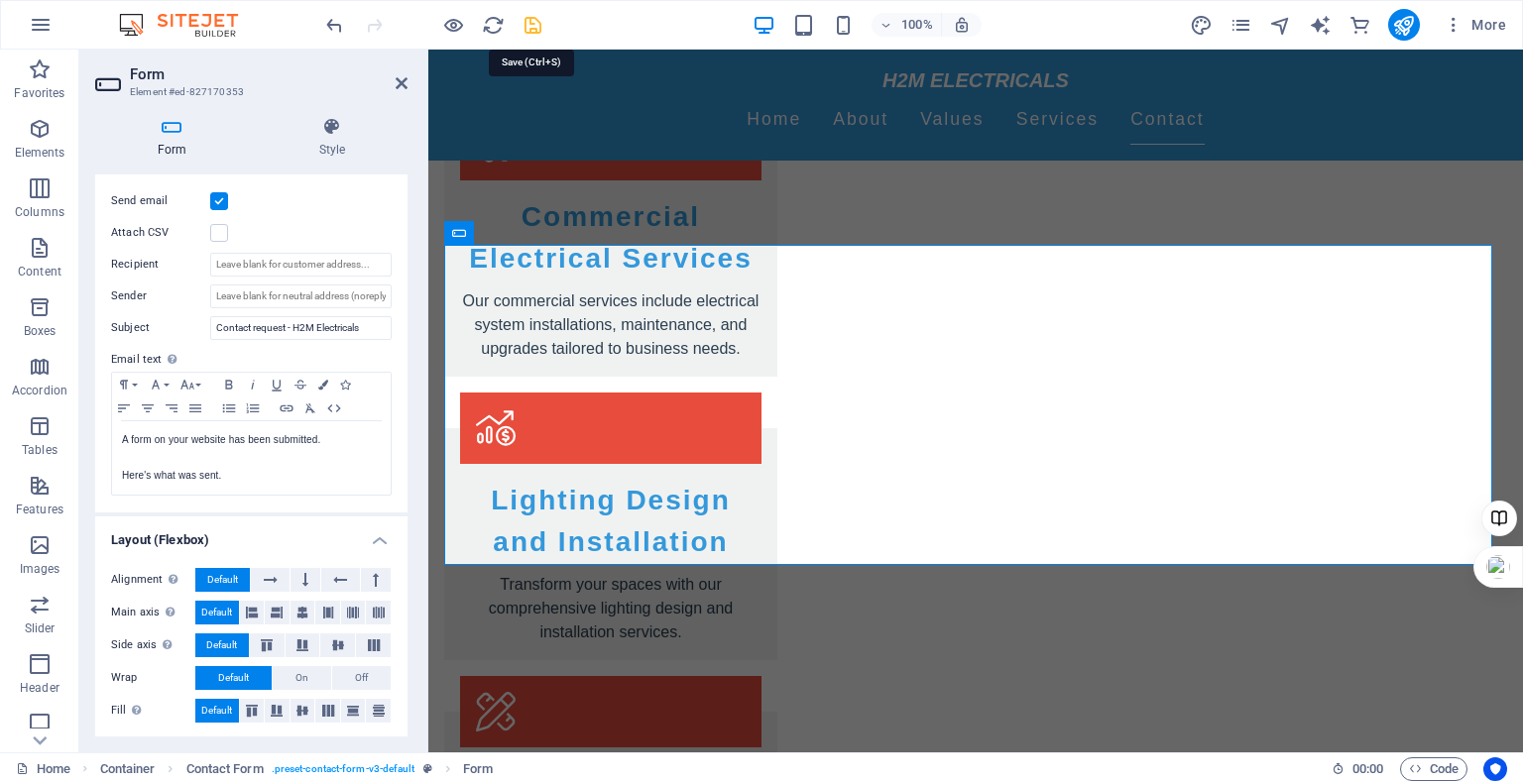 click at bounding box center (532, 25) 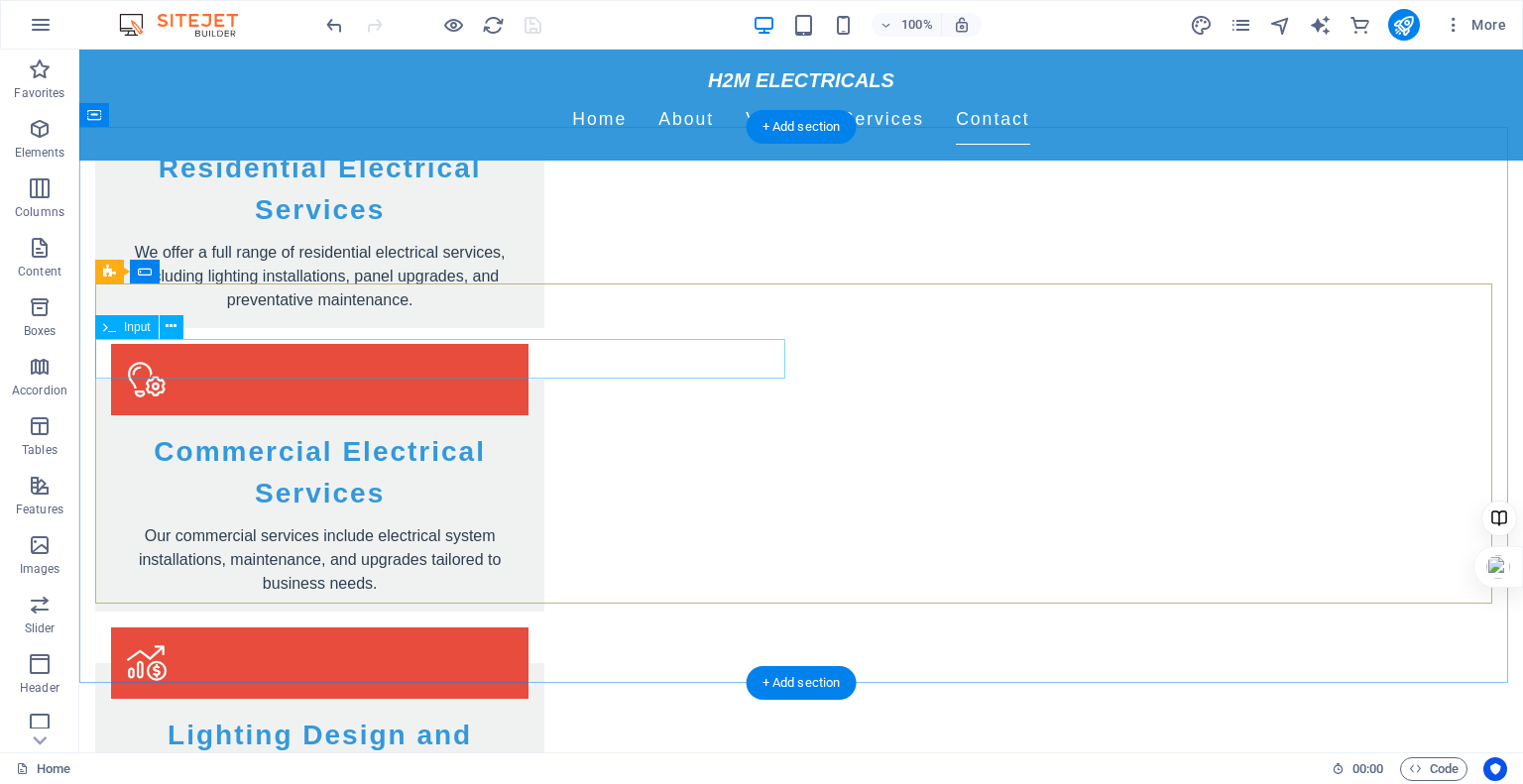 scroll, scrollTop: 3218, scrollLeft: 0, axis: vertical 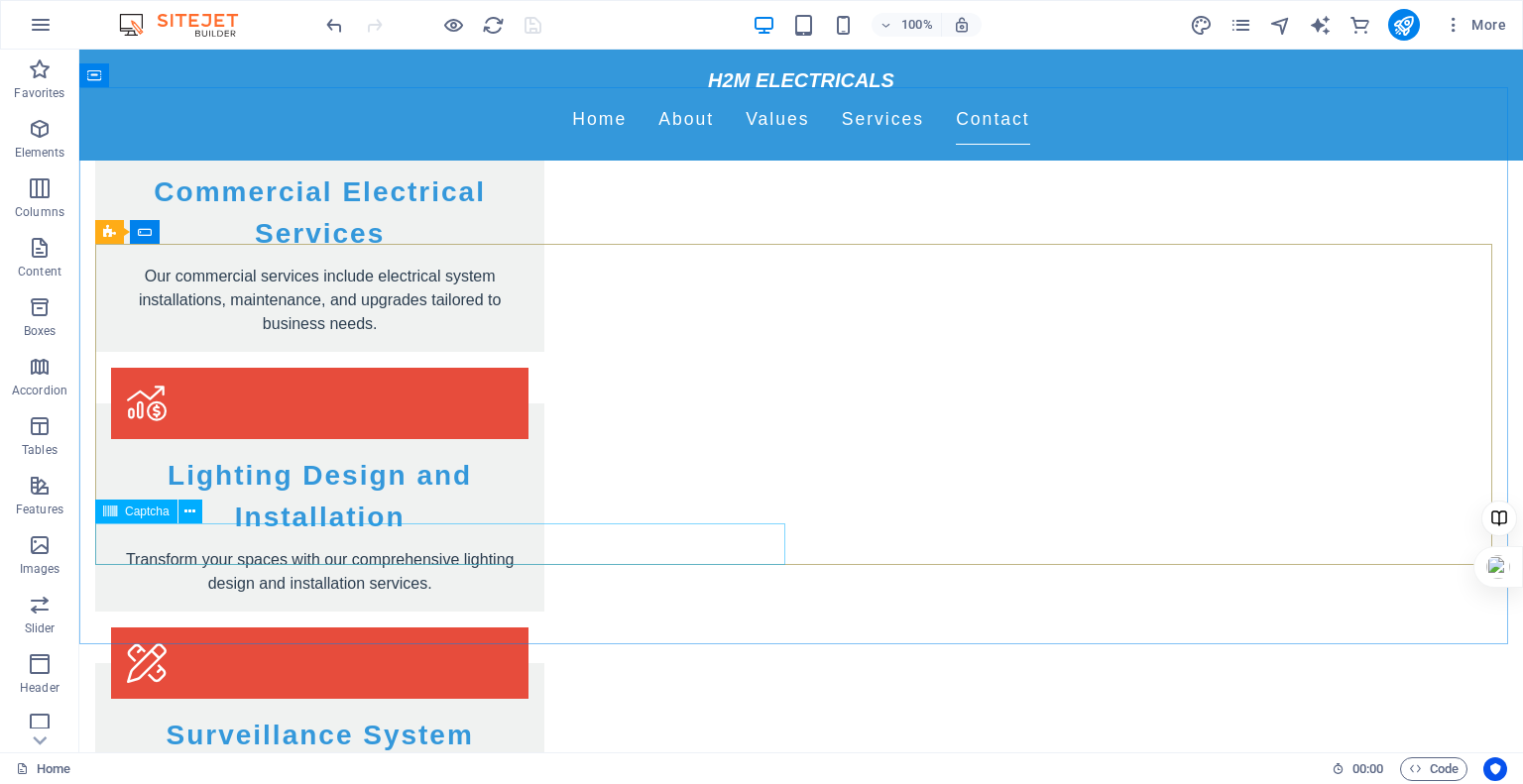 click on "Captcha" at bounding box center (147, 511) 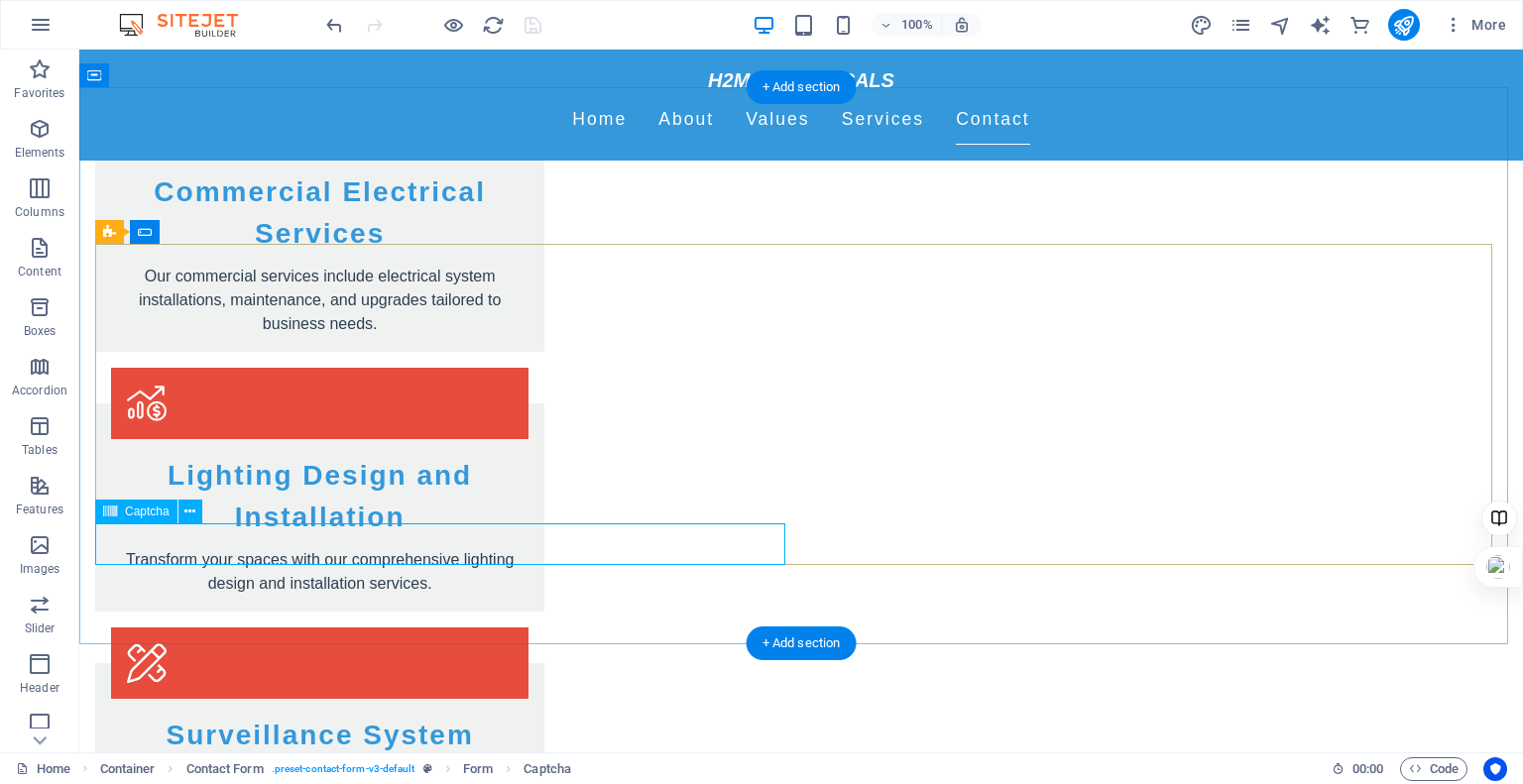 click on "Unreadable? Load new" at bounding box center (444, 3054) 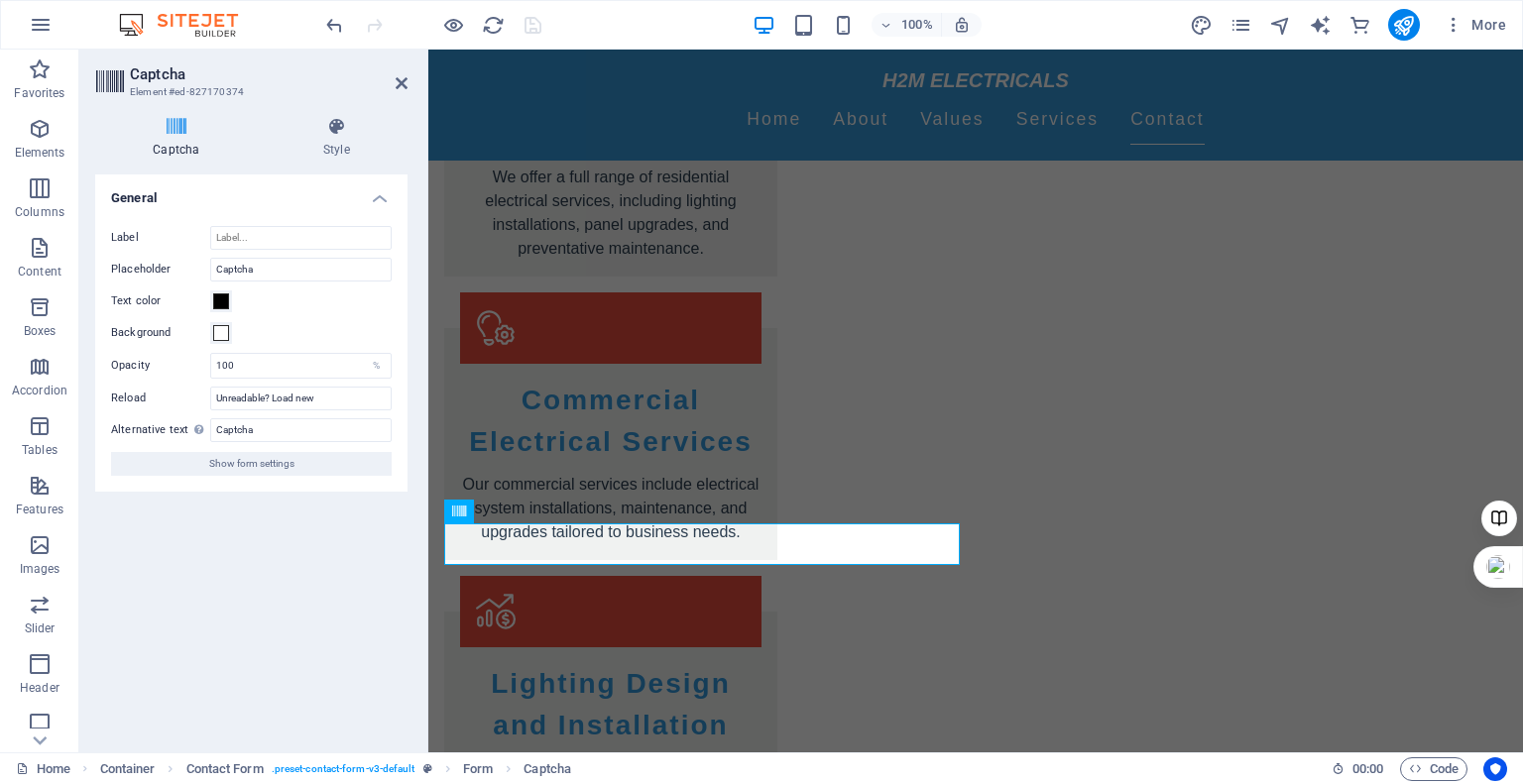scroll, scrollTop: 3402, scrollLeft: 0, axis: vertical 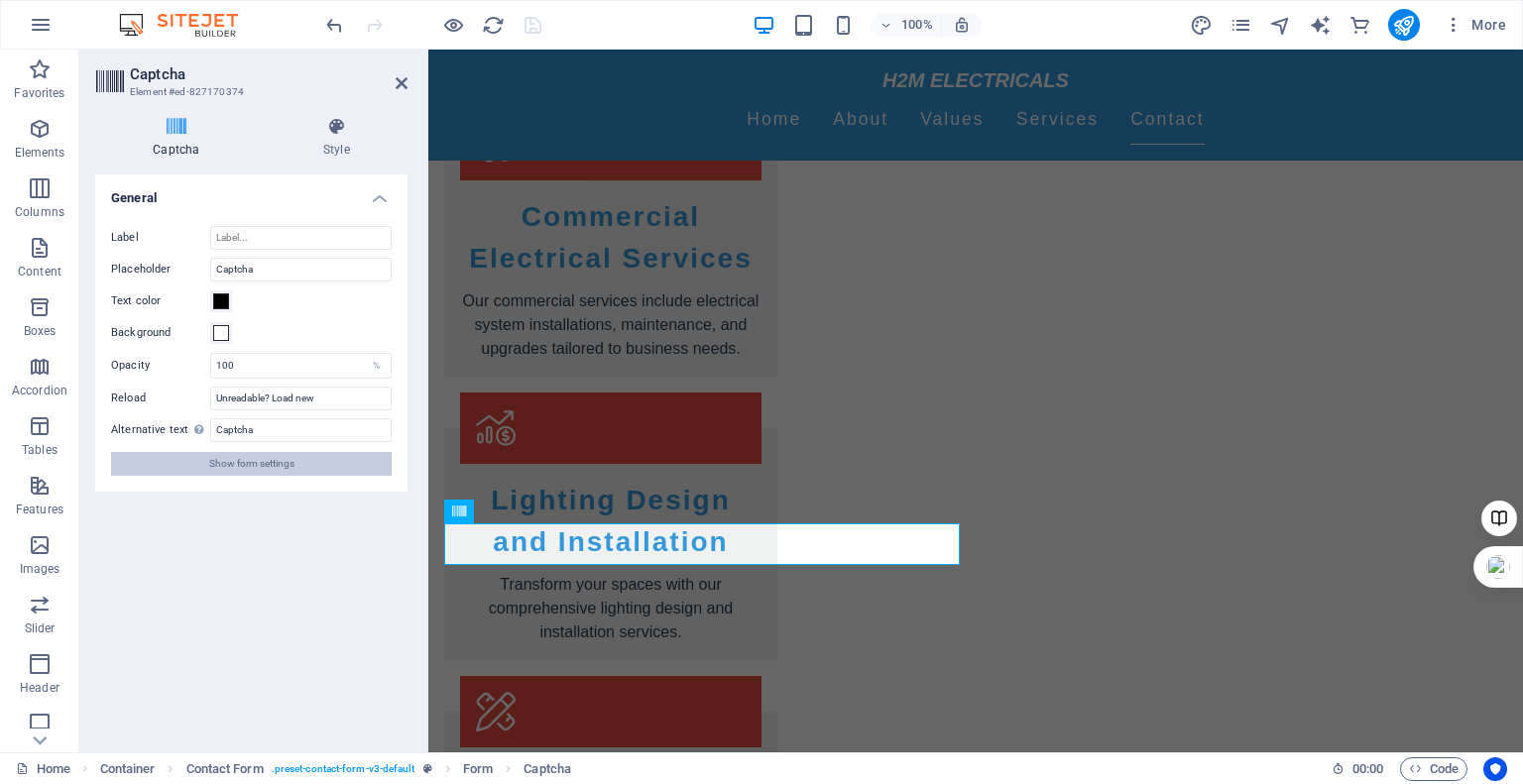 click on "Show form settings" at bounding box center (252, 464) 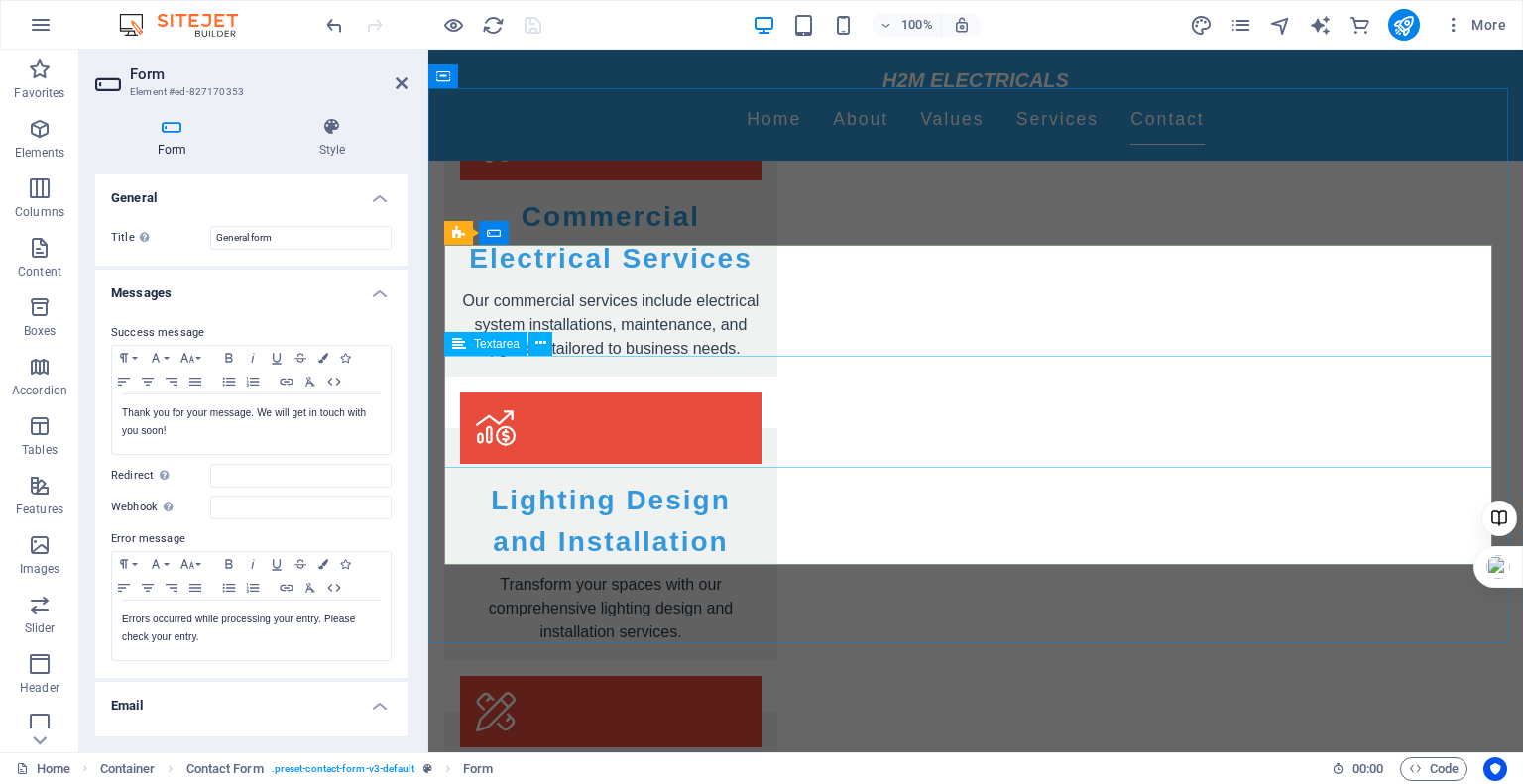 scroll, scrollTop: 3403, scrollLeft: 0, axis: vertical 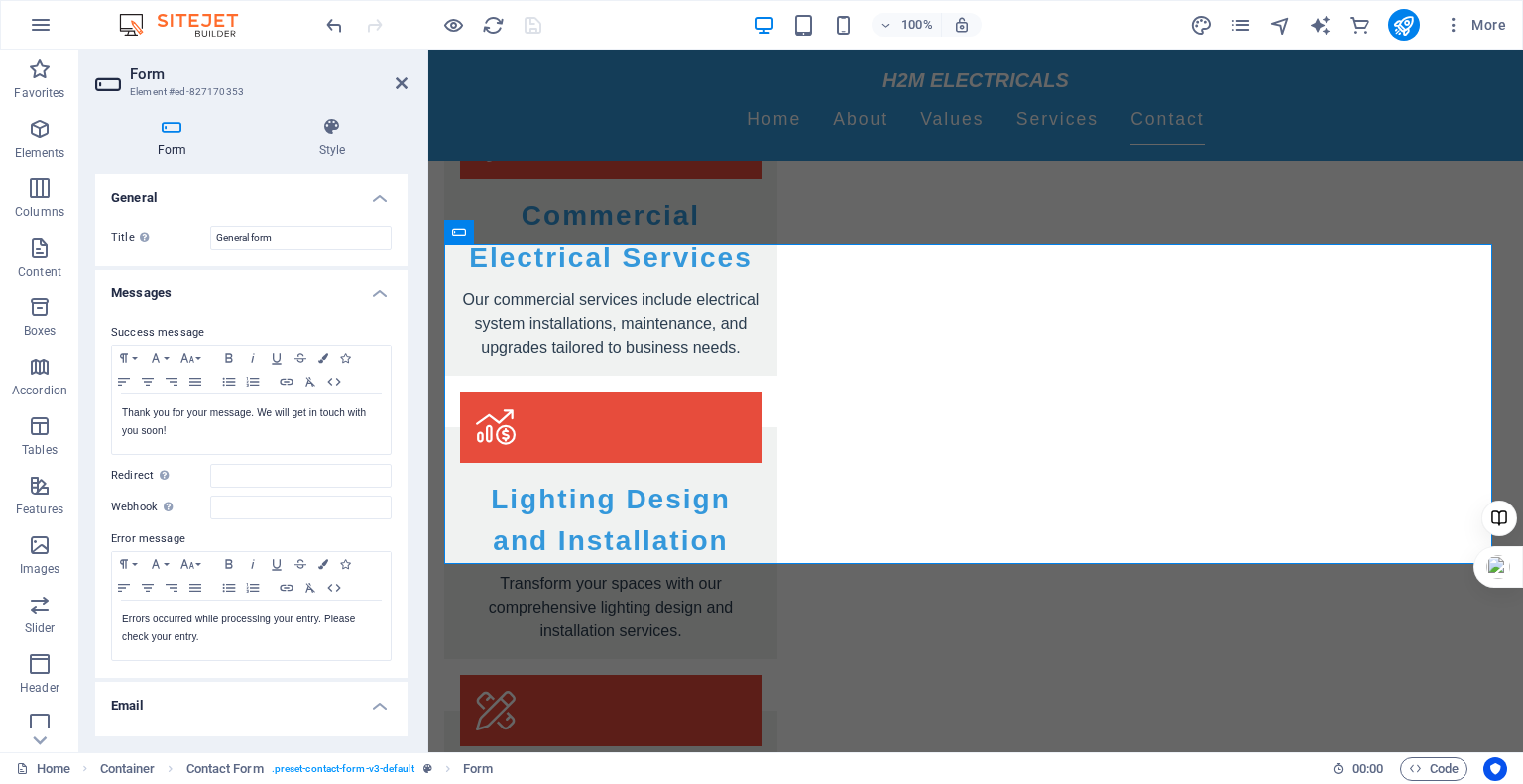 click on "Form Element #ed-827170353" at bounding box center [251, 75] 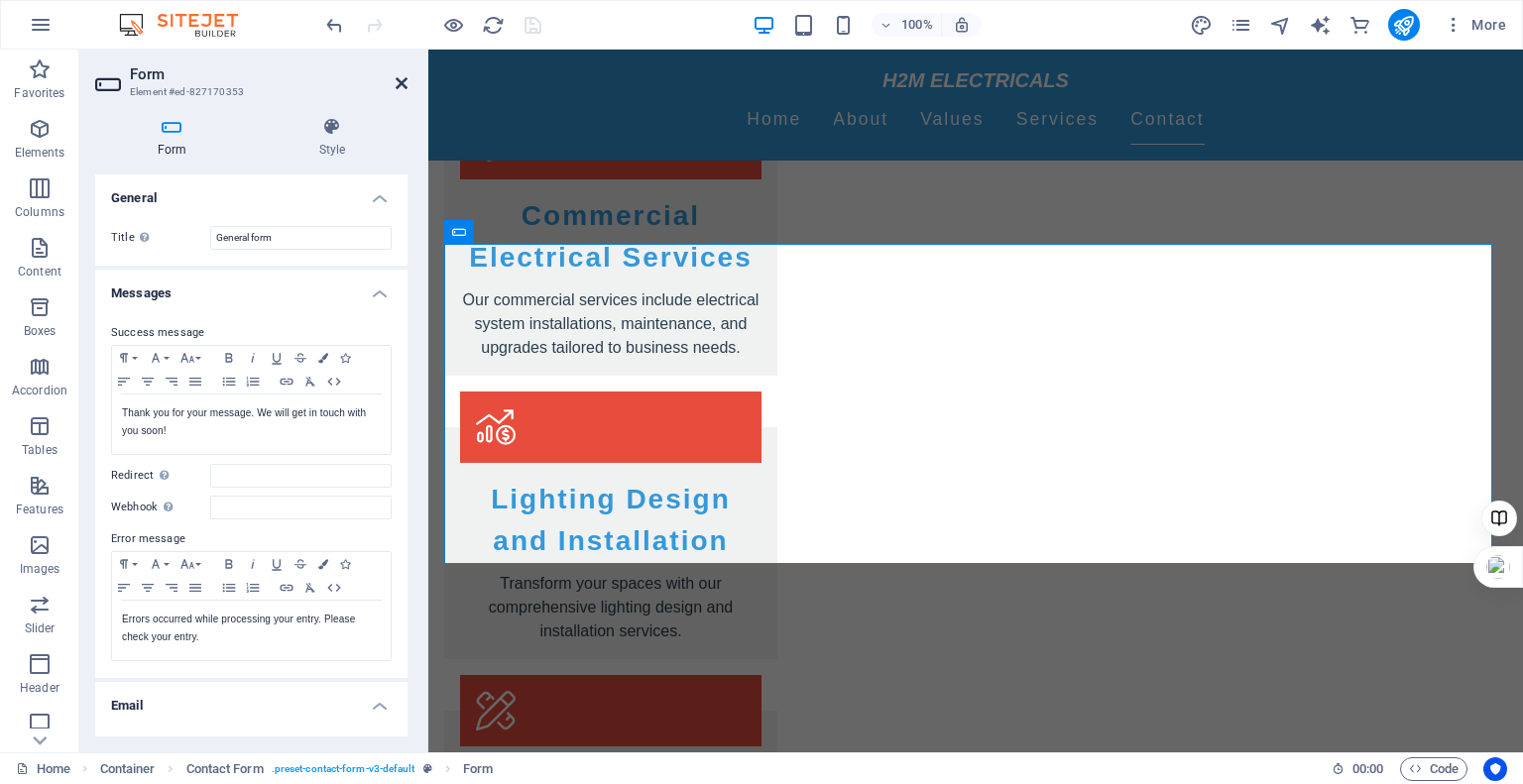 click at bounding box center (402, 83) 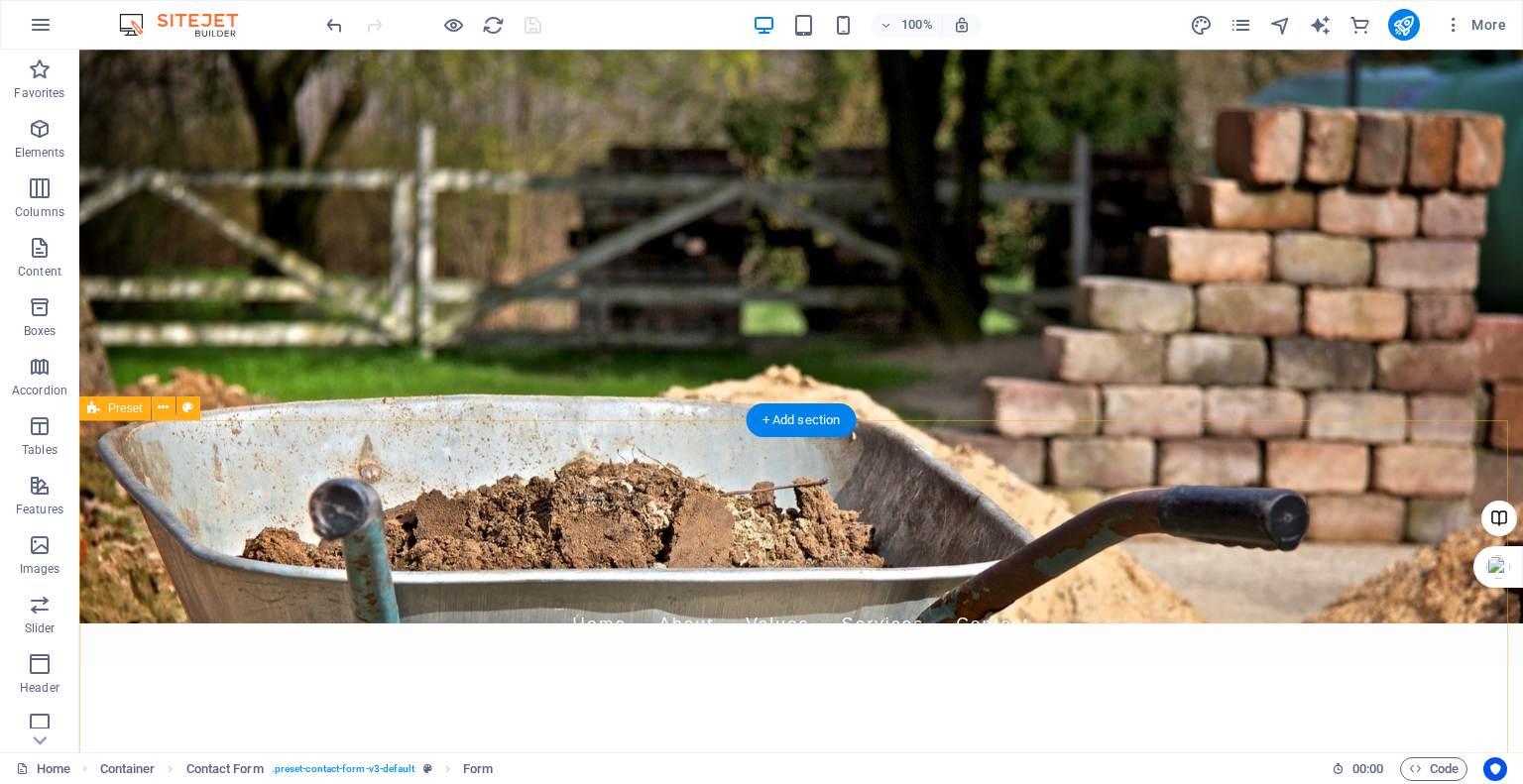 scroll, scrollTop: 0, scrollLeft: 0, axis: both 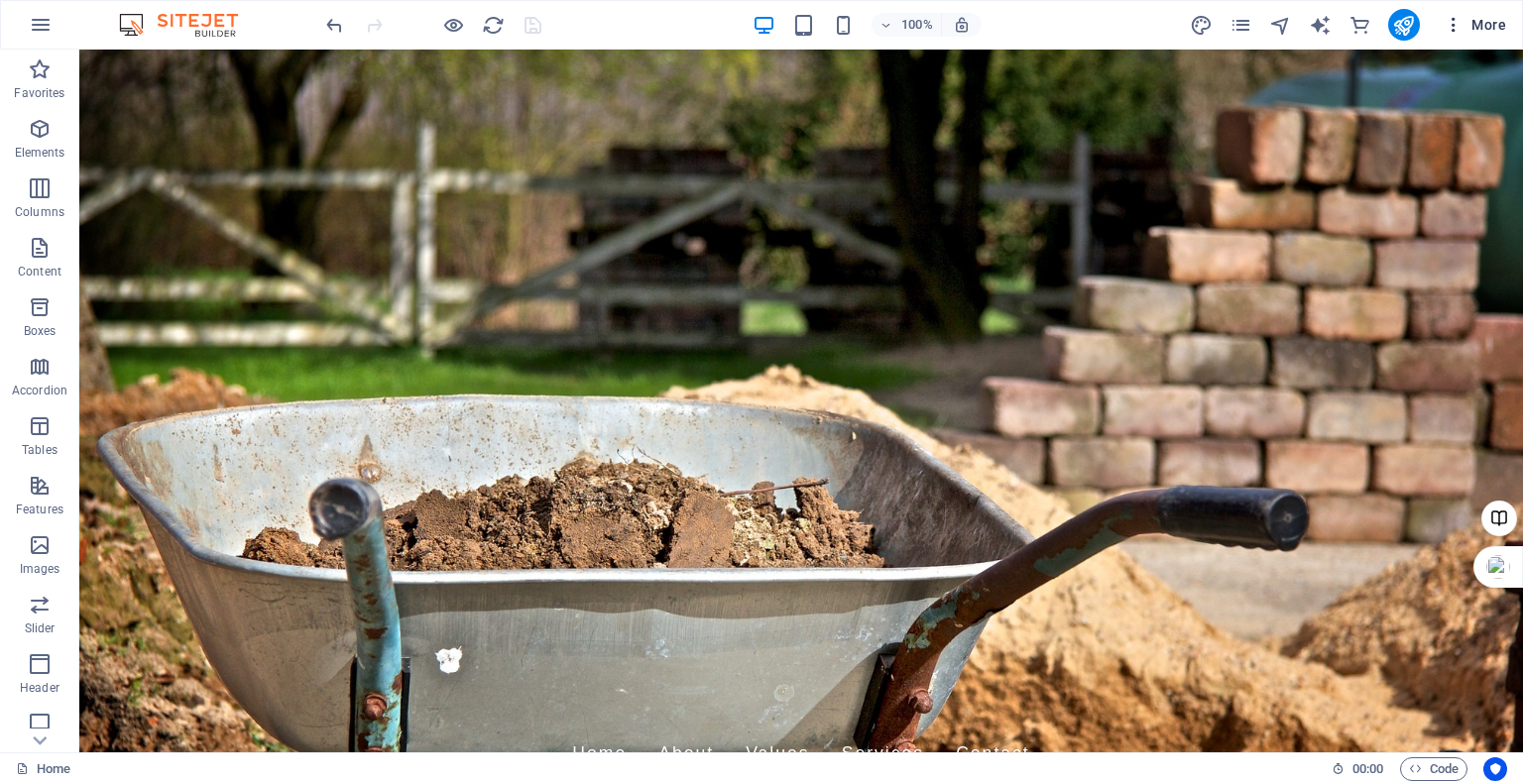 click on "More" at bounding box center [1474, 25] 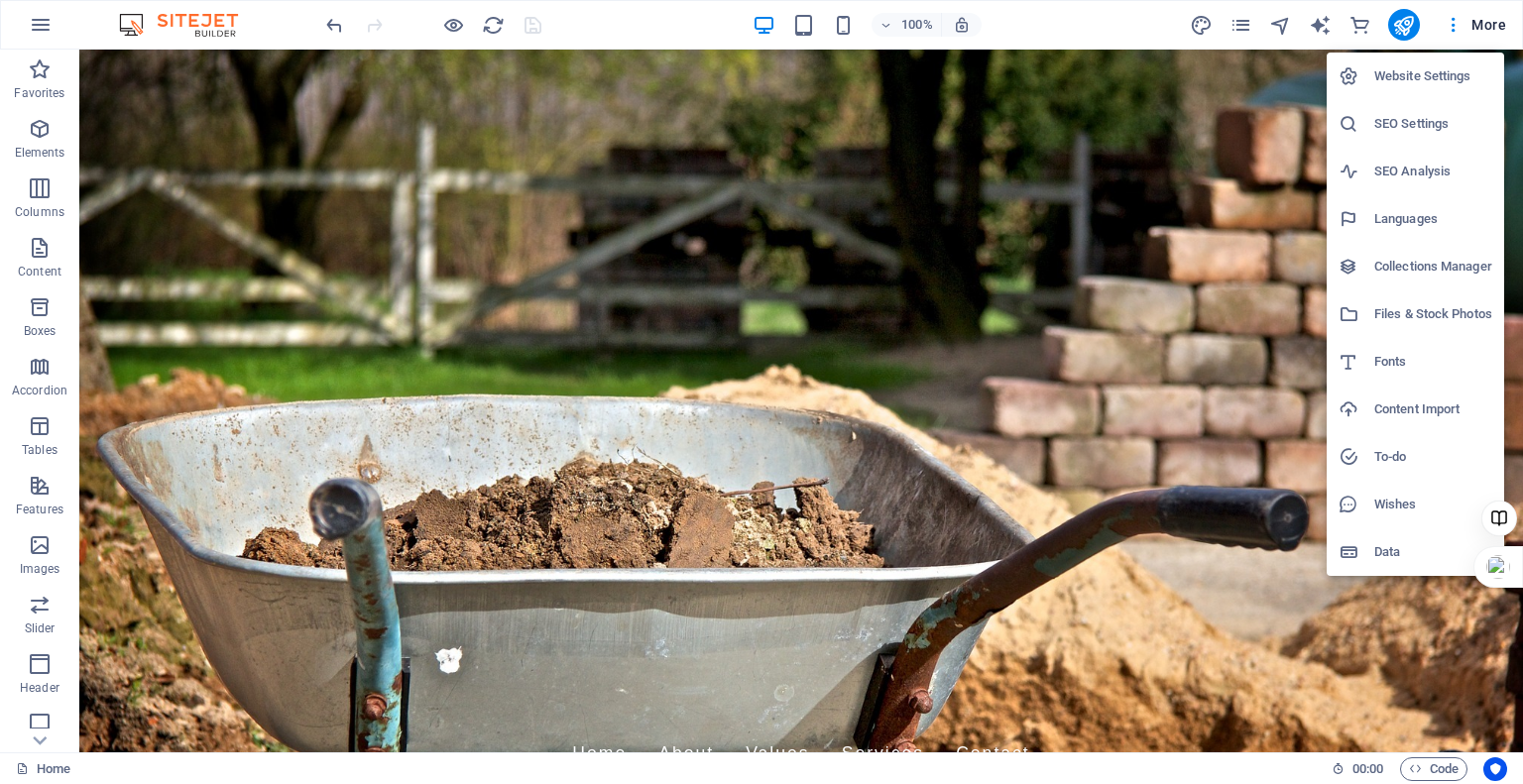 click at bounding box center [762, 392] 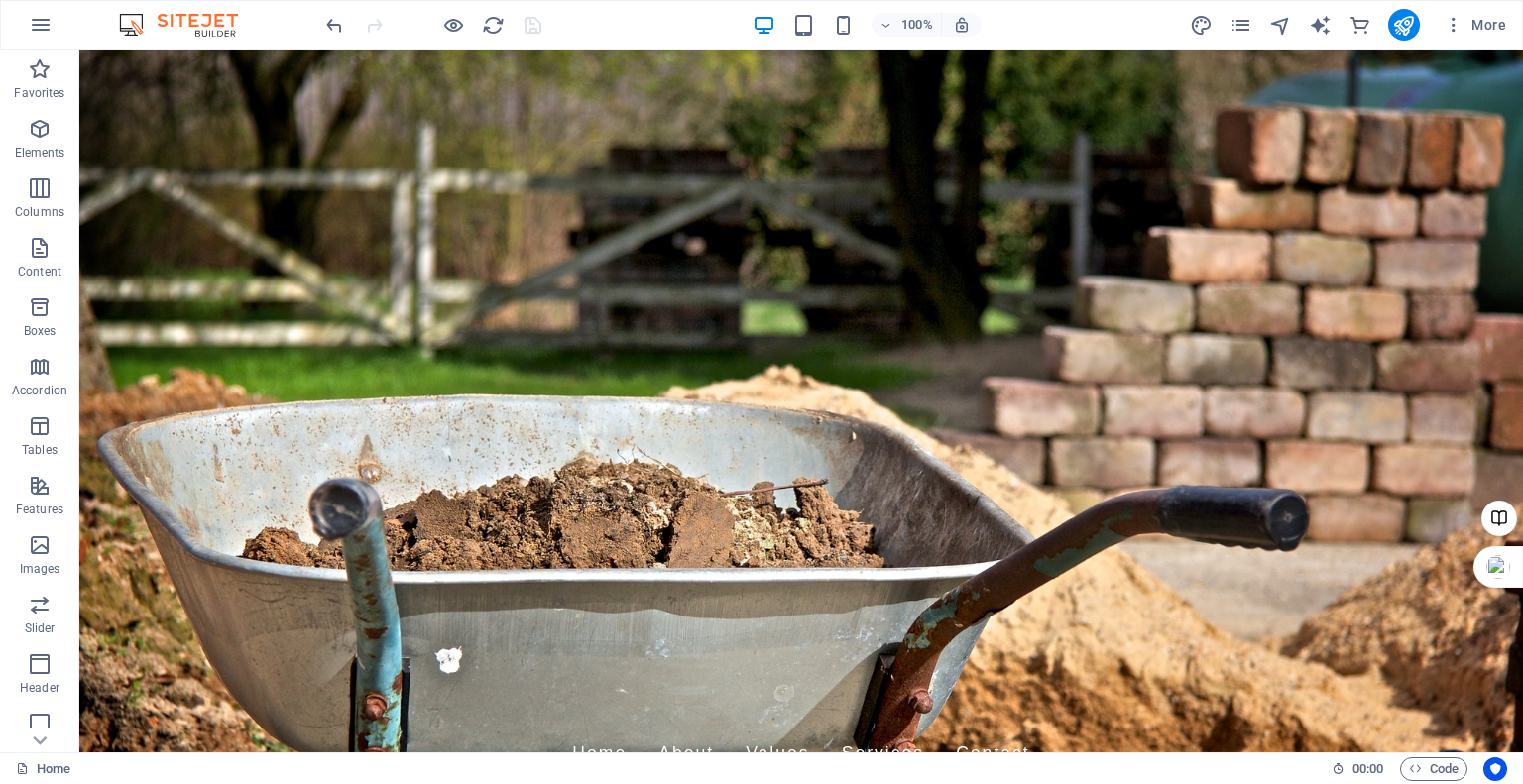 click at bounding box center (1454, 25) 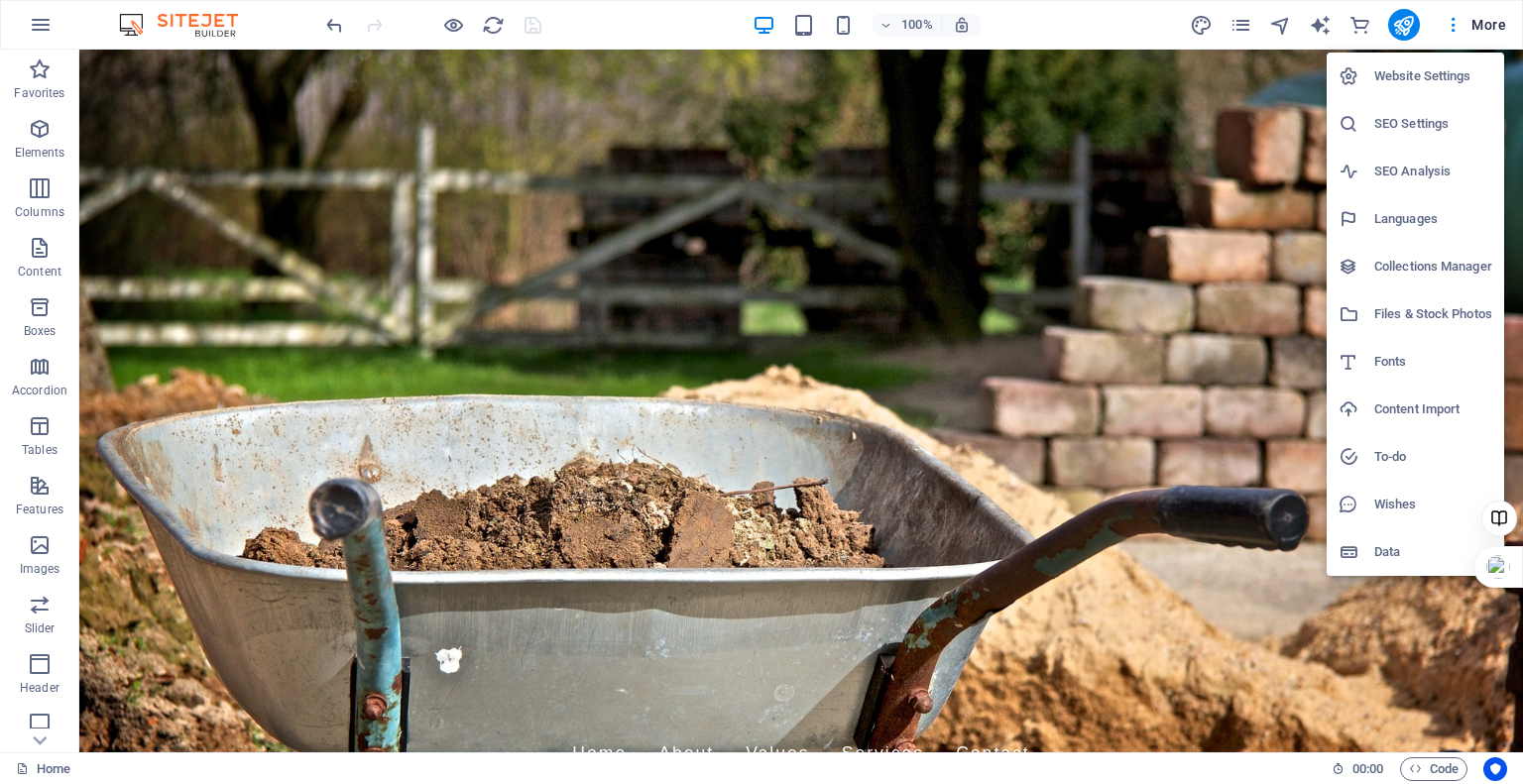 click at bounding box center (762, 392) 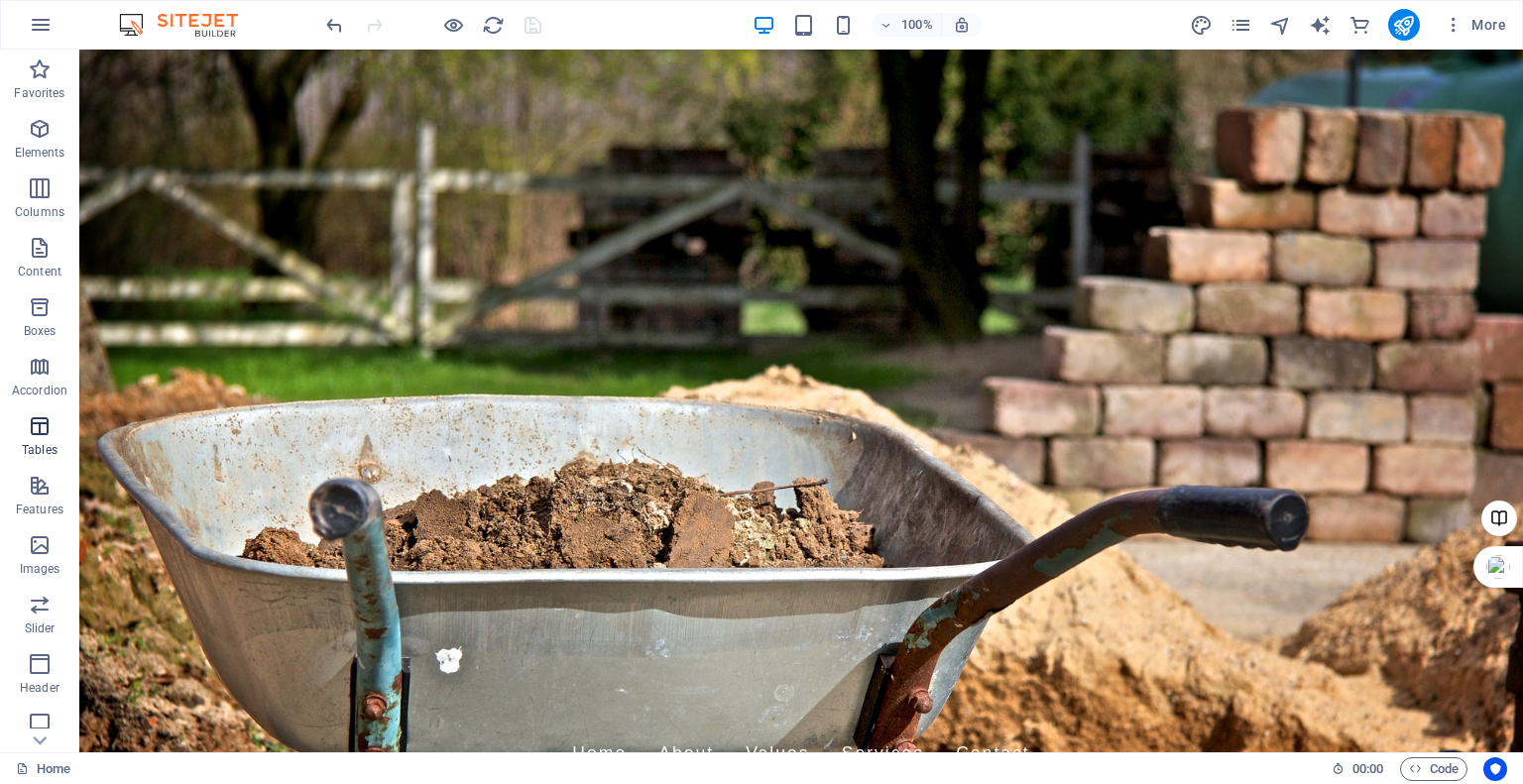 scroll, scrollTop: 248, scrollLeft: 0, axis: vertical 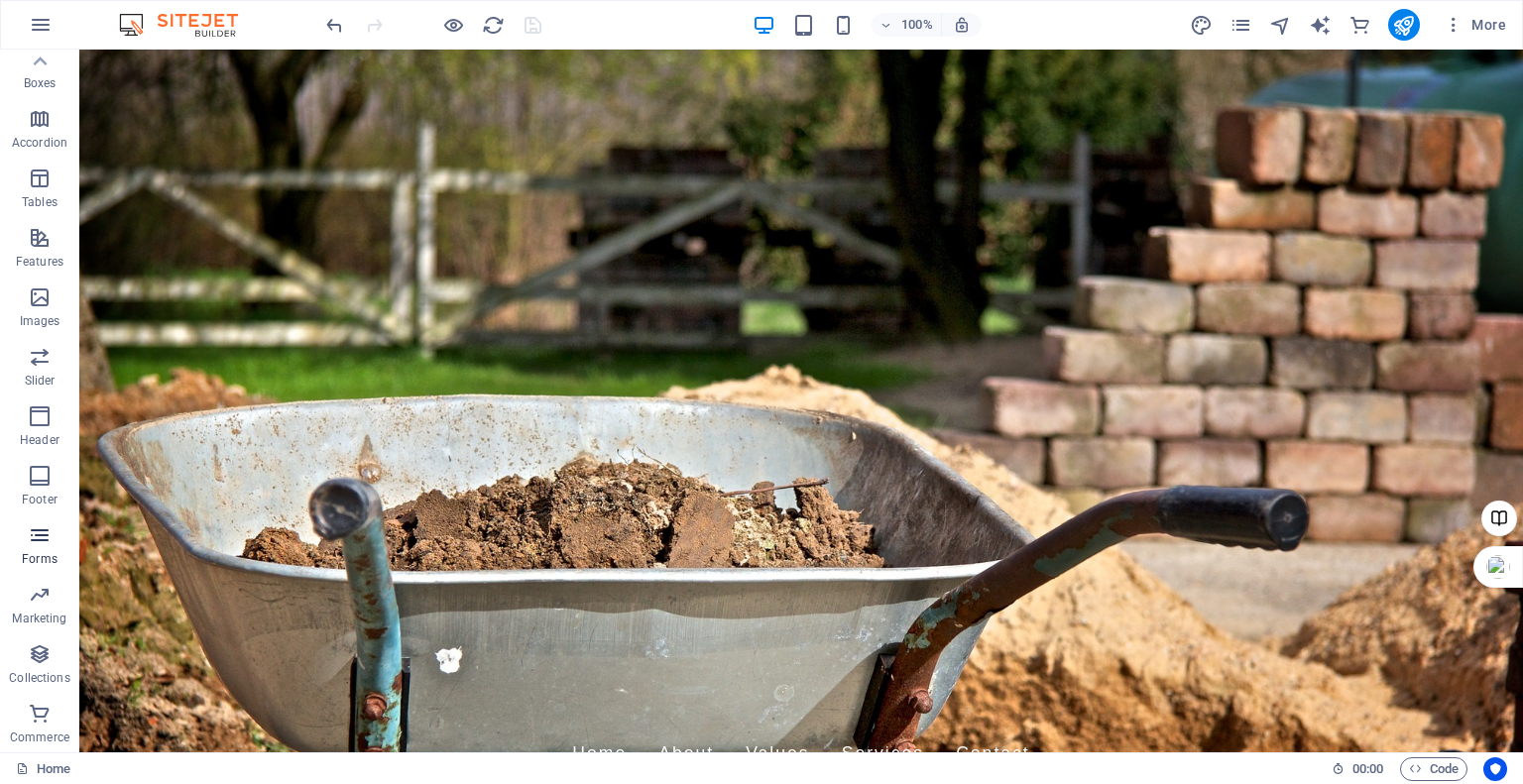 click at bounding box center [40, 535] 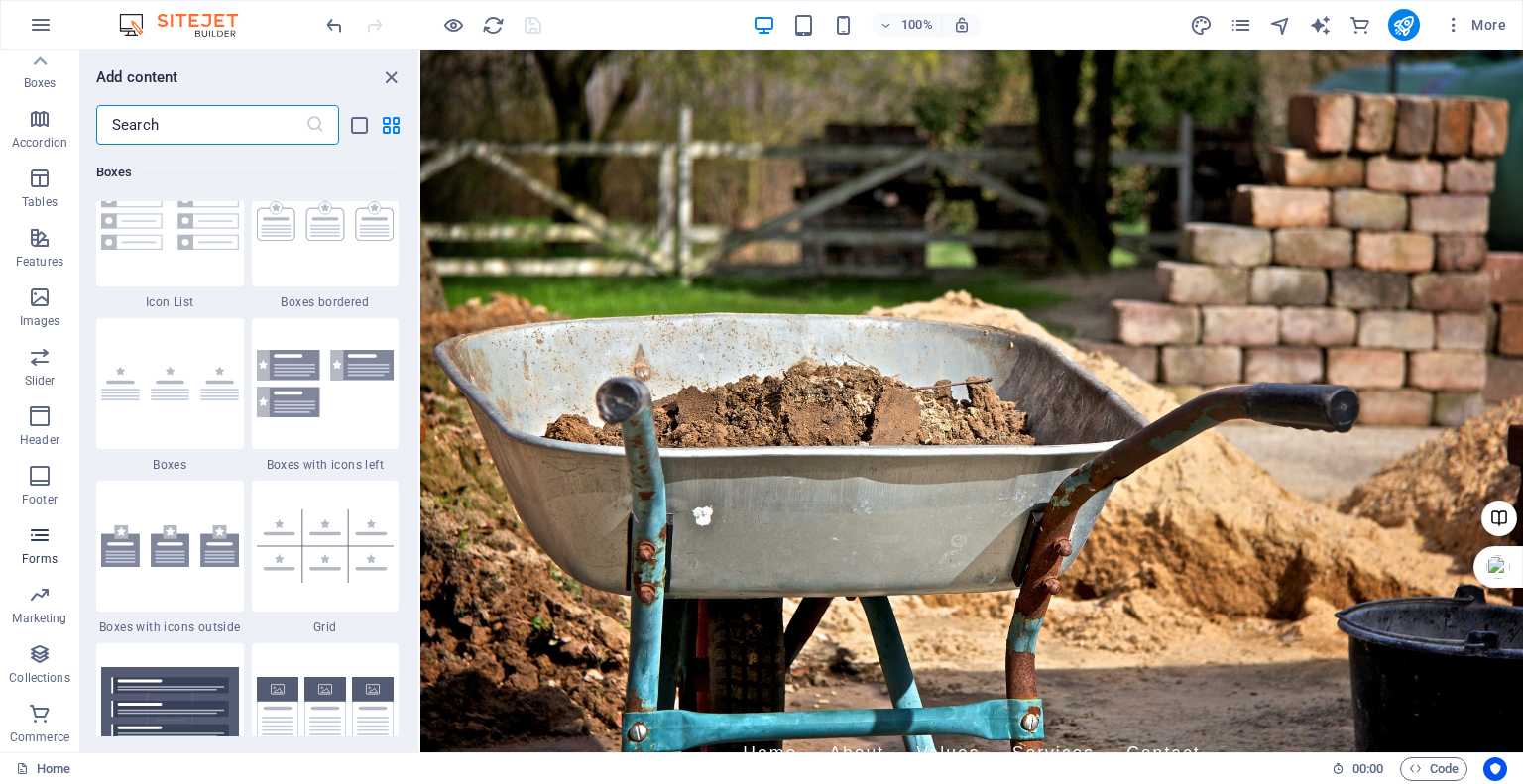 scroll, scrollTop: 14471, scrollLeft: 0, axis: vertical 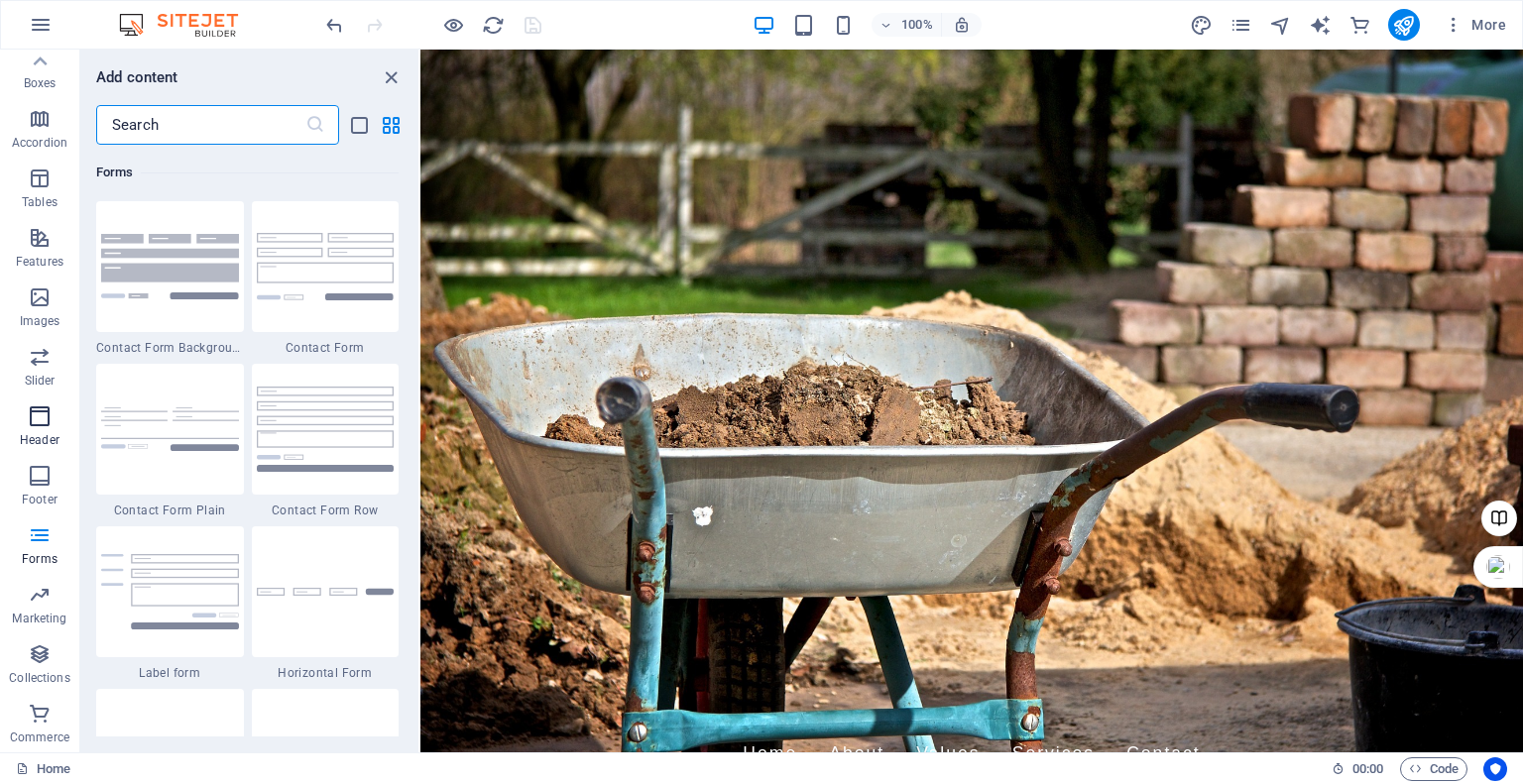 click at bounding box center (40, 416) 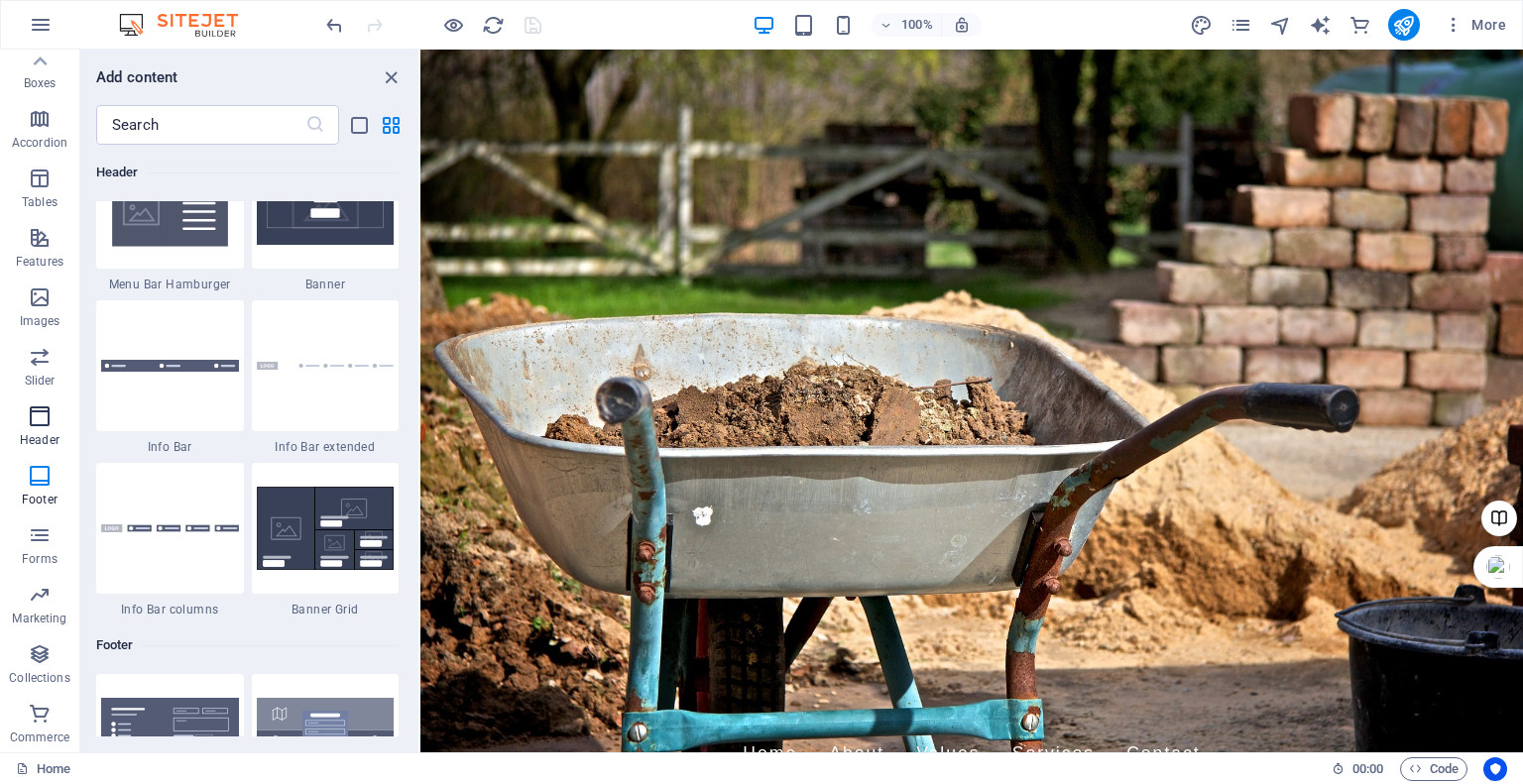 scroll, scrollTop: 11935, scrollLeft: 0, axis: vertical 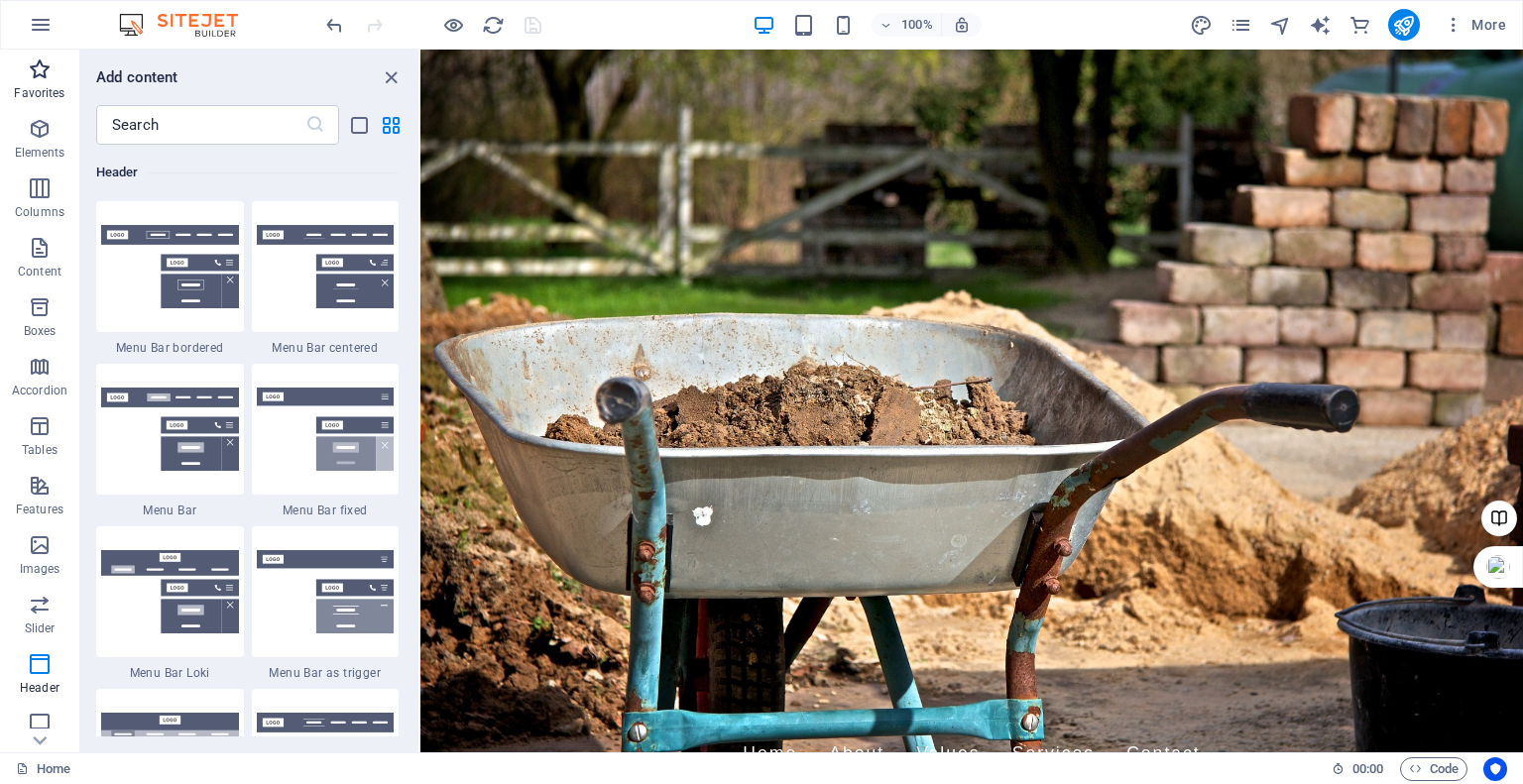 click at bounding box center [40, 69] 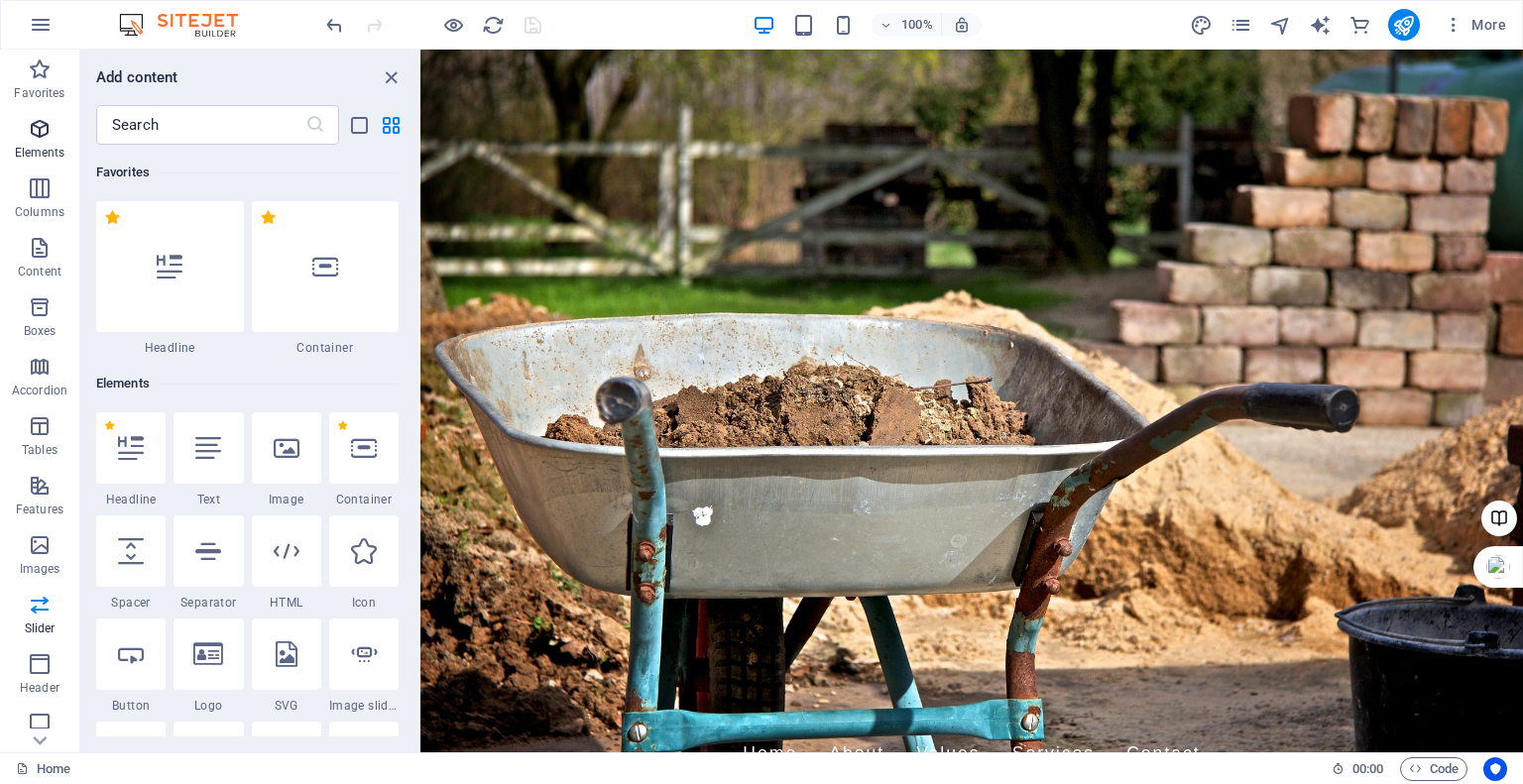 scroll, scrollTop: 0, scrollLeft: 0, axis: both 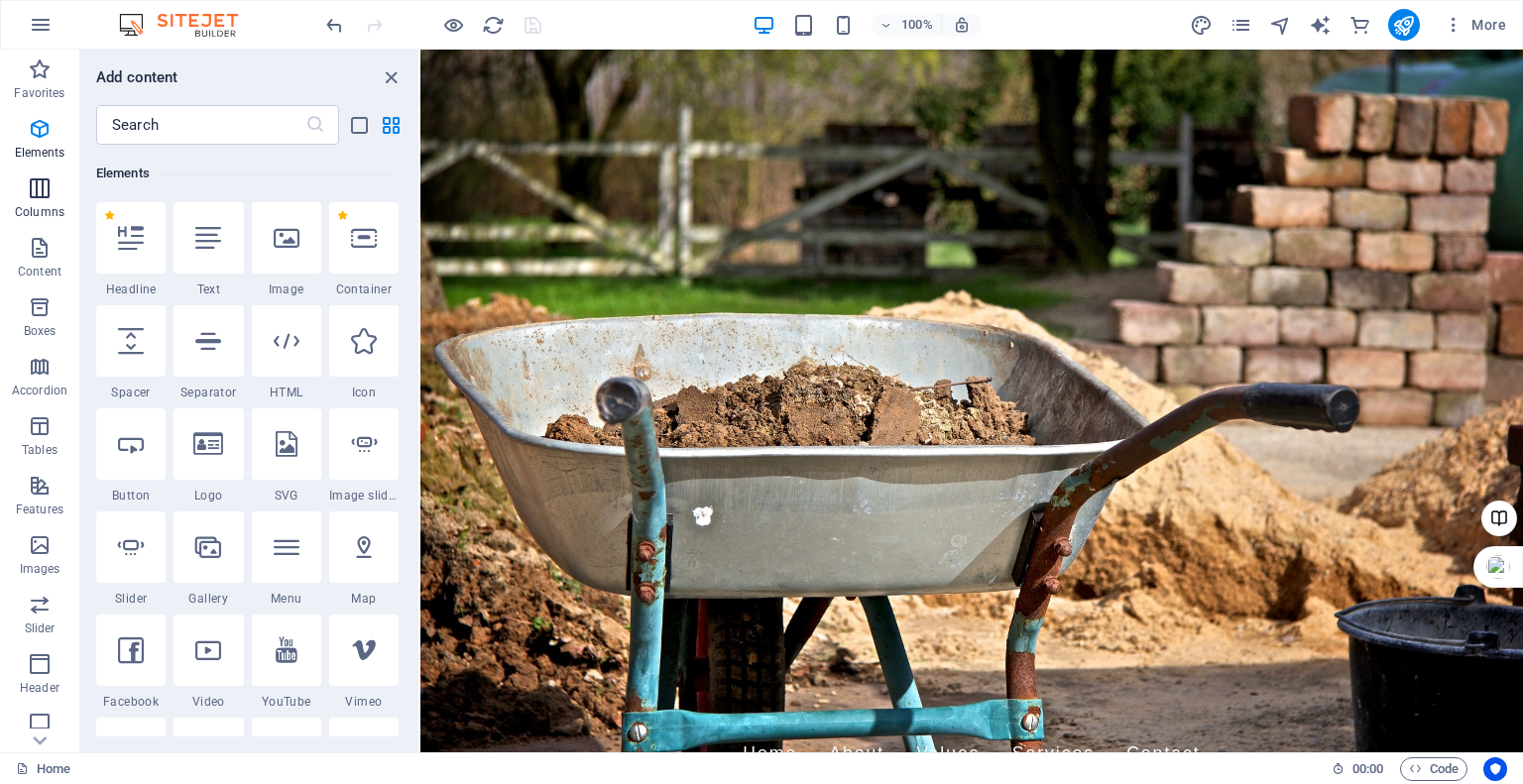 click at bounding box center [40, 188] 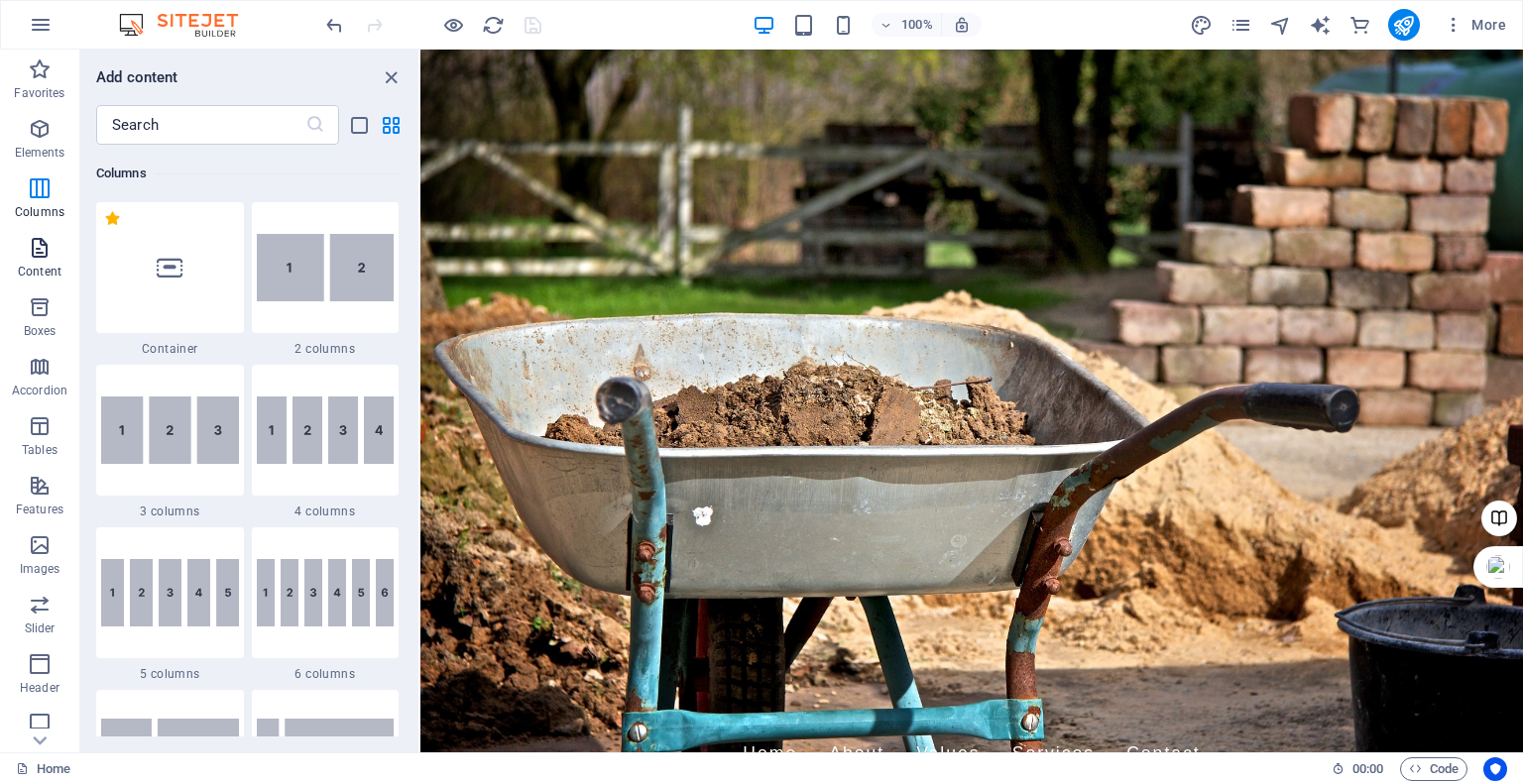 click on "Content" at bounding box center [40, 272] 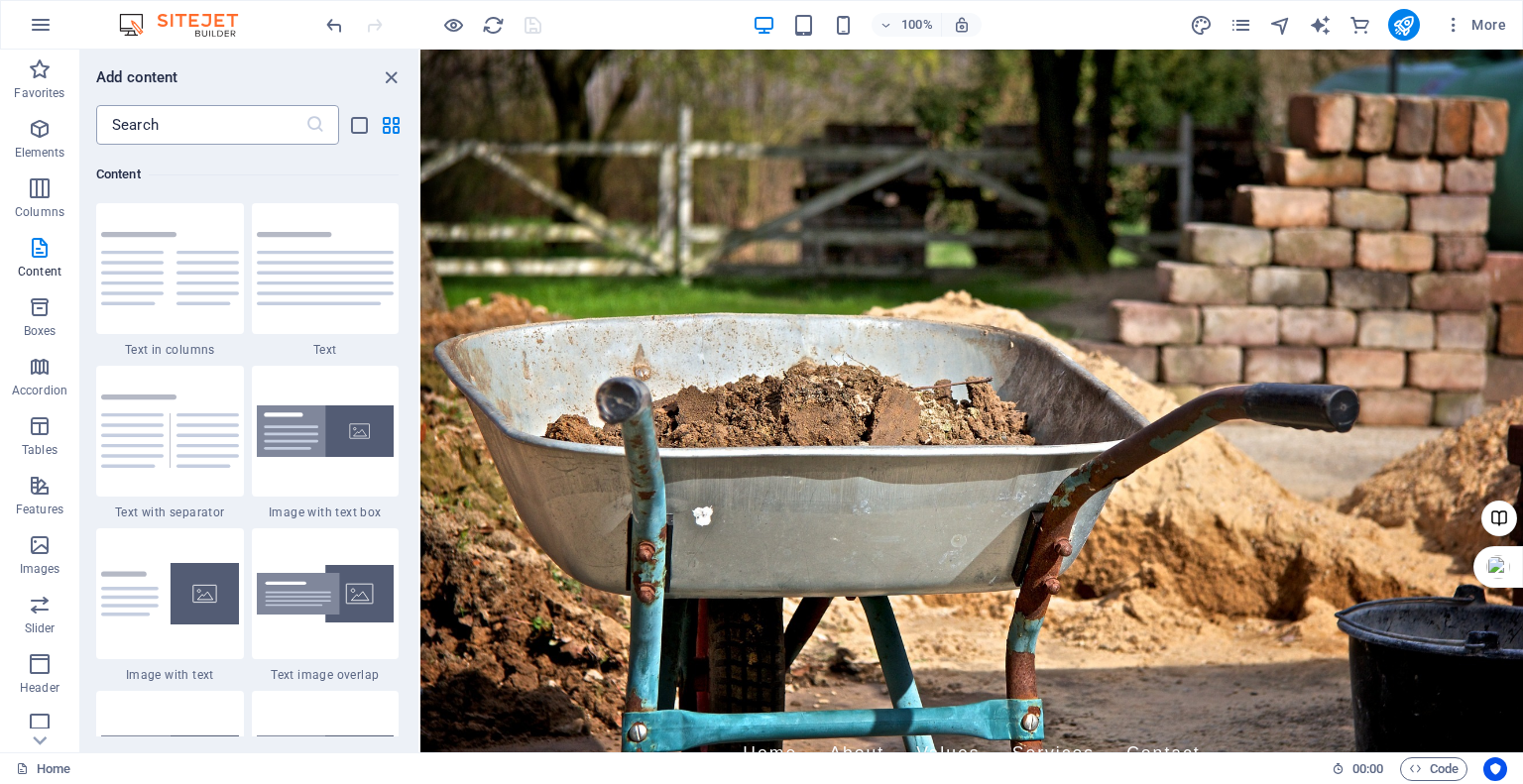 scroll, scrollTop: 3467, scrollLeft: 0, axis: vertical 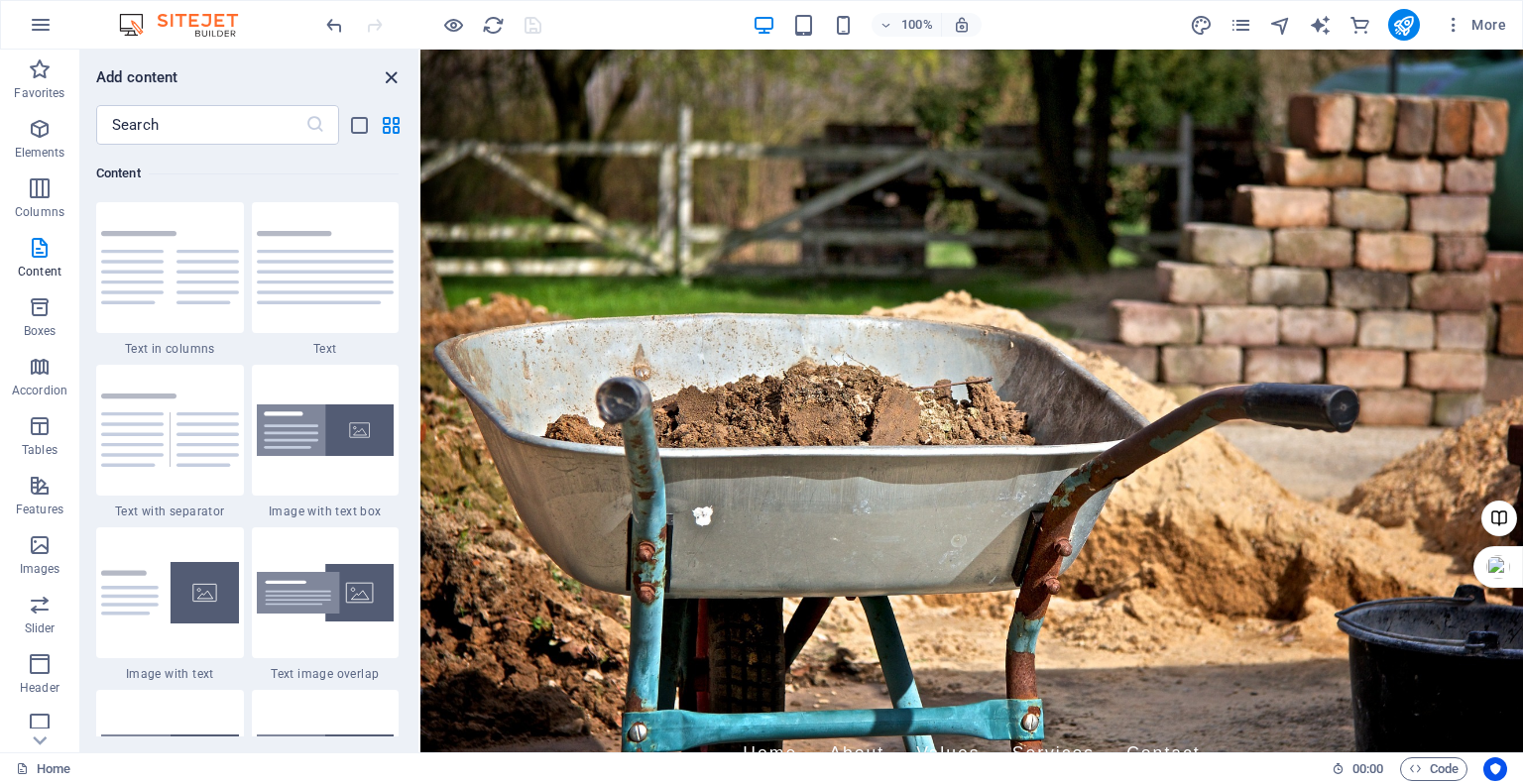 click at bounding box center [391, 77] 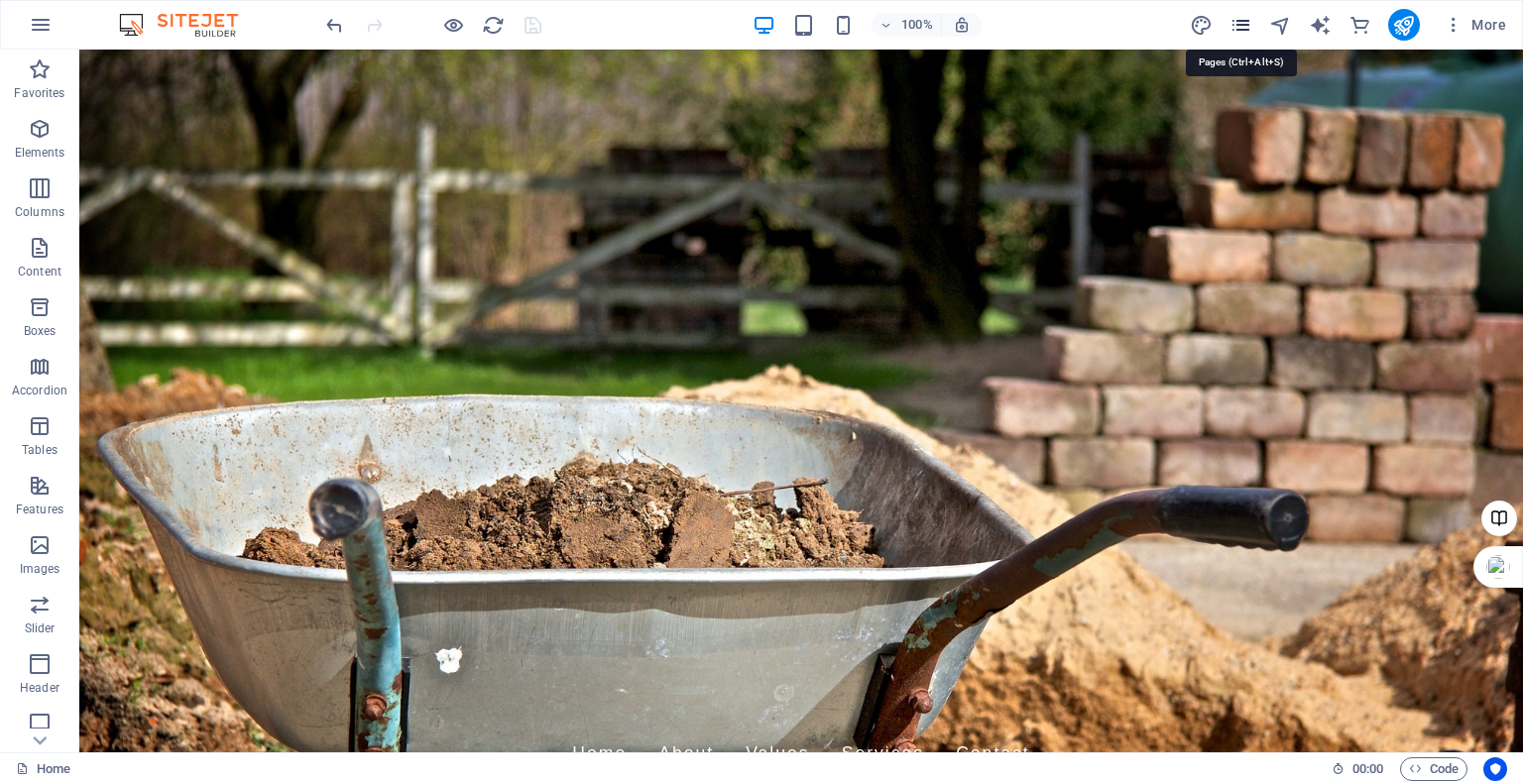 click at bounding box center [1240, 25] 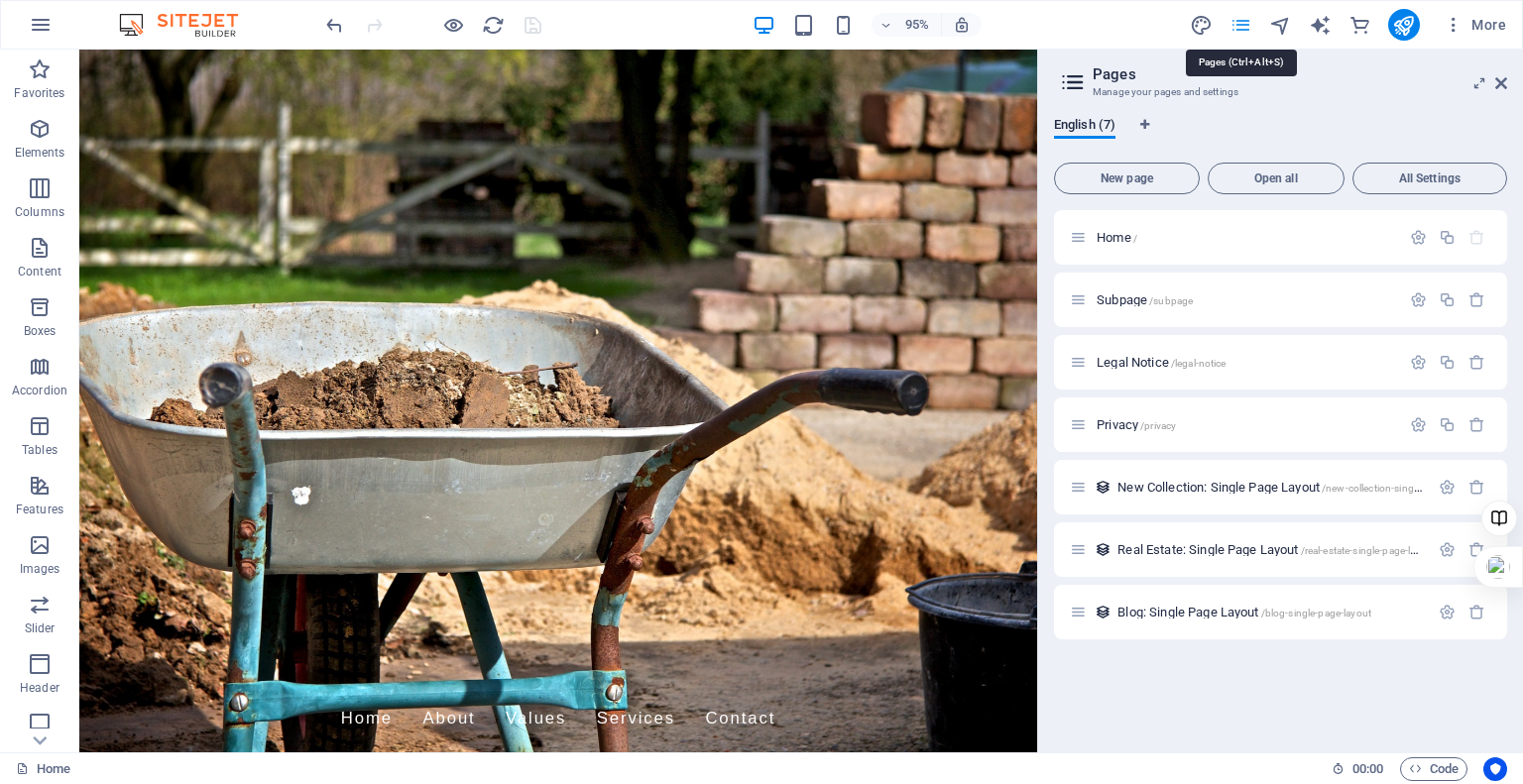 click at bounding box center (1240, 25) 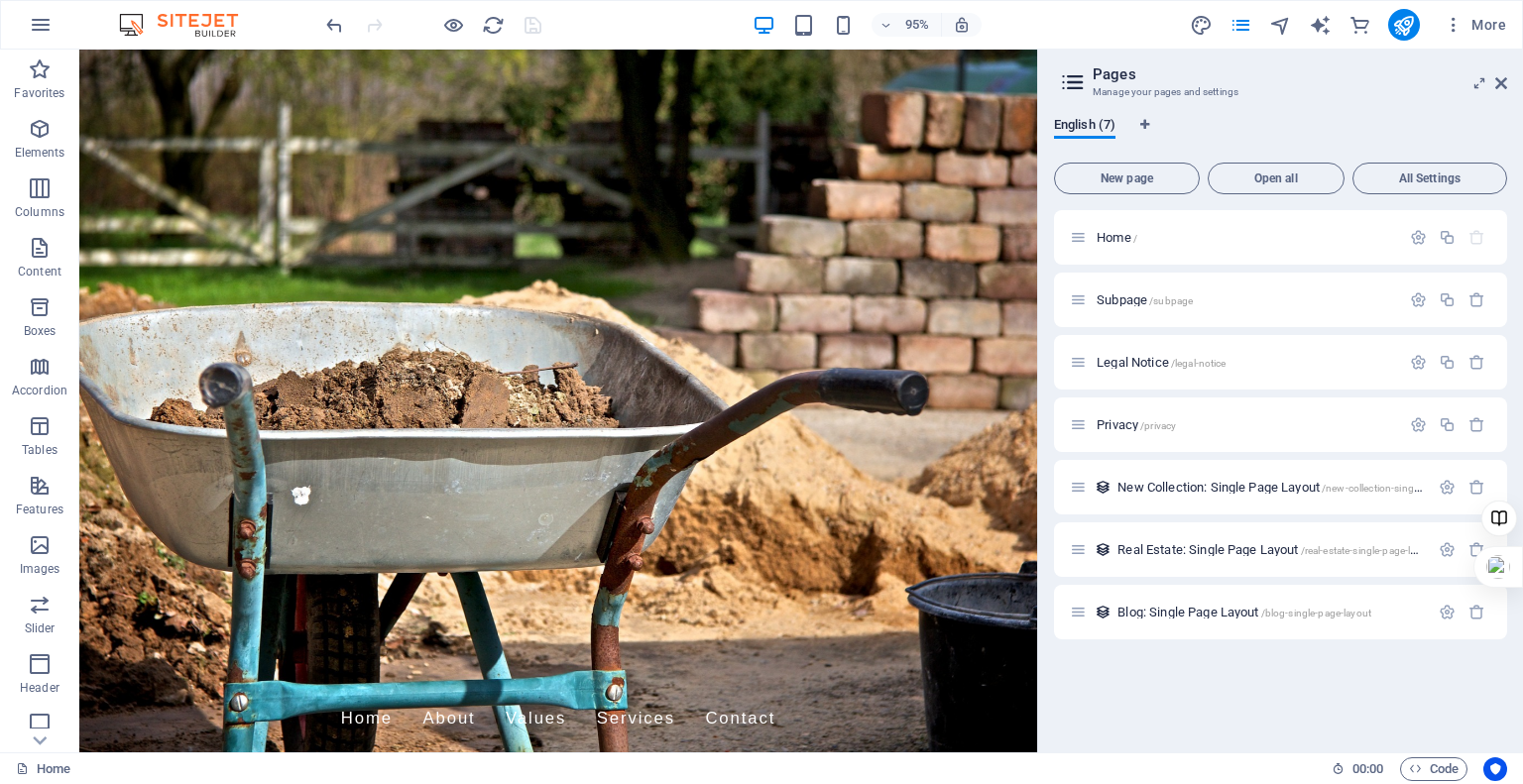 click on "Pages Manage your pages and settings English (7) New page Open all All Settings Home / Subpage /subpage Legal Notice /legal-notice Privacy /privacy New Collection: Single Page Layout /new-collection-single-page-layout Real Estate: Single Page Layout /real-estate-single-page-layout Blog: Single Page Layout /blog-single-page-layout" at bounding box center [1280, 400] 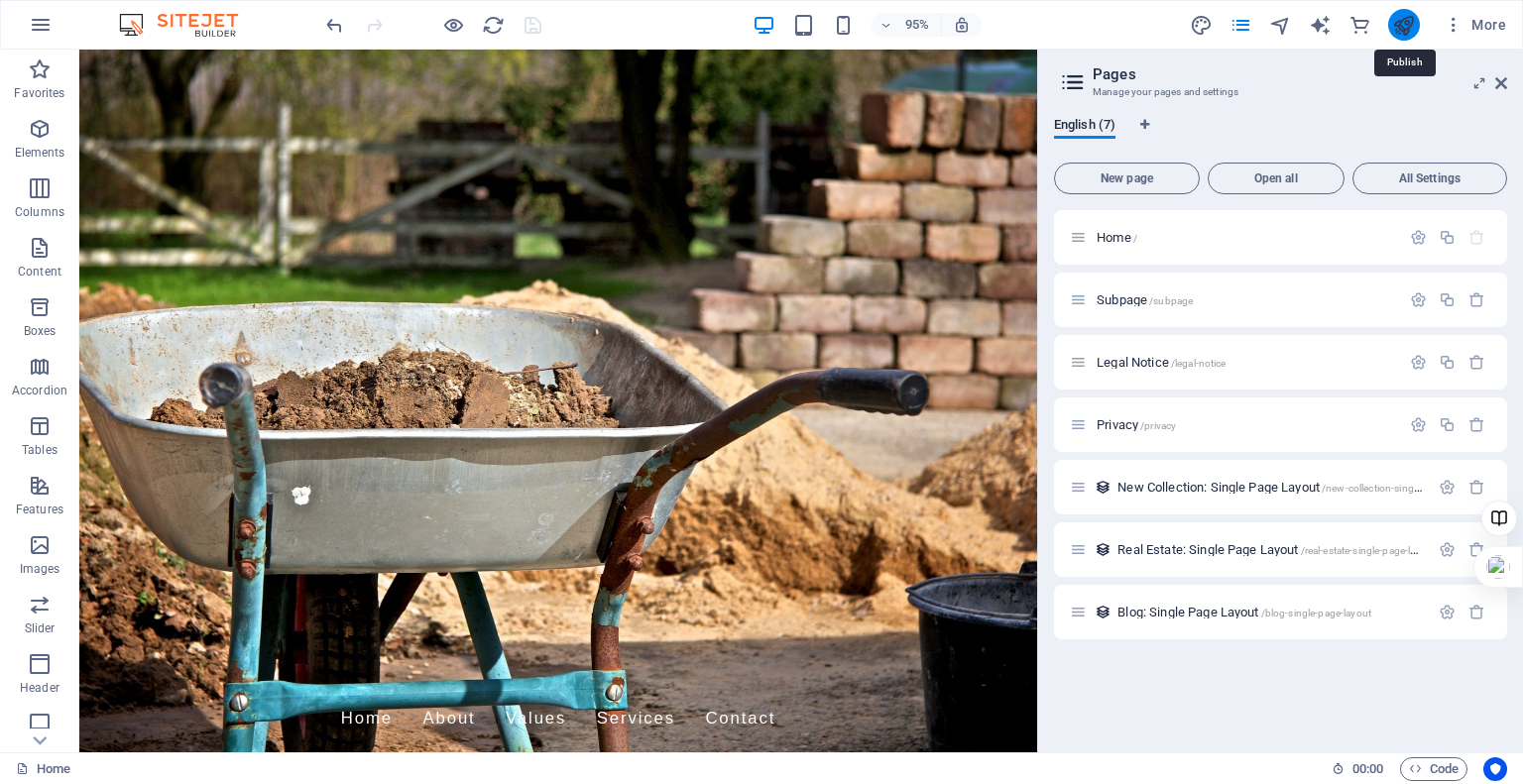 click at bounding box center [1403, 25] 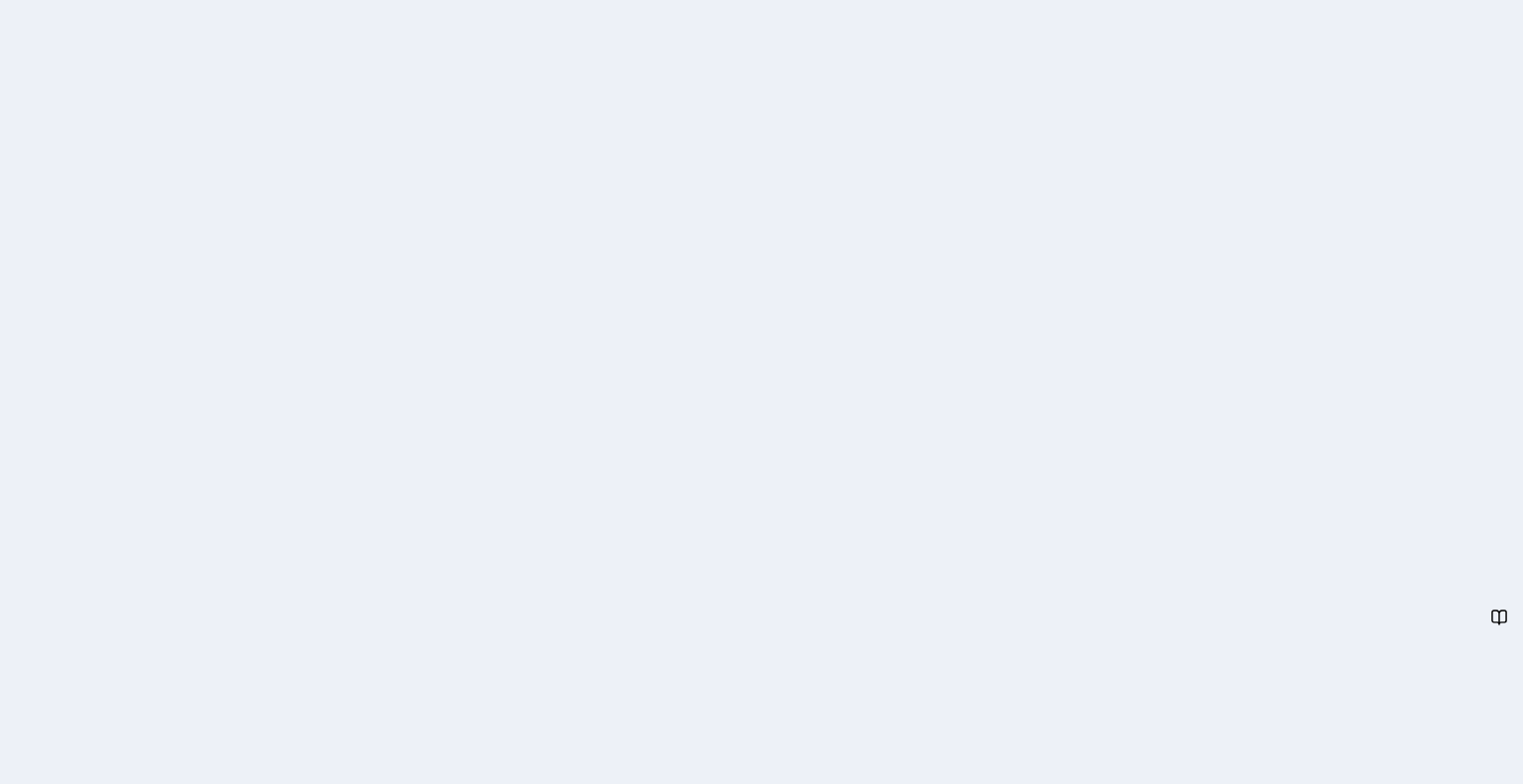 scroll, scrollTop: 0, scrollLeft: 0, axis: both 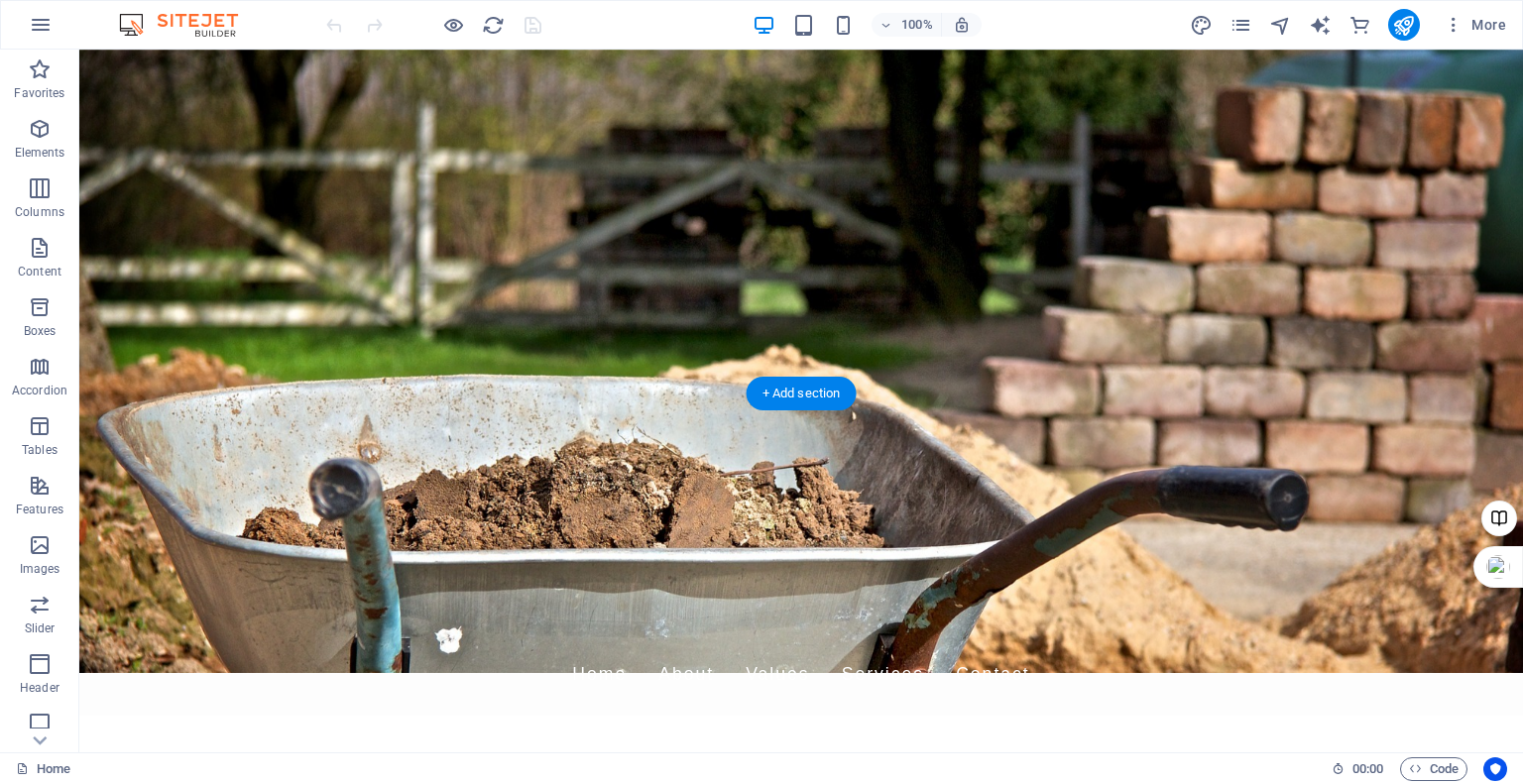 click at bounding box center (801, 1289) 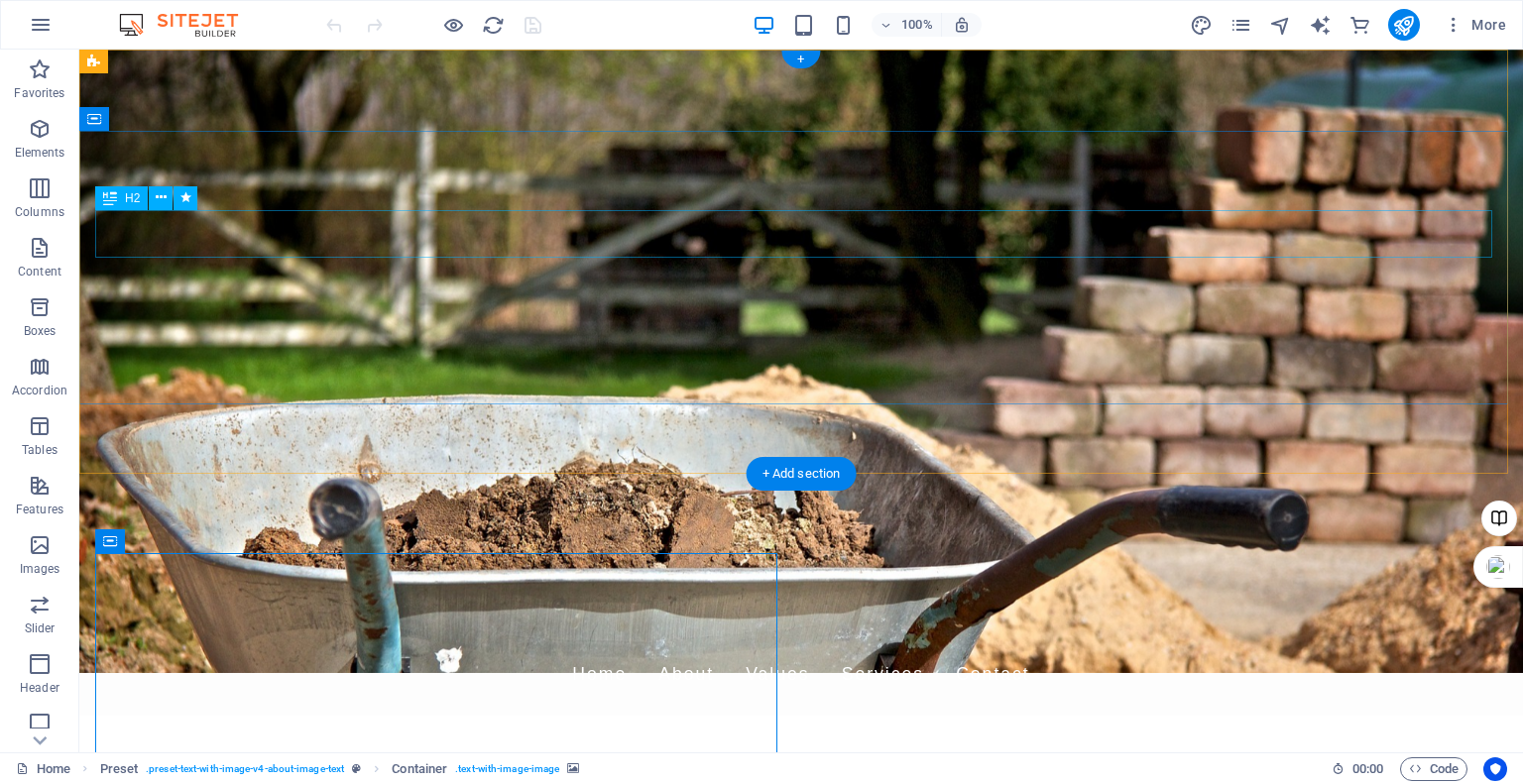 scroll, scrollTop: 0, scrollLeft: 0, axis: both 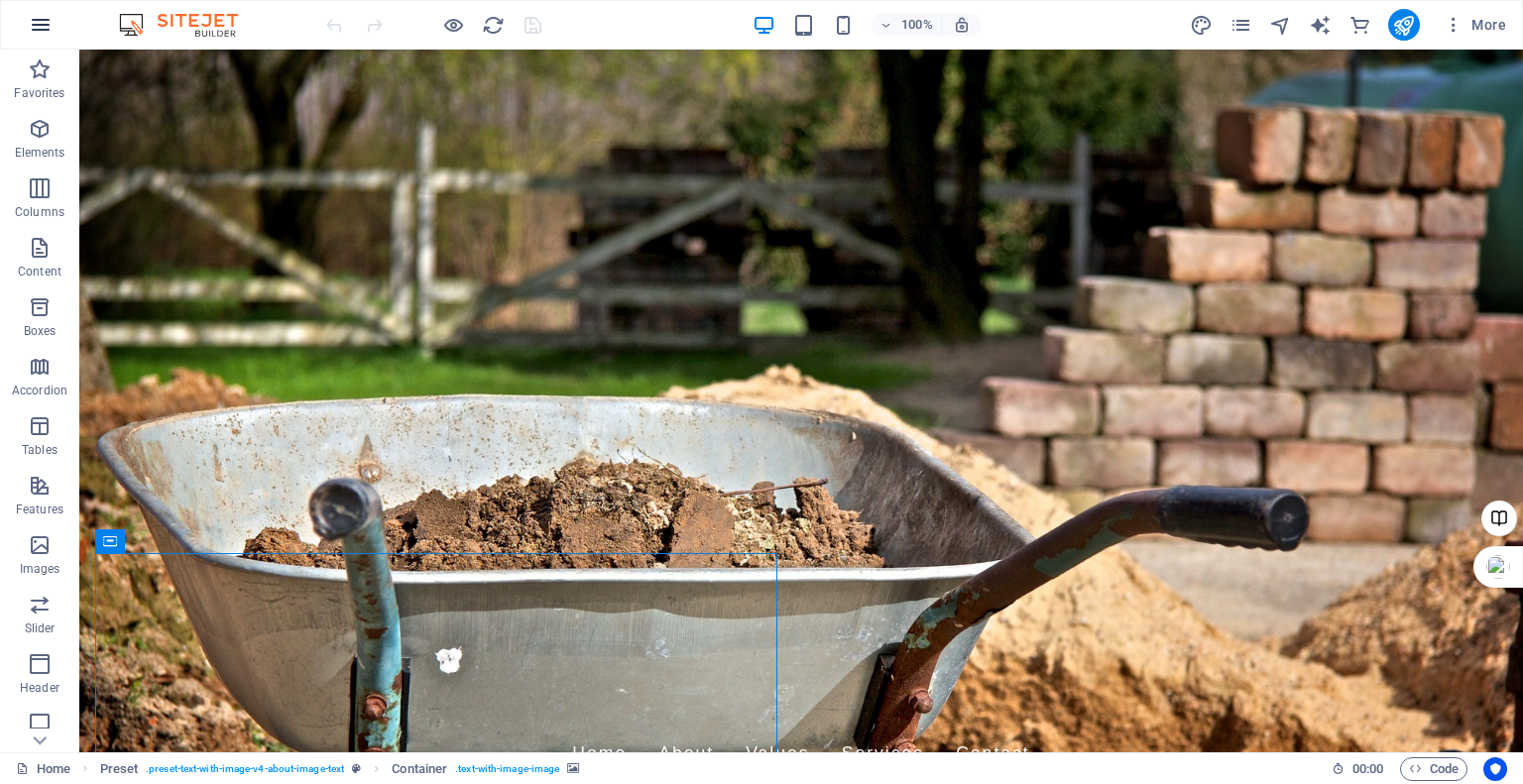click at bounding box center [41, 25] 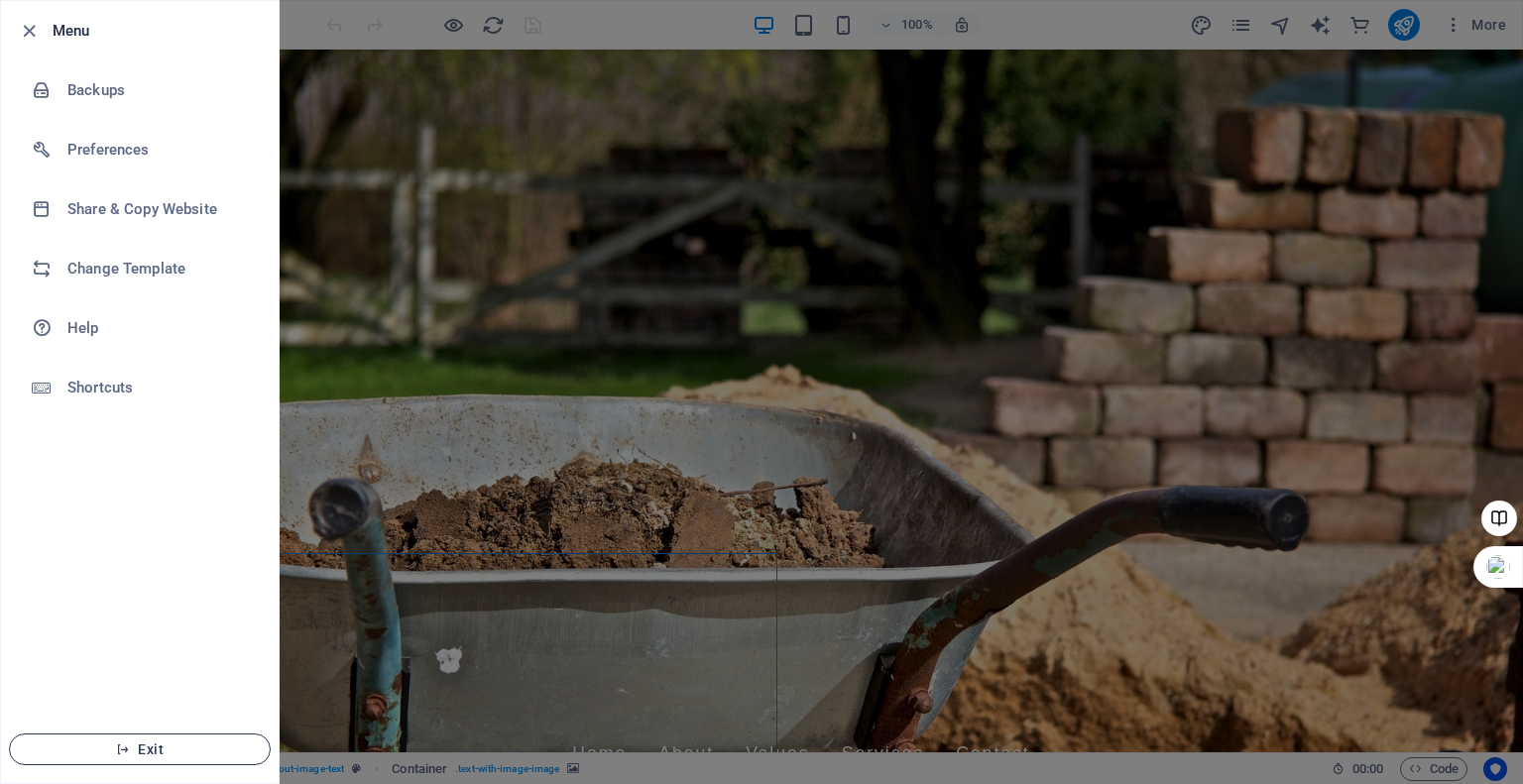 click on "Exit" at bounding box center [140, 749] 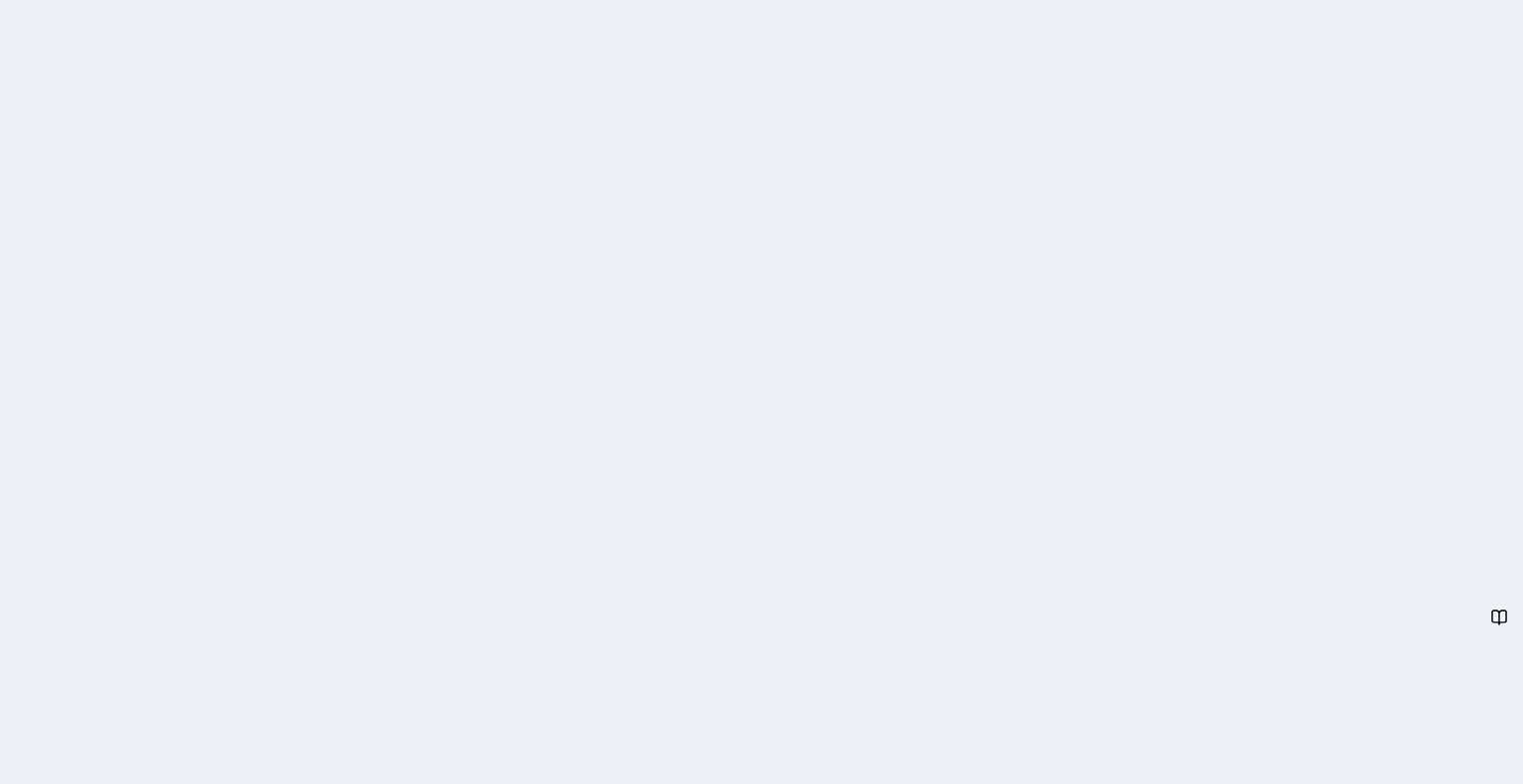 scroll, scrollTop: 0, scrollLeft: 0, axis: both 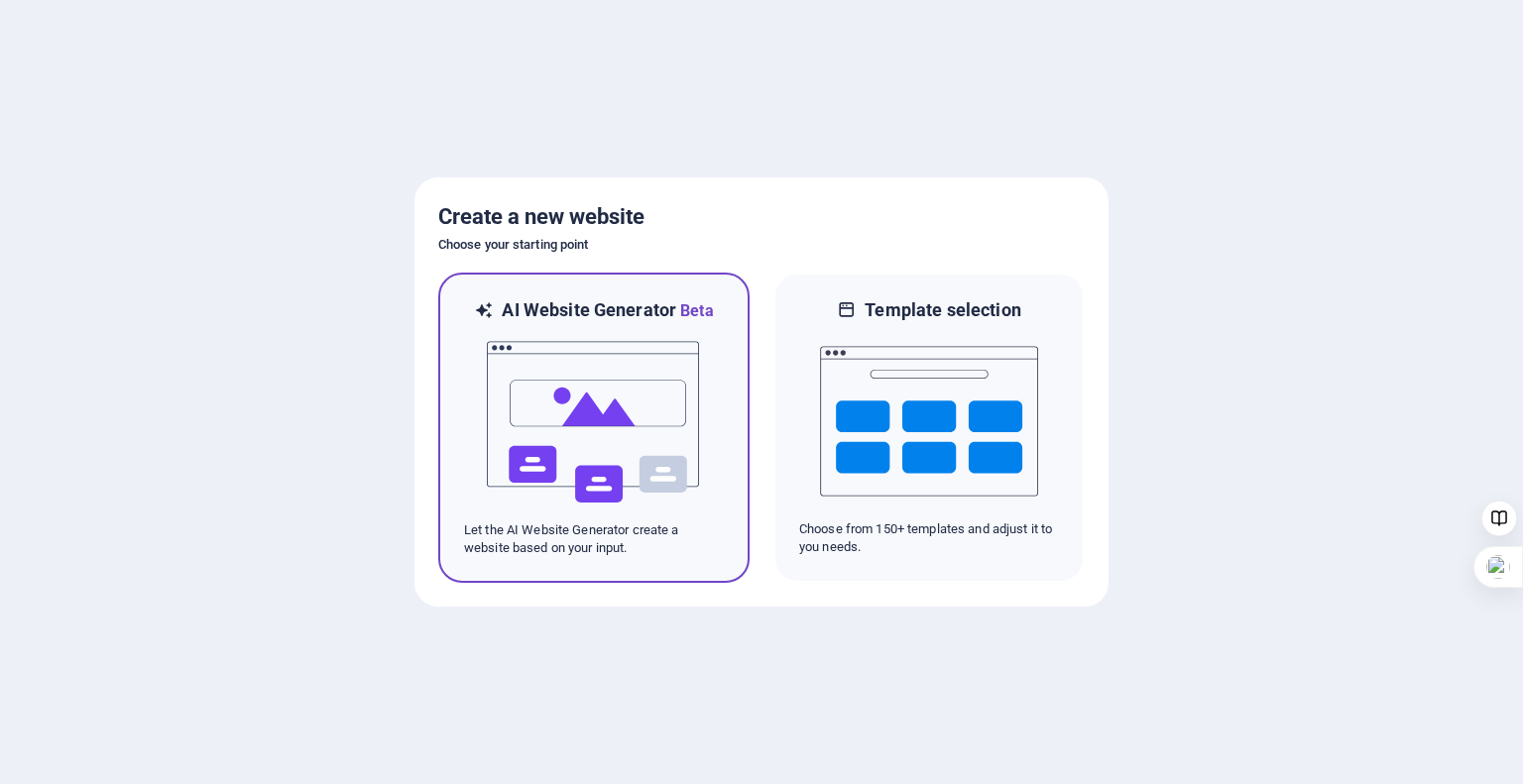 click at bounding box center (594, 422) 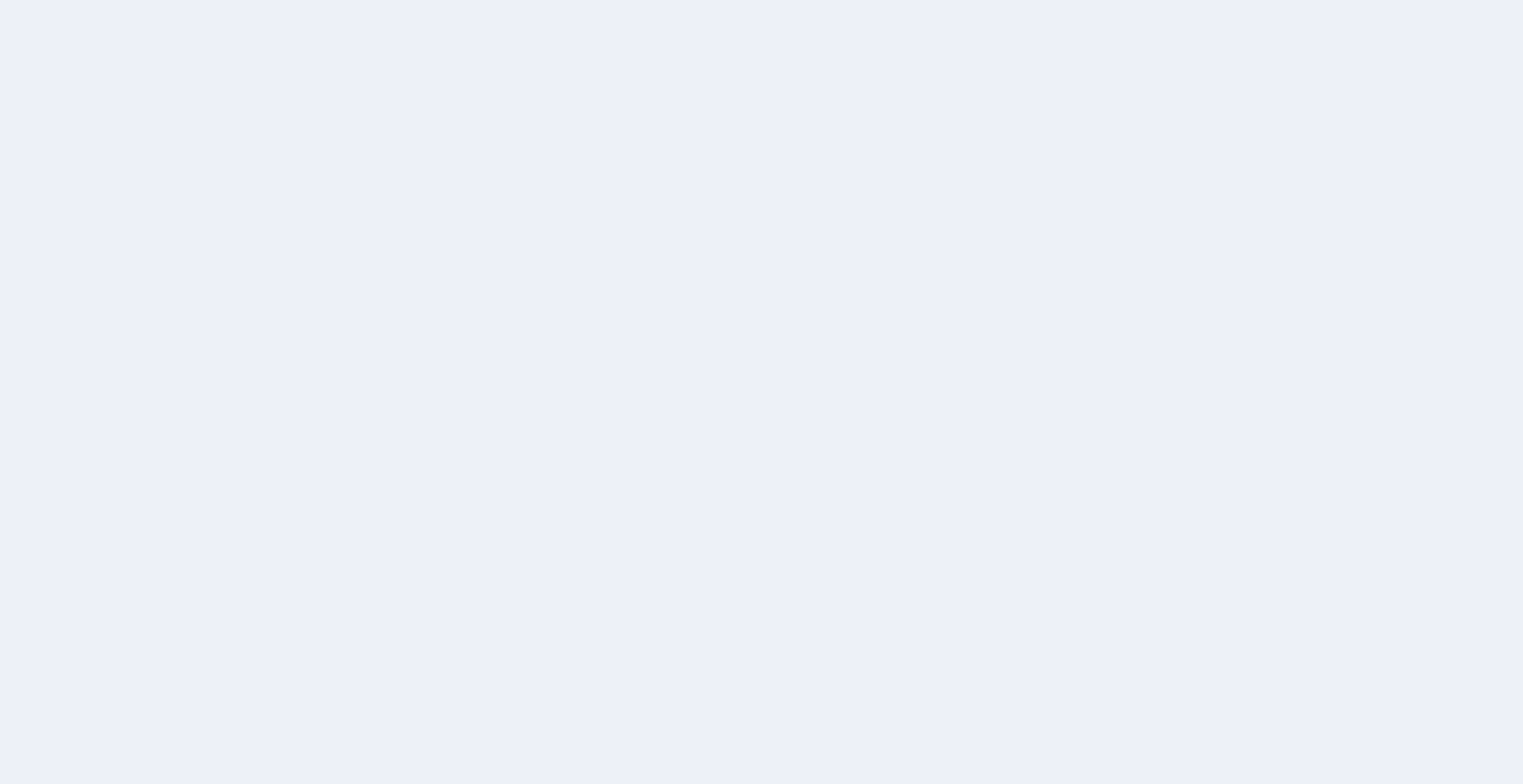 scroll, scrollTop: 0, scrollLeft: 0, axis: both 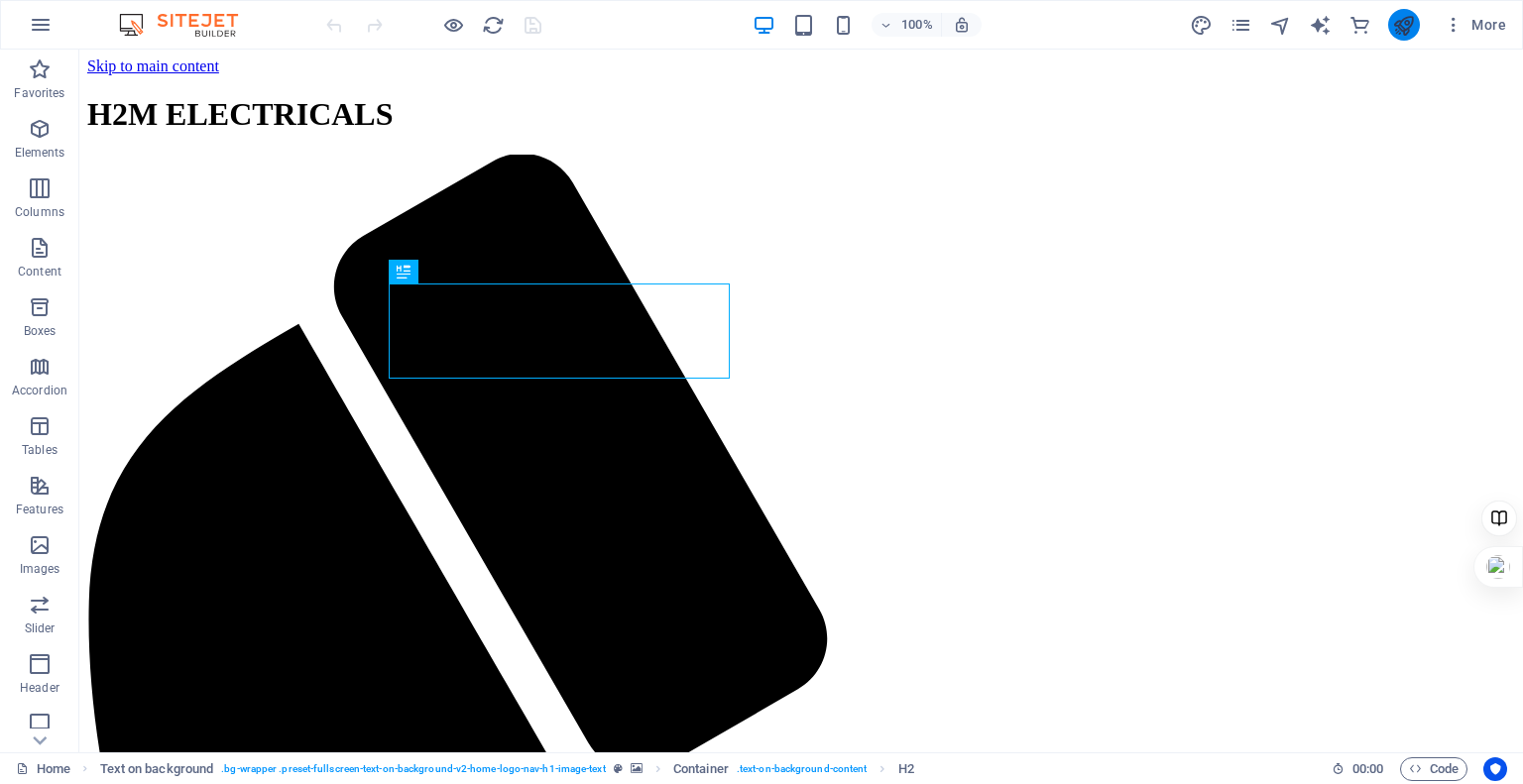 click at bounding box center (1403, 25) 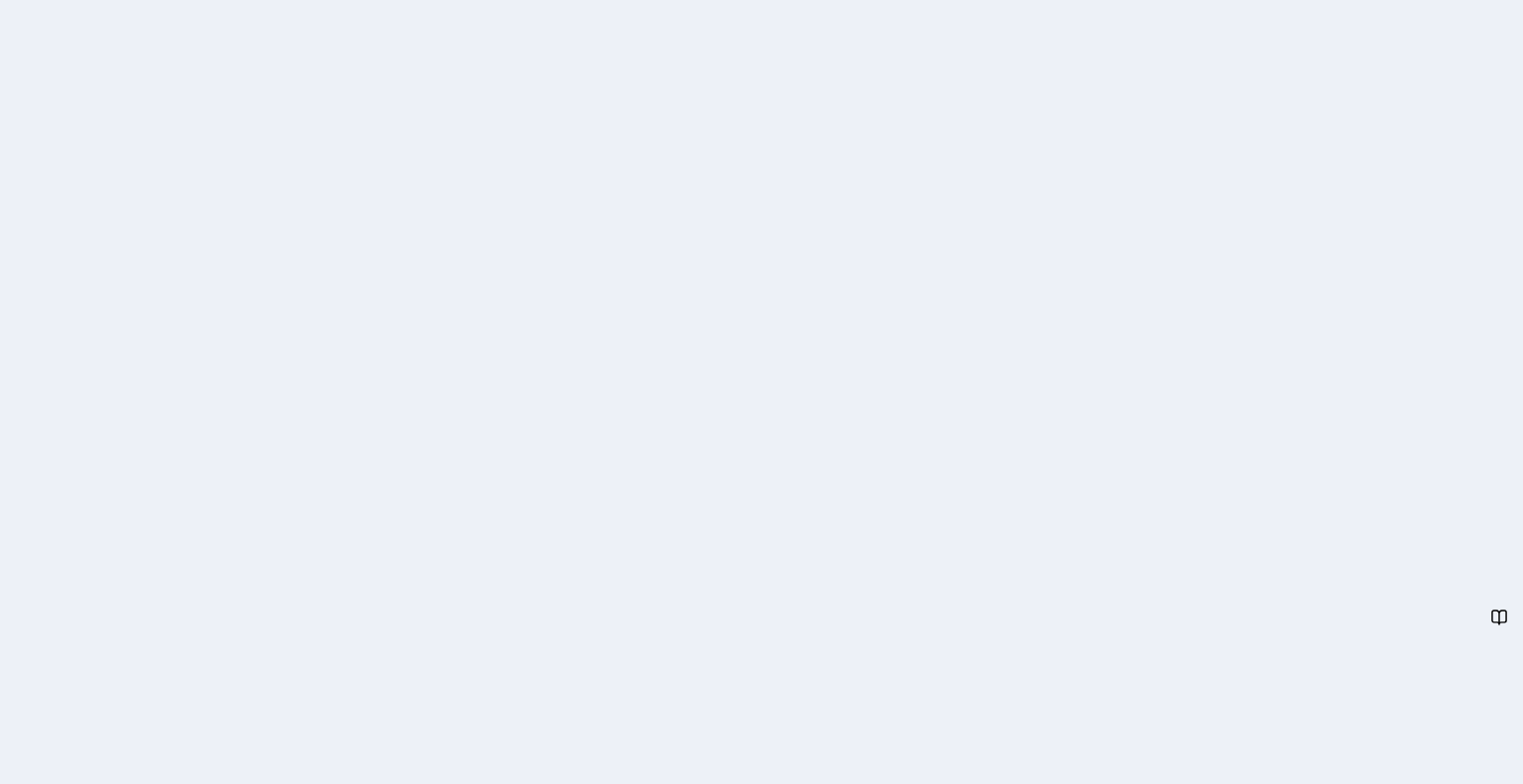 scroll, scrollTop: 0, scrollLeft: 0, axis: both 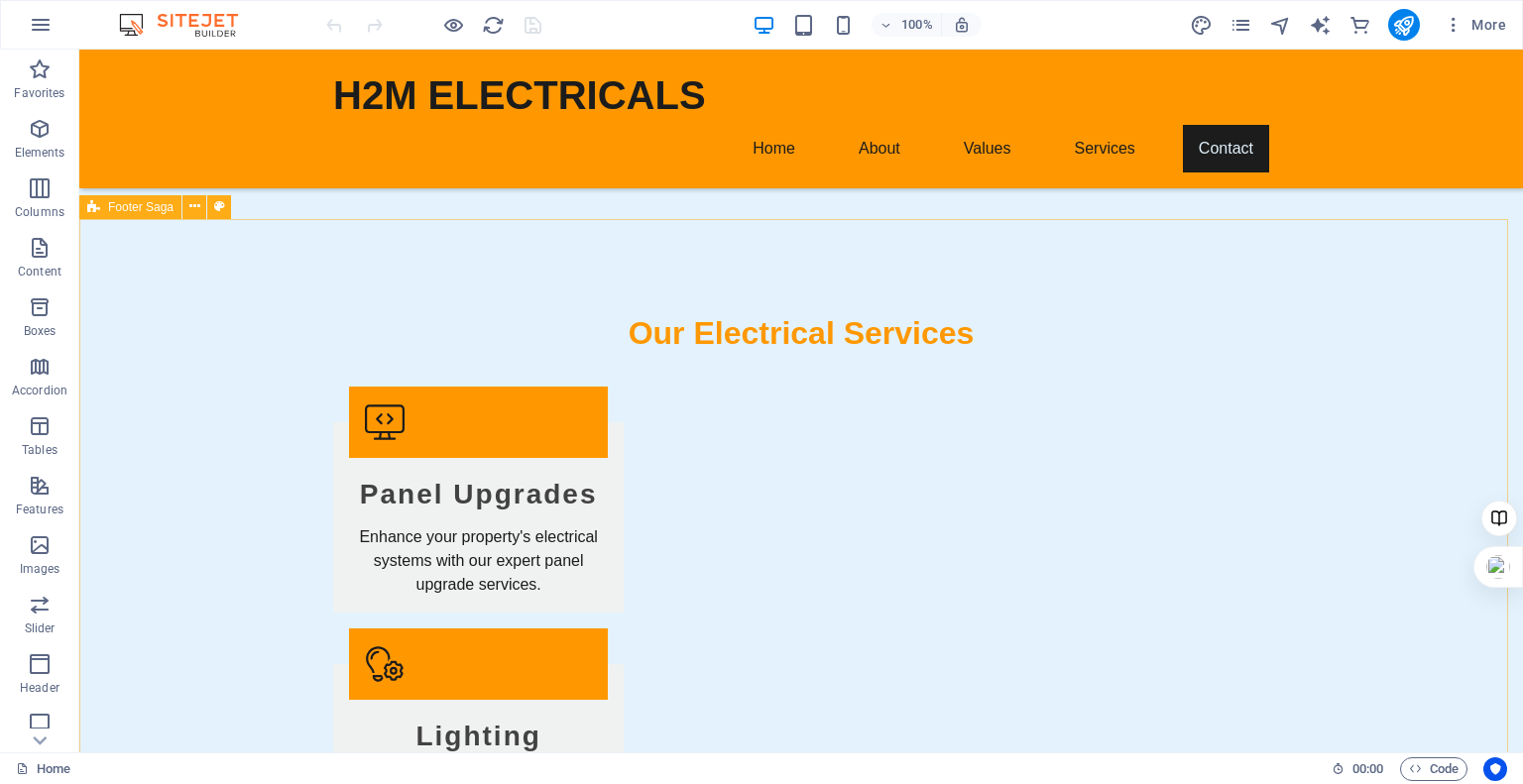 click on "Footer Saga" at bounding box center [141, 207] 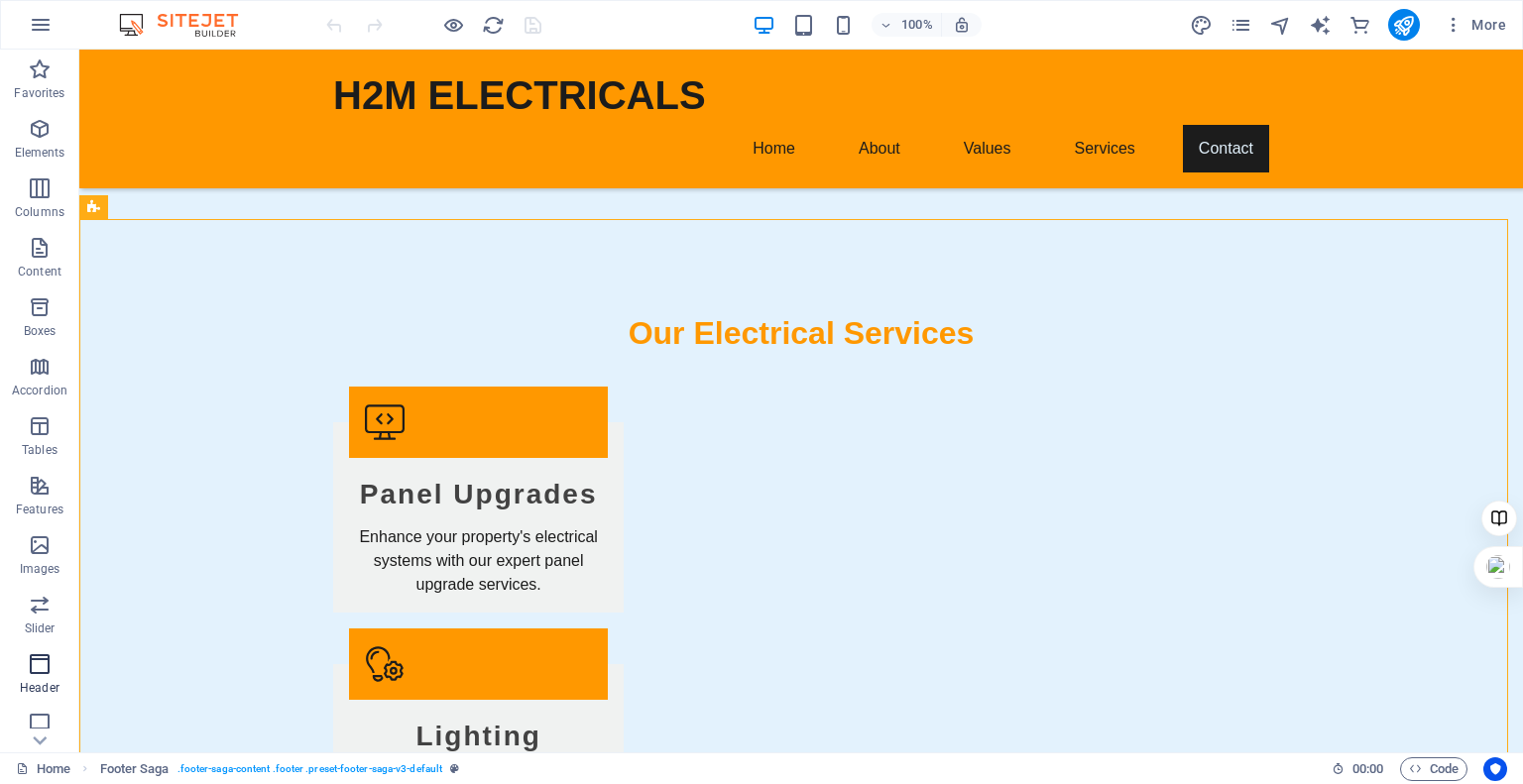 scroll, scrollTop: 248, scrollLeft: 0, axis: vertical 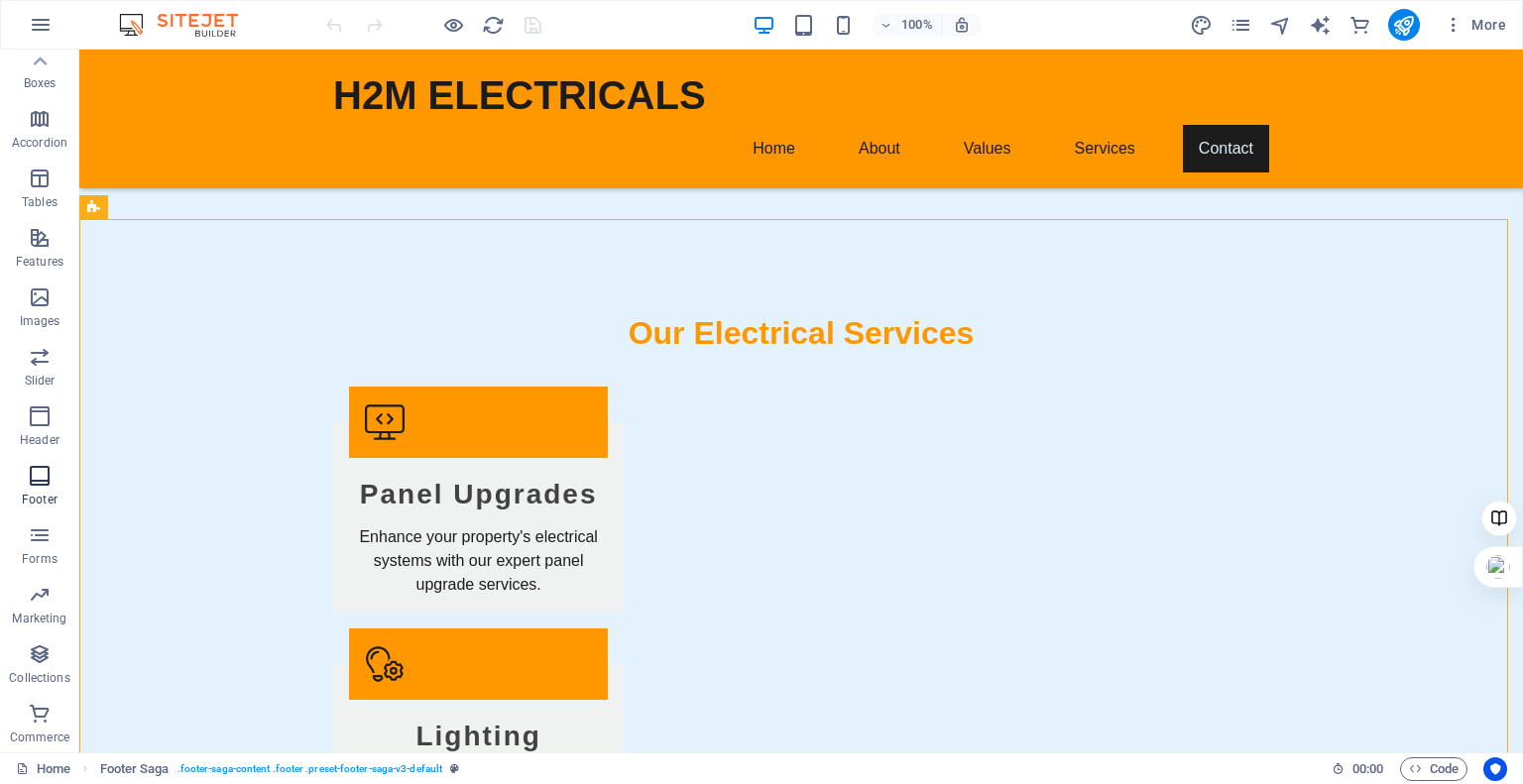 click at bounding box center [40, 476] 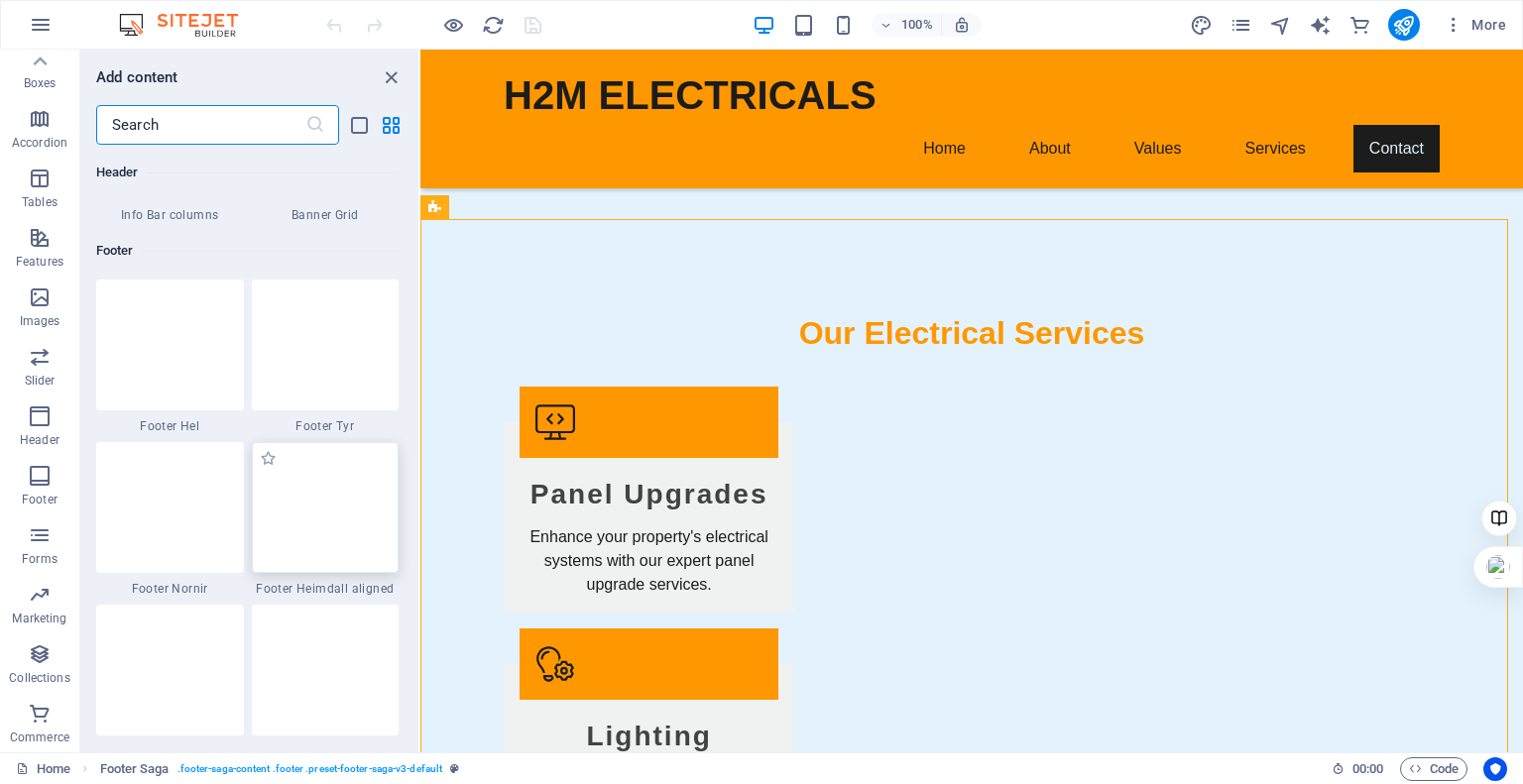 scroll, scrollTop: 13122, scrollLeft: 0, axis: vertical 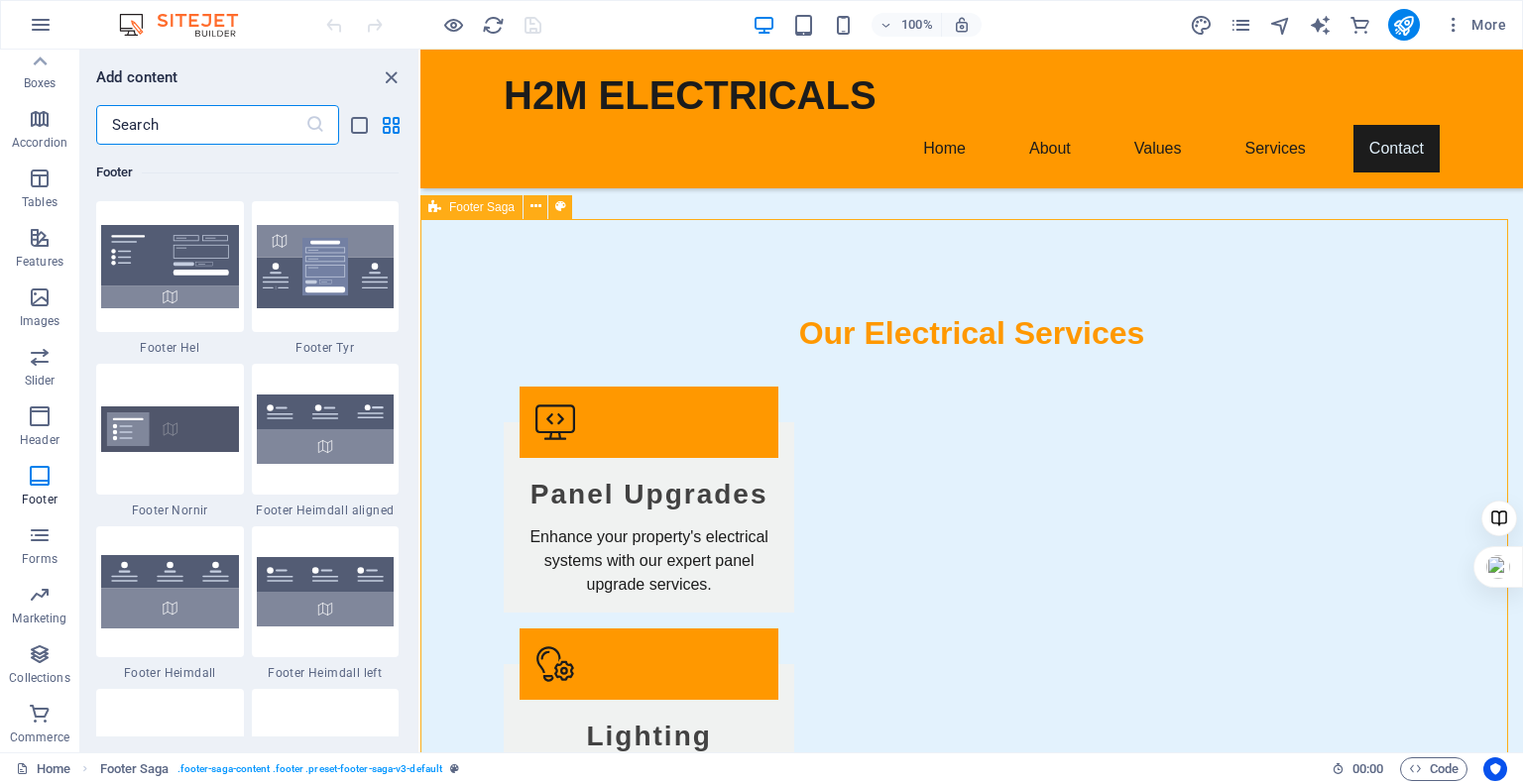 click on "Footer Saga" at bounding box center [471, 207] 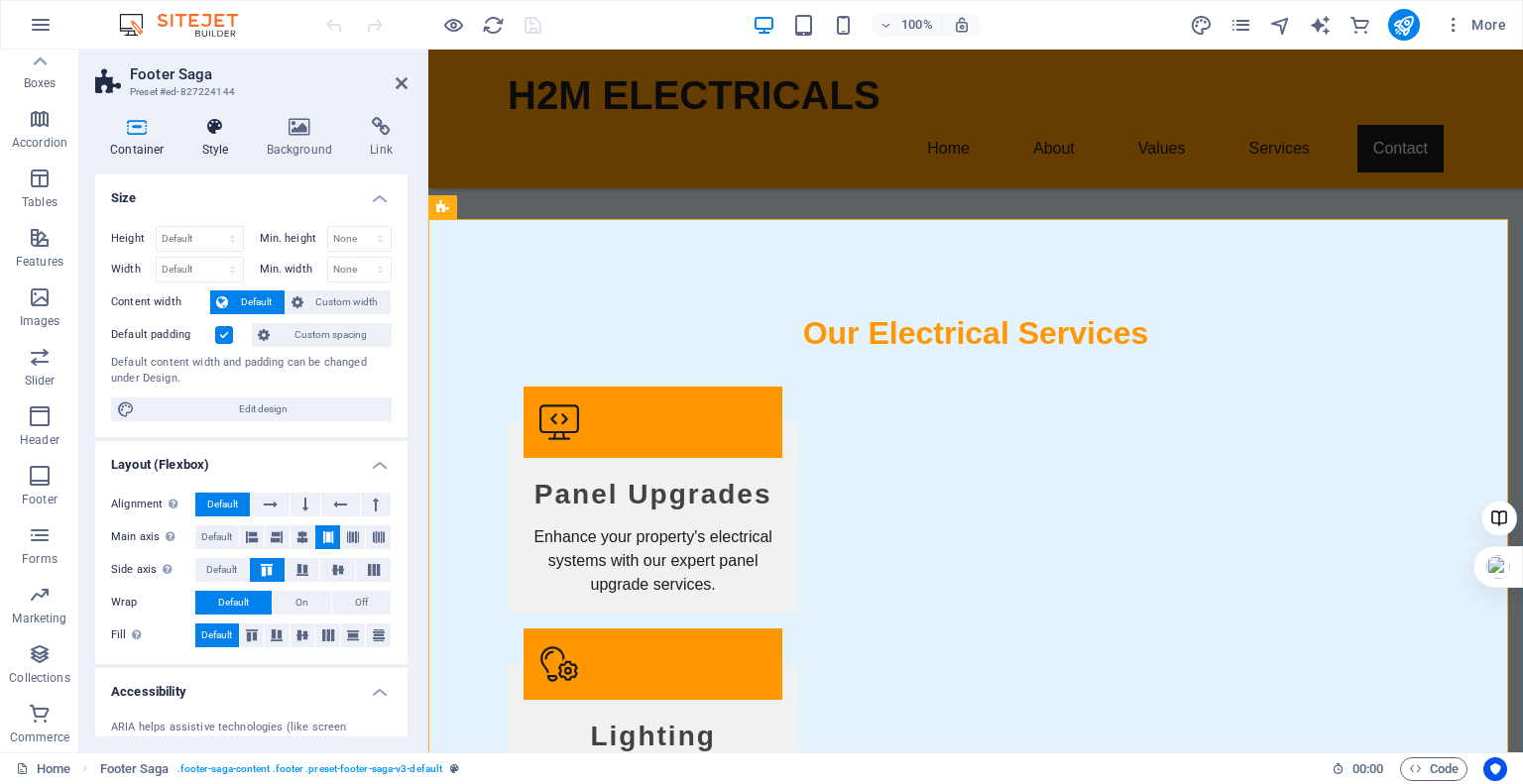 click on "Style" at bounding box center [219, 138] 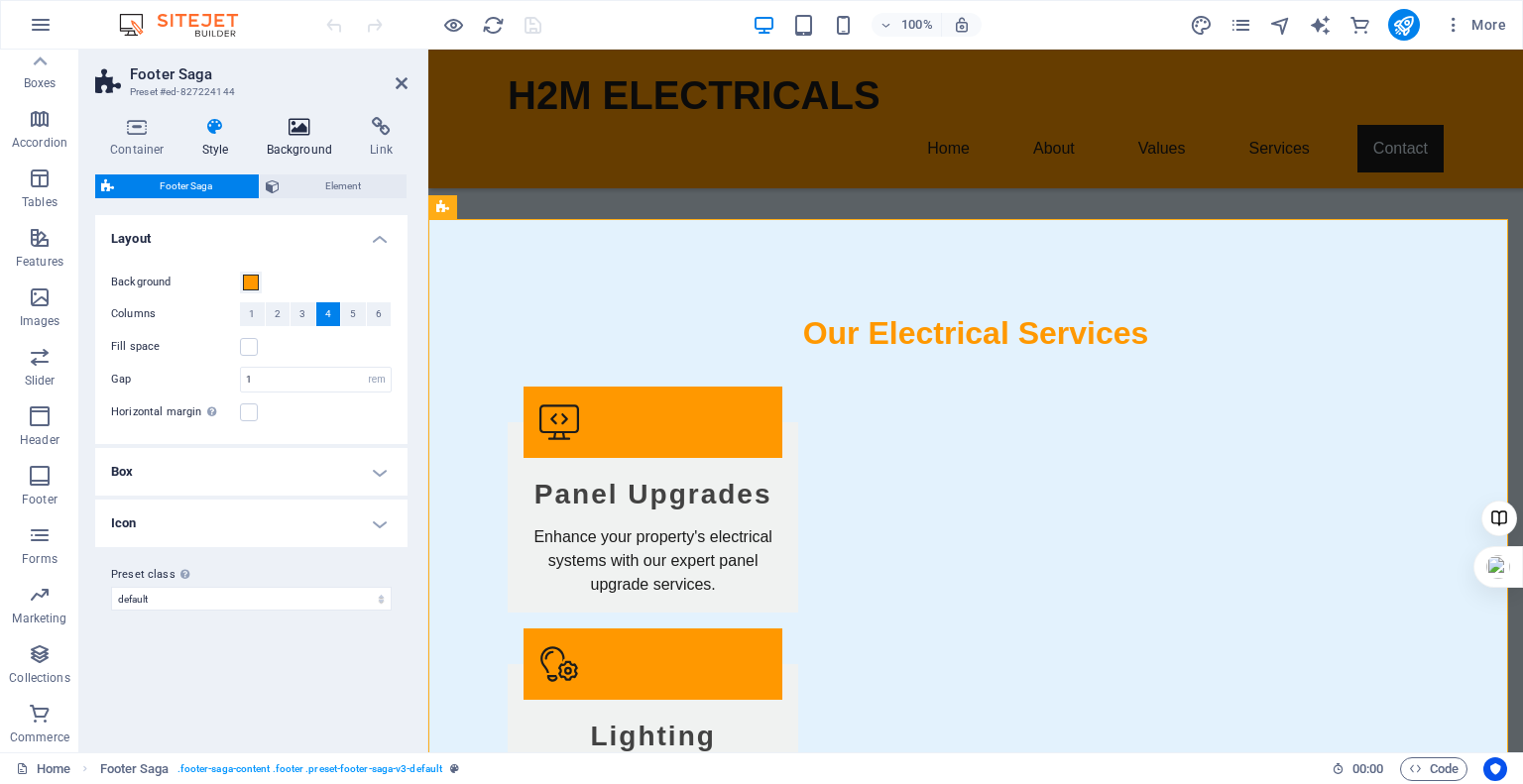 click on "Background" at bounding box center [303, 138] 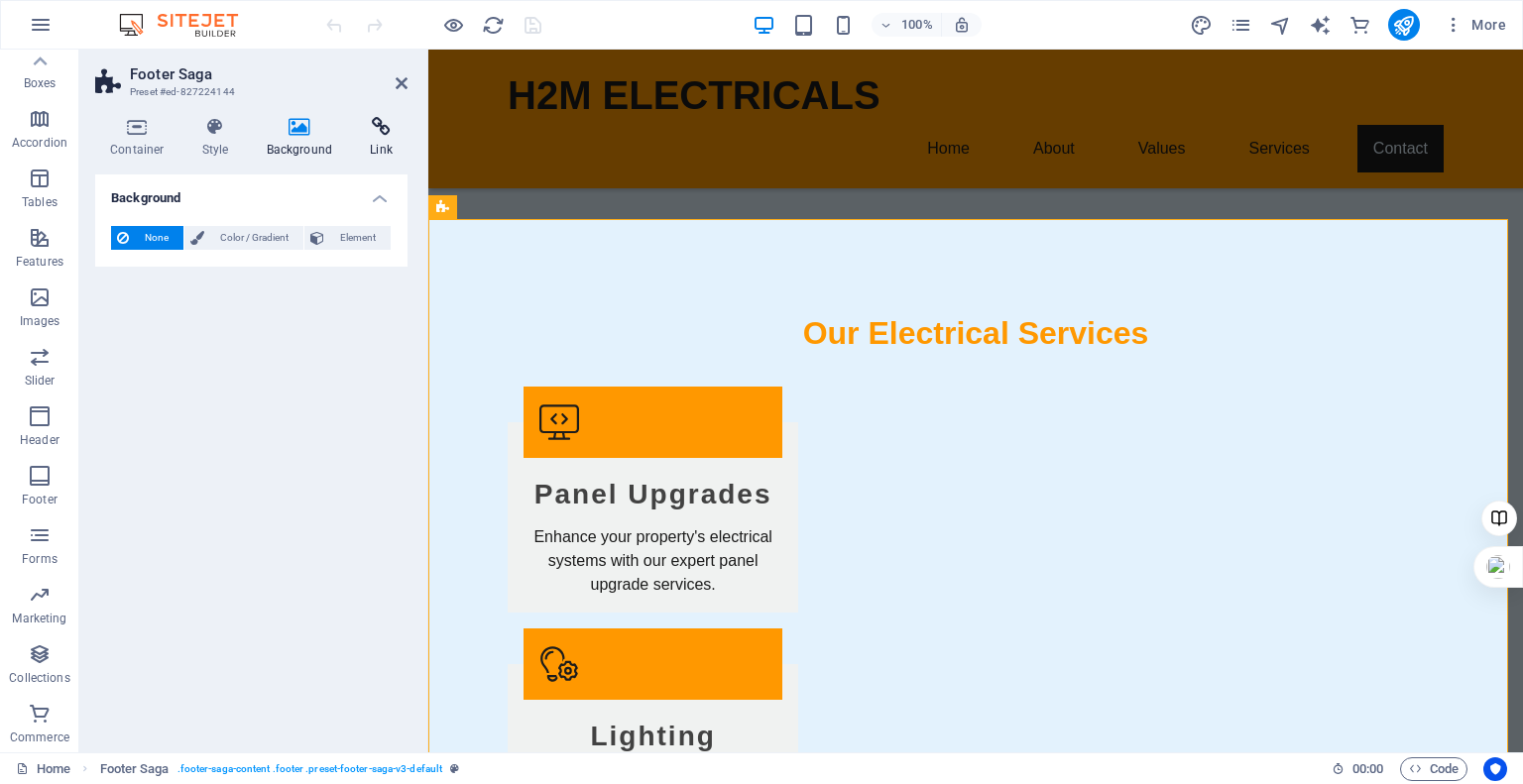 click on "Link" at bounding box center (381, 138) 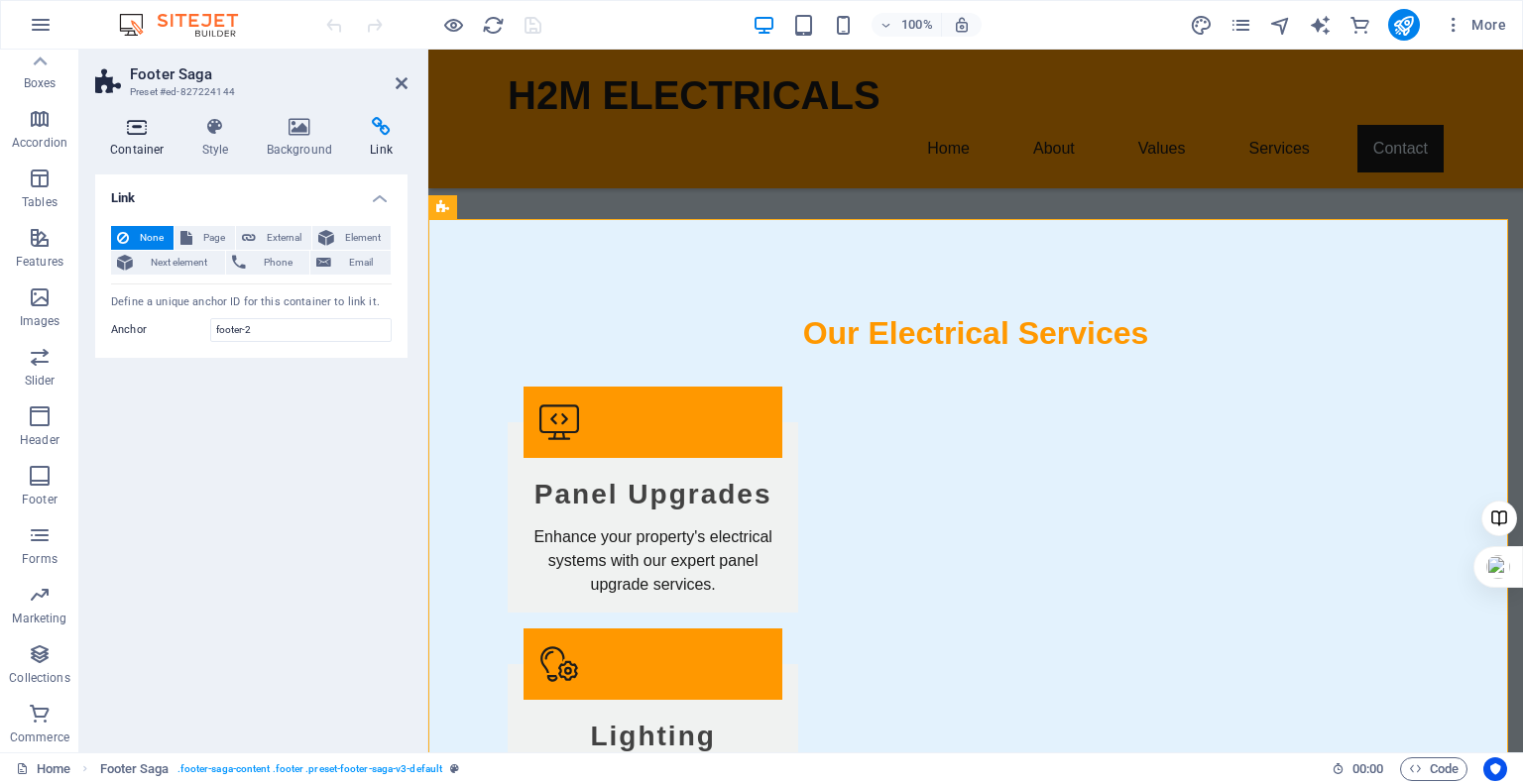 click at bounding box center (137, 127) 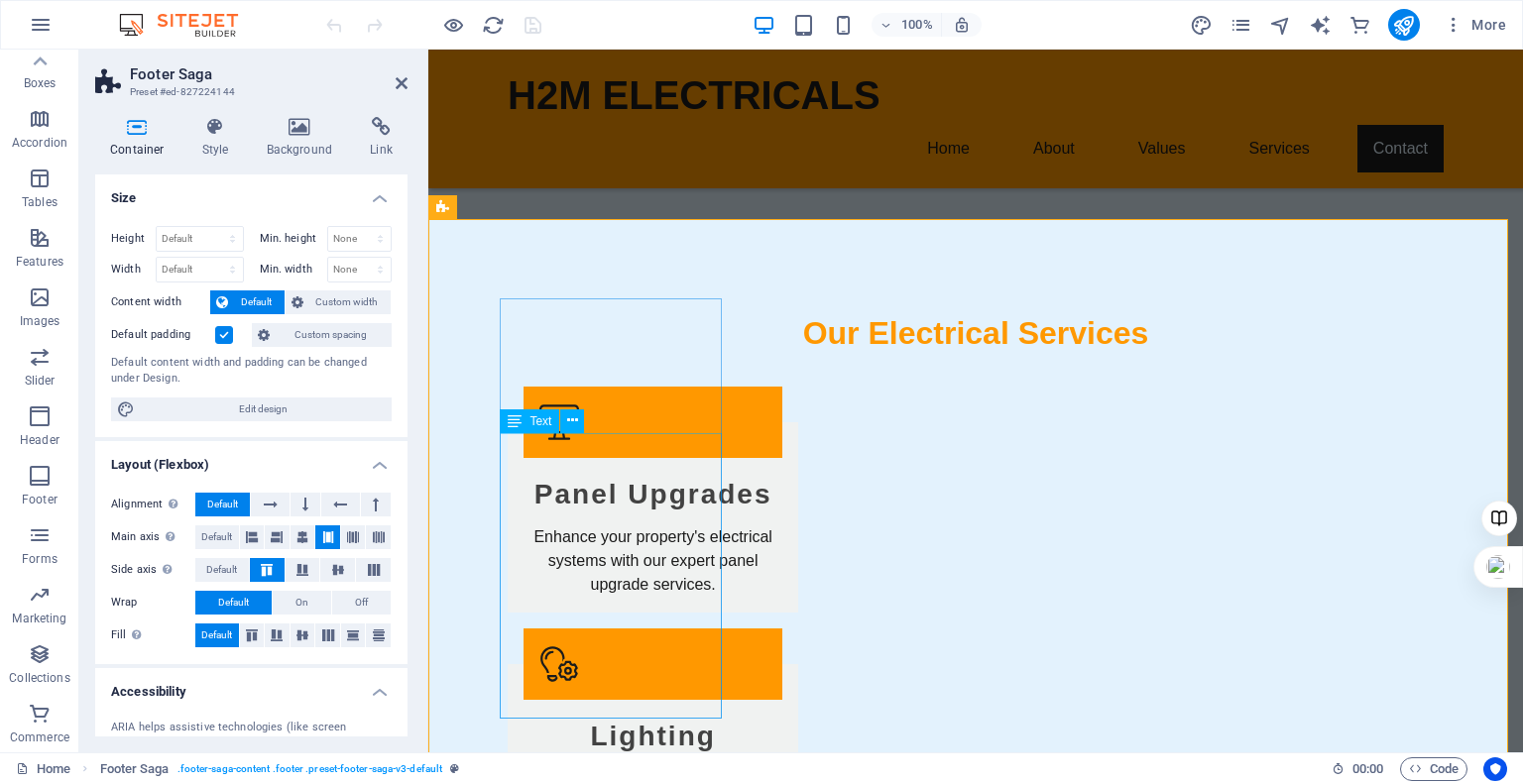 click on "H2M Electricals is your reliable partner for all electrical needs in [CITY]. We are committed to providing quality services that meet your expectations. For inquiries or service requests, contact us today!
Contact Details:
Email: [EMAIL]
Phone: [PHONE]
Navigate:
- Home
- About Us
- Services
- Contact" at bounding box center [555, 3070] 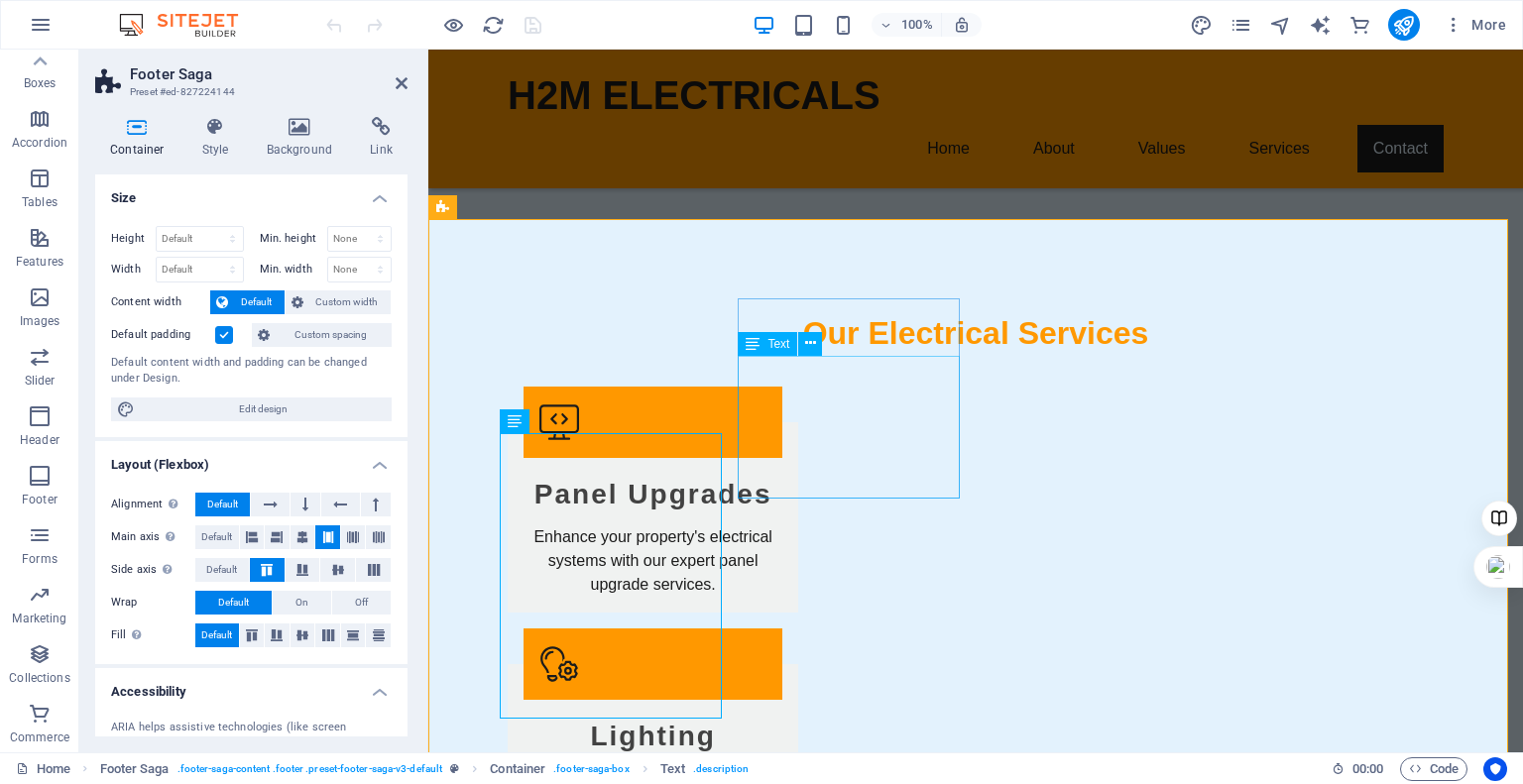 click on "[NUMBER] [STREET] [POSTAL CODE] [CITY] Phone: [PHONE] Mobile: Email: [EMAIL]" at bounding box center [555, 3313] 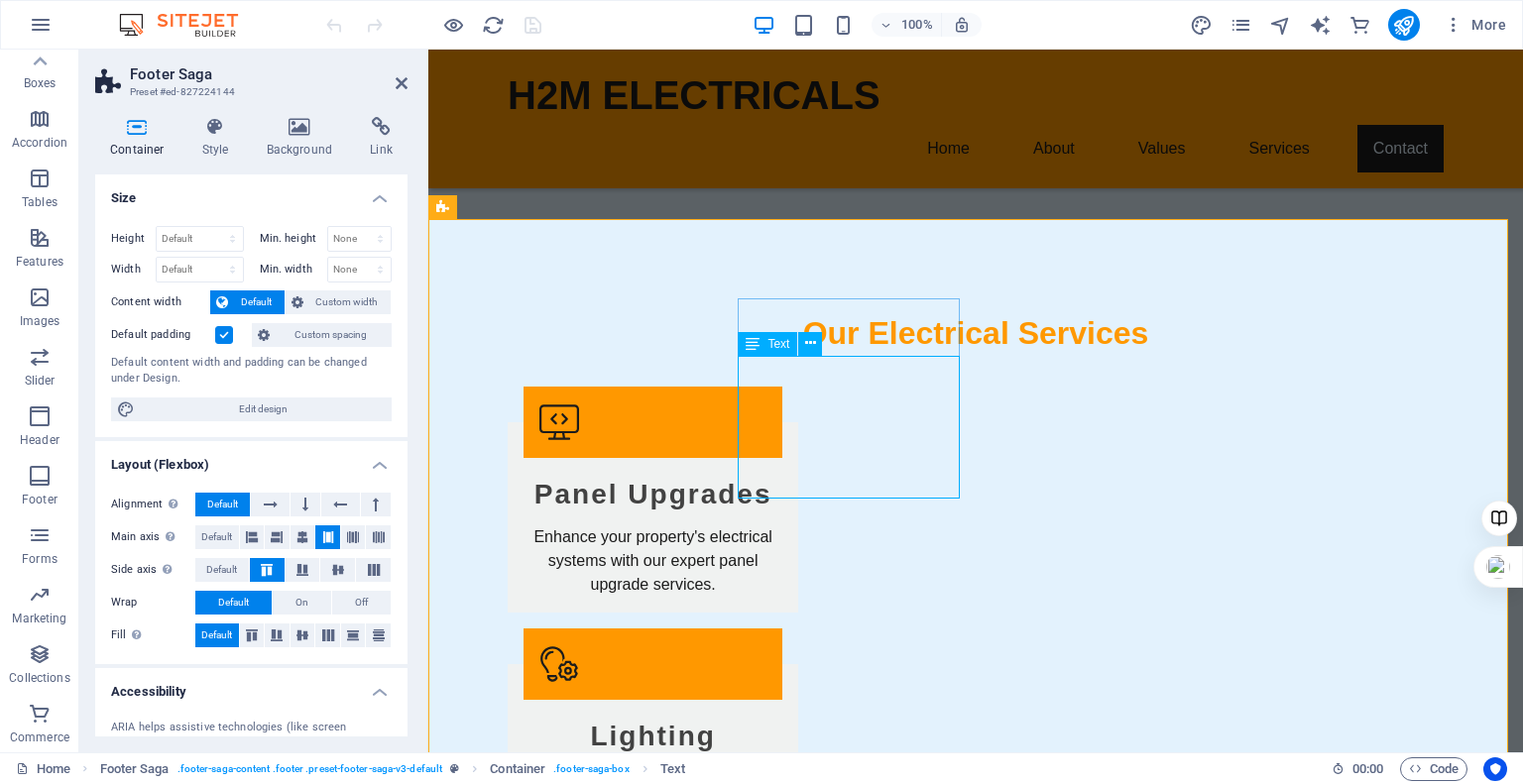 click on "Text" at bounding box center [767, 344] 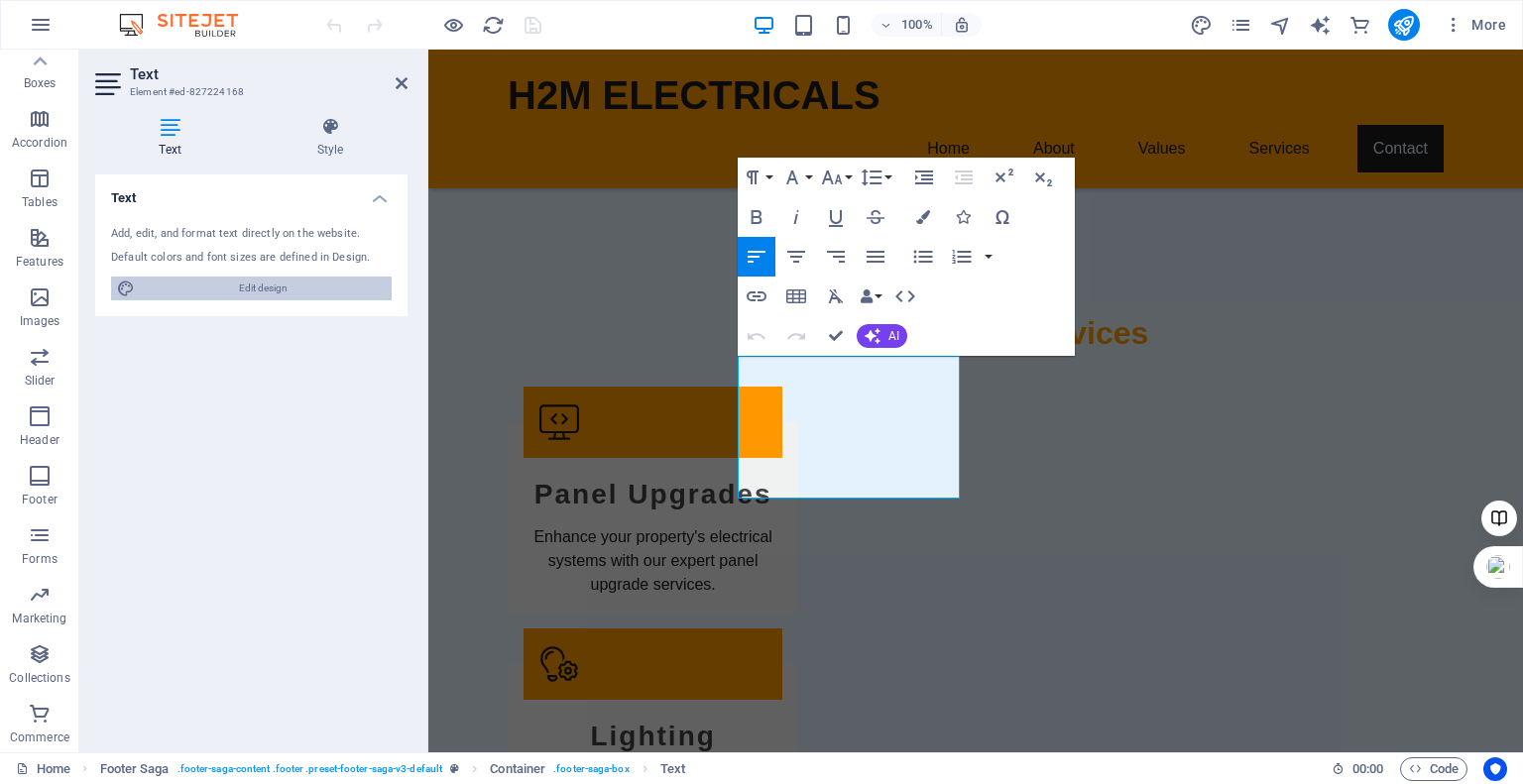 click on "Edit design" at bounding box center [263, 288] 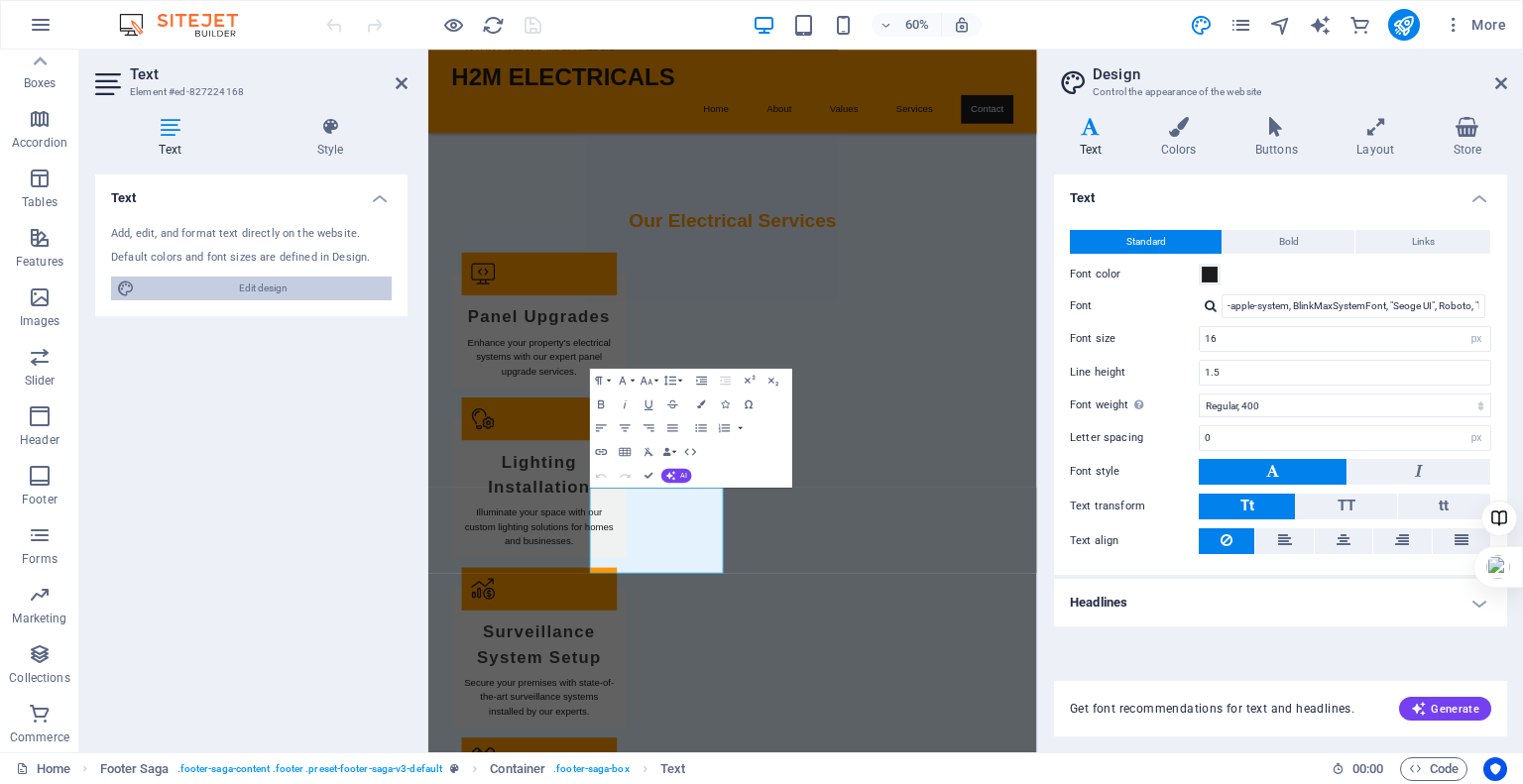 scroll, scrollTop: 2387, scrollLeft: 0, axis: vertical 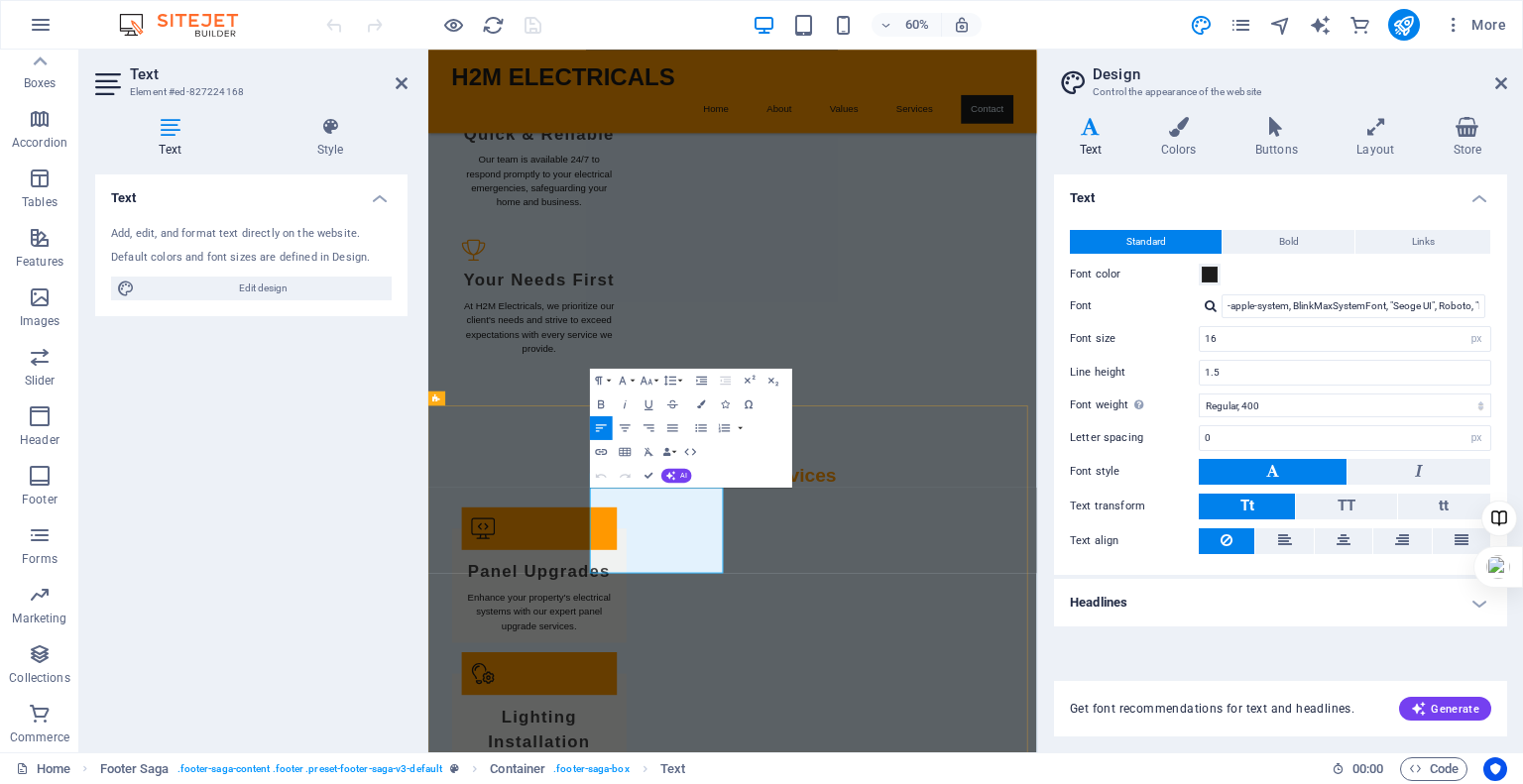 click on "Mobile:" at bounding box center (555, 3761) 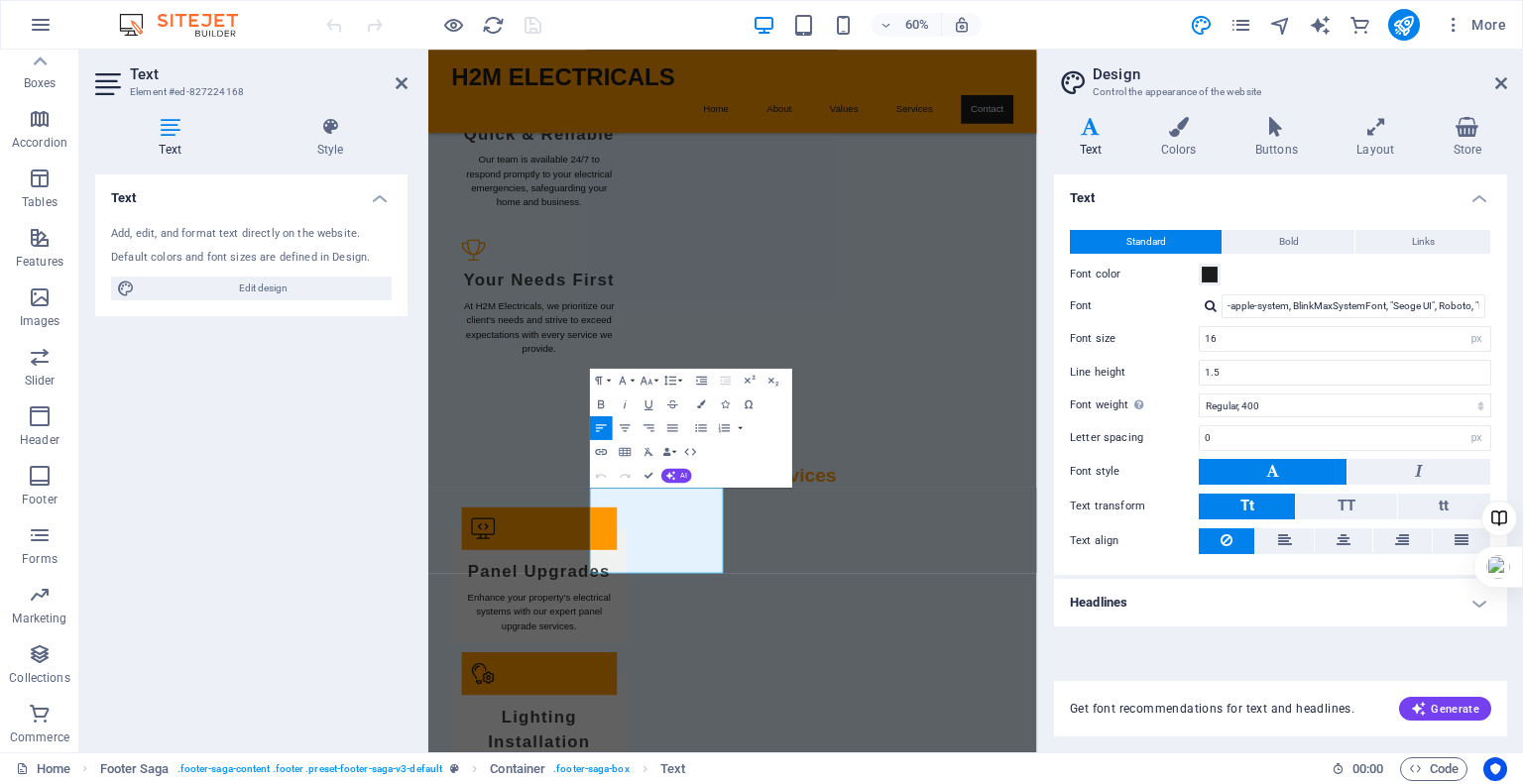click on "Headlines" at bounding box center [1280, 603] 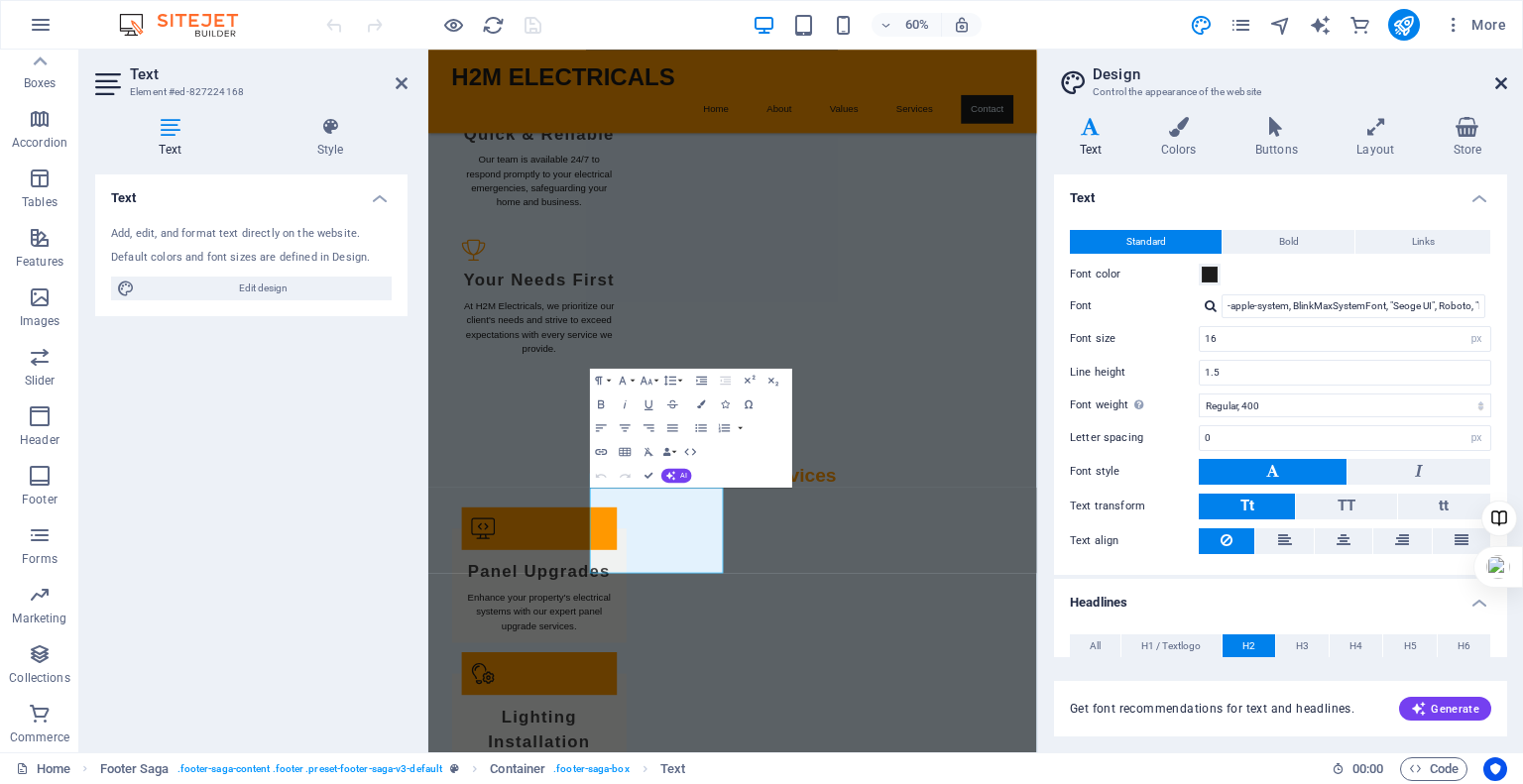 click at bounding box center [1501, 83] 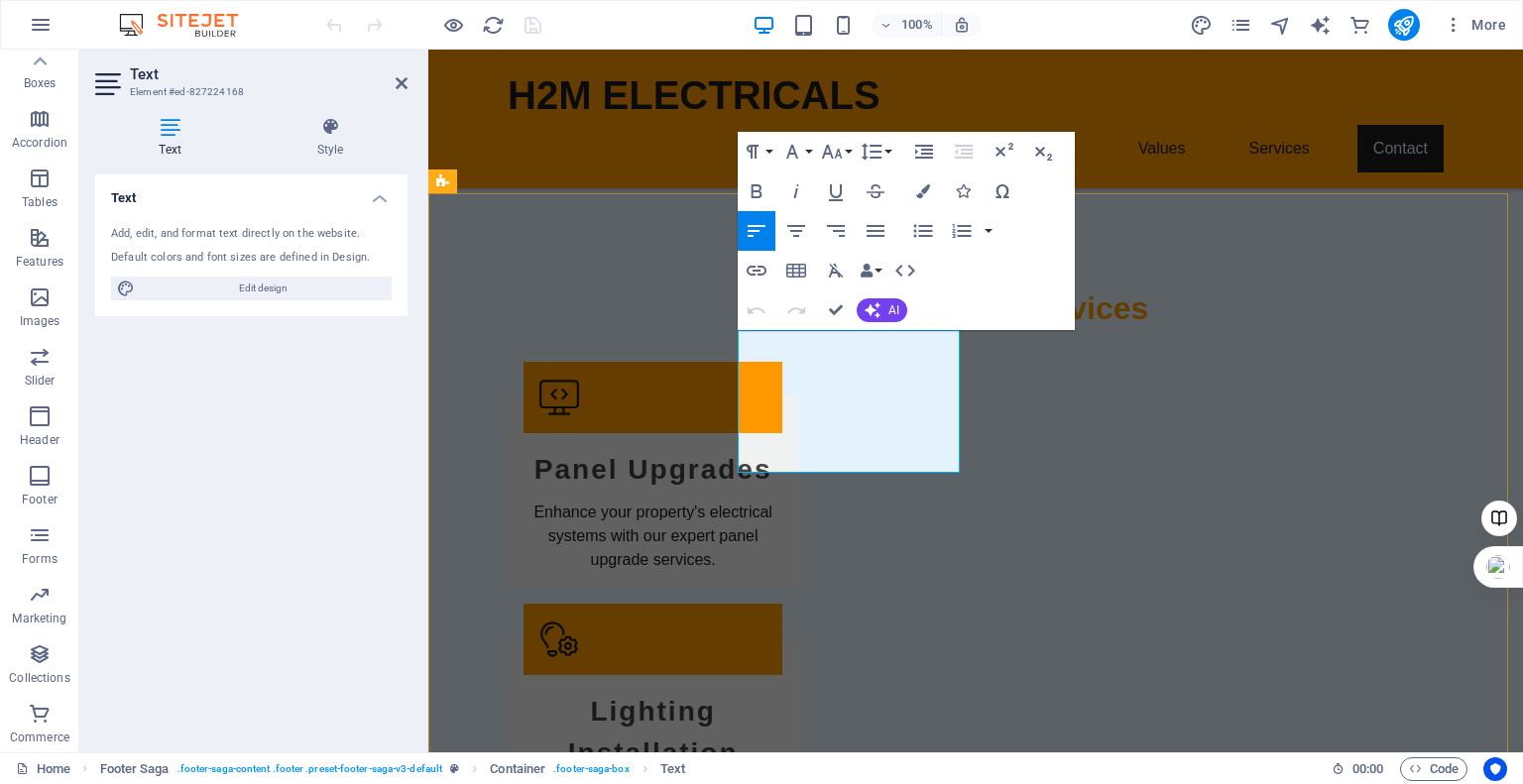 drag, startPoint x: 803, startPoint y: 364, endPoint x: 743, endPoint y: 342, distance: 63.90618 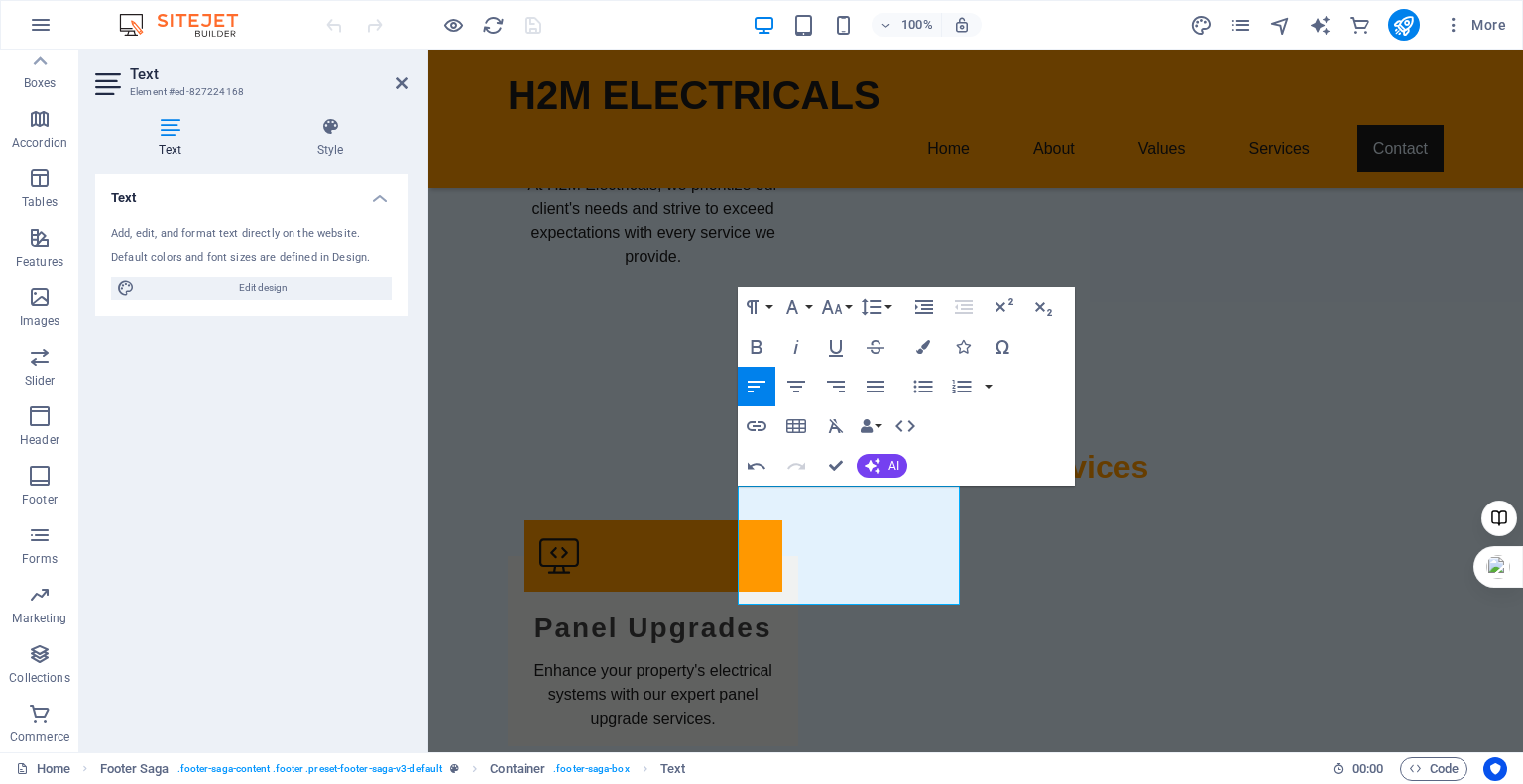 scroll, scrollTop: 2678, scrollLeft: 0, axis: vertical 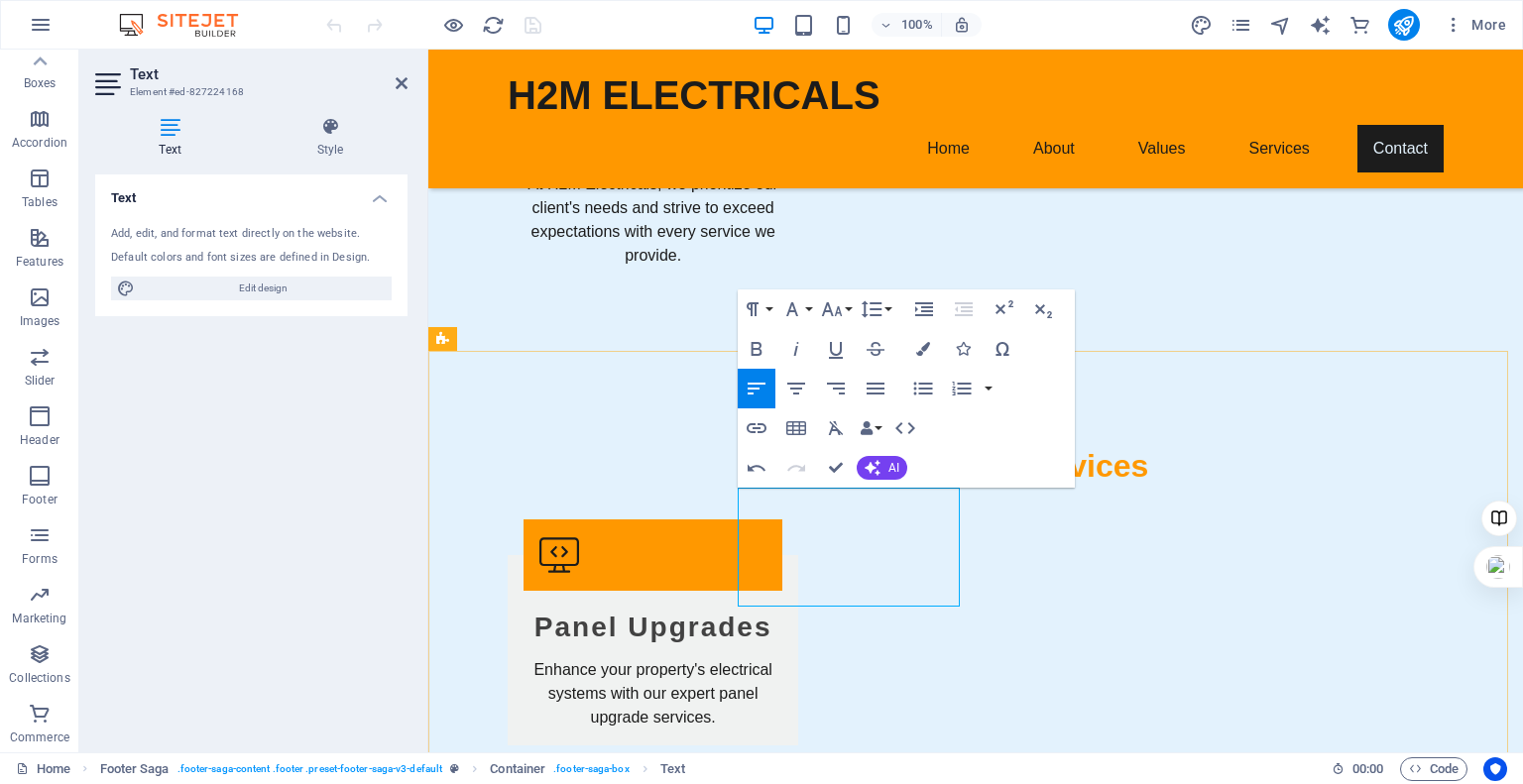 click on "[CITY]" at bounding box center (555, 3399) 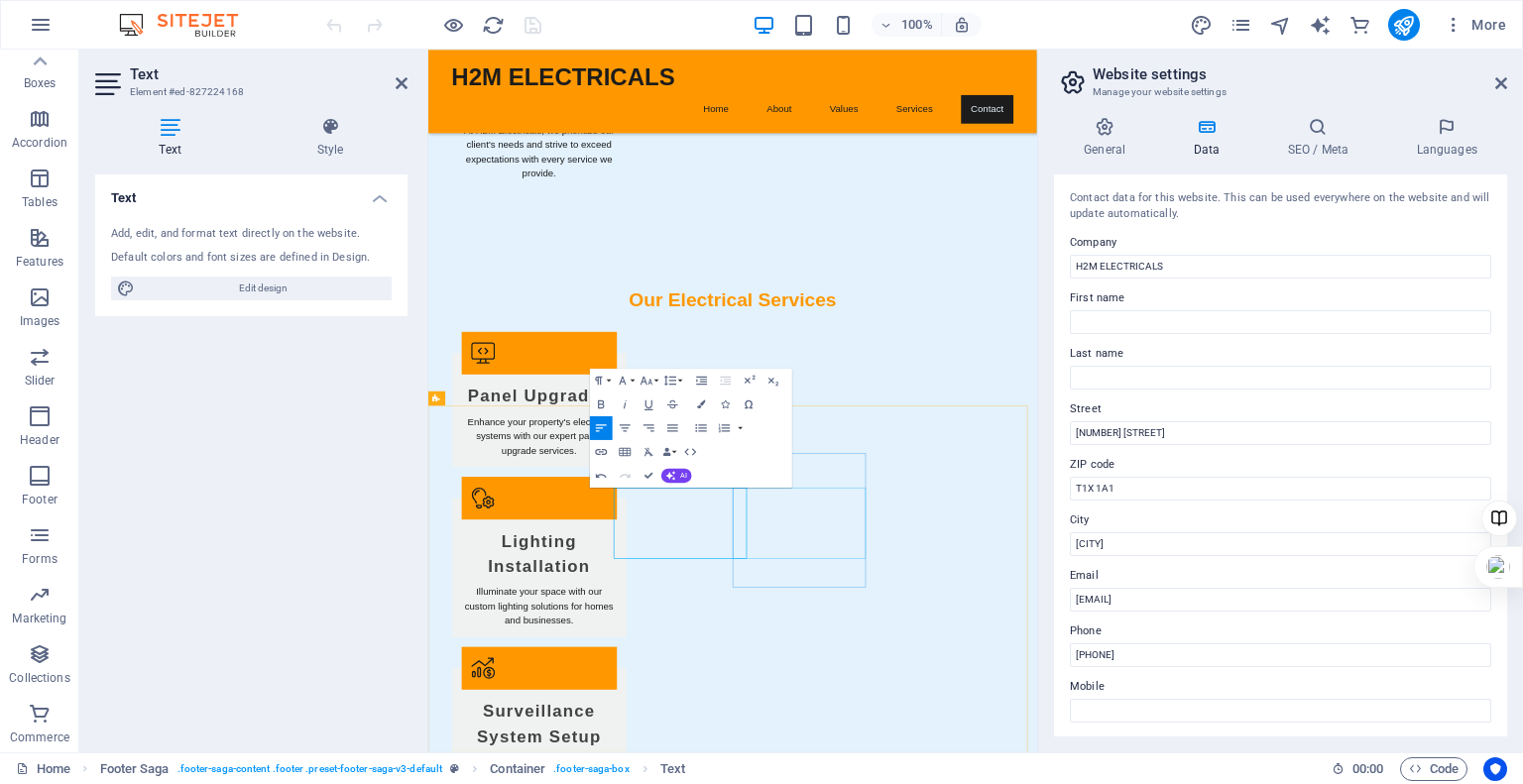 scroll, scrollTop: 2387, scrollLeft: 0, axis: vertical 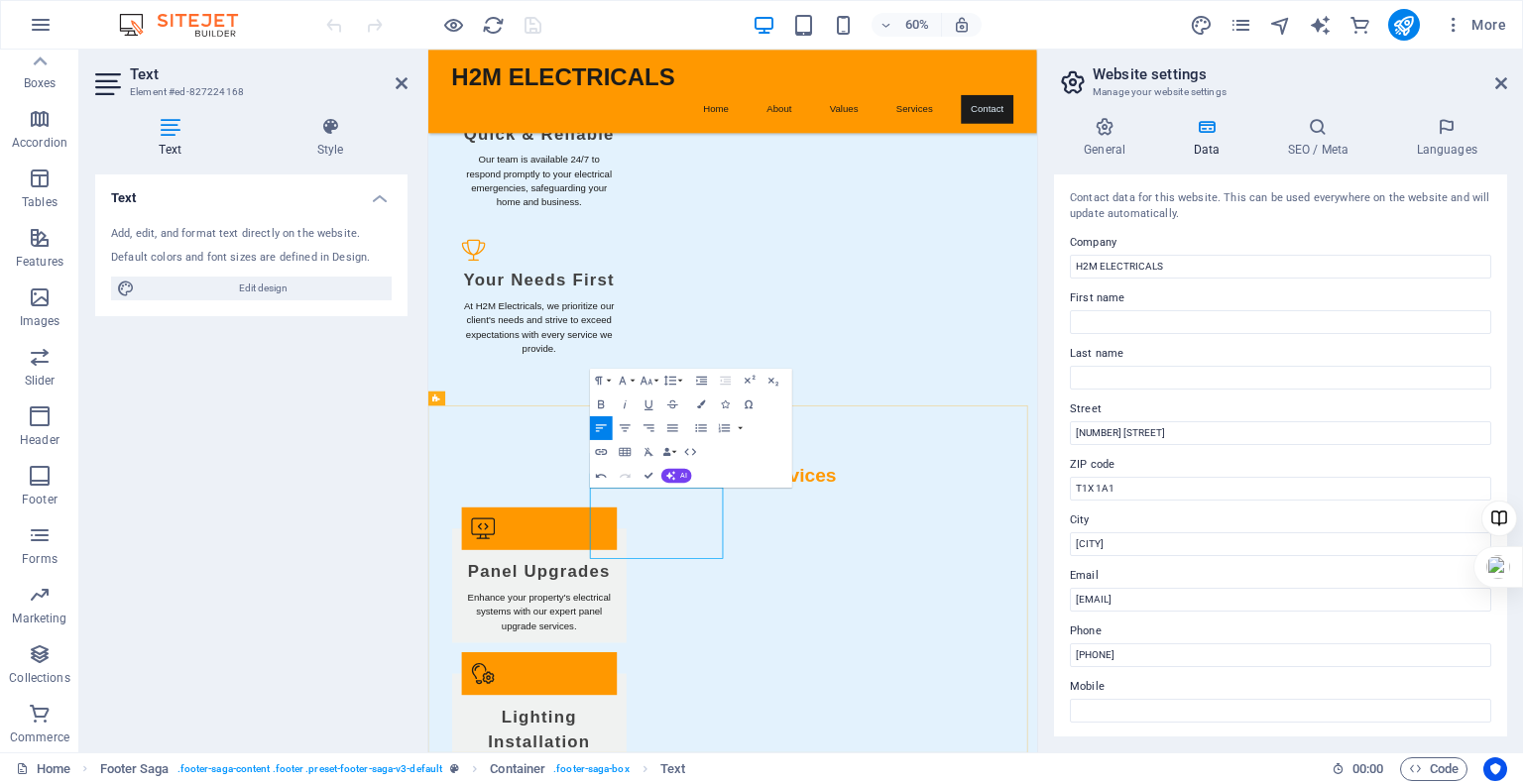 click on "Mobile:" at bounding box center (555, 3738) 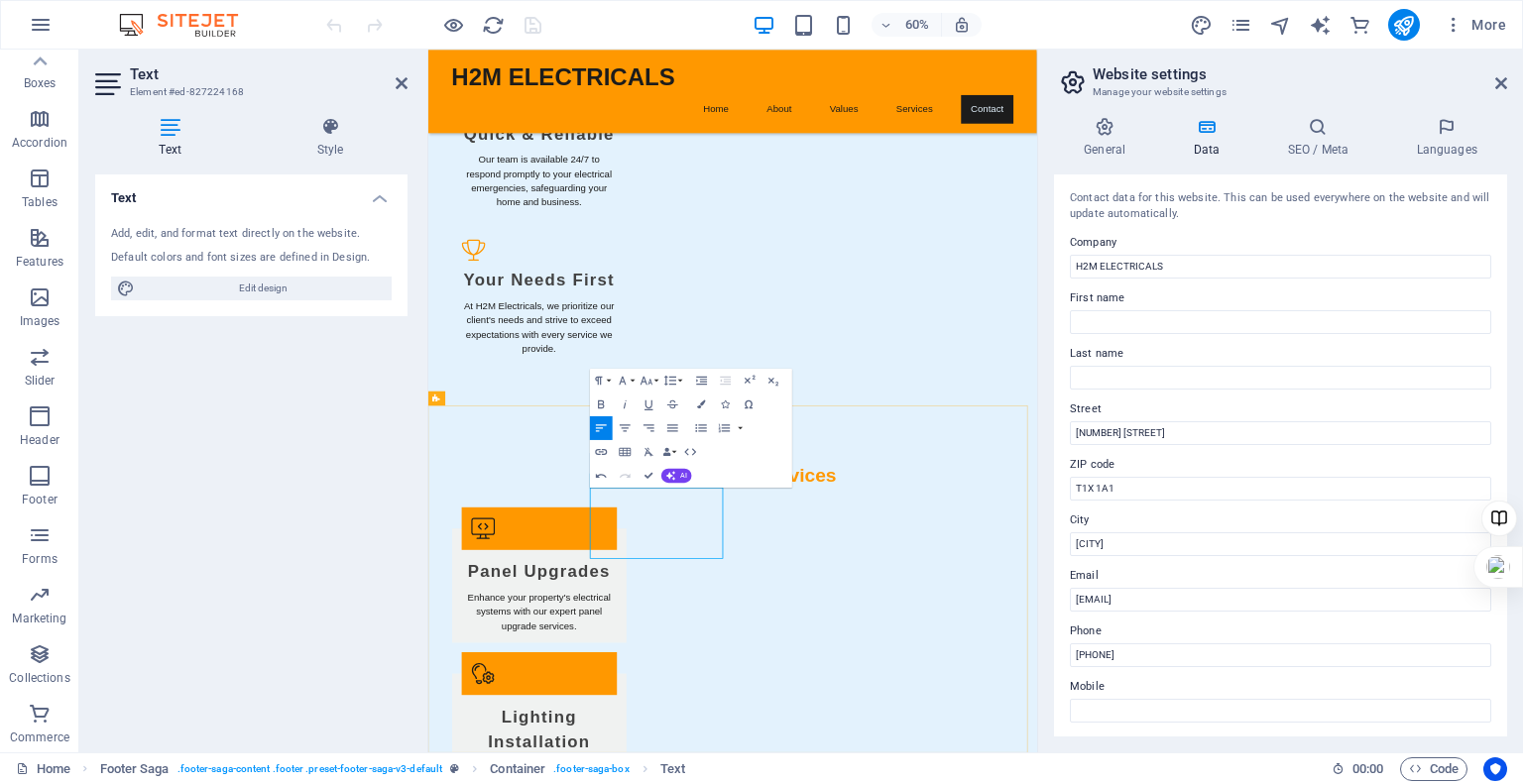 click on "[PHONE]" at bounding box center (527, 3713) 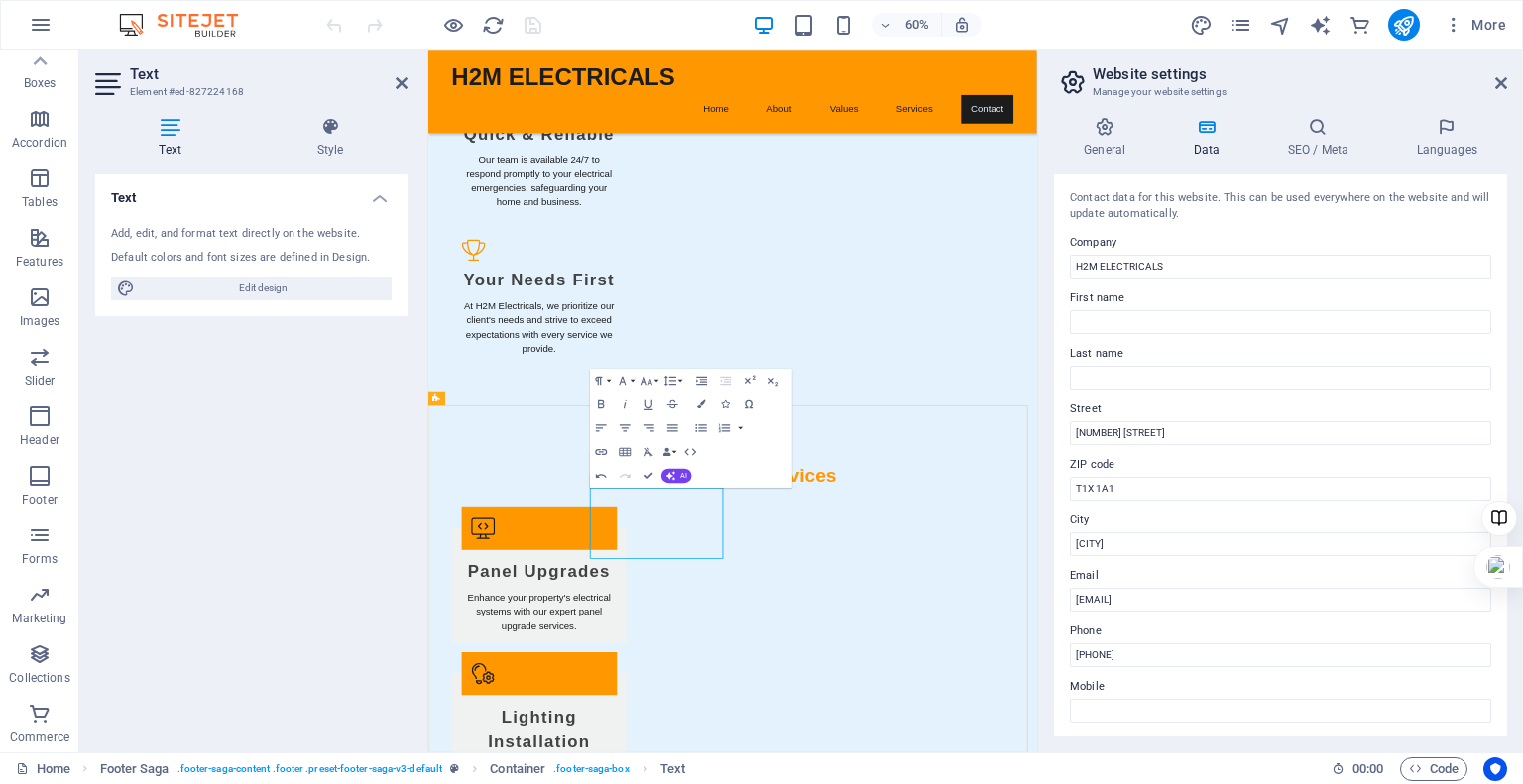 click on "[PHONE]" at bounding box center (527, 3713) 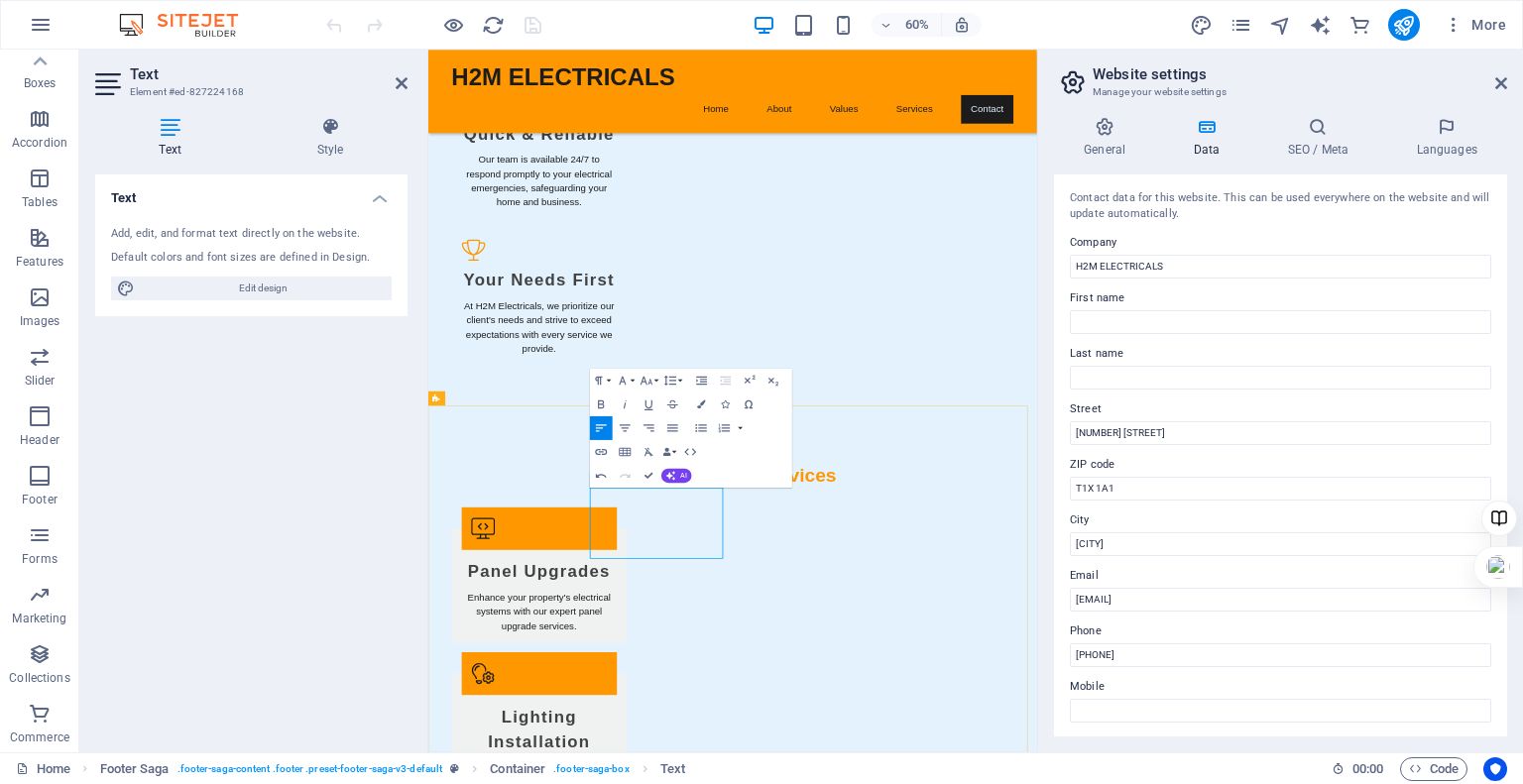 click on "[PHONE]" at bounding box center [527, 3713] 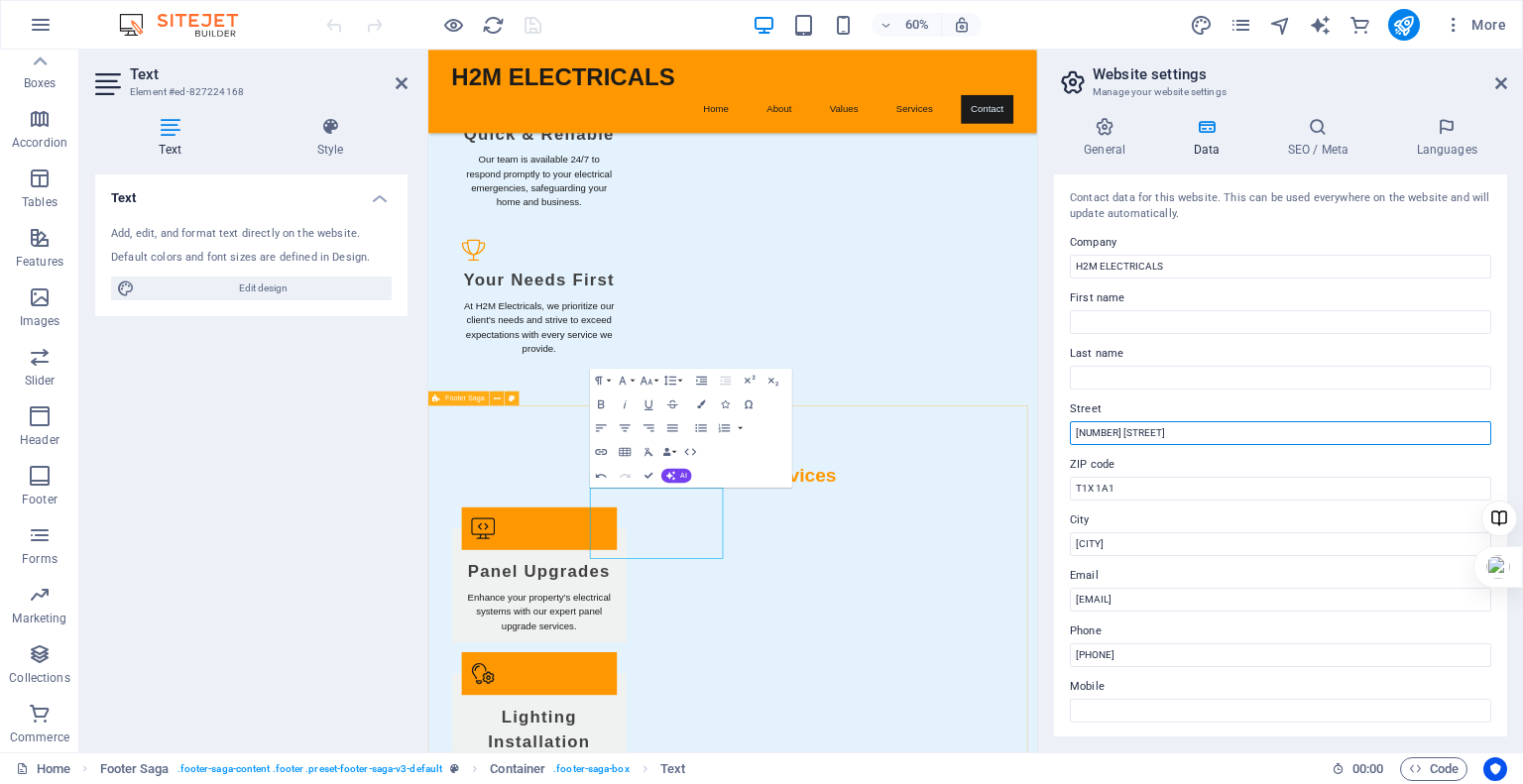 drag, startPoint x: 1616, startPoint y: 482, endPoint x: 1403, endPoint y: 684, distance: 293.55238 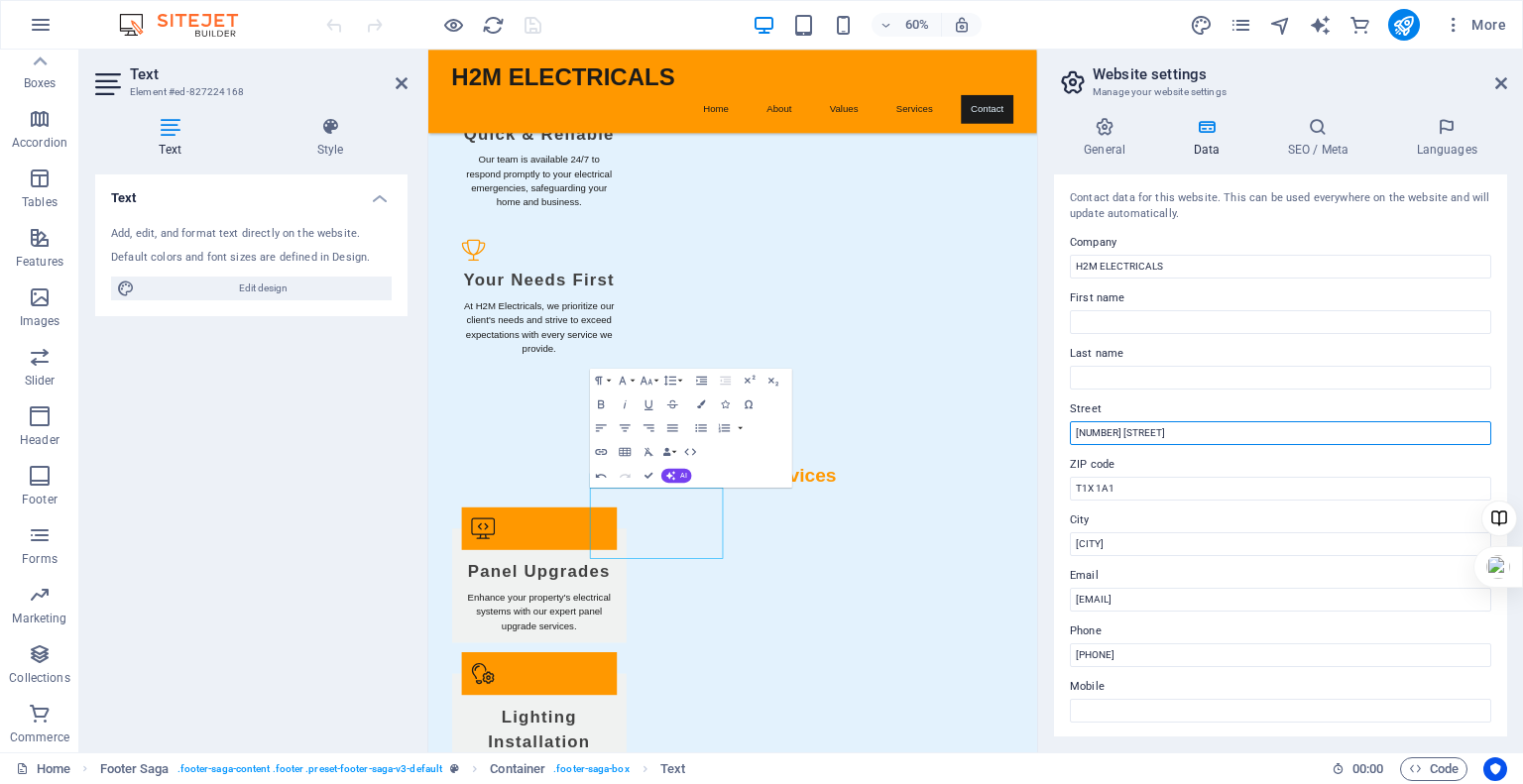 click on "[NUMBER] [STREET]" at bounding box center [1280, 433] 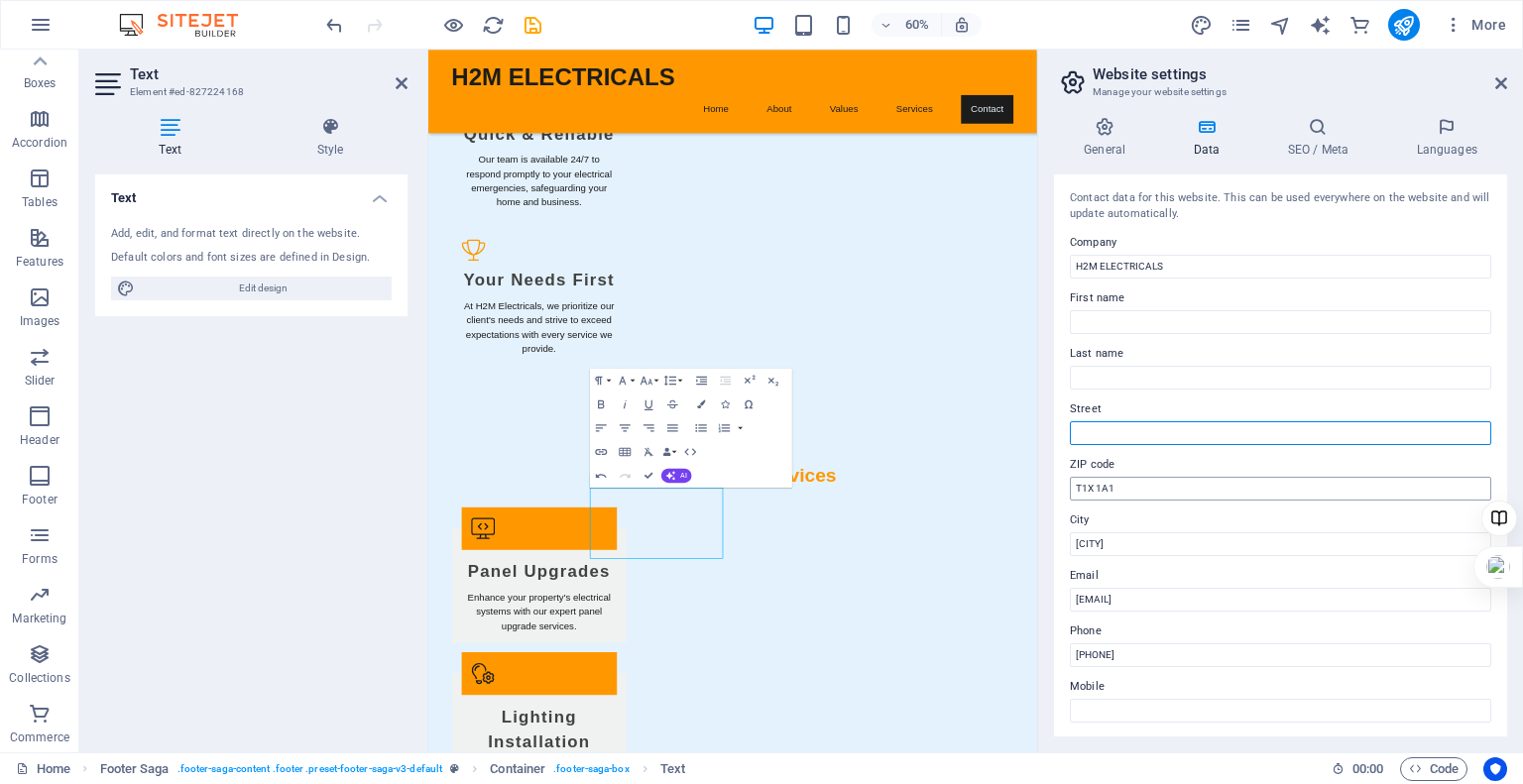 type 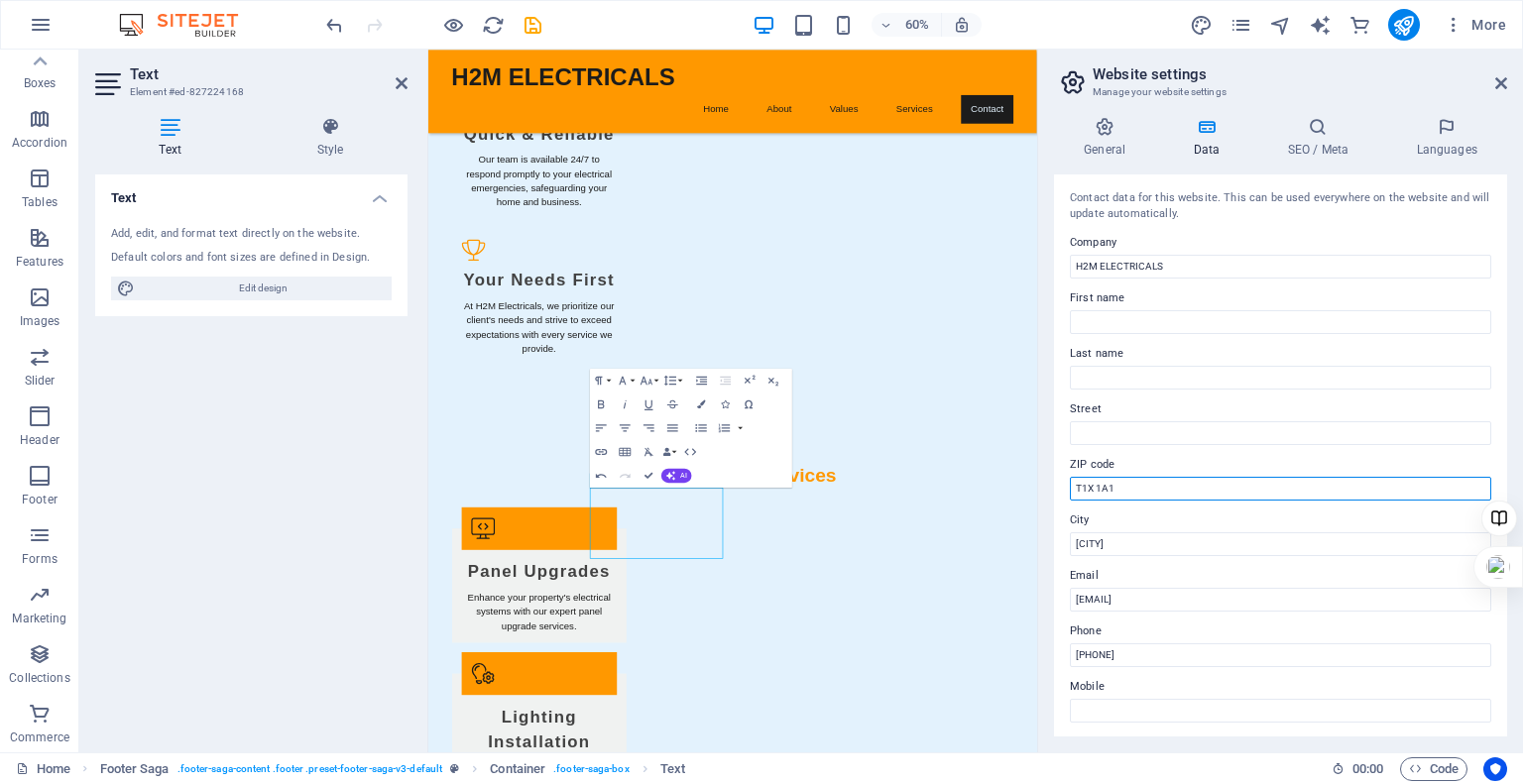 click on "T1X 1A1" at bounding box center [1280, 489] 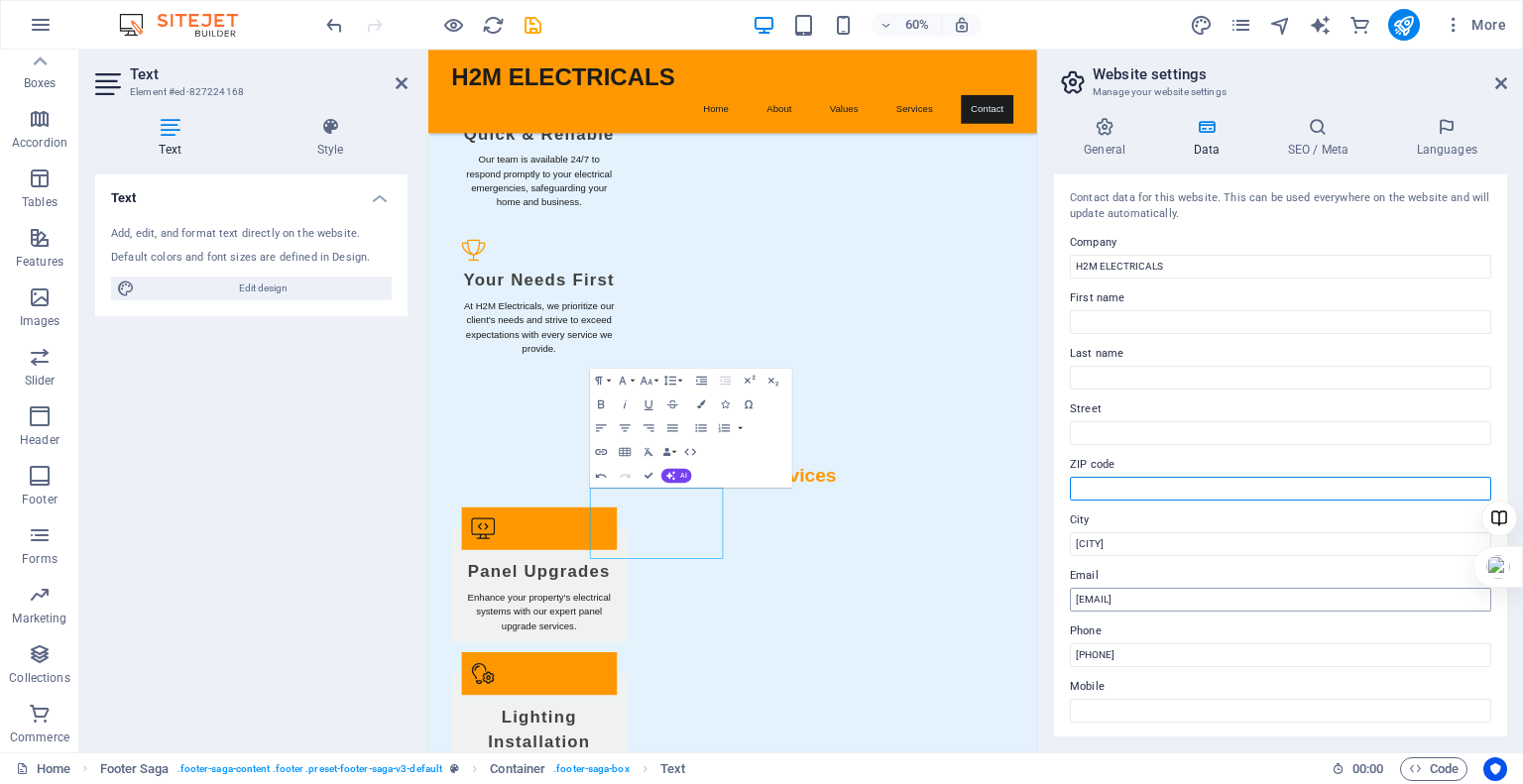 type 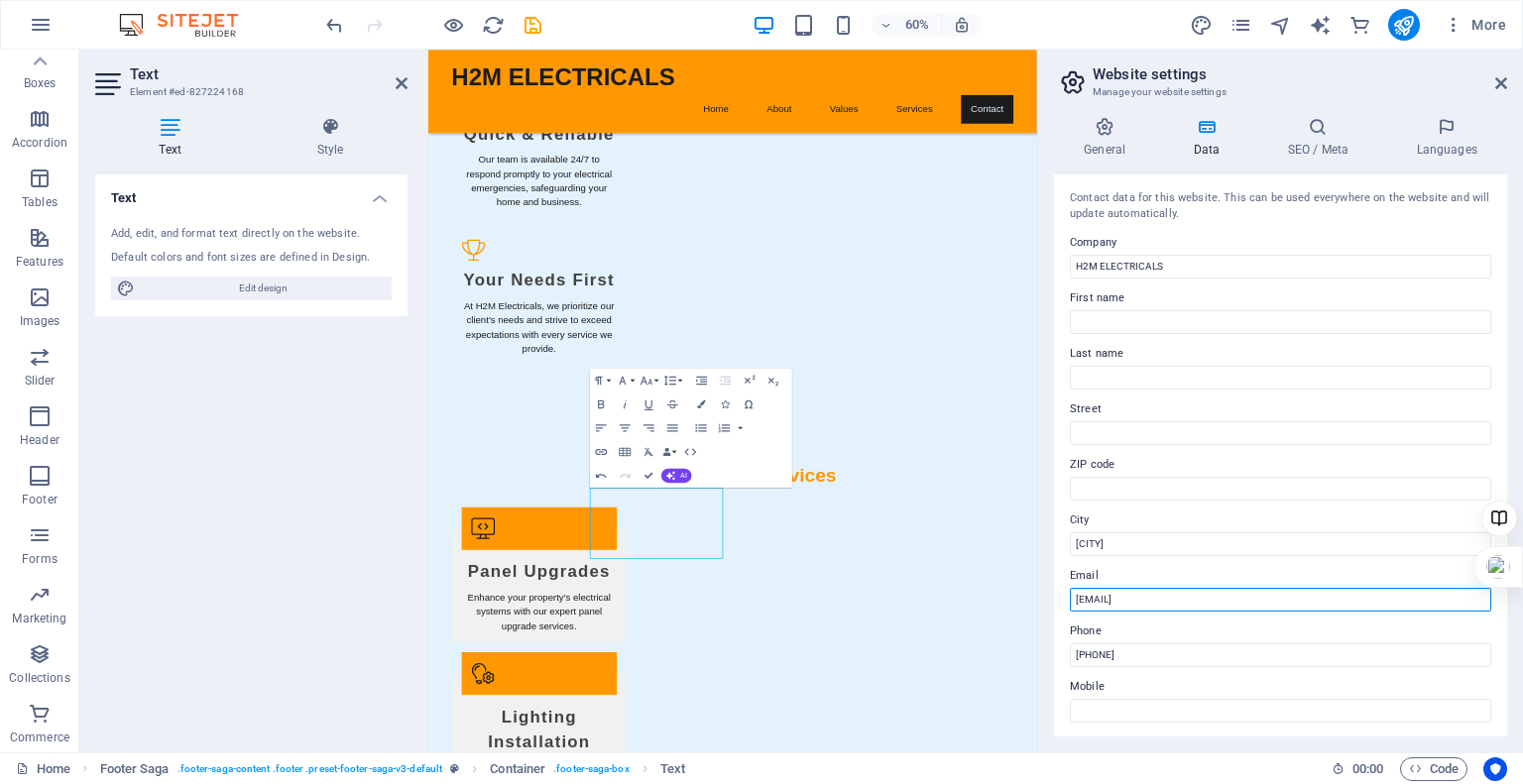 drag, startPoint x: 1108, startPoint y: 604, endPoint x: 1059, endPoint y: 599, distance: 49.25444 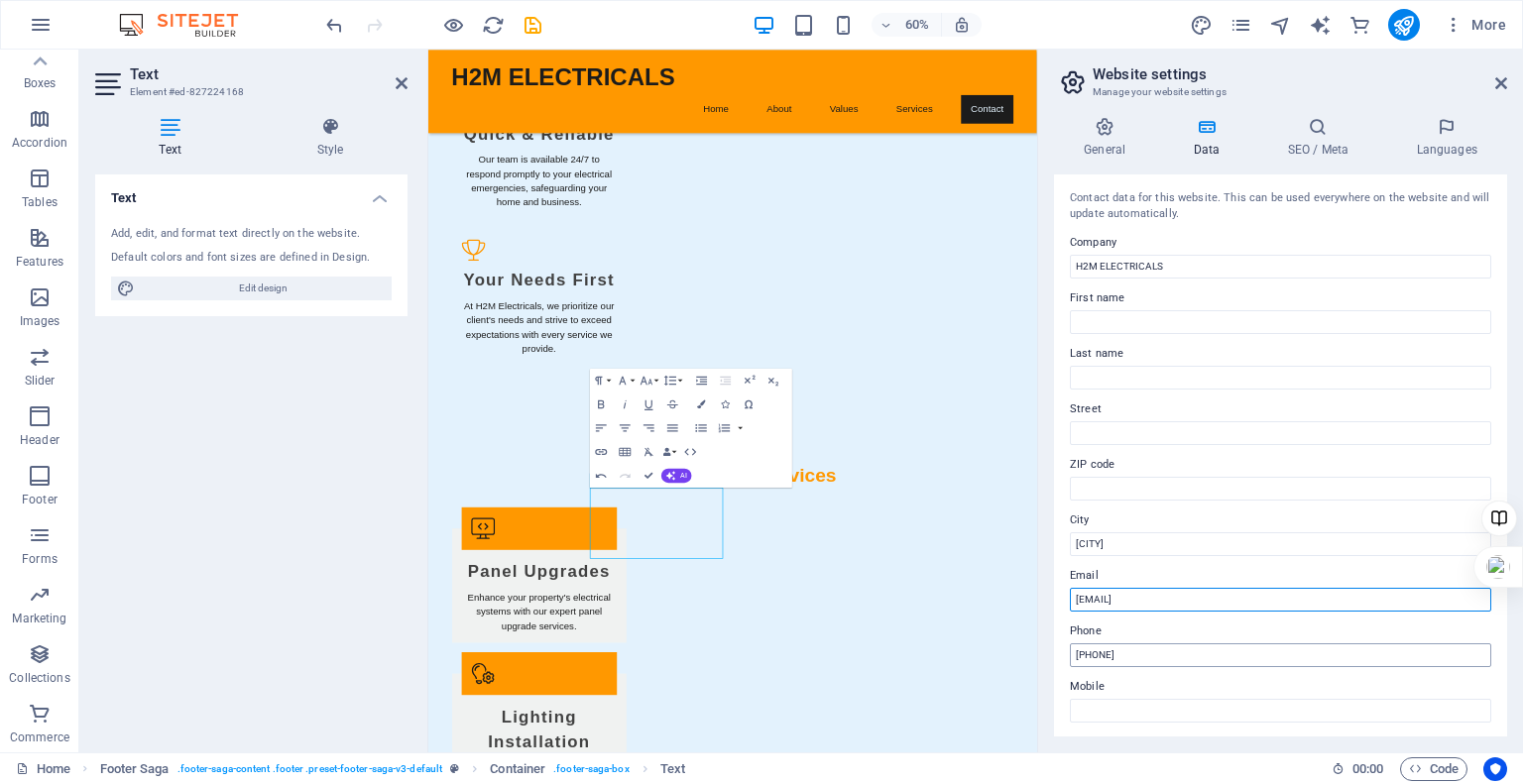 type on "[EMAIL]" 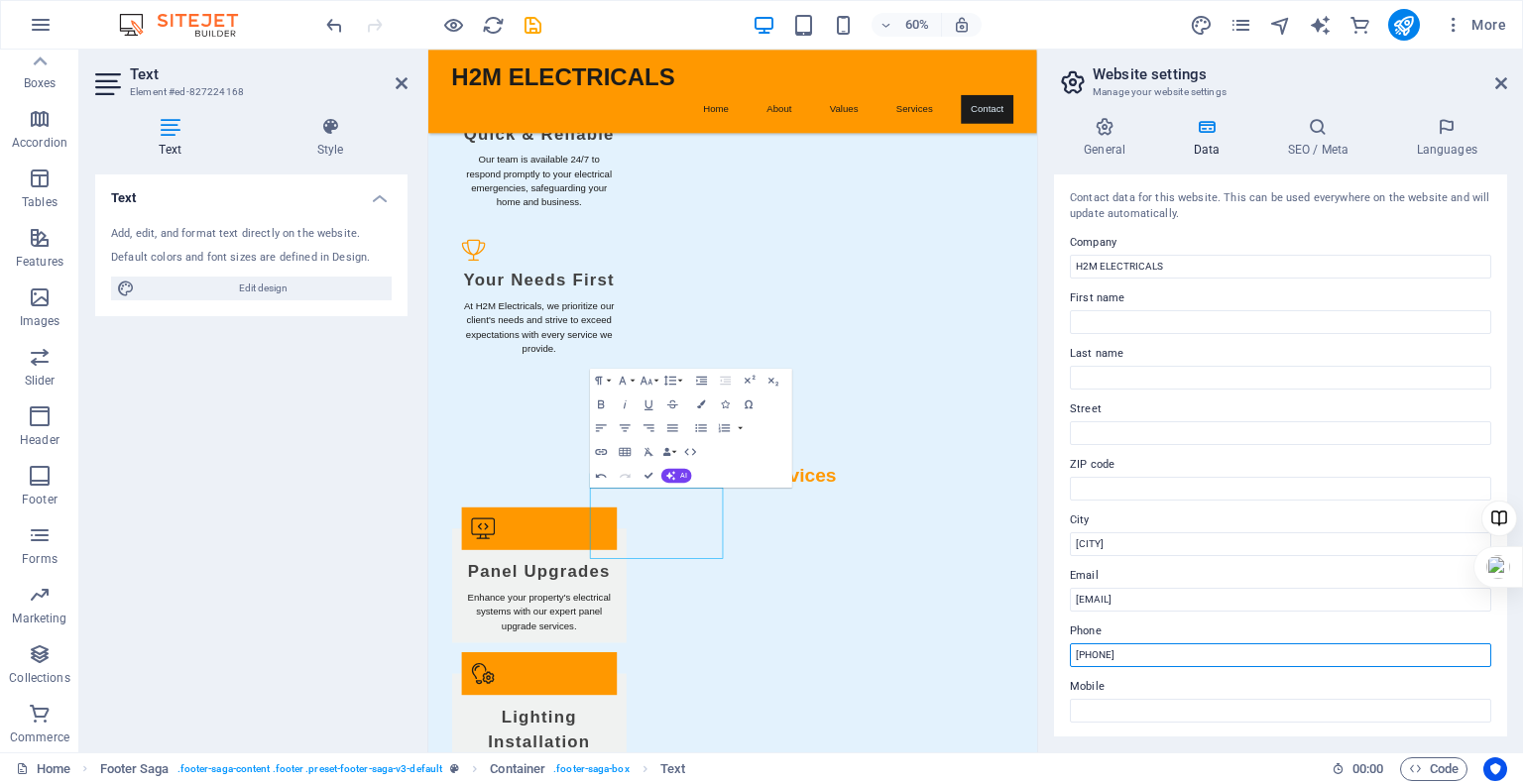 click on "[PHONE]" at bounding box center (1280, 655) 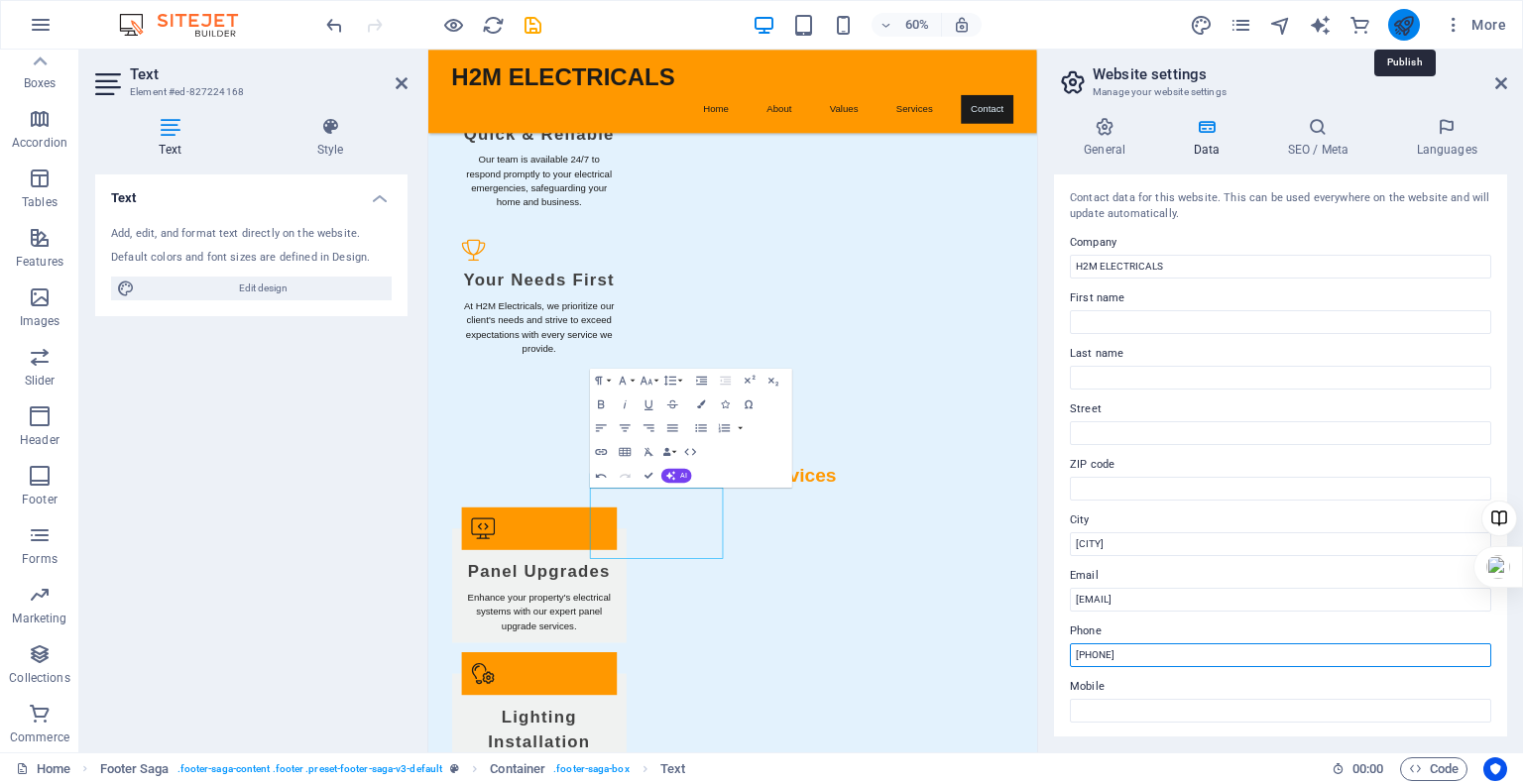 type on "[PHONE]" 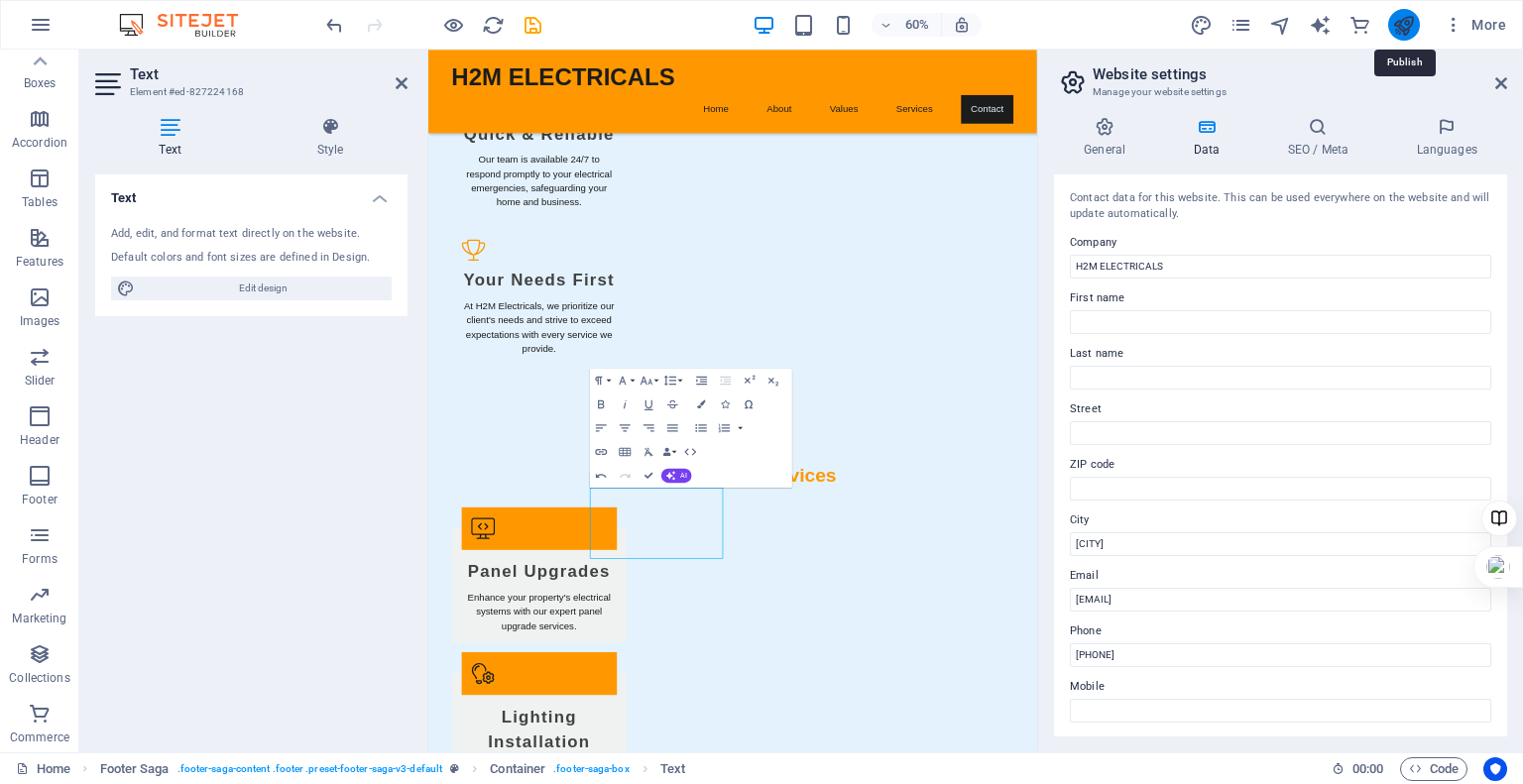 click at bounding box center [1403, 25] 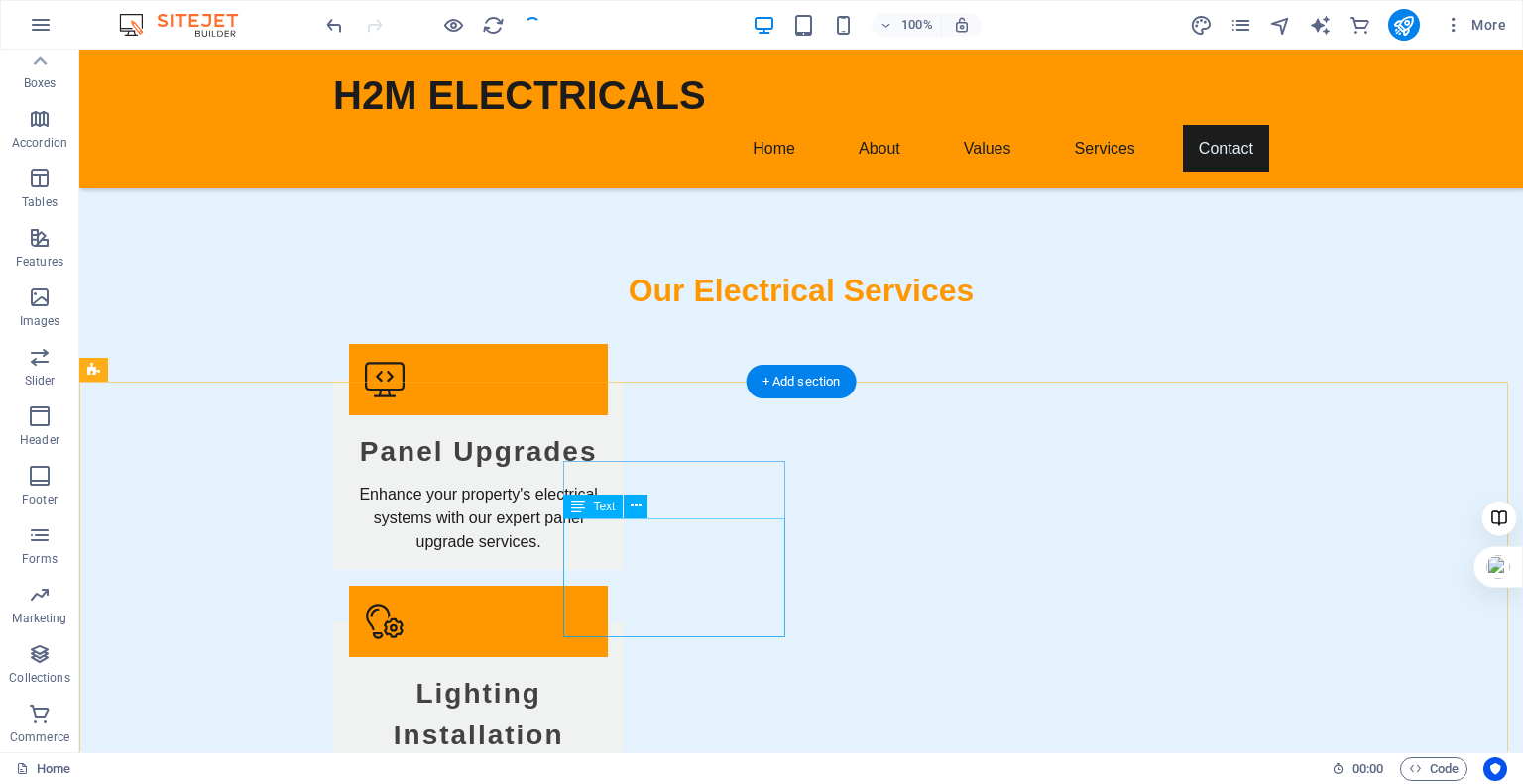 scroll, scrollTop: 2856, scrollLeft: 0, axis: vertical 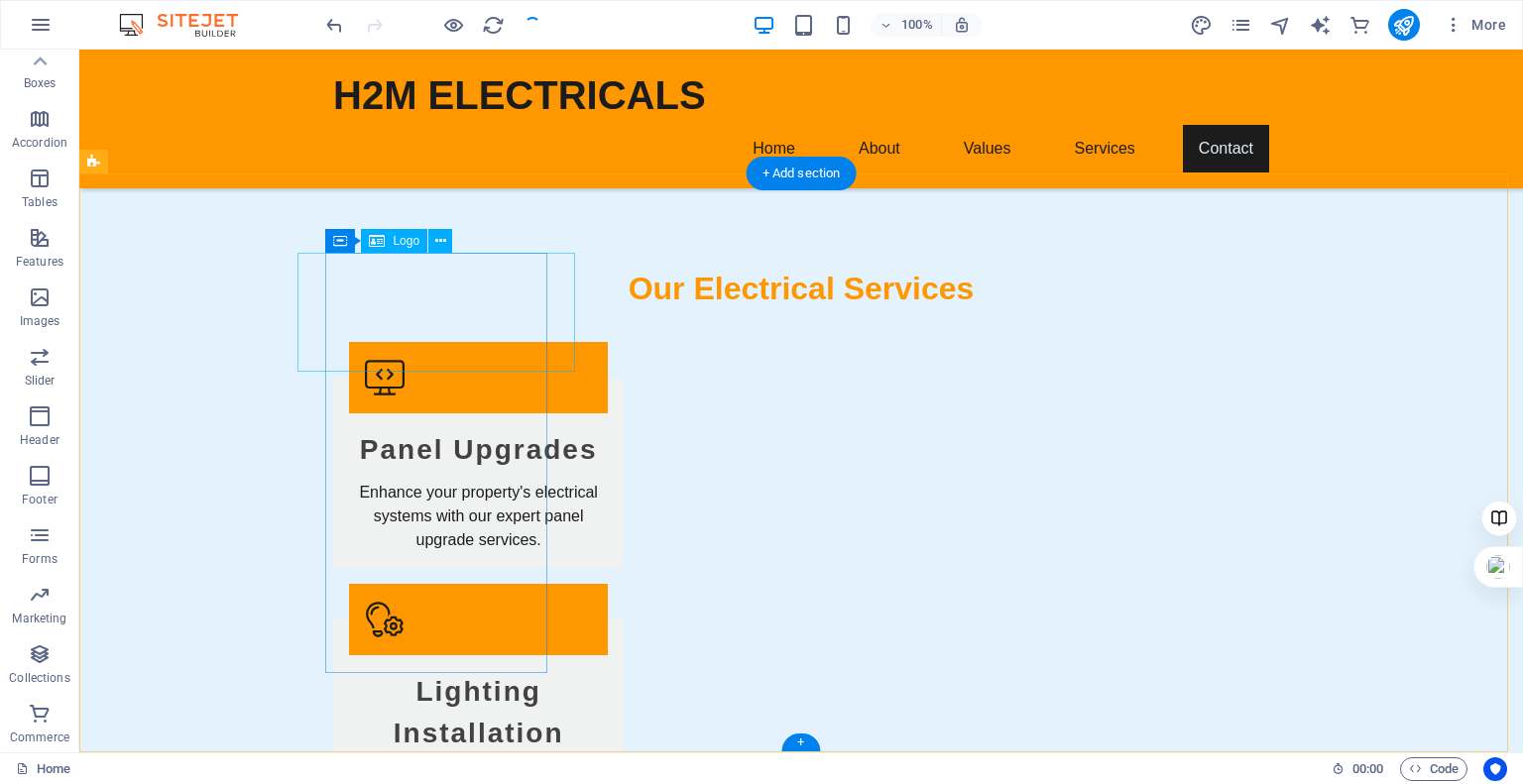 click on "H2M ELECTRICALS" at bounding box center [206, 2831] 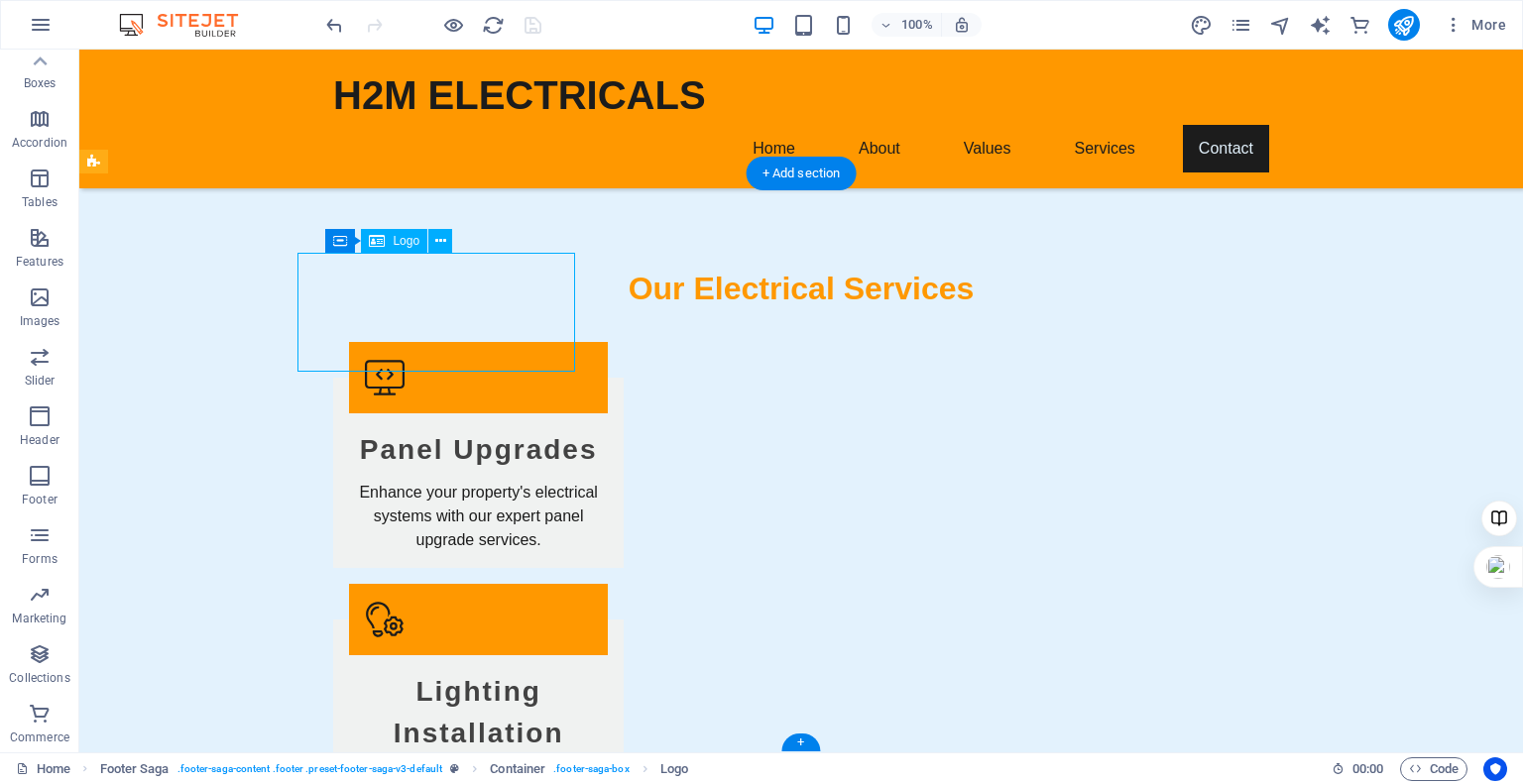 click on "H2M ELECTRICALS" at bounding box center [206, 2831] 